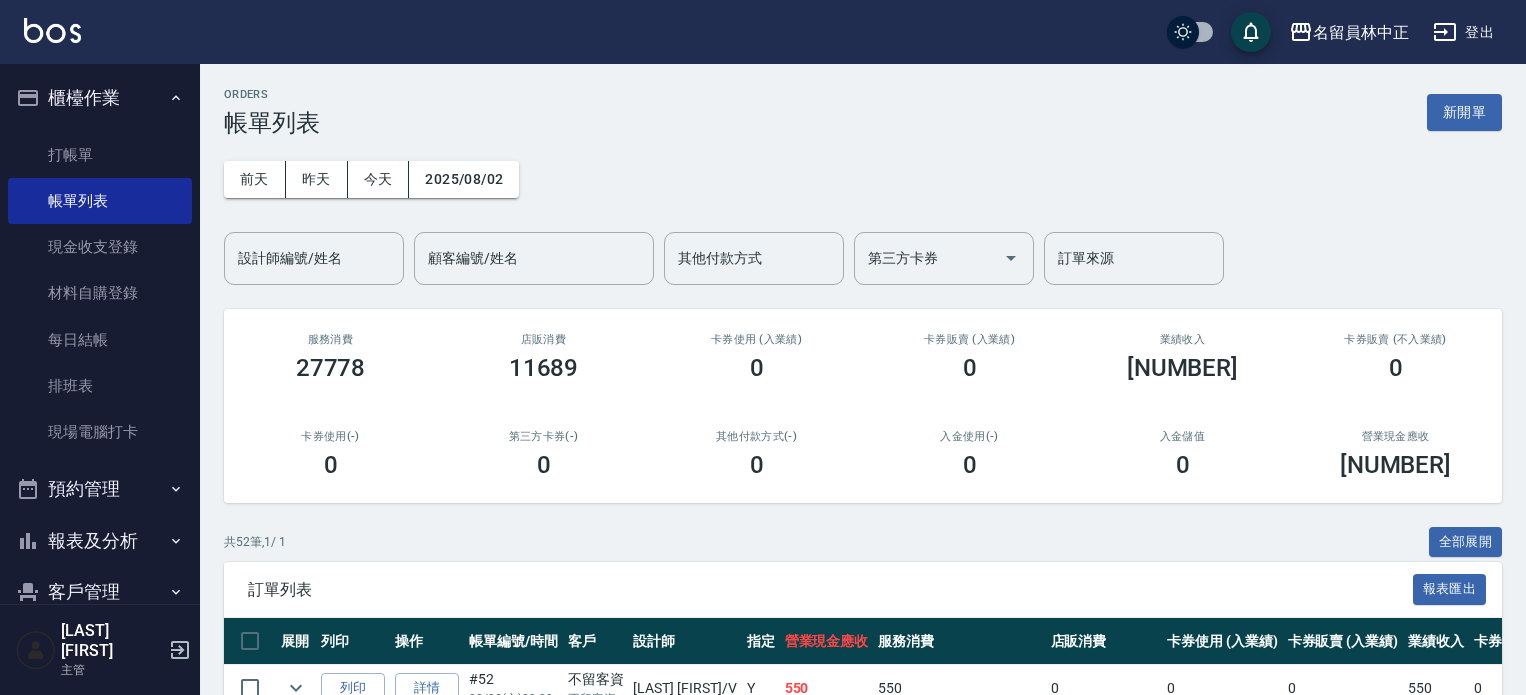scroll, scrollTop: 0, scrollLeft: 0, axis: both 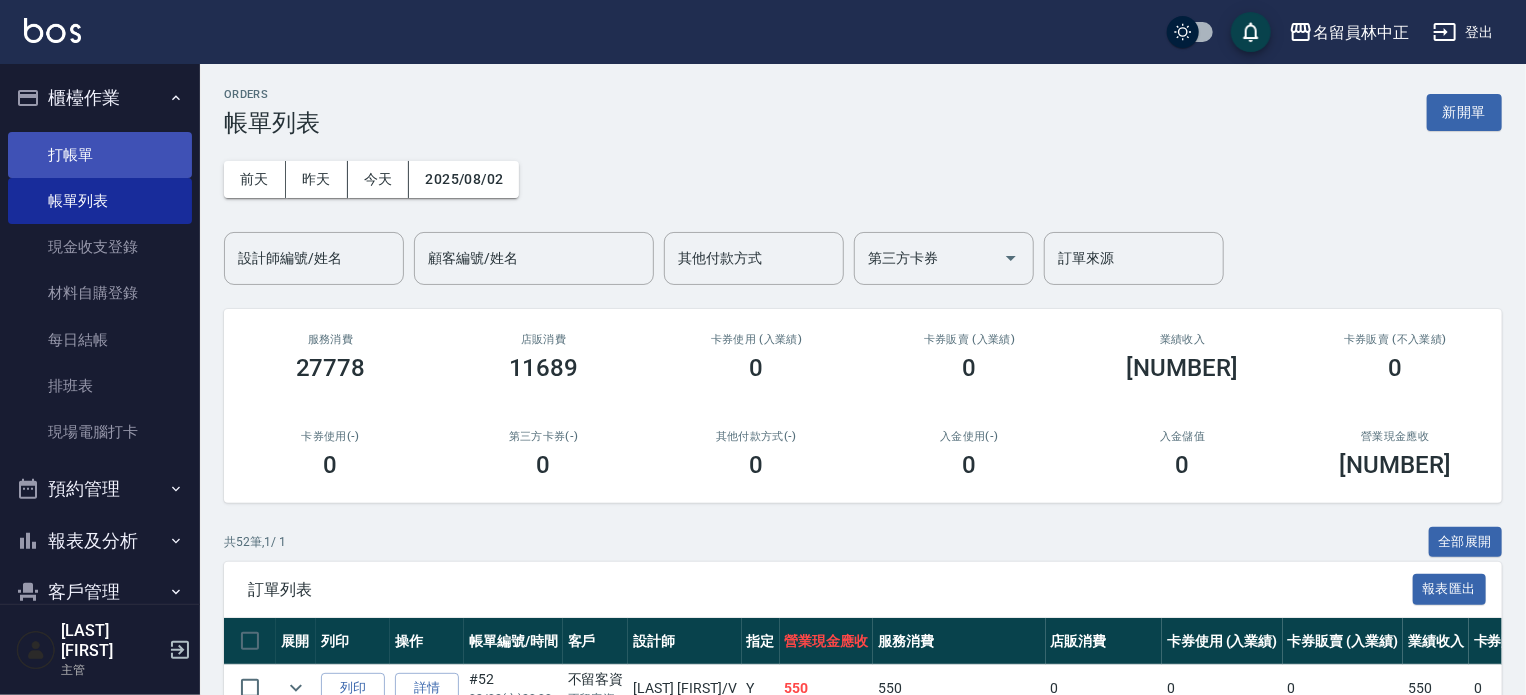 click on "打帳單" at bounding box center [100, 155] 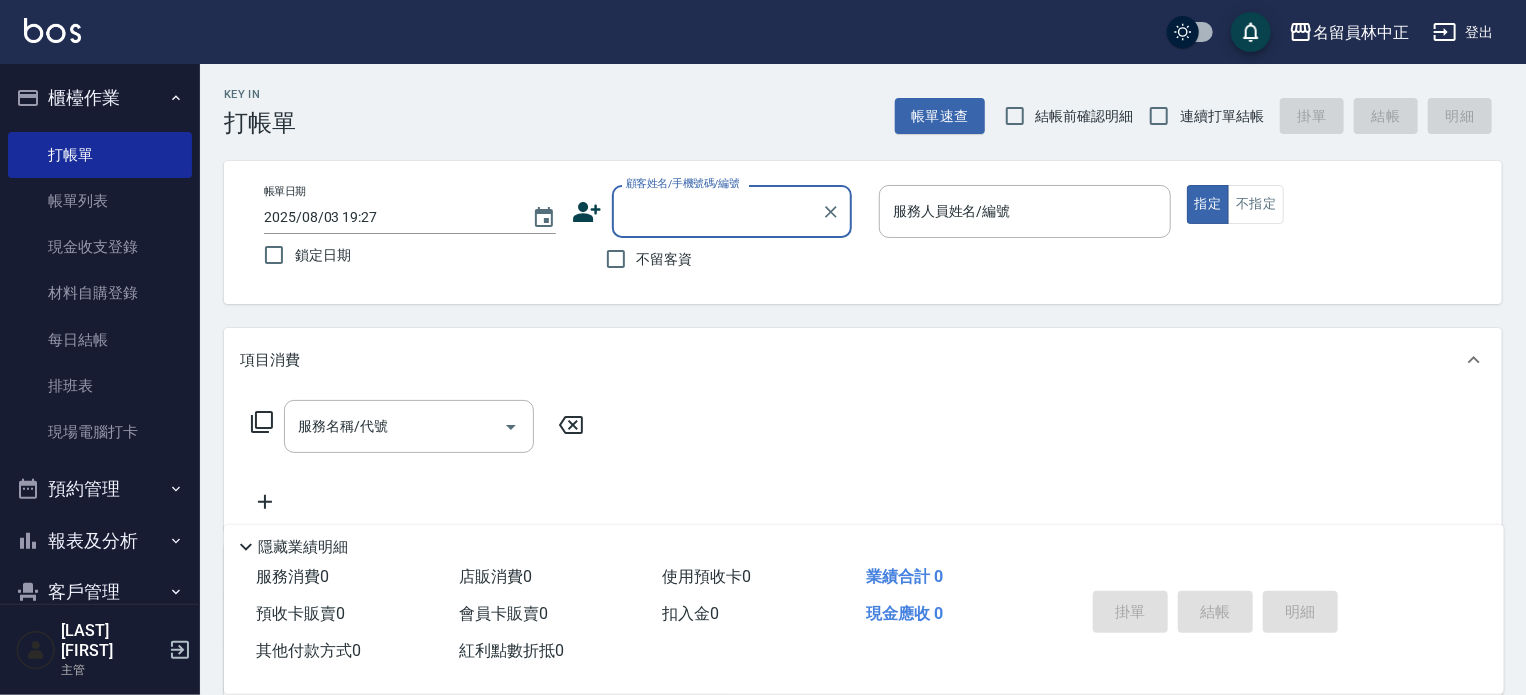 click on "不留客資" at bounding box center (644, 259) 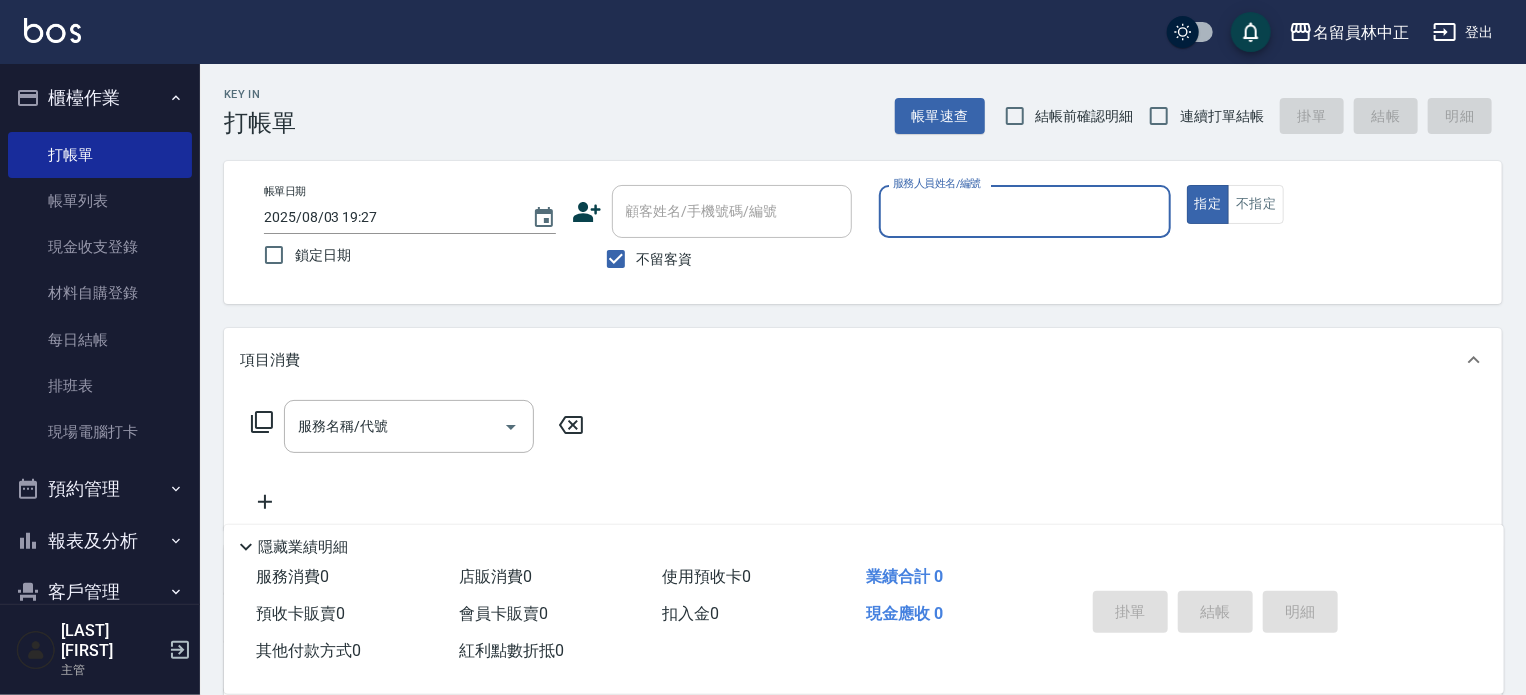 click on "結帳前確認明細" at bounding box center [1064, 116] 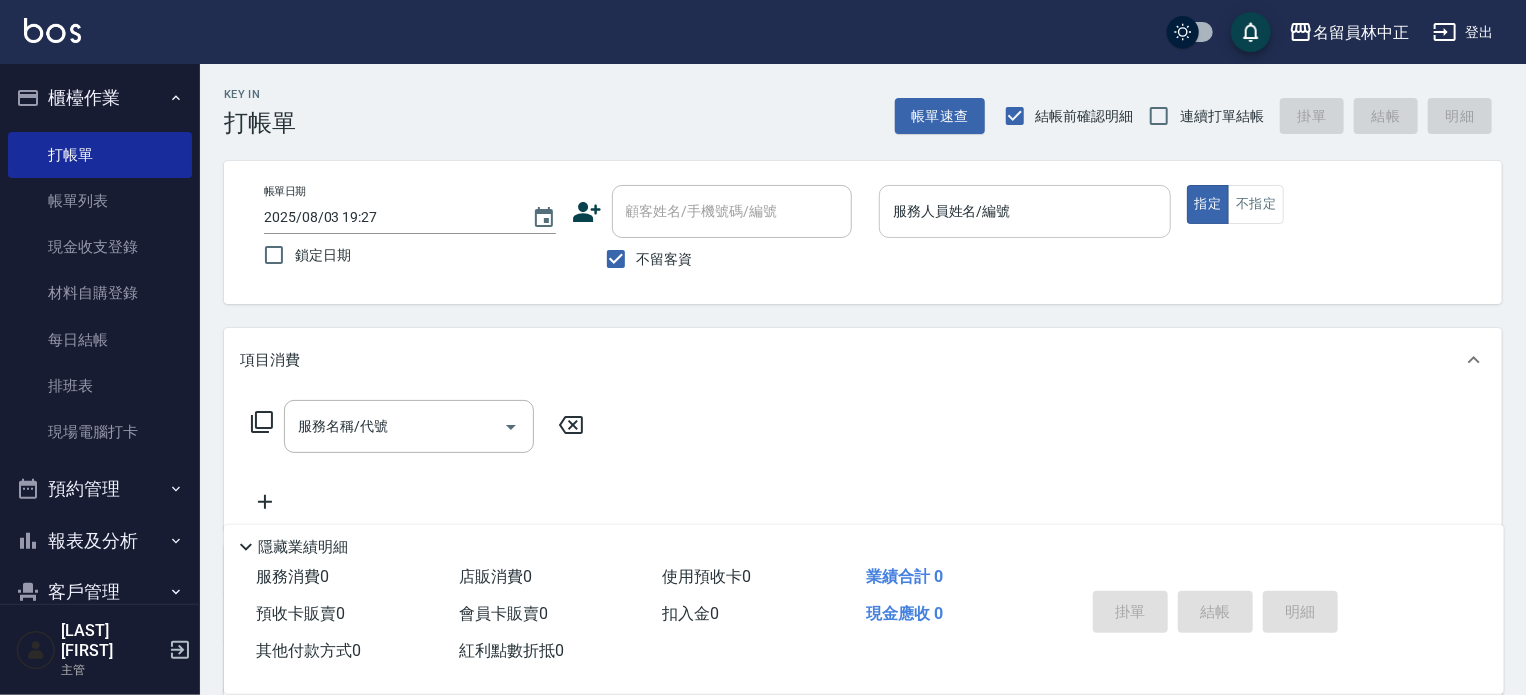 click on "服務人員姓名/編號" at bounding box center [1025, 211] 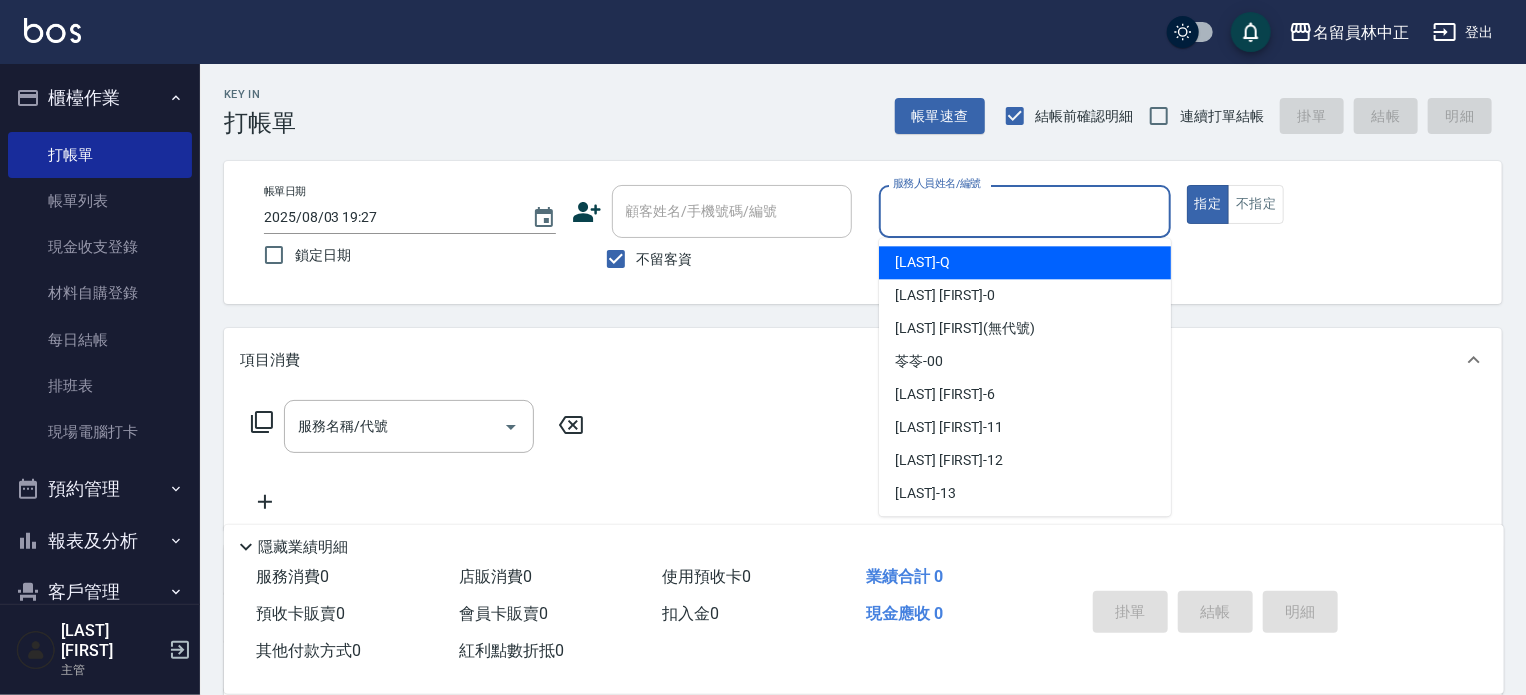 type on "ㄣ" 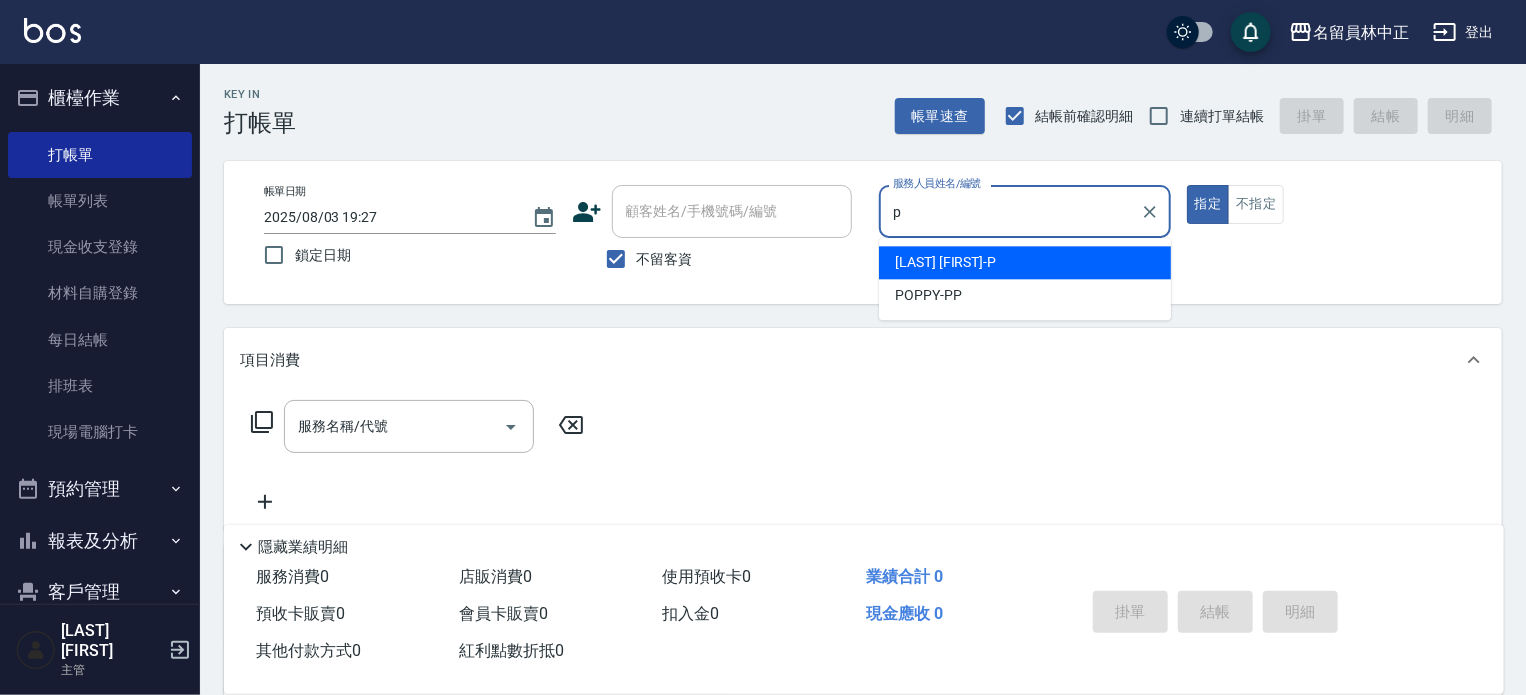 type on "p" 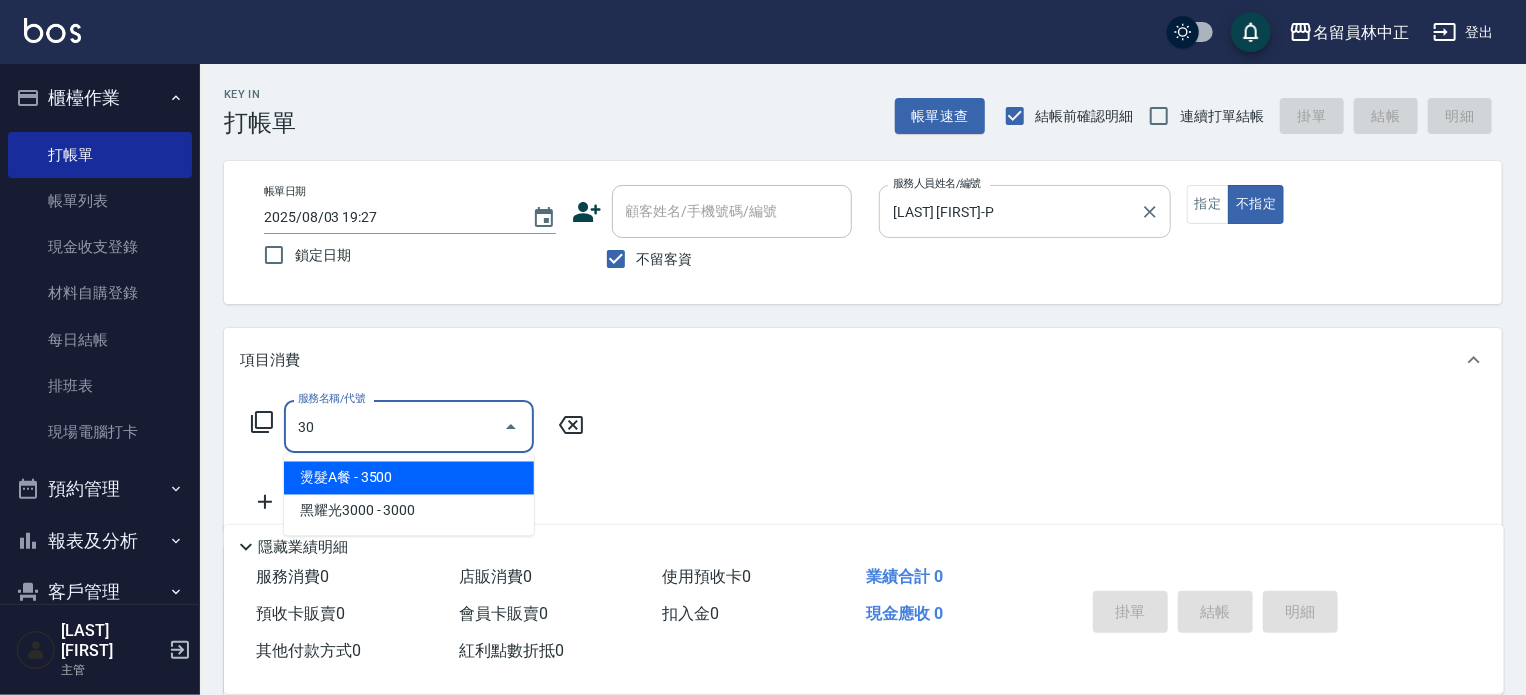 type on "302" 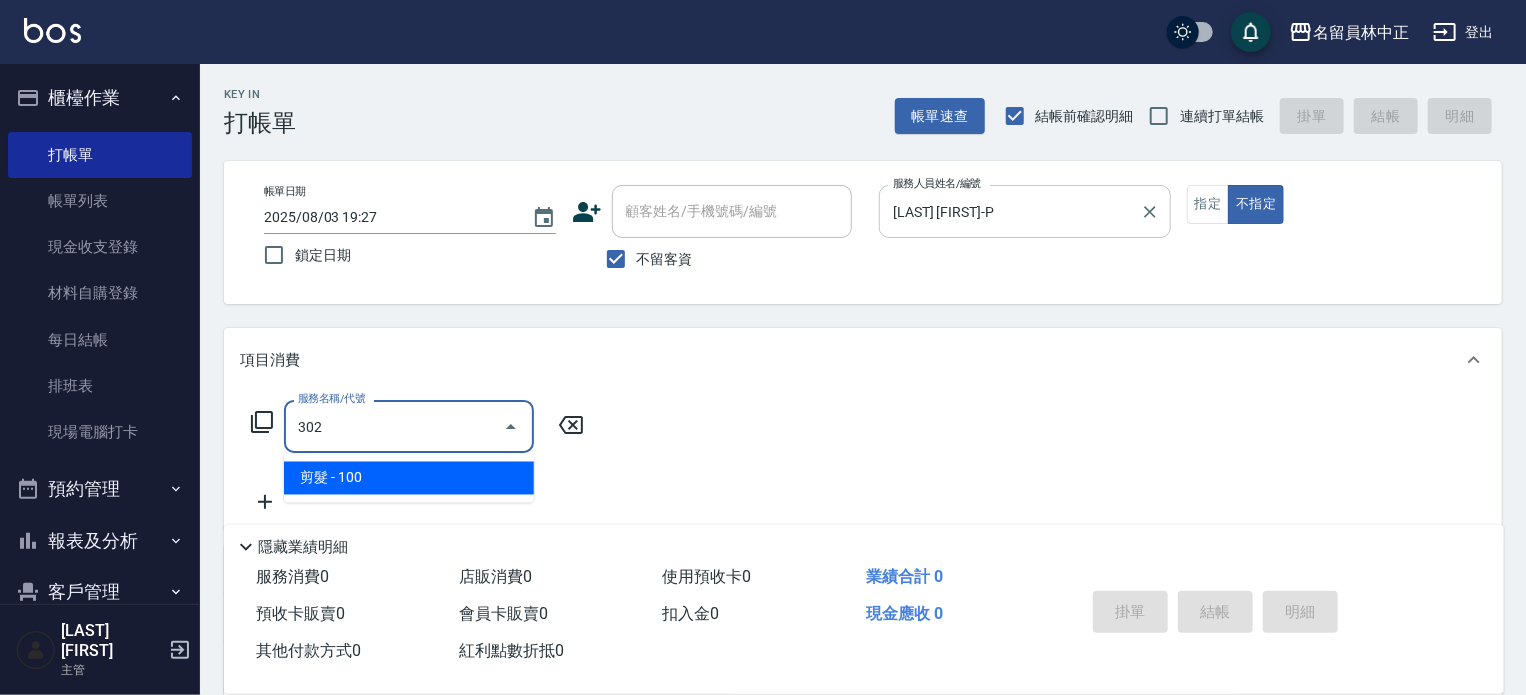 type on "剪髮(302)" 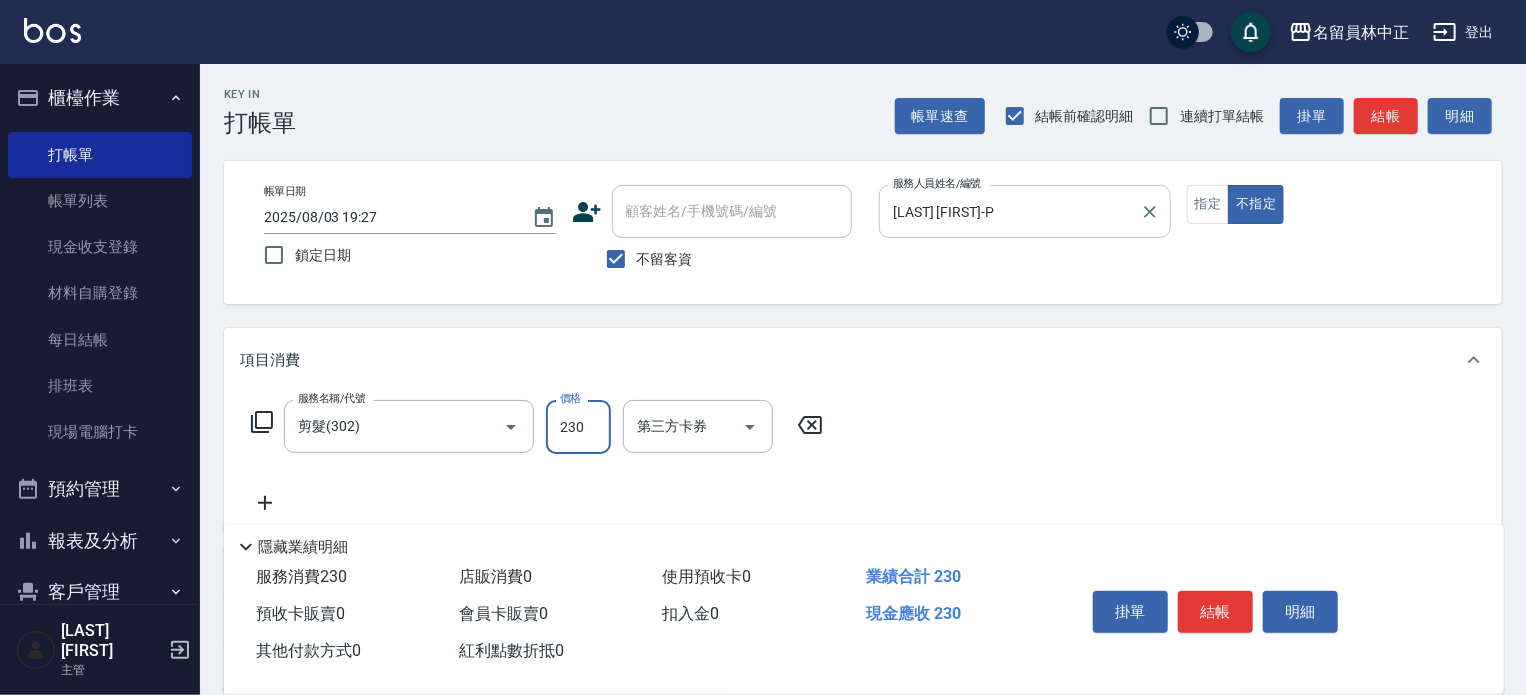 type on "230" 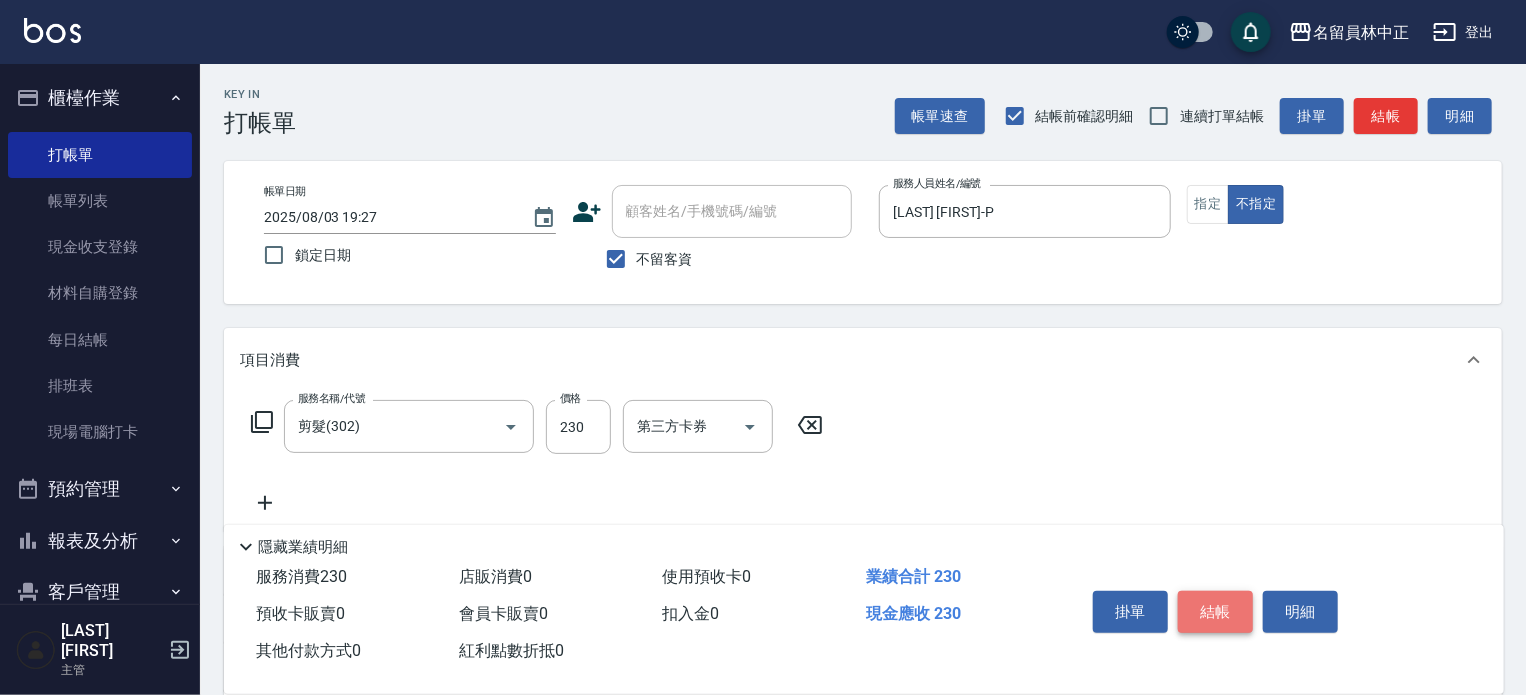 drag, startPoint x: 1230, startPoint y: 615, endPoint x: 1214, endPoint y: 616, distance: 16.03122 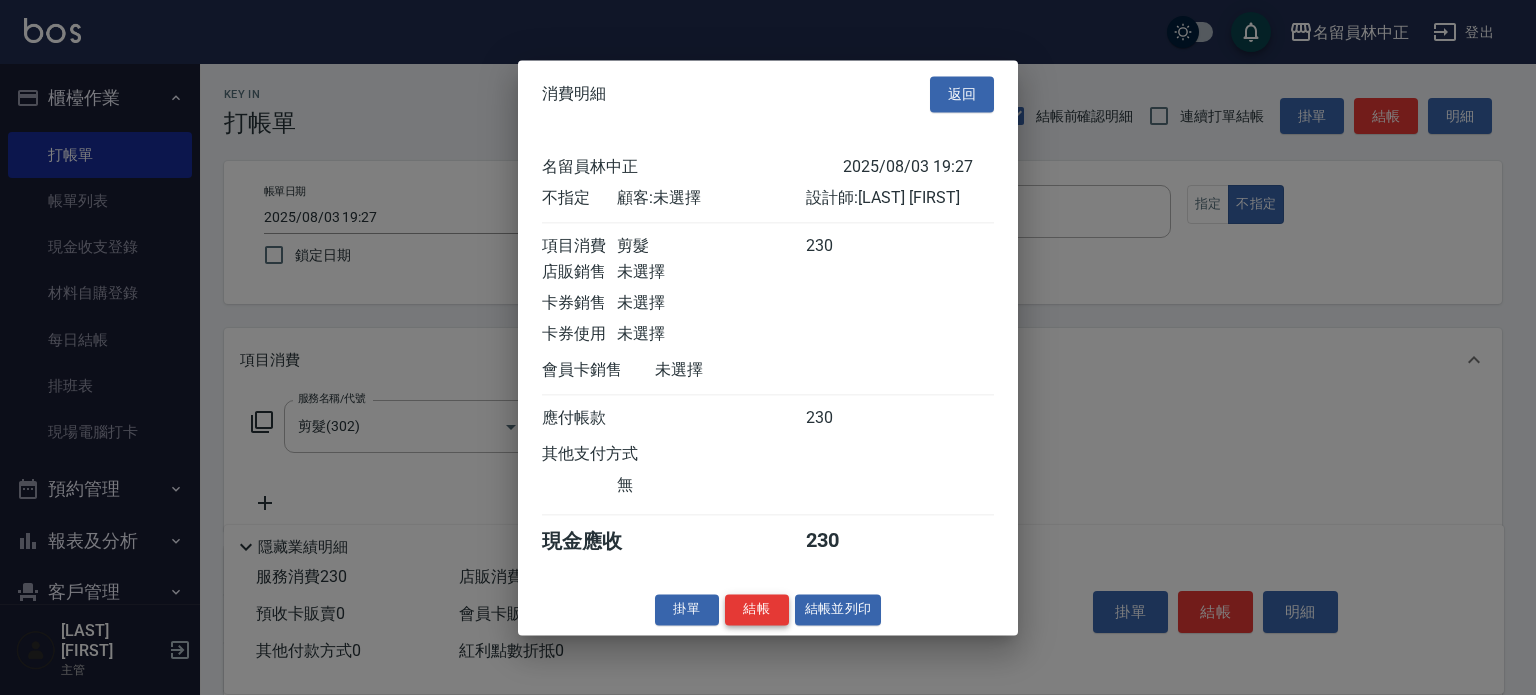 click on "結帳" at bounding box center (757, 609) 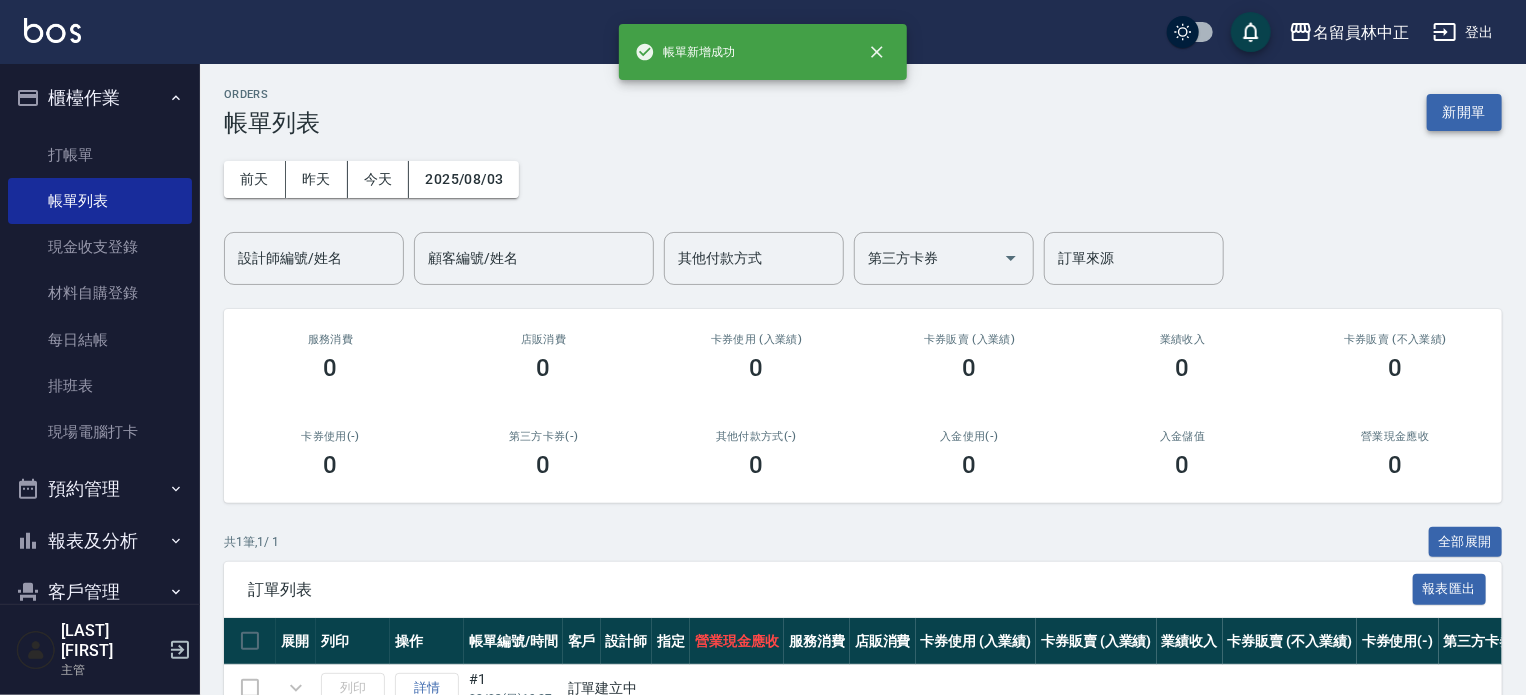 click on "新開單" at bounding box center (1464, 112) 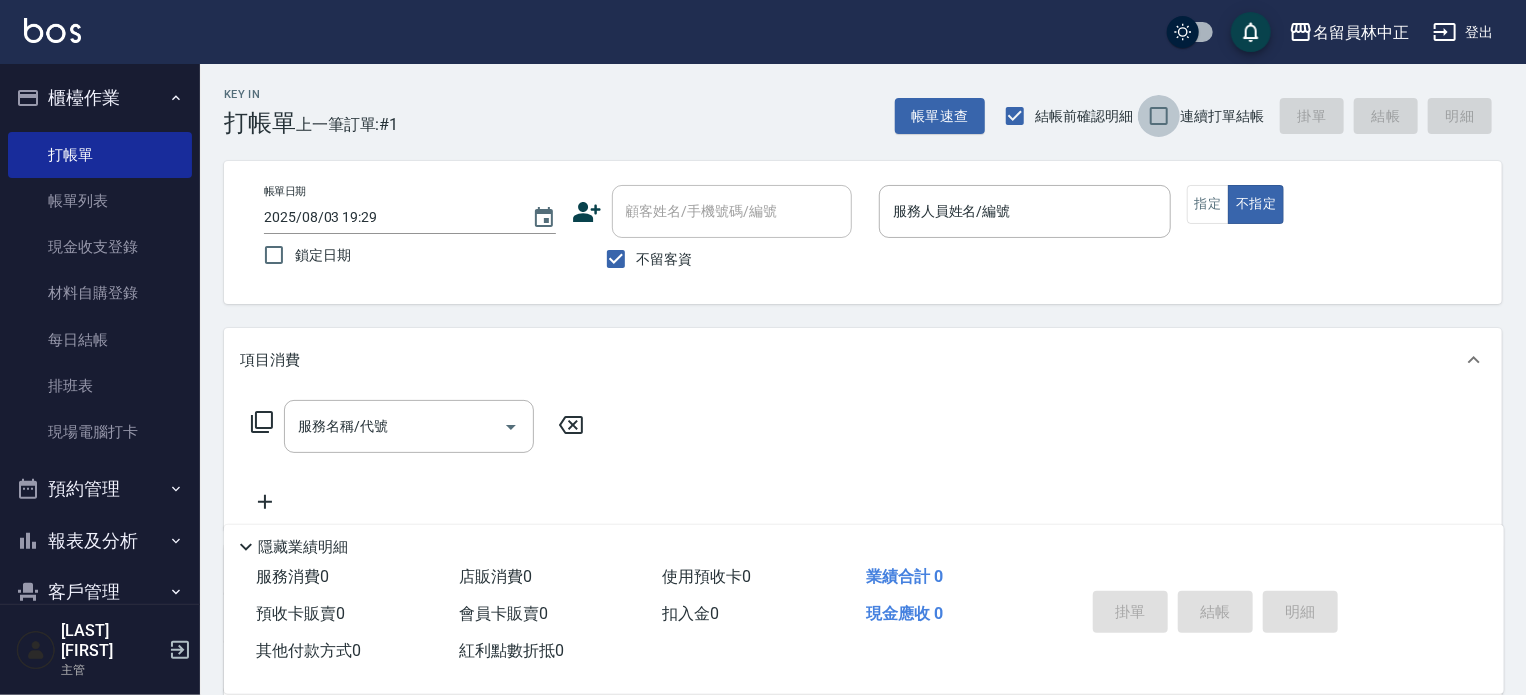 click on "連續打單結帳" at bounding box center [1159, 116] 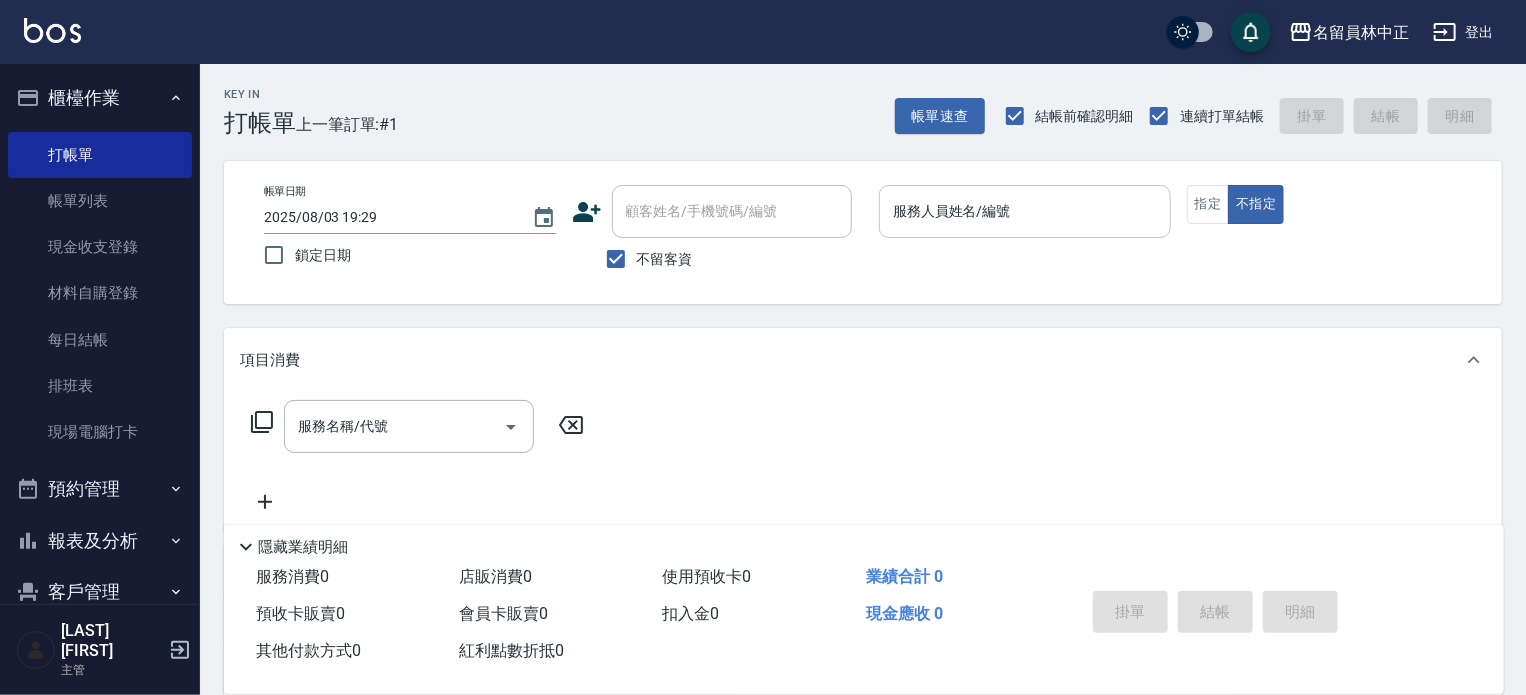 click on "服務人員姓名/編號" at bounding box center [1025, 211] 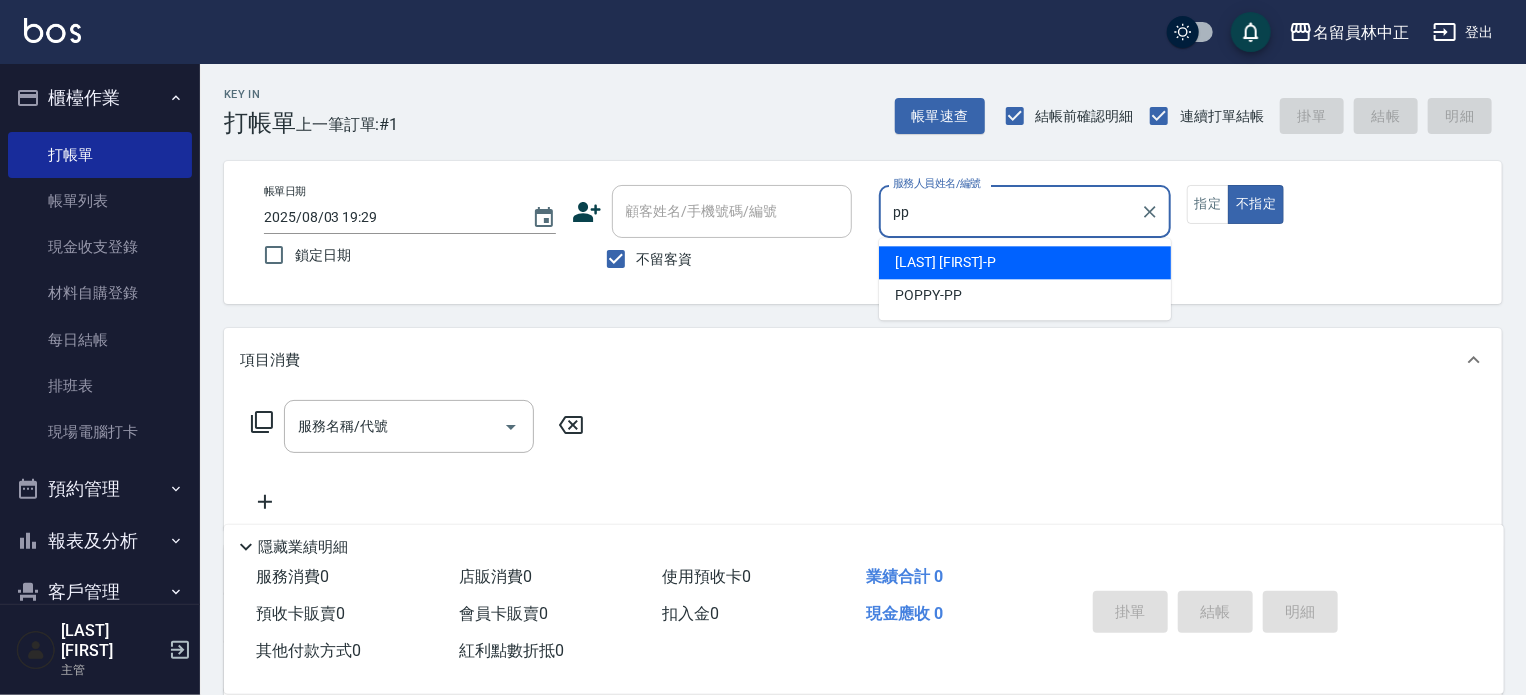 type on "pp" 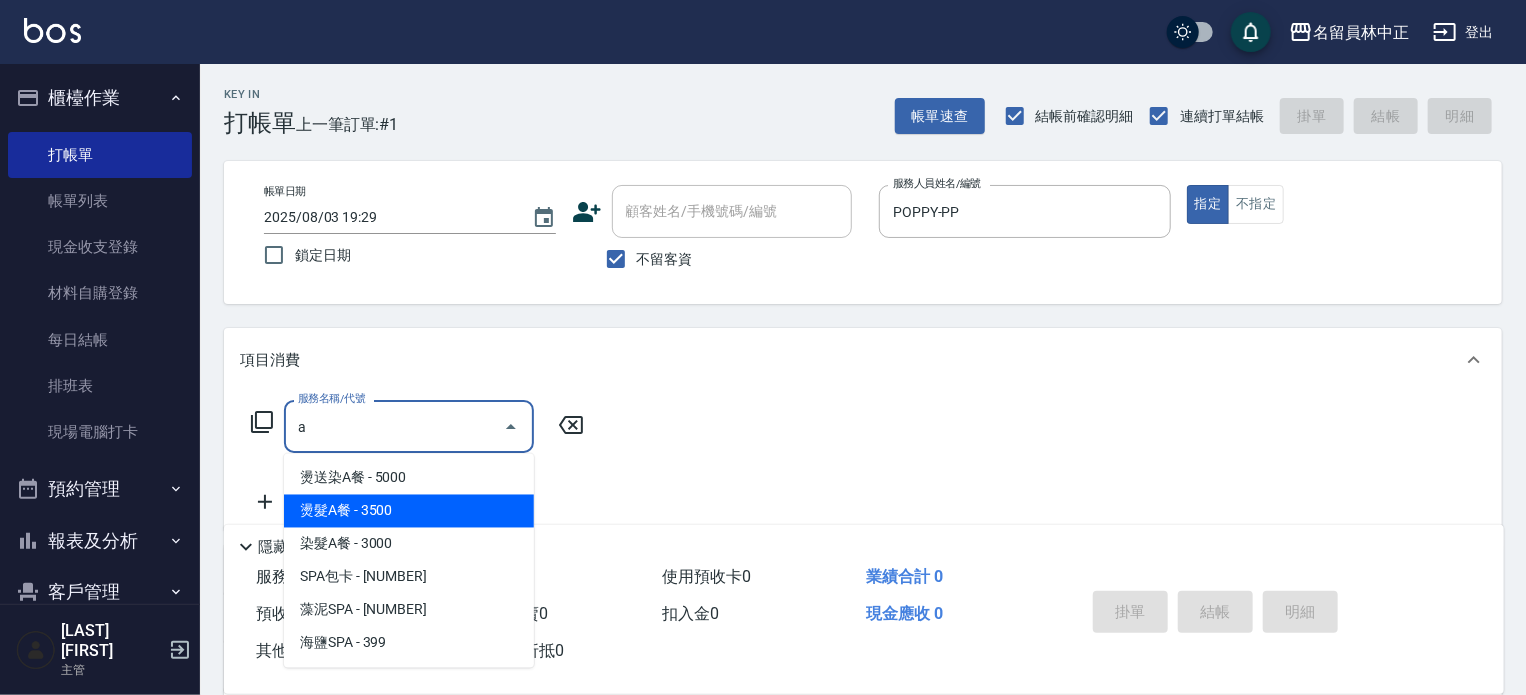type on "燙髮A餐(30)" 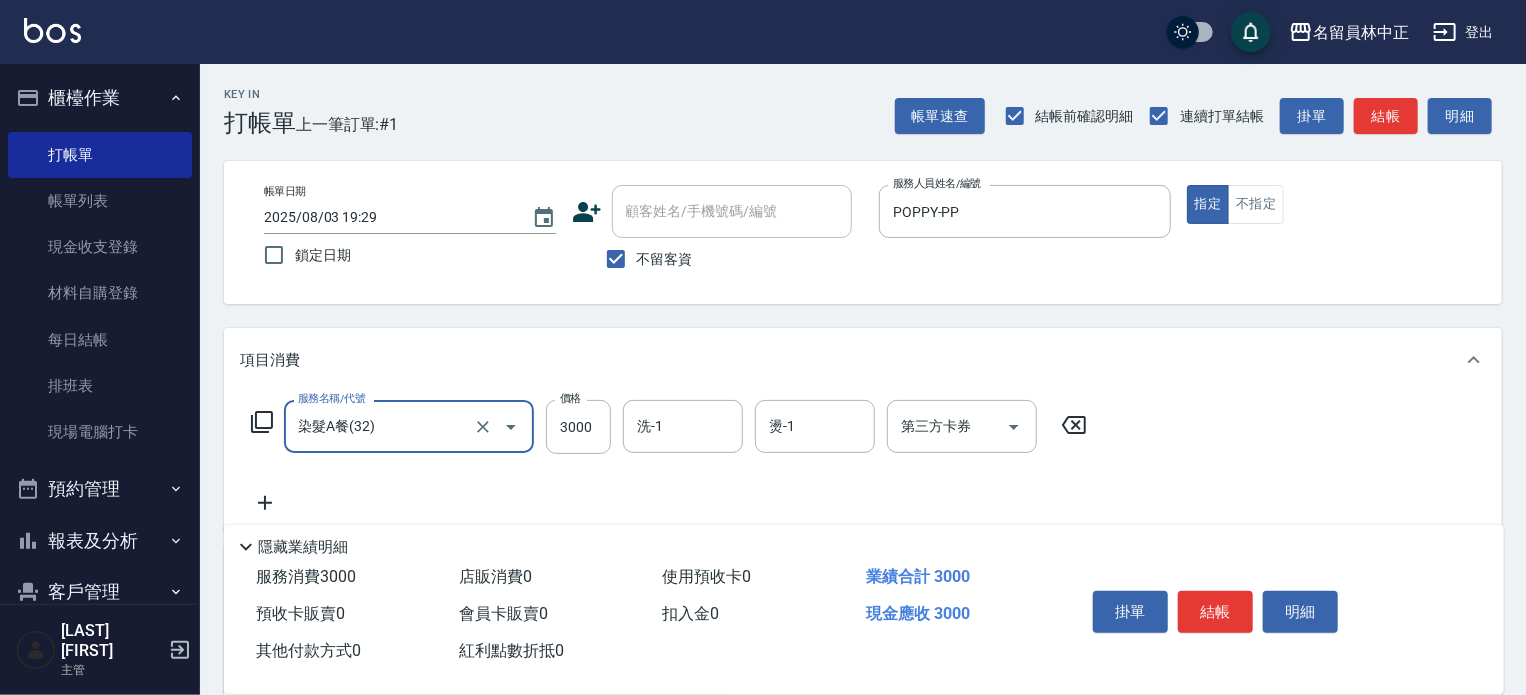 type on "染髮A餐(32)" 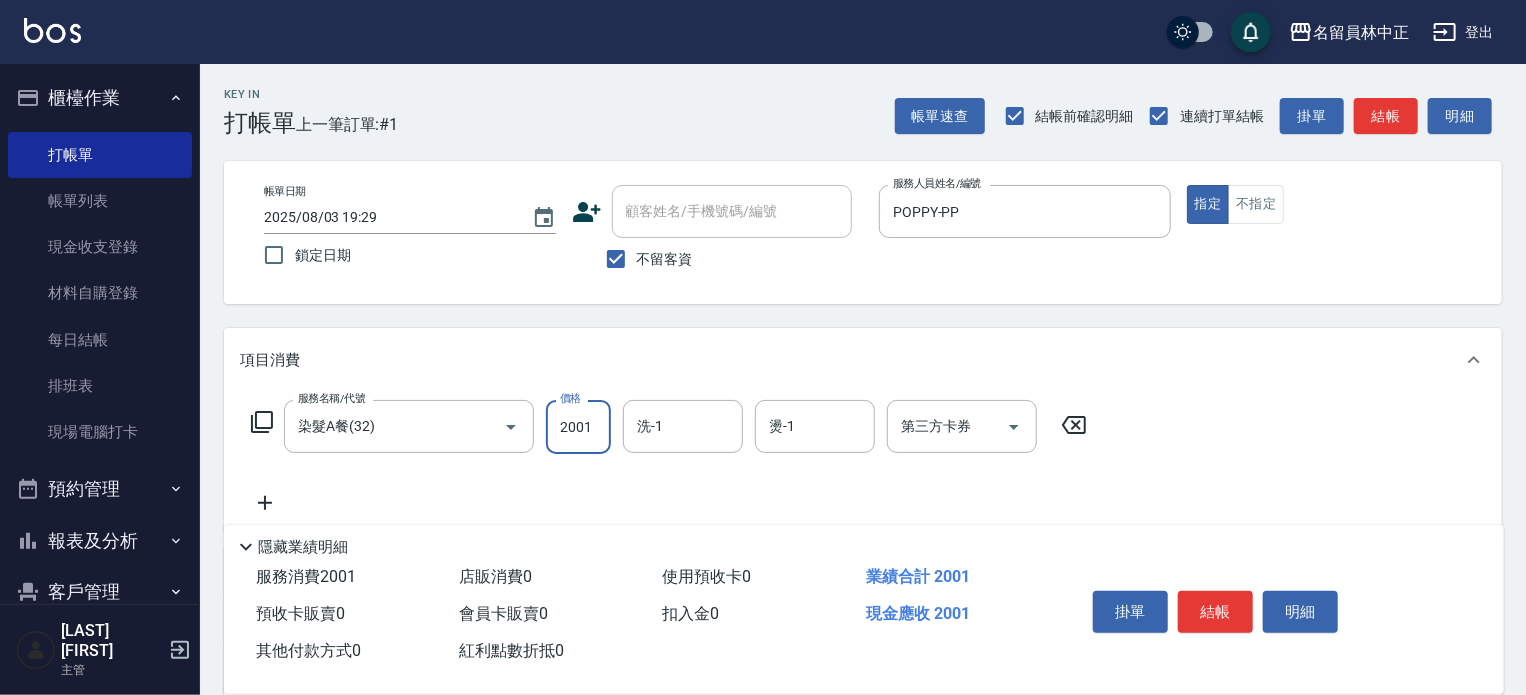 type on "2001" 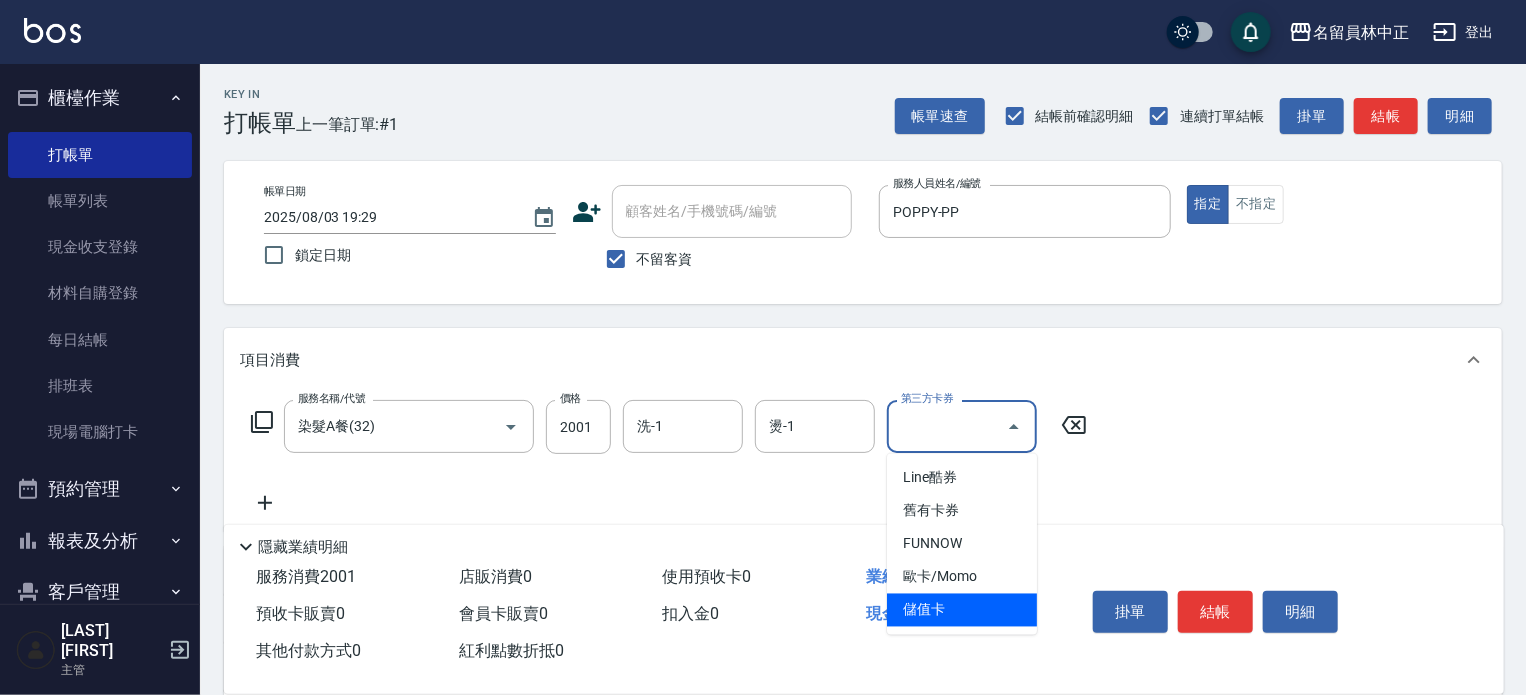 type on "儲值卡" 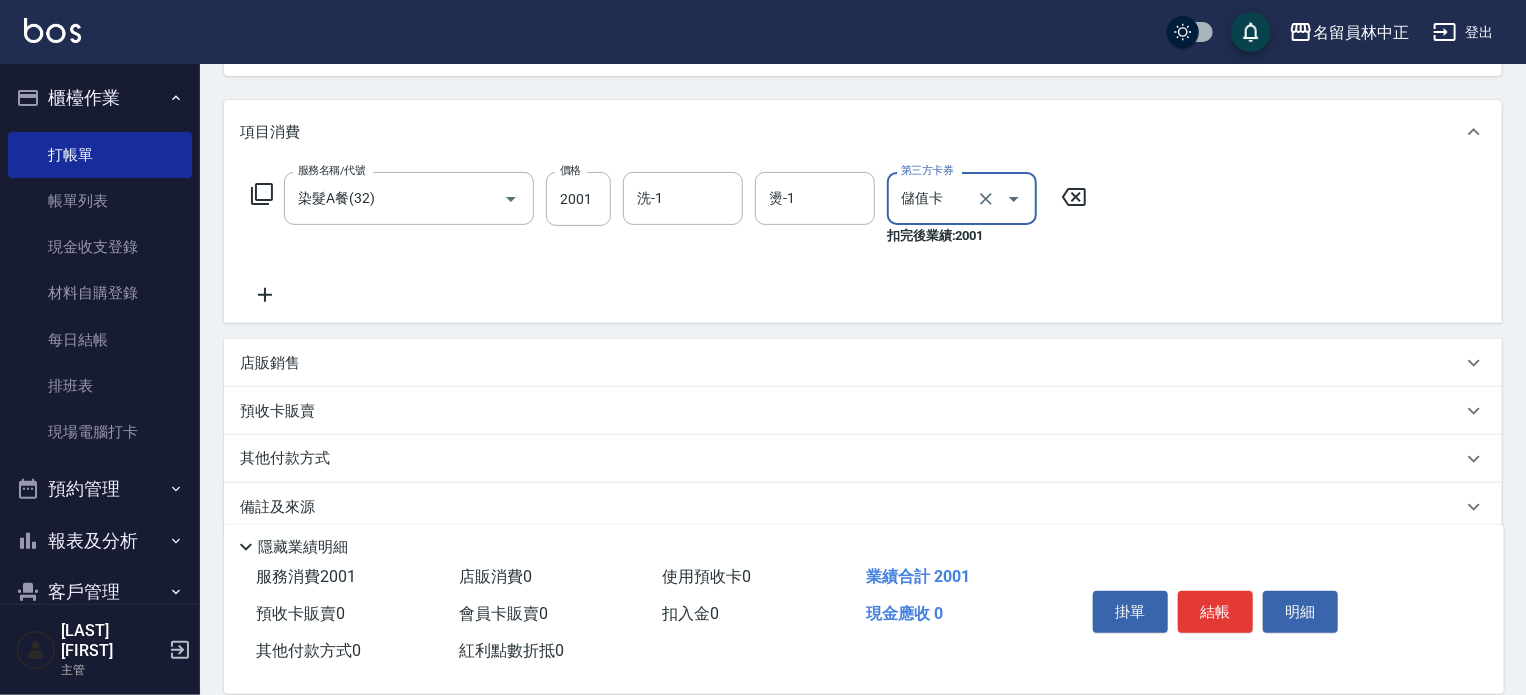 scroll, scrollTop: 254, scrollLeft: 0, axis: vertical 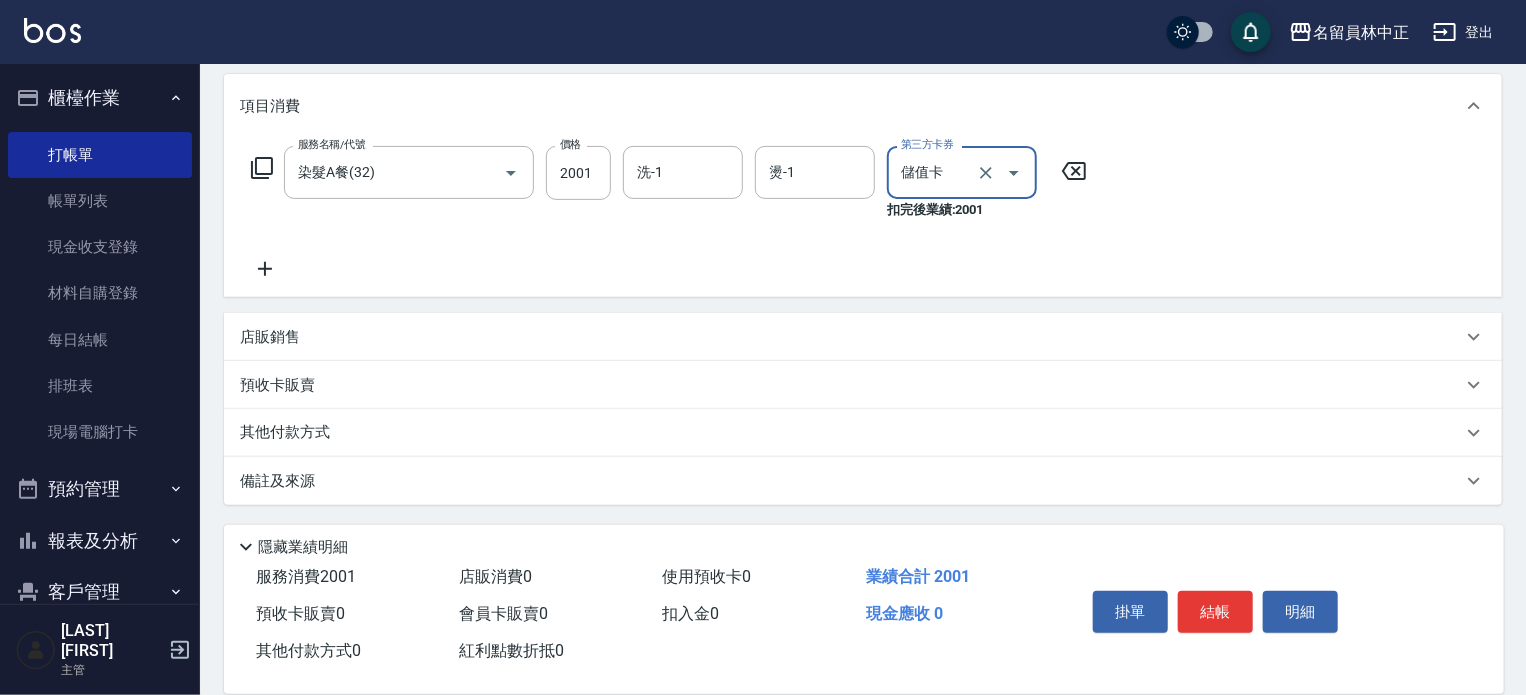 click on "店販銷售" at bounding box center [863, 337] 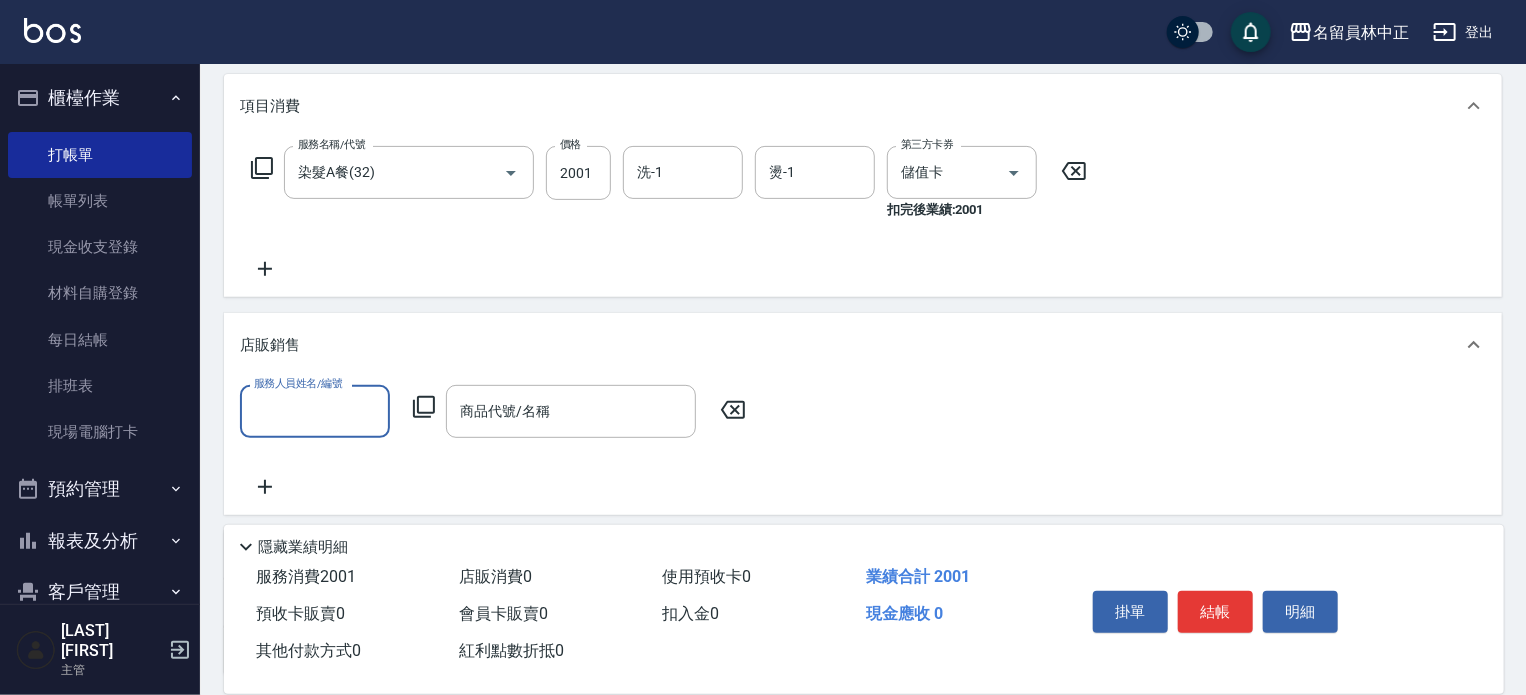 scroll, scrollTop: 0, scrollLeft: 0, axis: both 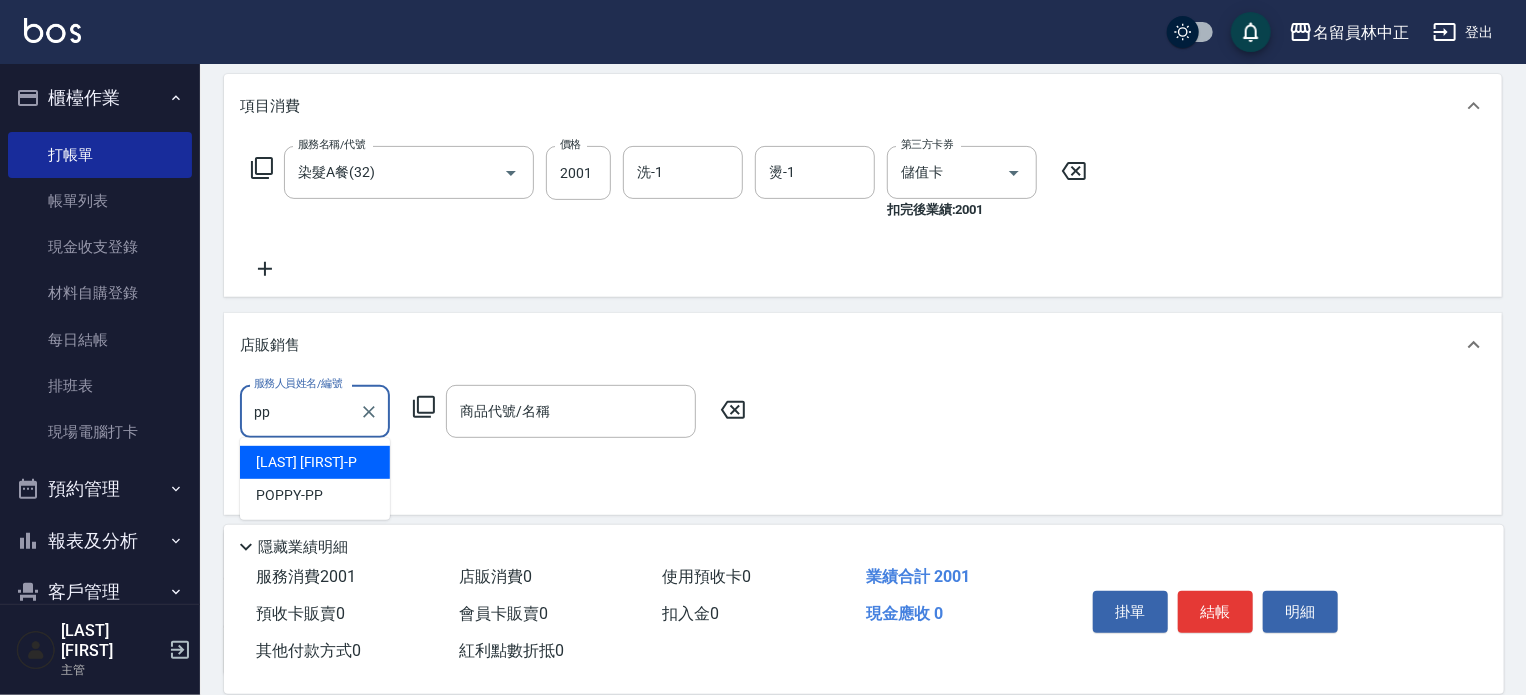 type on "POPPY-PP" 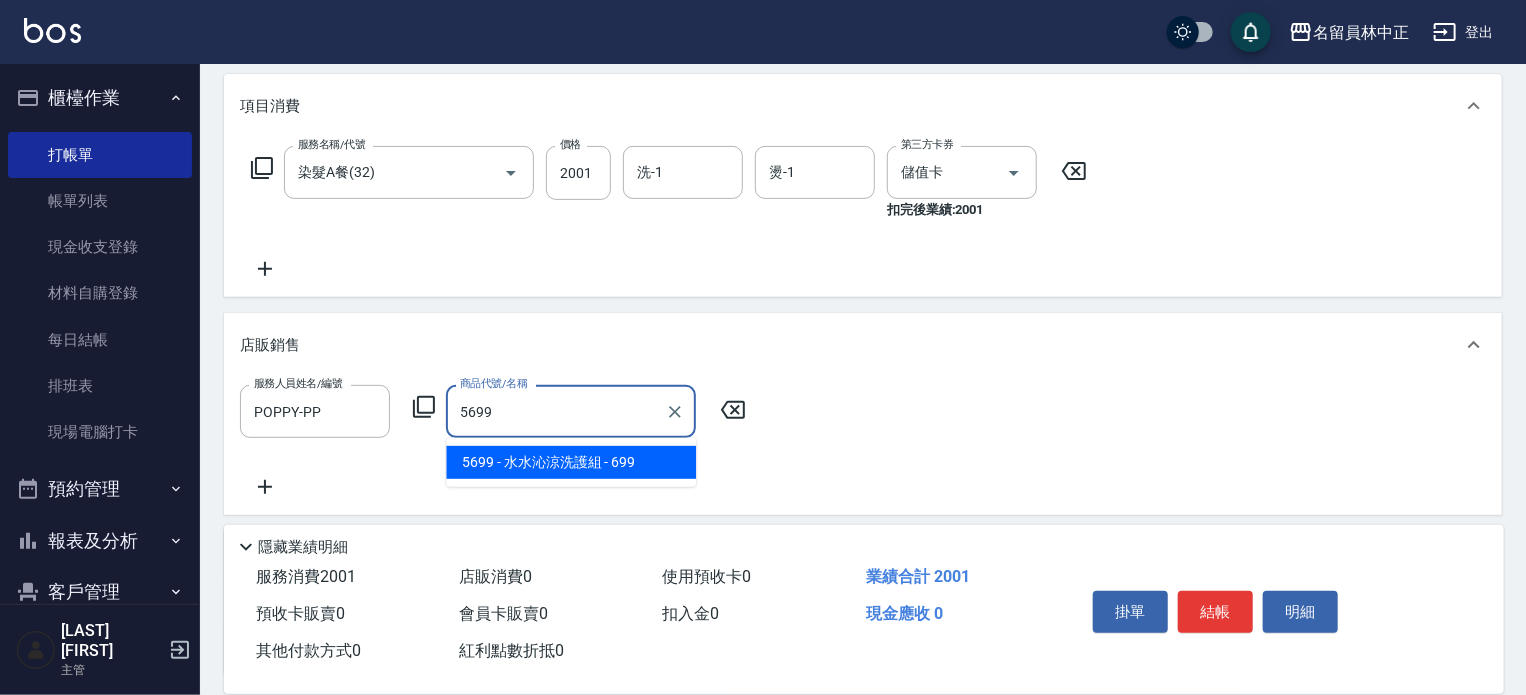 type on "水水沁涼洗護組" 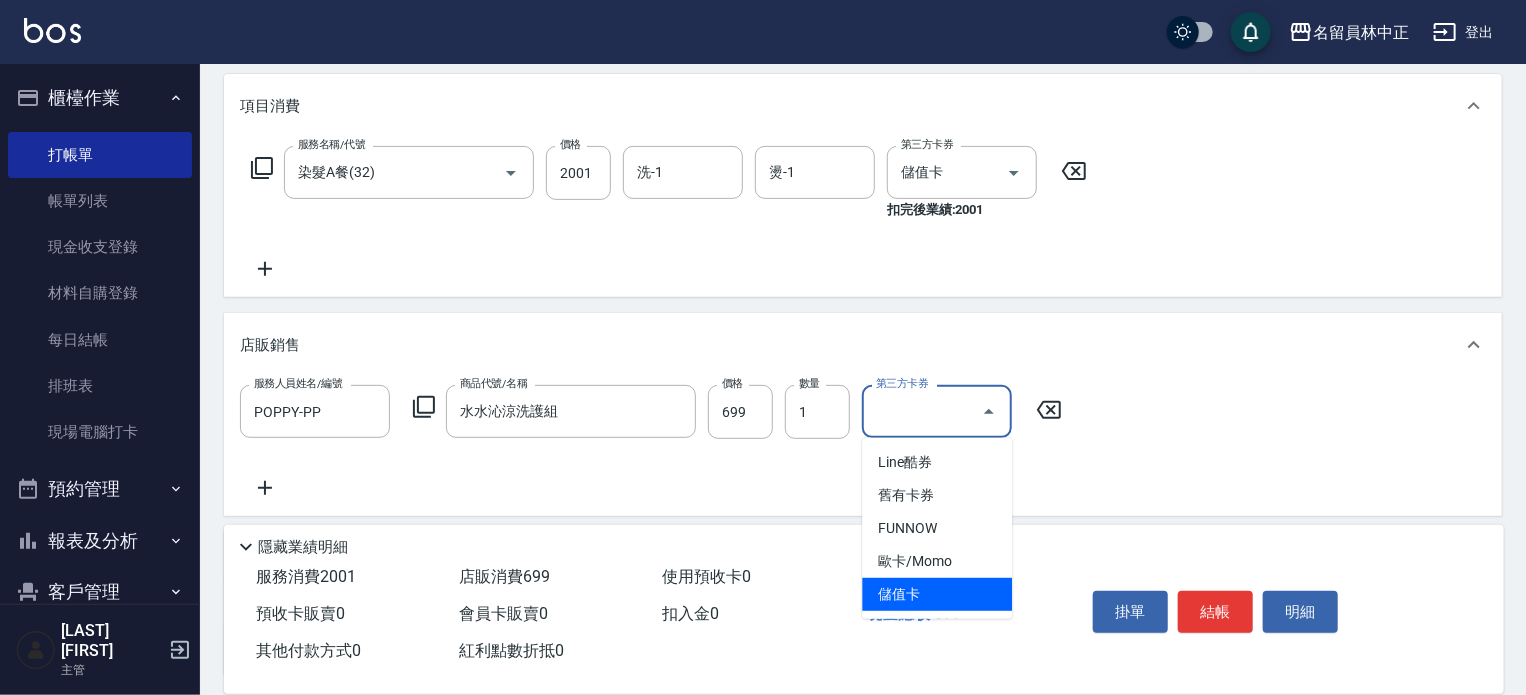 type on "儲值卡" 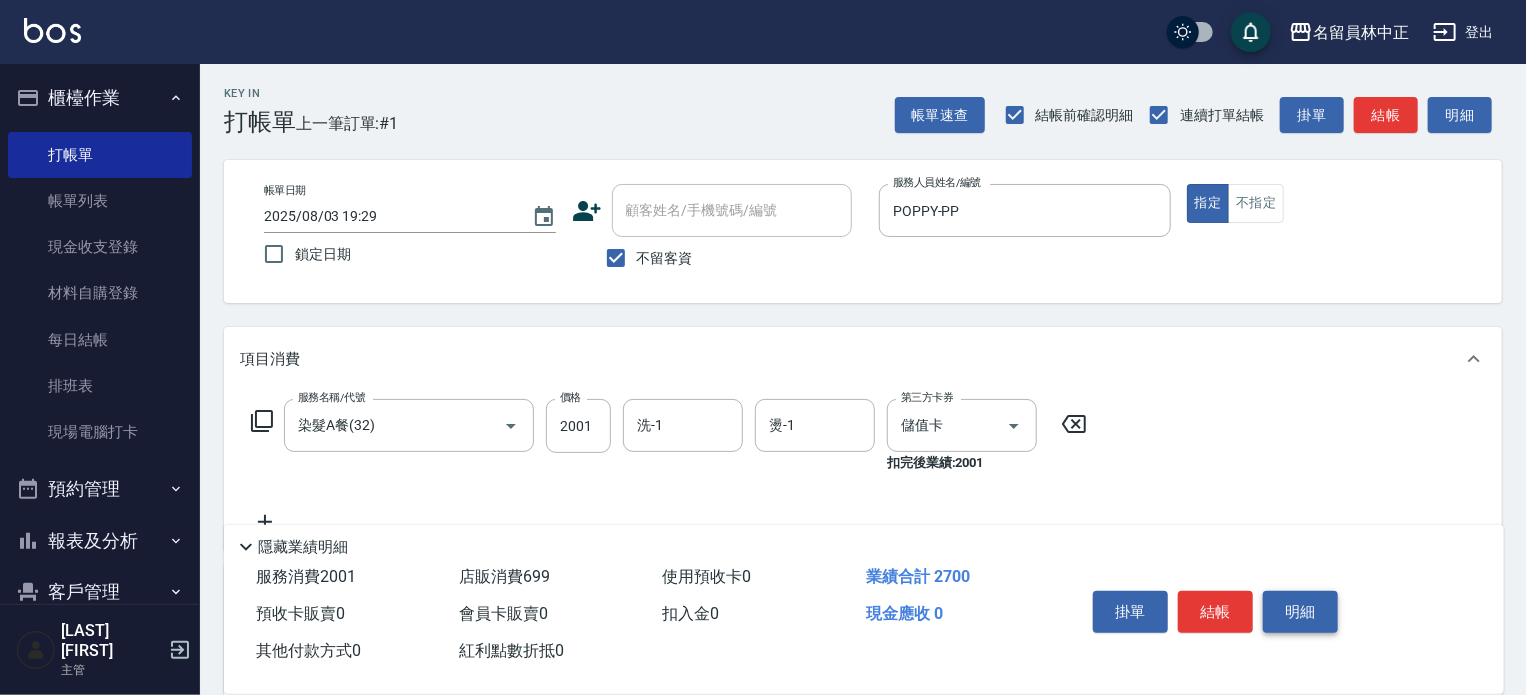 scroll, scrollTop: 0, scrollLeft: 0, axis: both 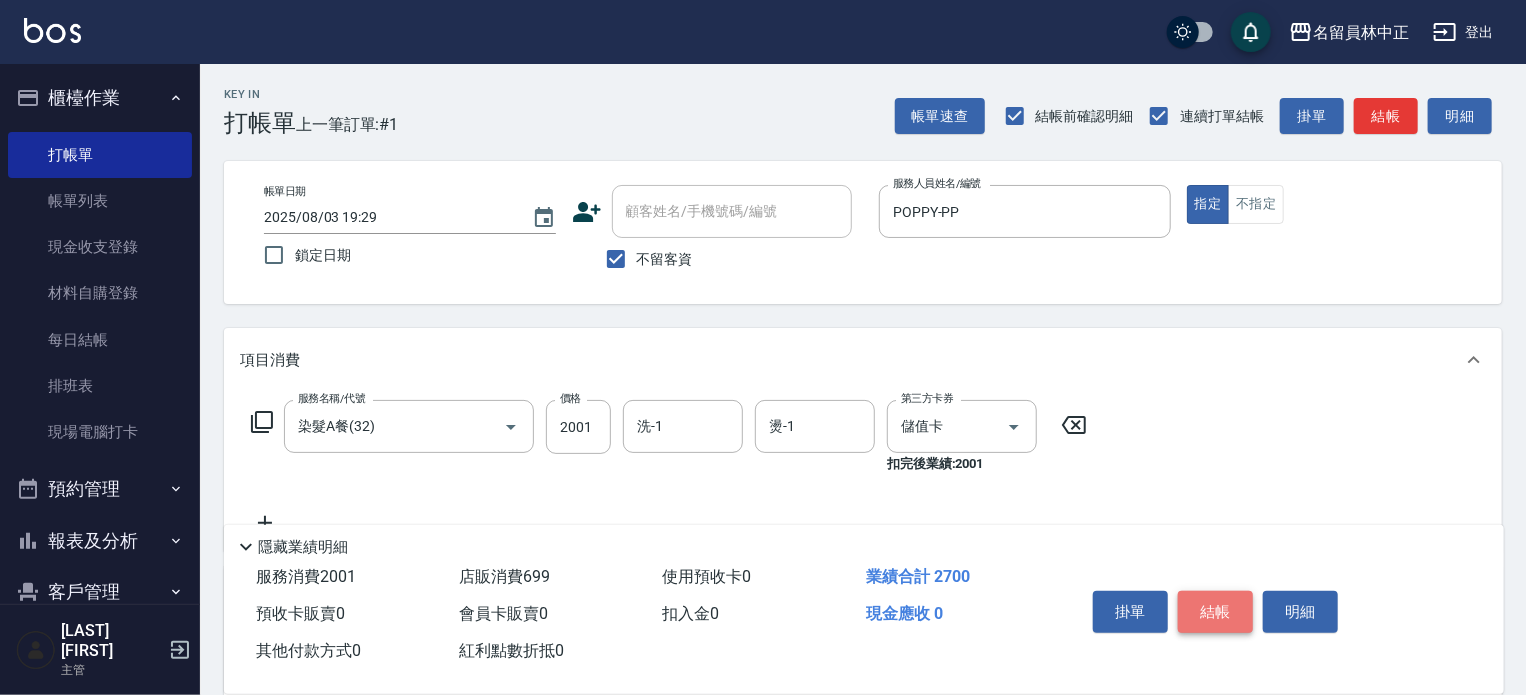 click on "結帳" at bounding box center (1215, 612) 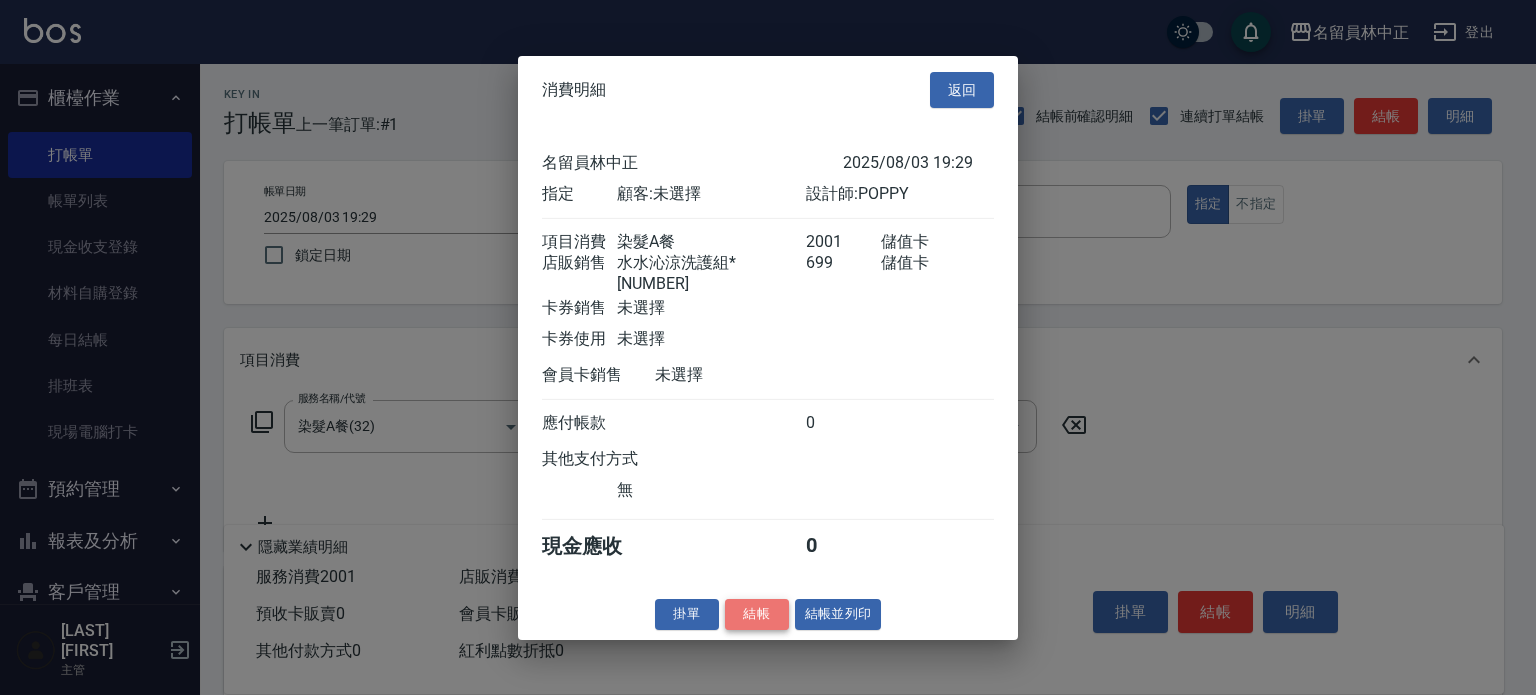 click on "結帳" at bounding box center (757, 614) 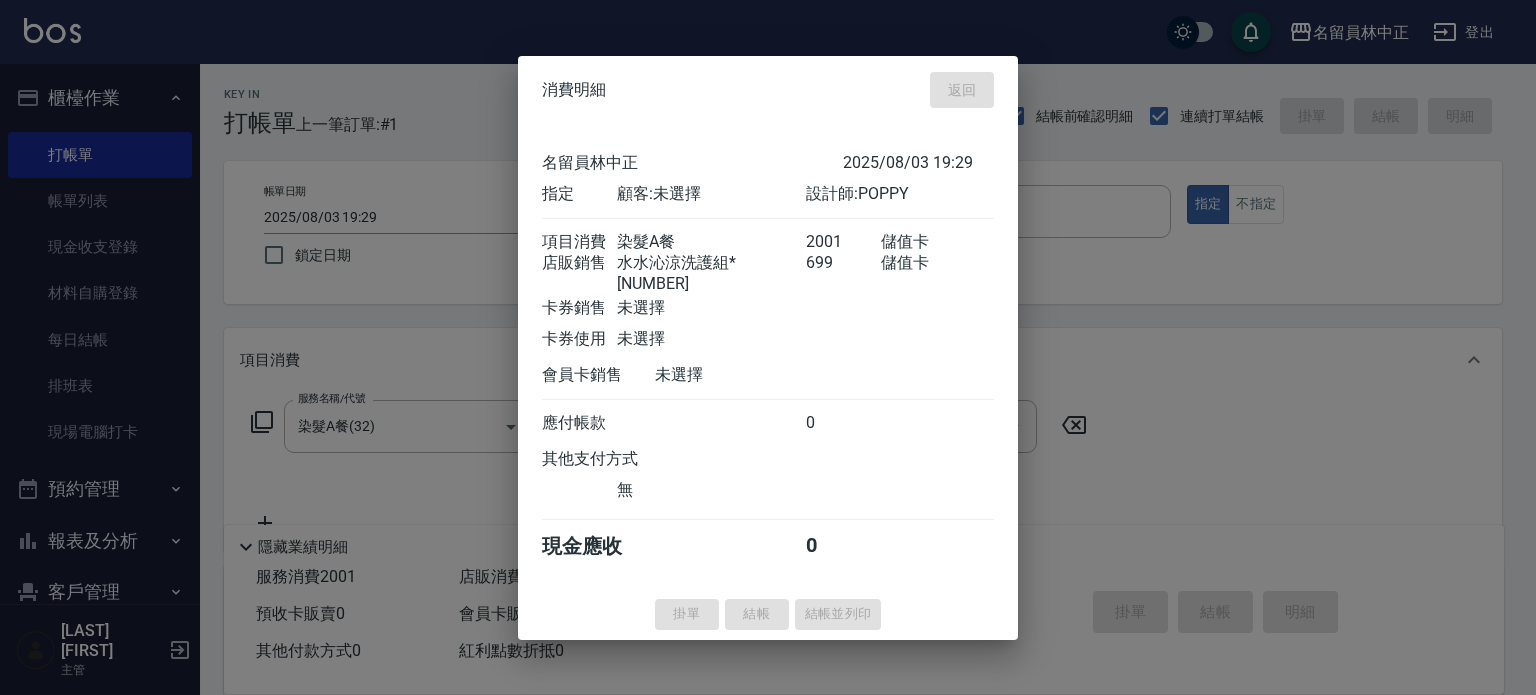 type 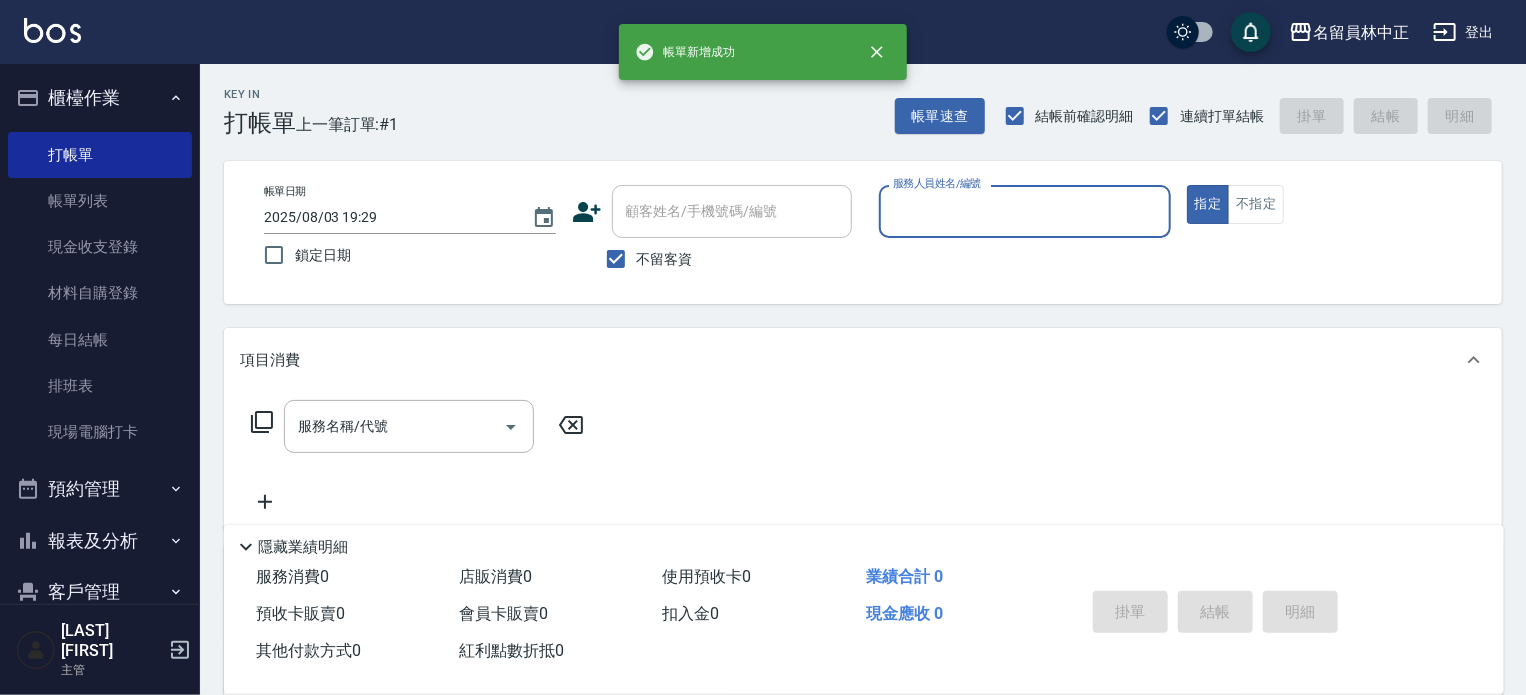 scroll, scrollTop: 0, scrollLeft: 0, axis: both 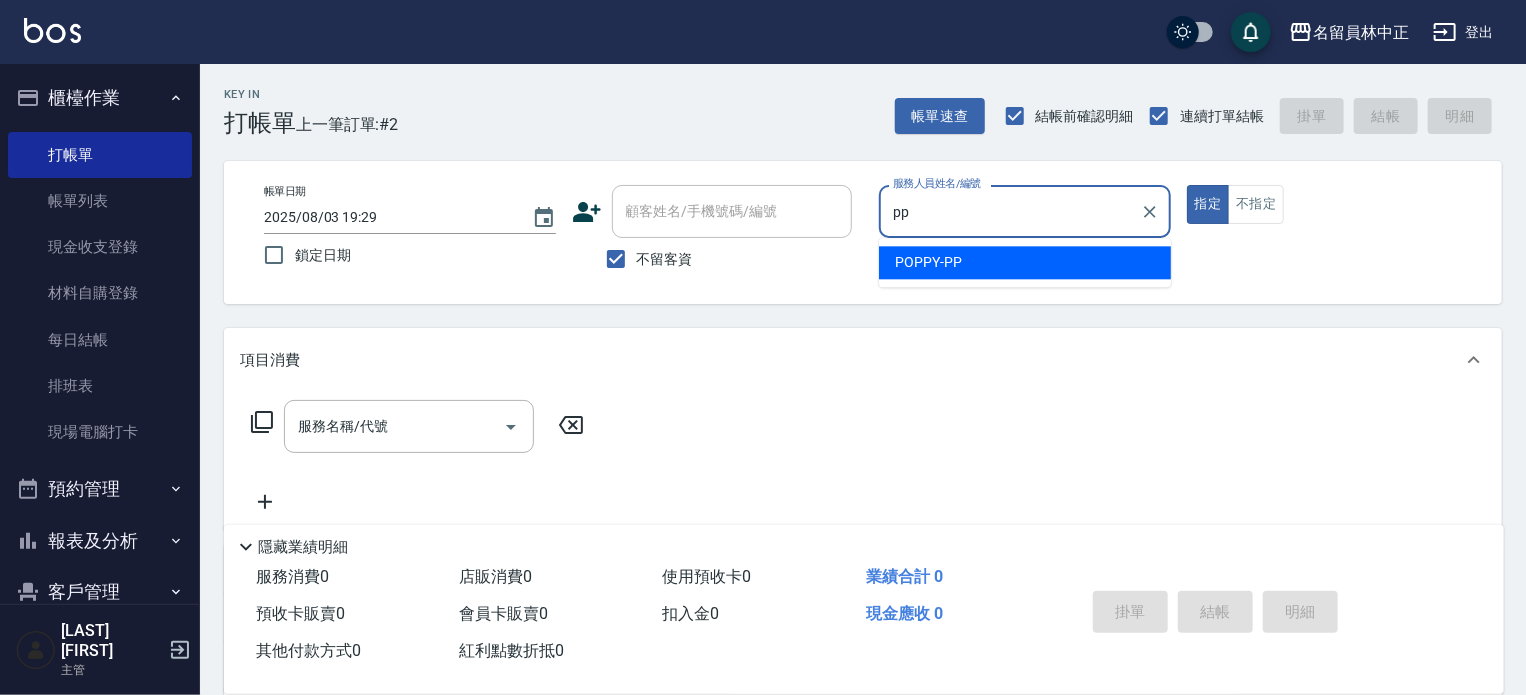 type on "POPPY-PP" 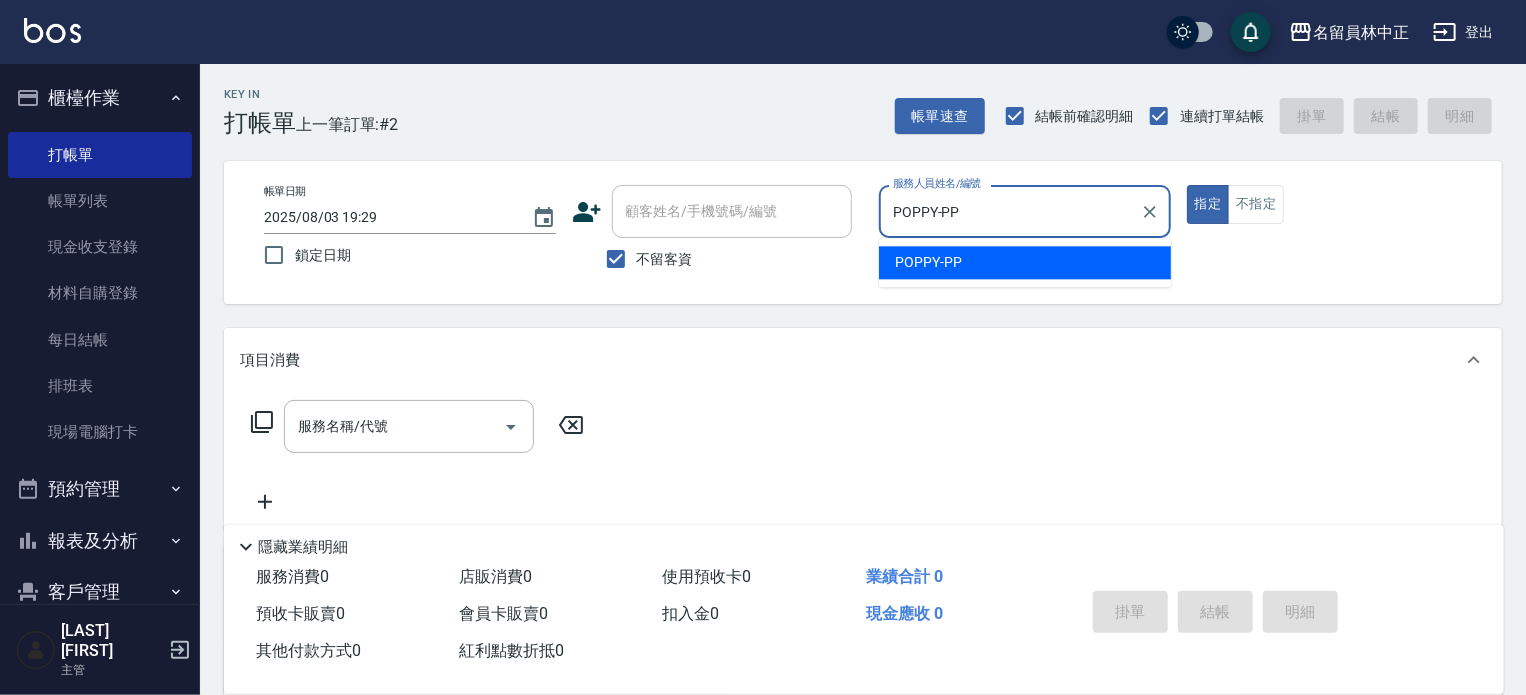 type on "true" 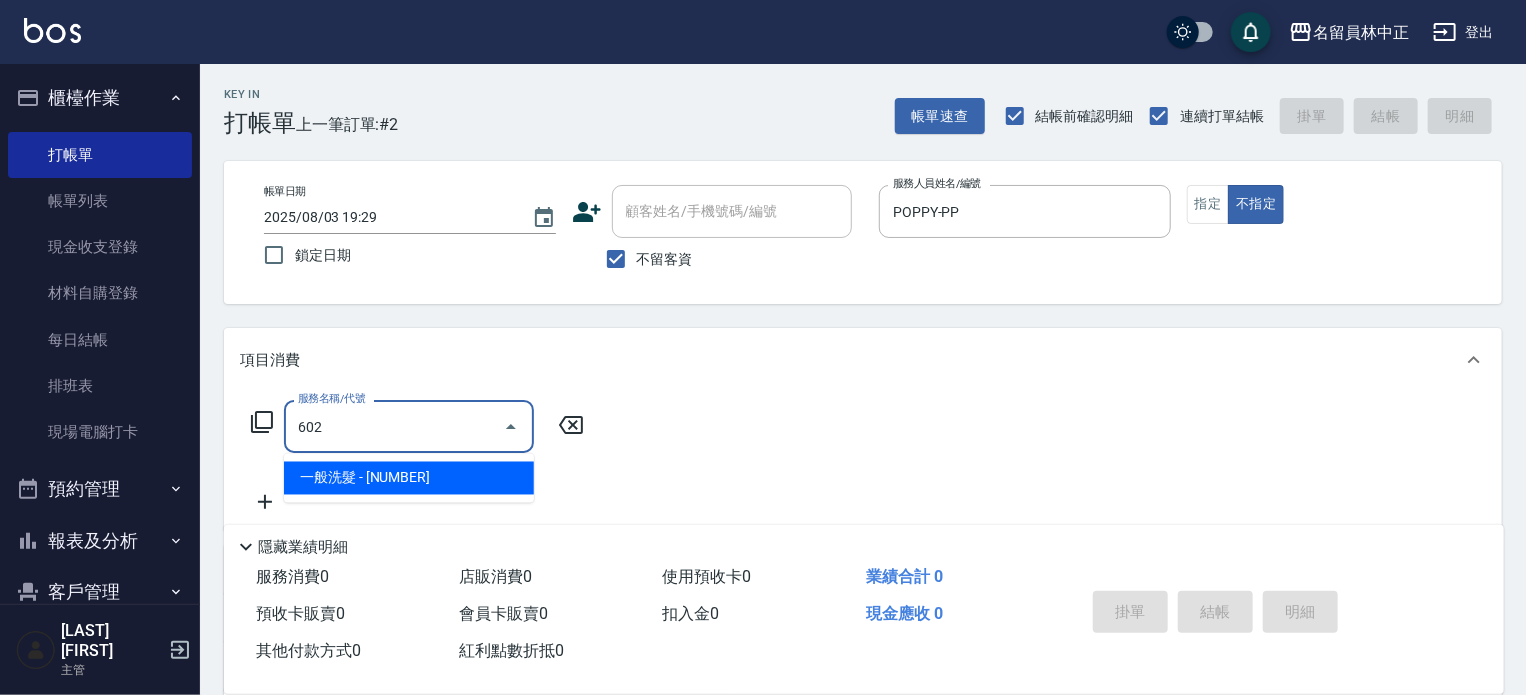 type on "一般洗髮(602)" 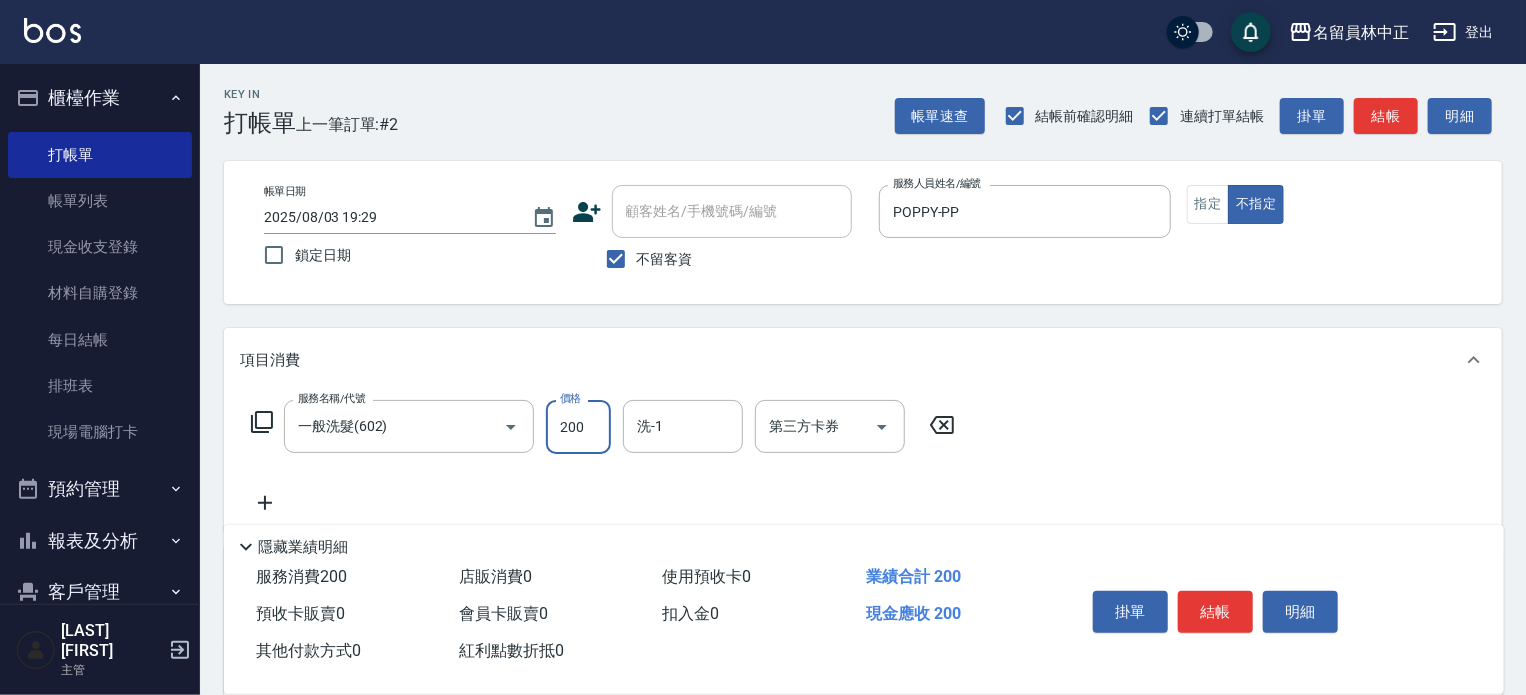 type on "200" 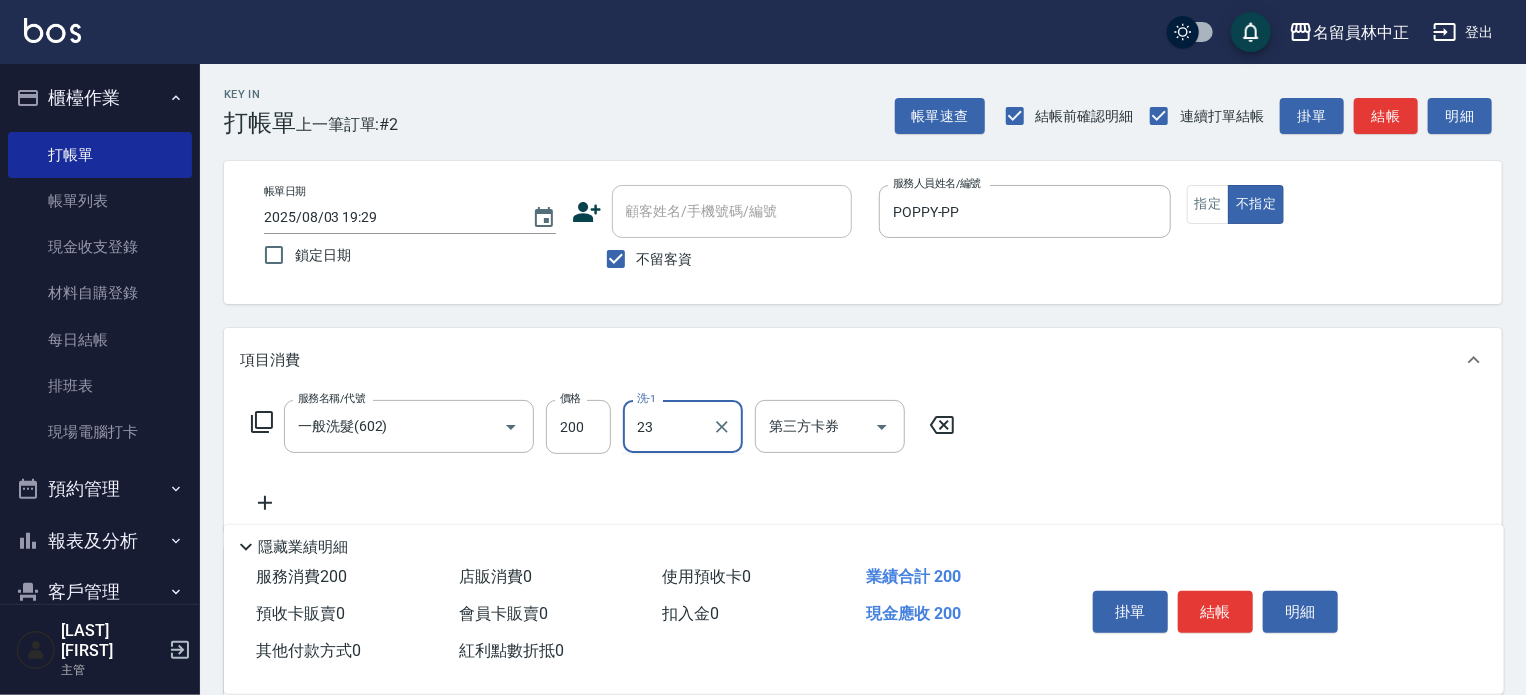 type on "[LAST] [FIRST]-[NUMBER]" 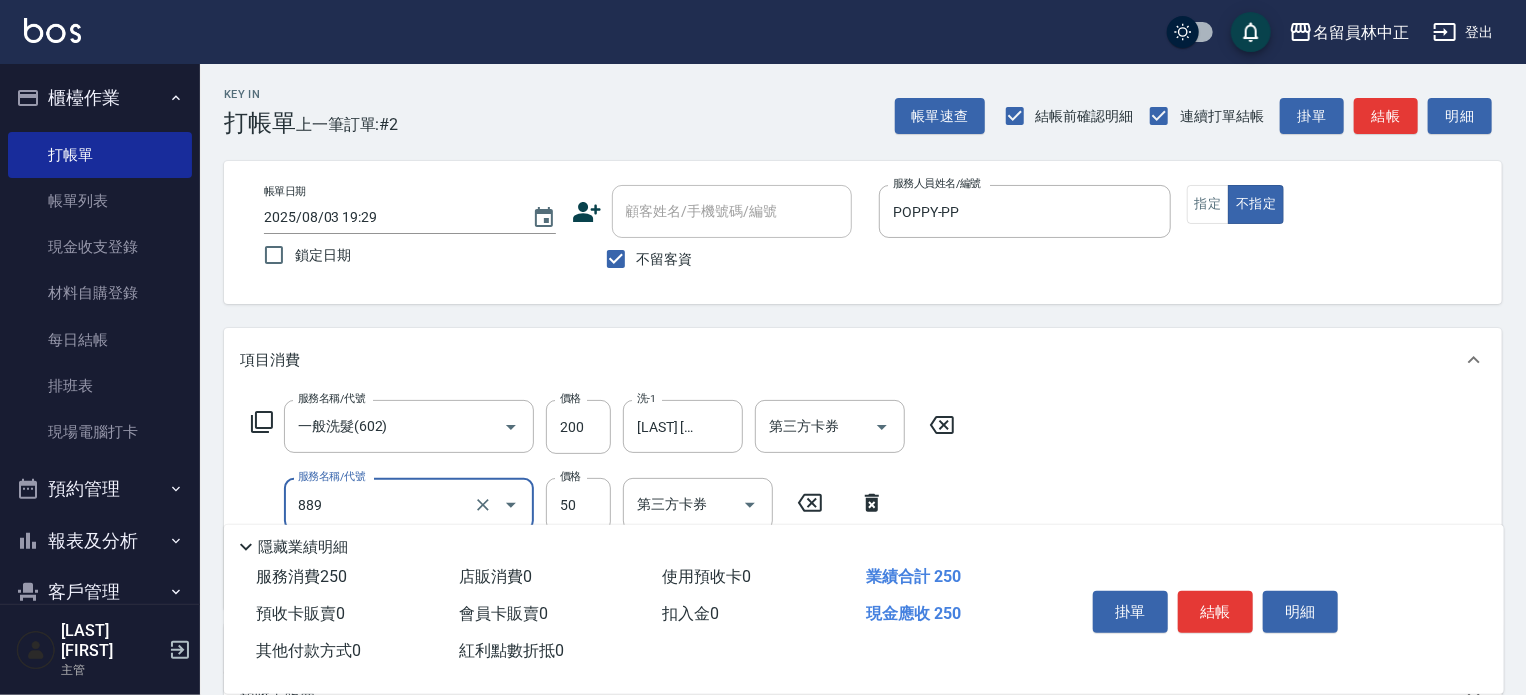 type on "精油(889)" 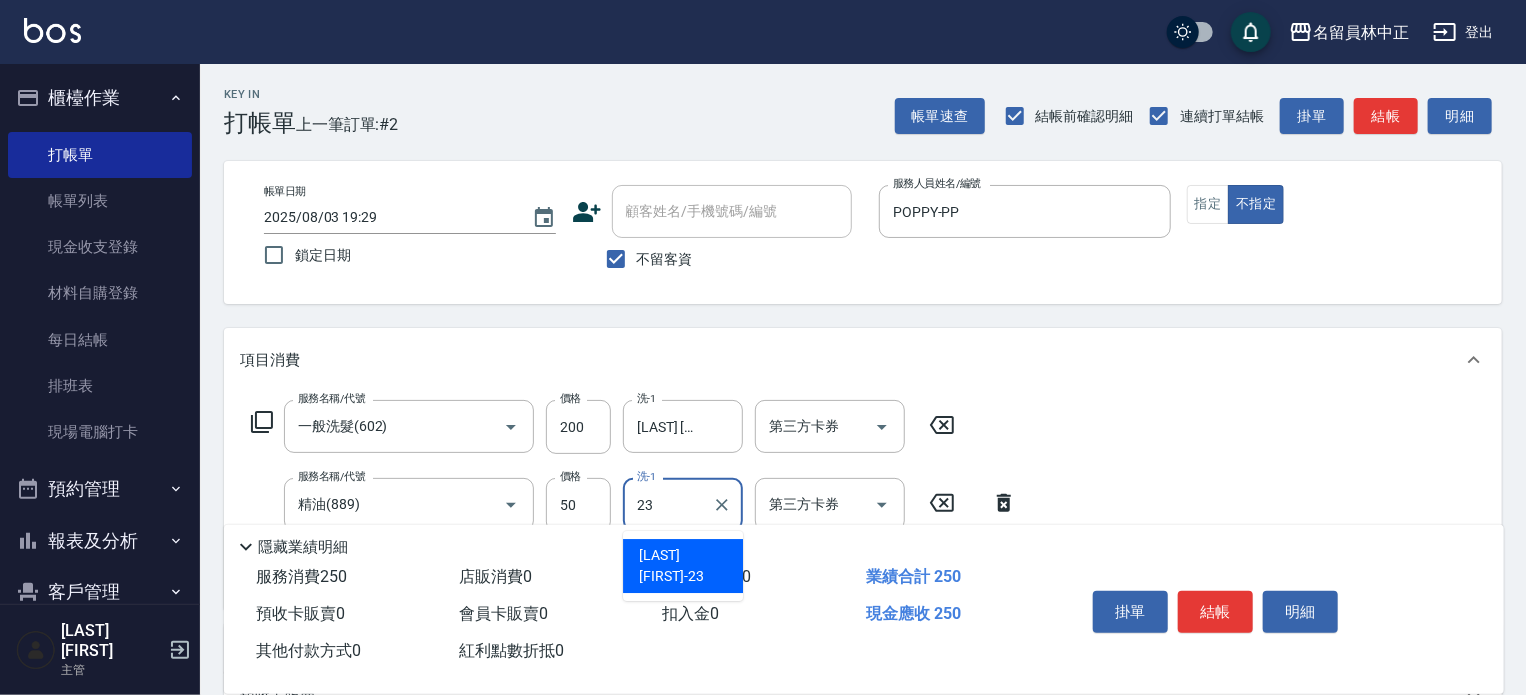 type on "[LAST] [FIRST]-[NUMBER]" 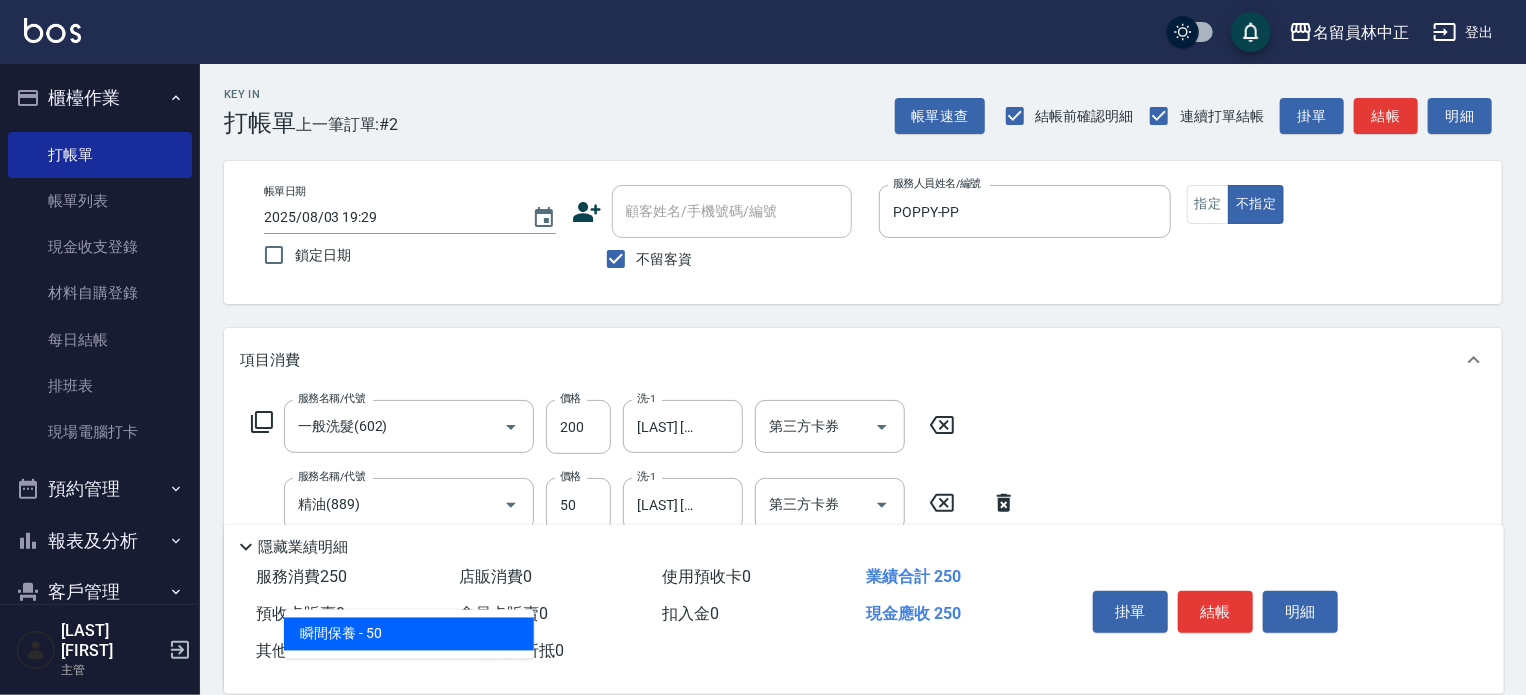 type on "瞬間保養([NUMBER])" 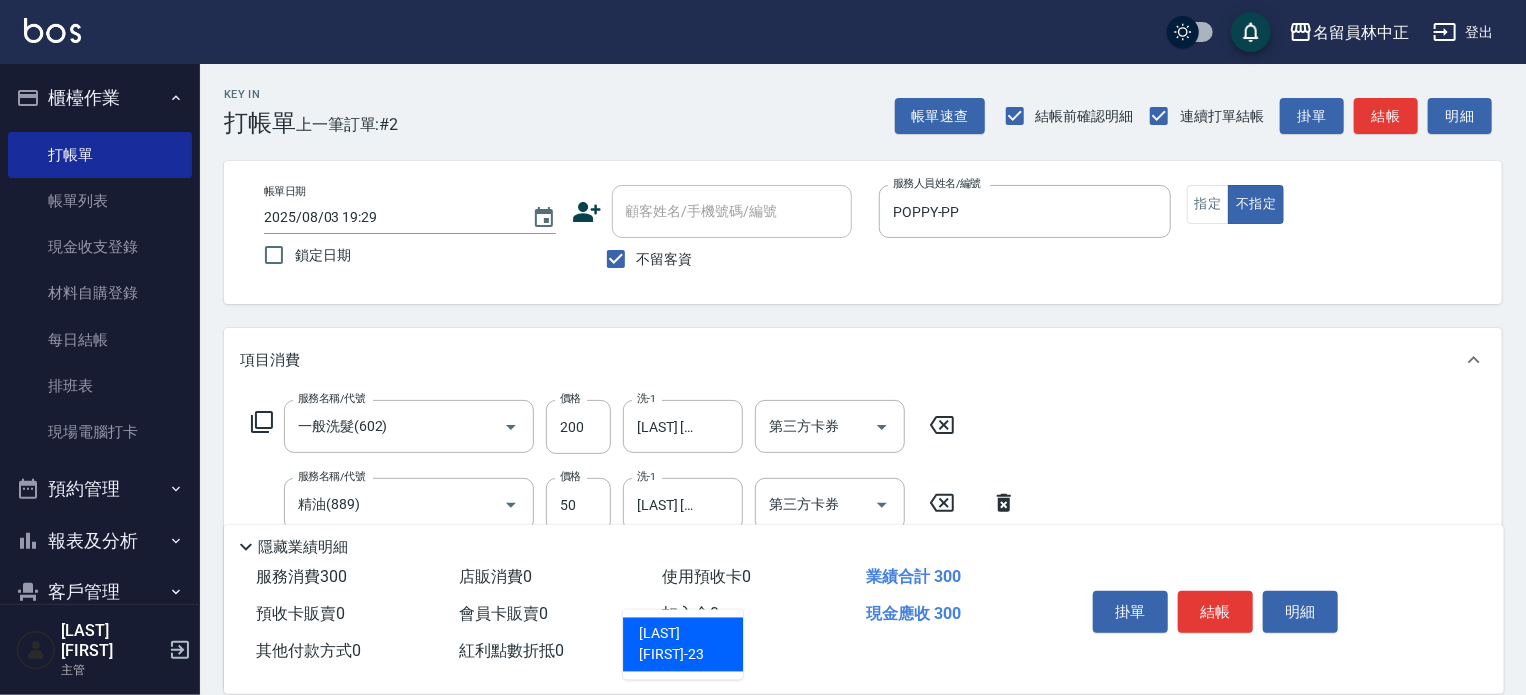 type on "[LAST] [FIRST]-[NUMBER]" 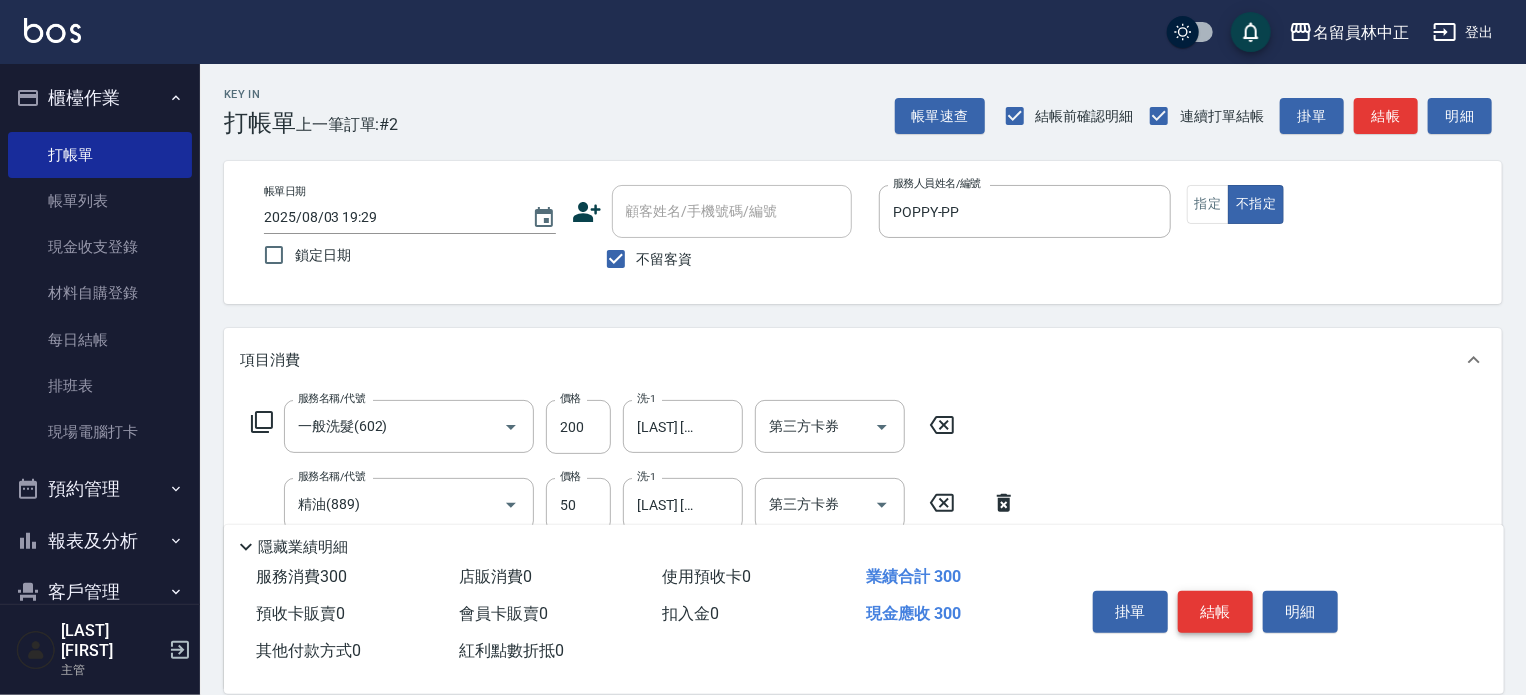 click on "結帳" at bounding box center [1215, 612] 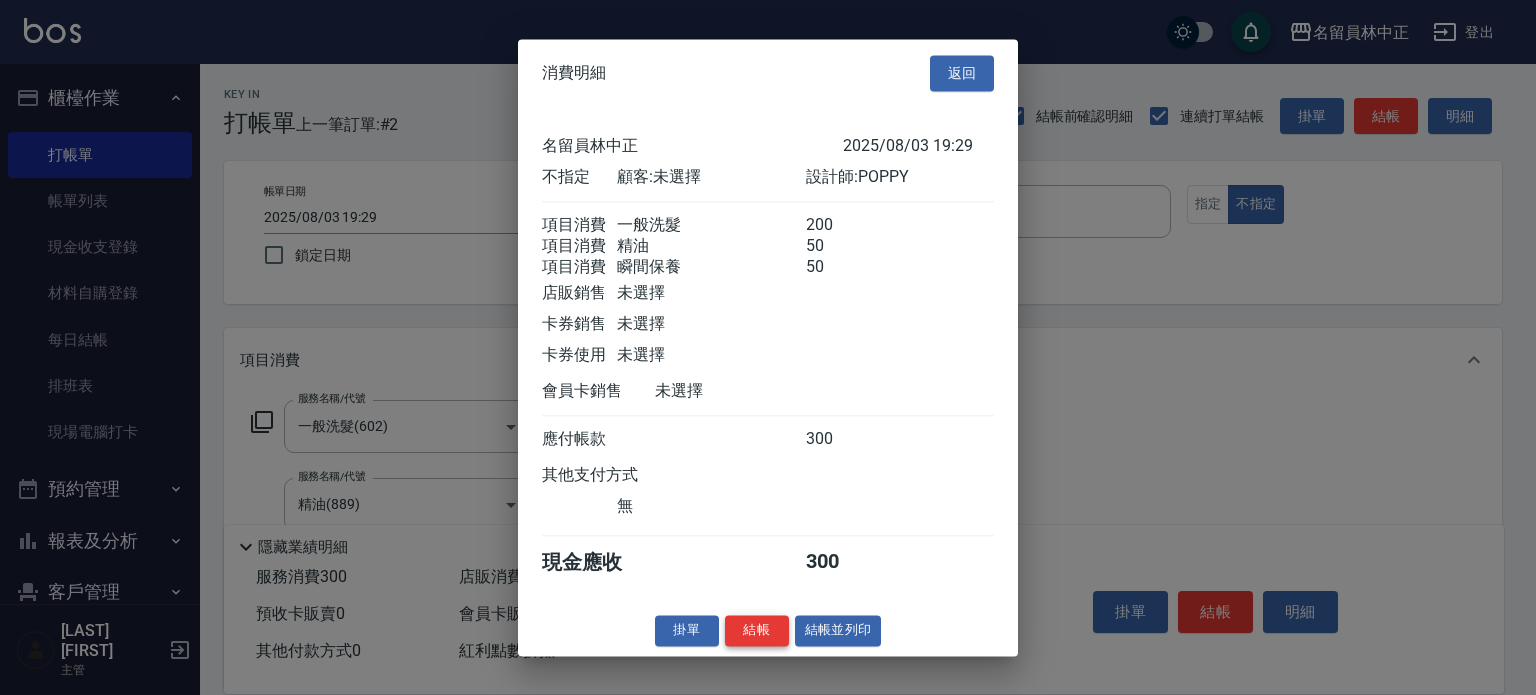 click on "結帳" at bounding box center [757, 630] 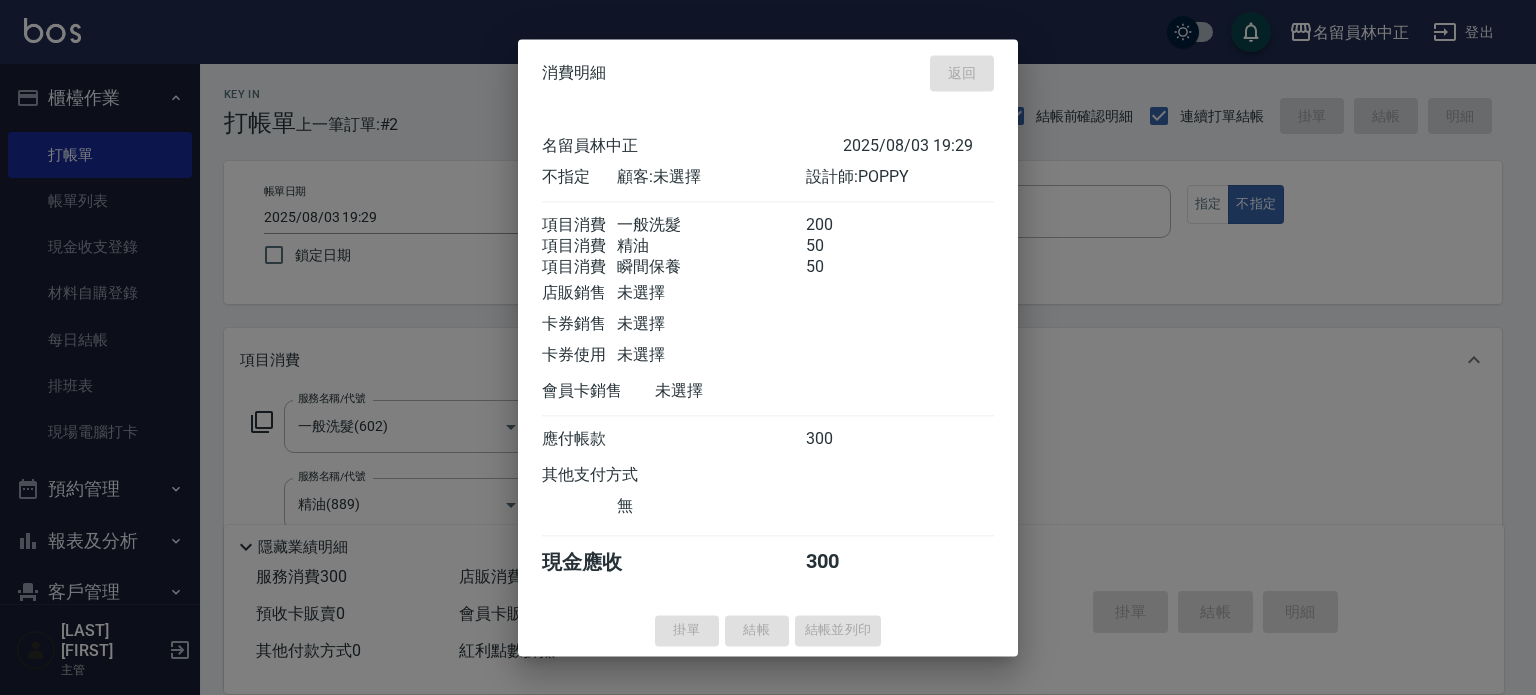 type on "2025/08/03 19:30" 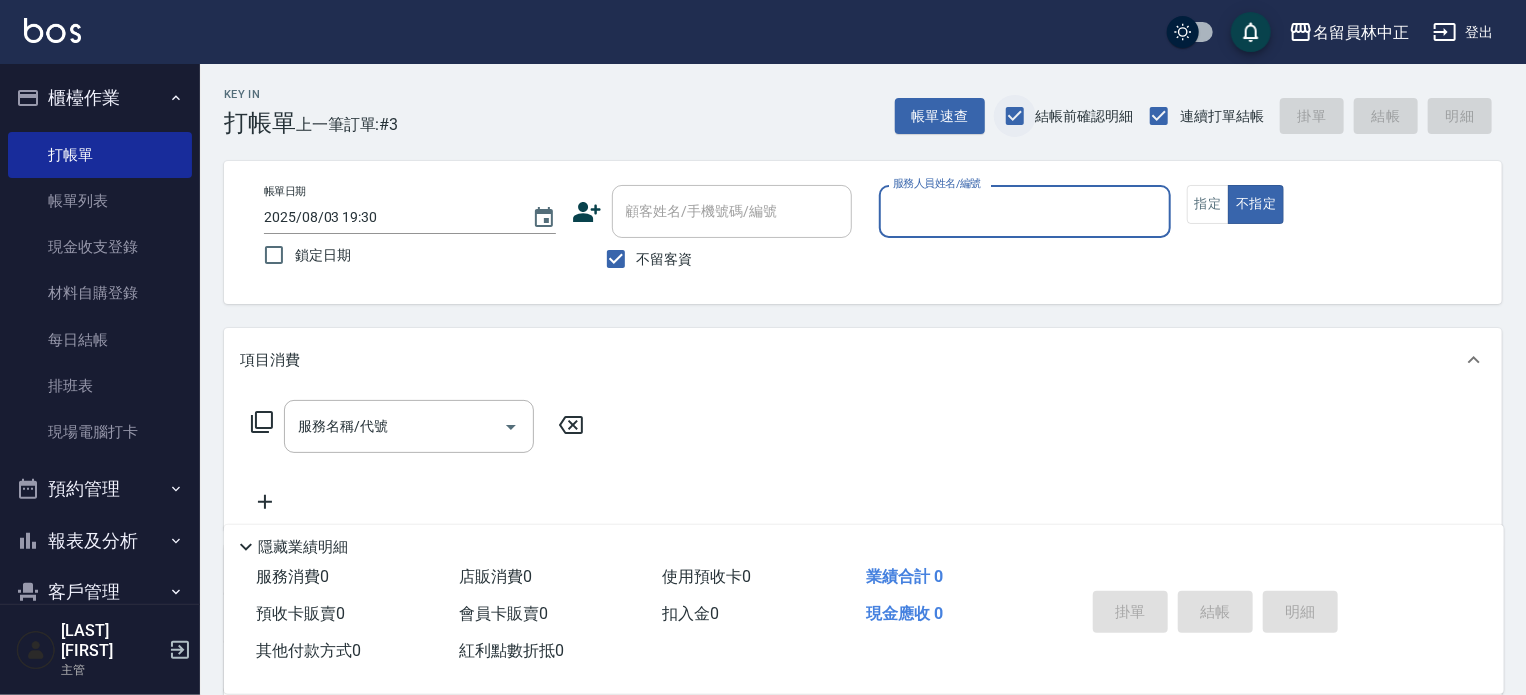click on "結帳前確認明細" at bounding box center [1015, 116] 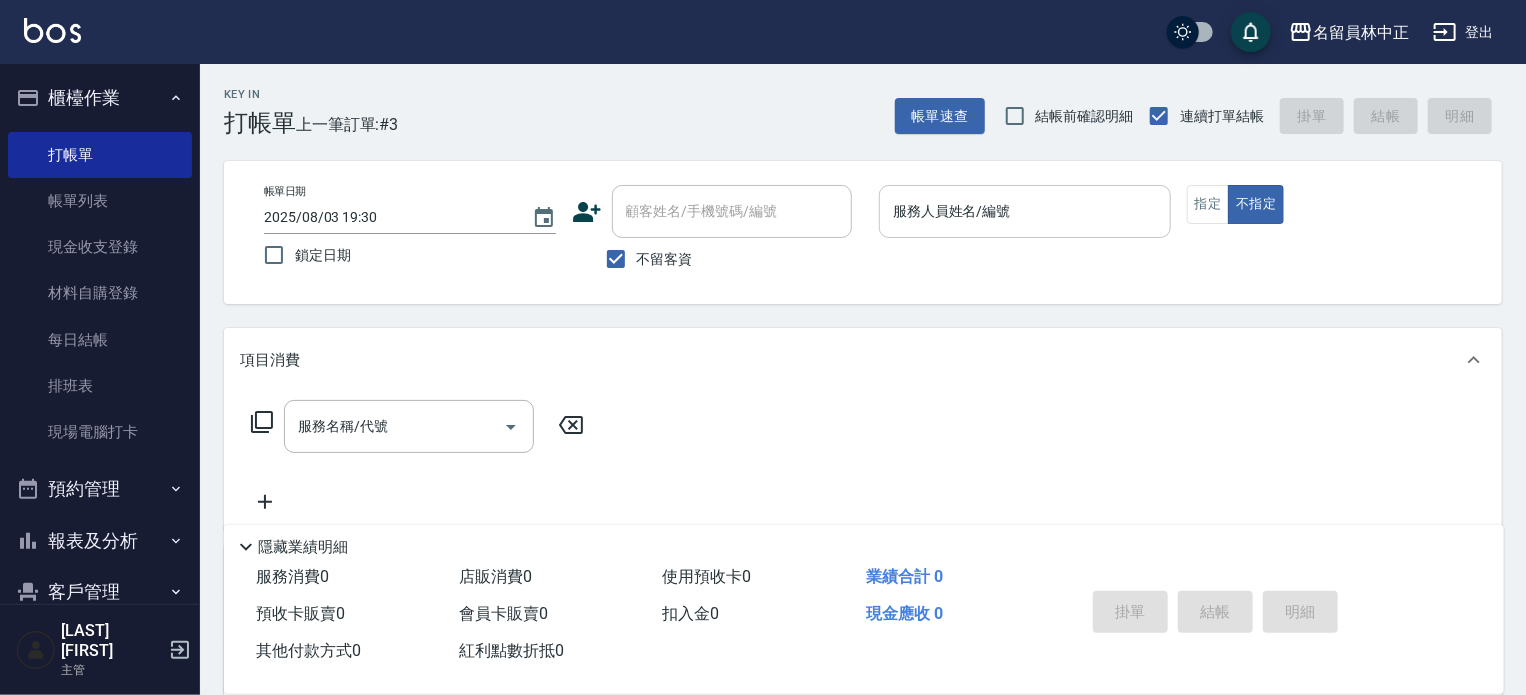 click on "服務人員姓名/編號" at bounding box center [1025, 211] 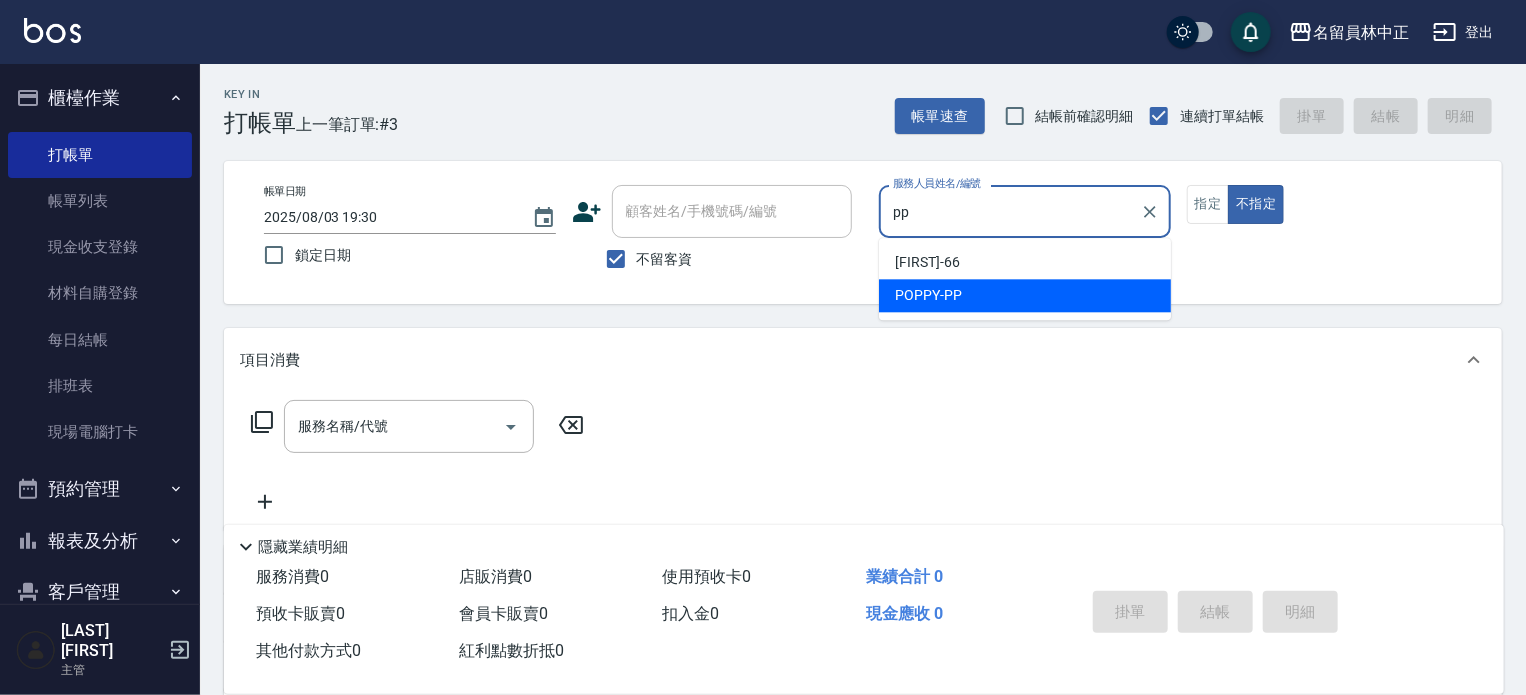 type on "POPPY-PP" 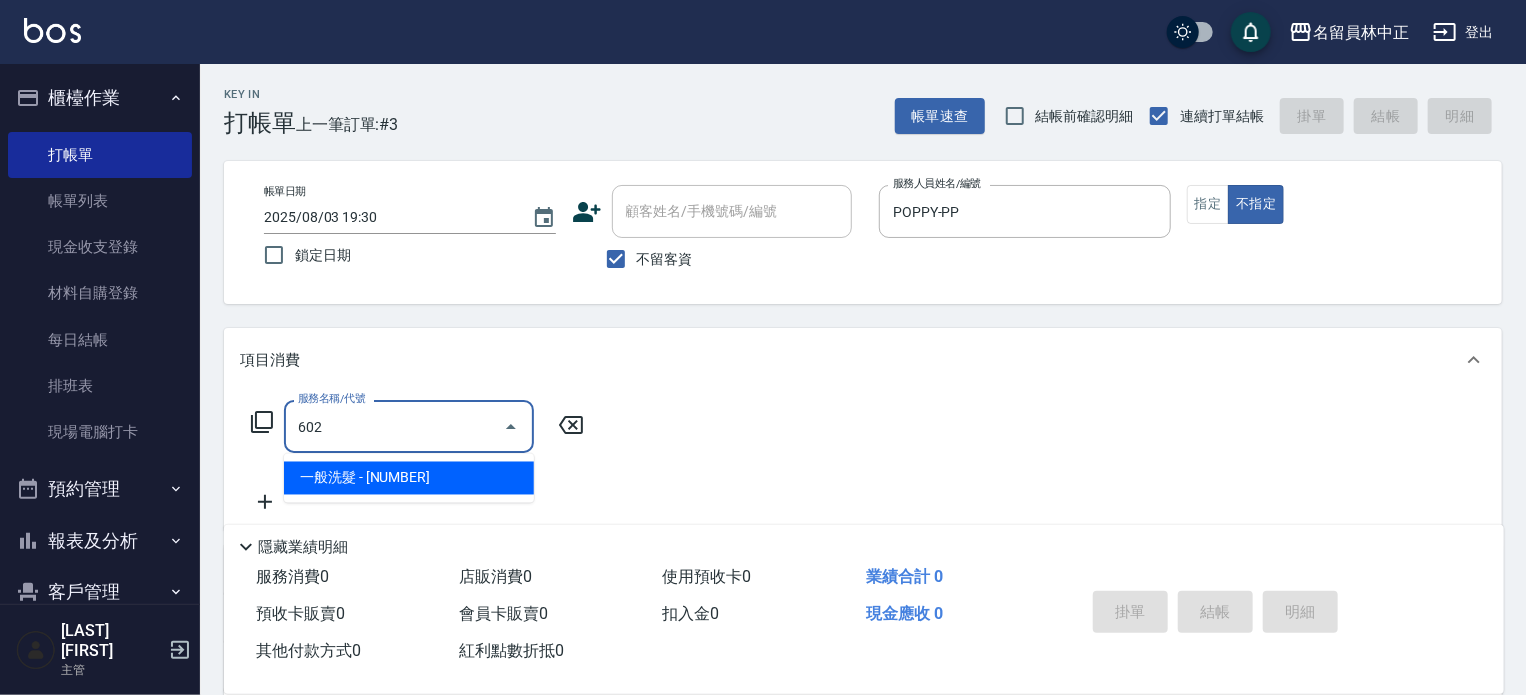 type on "一般洗髮(602)" 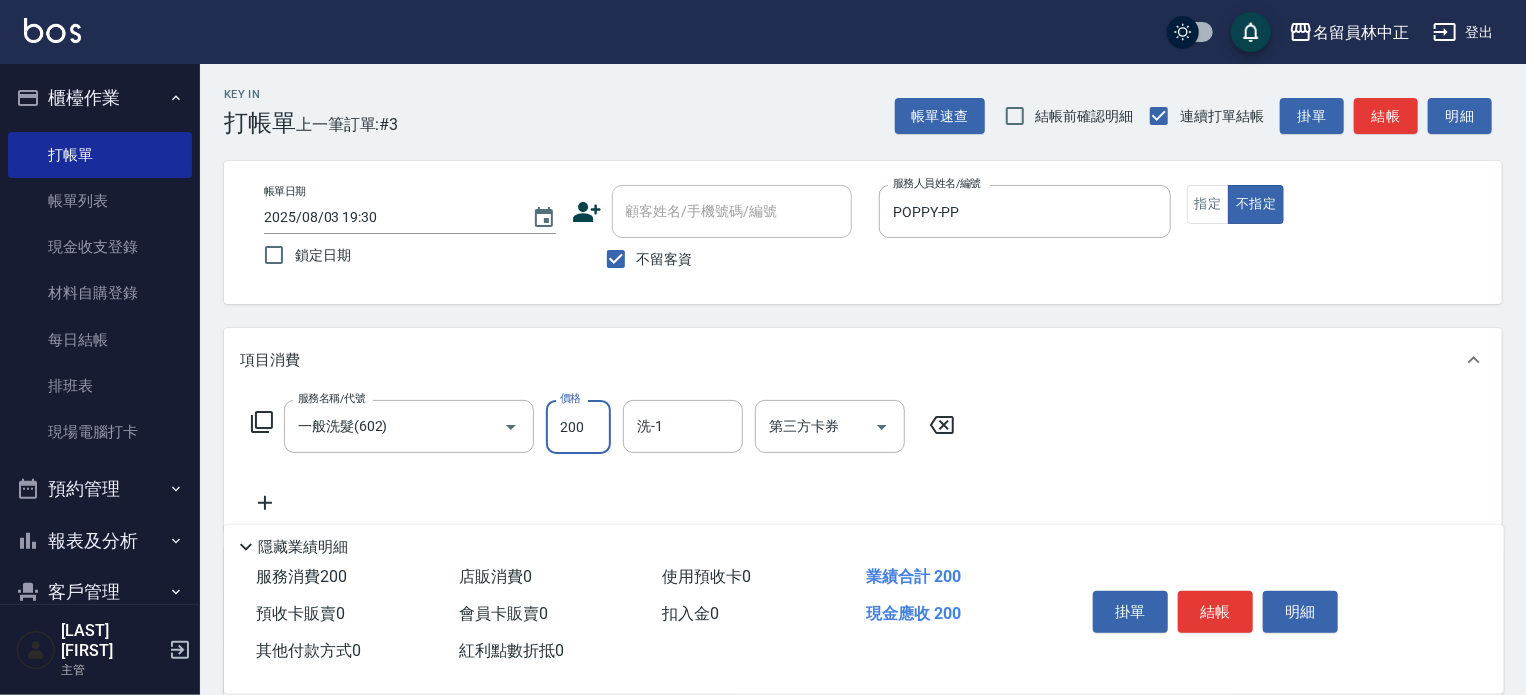 type on "200" 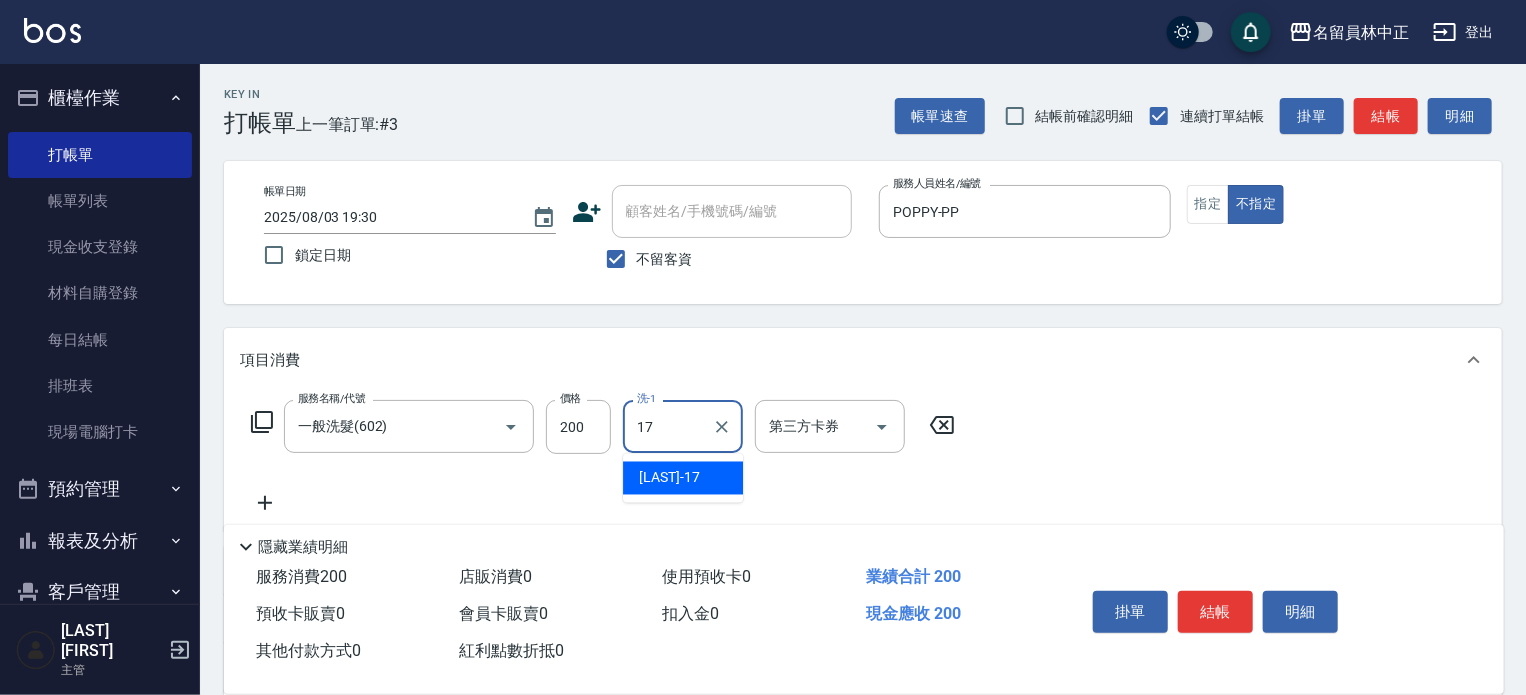 type on "[LAST]-[NUMBER]" 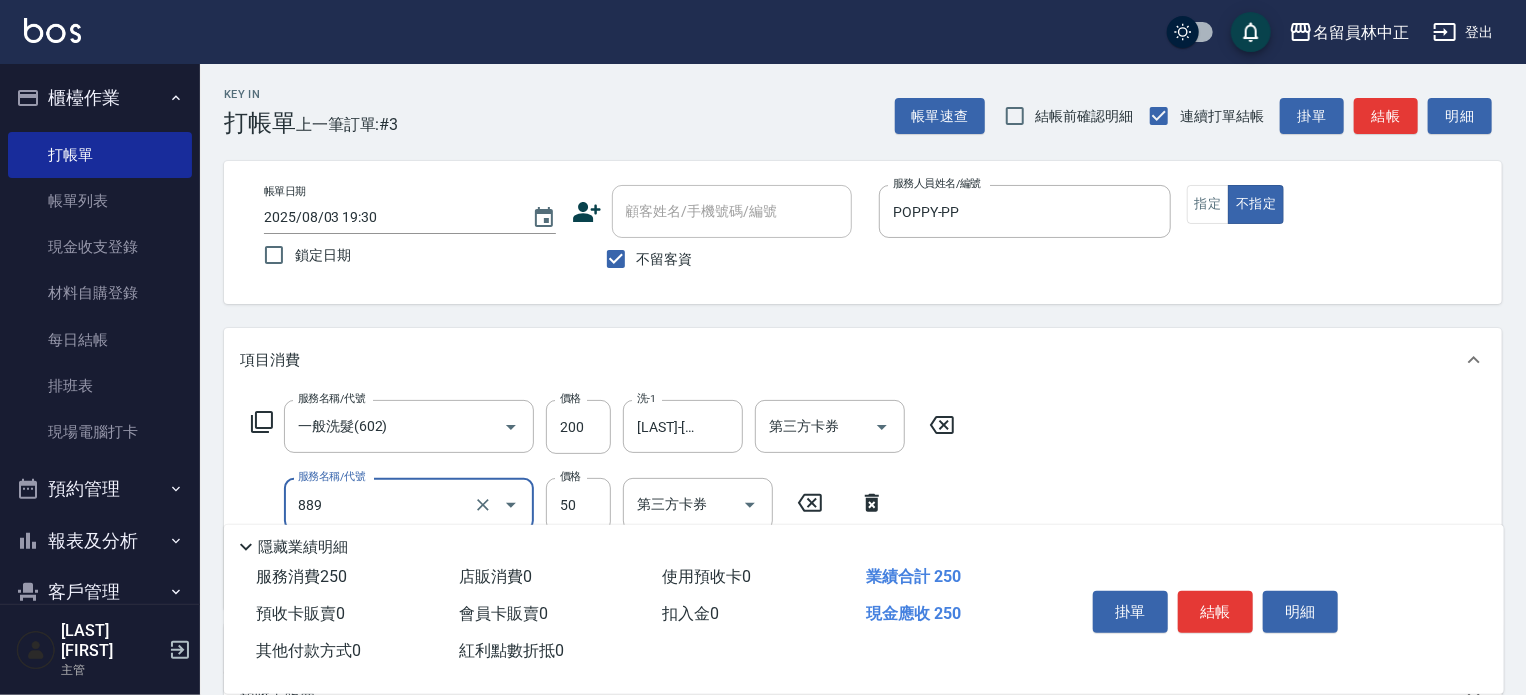 type on "精油(889)" 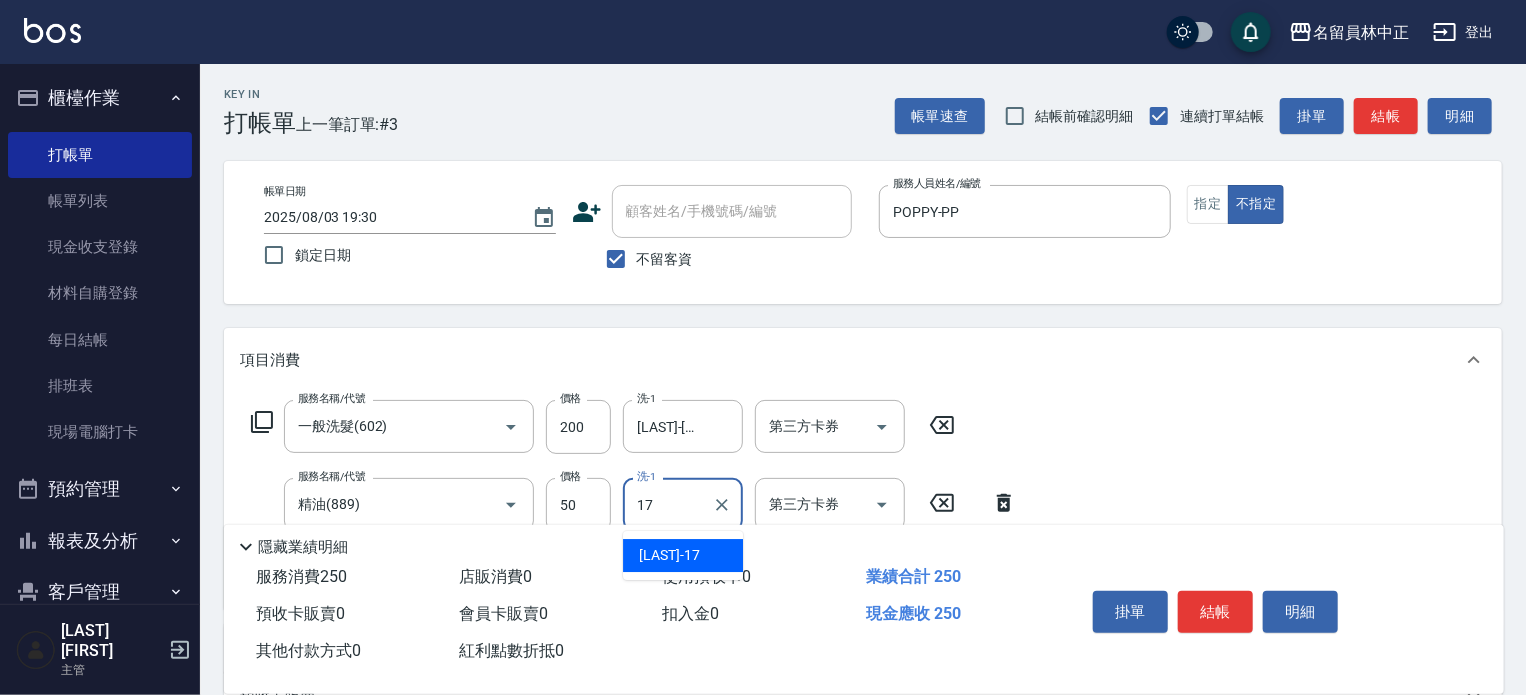 type on "[LAST]-[NUMBER]" 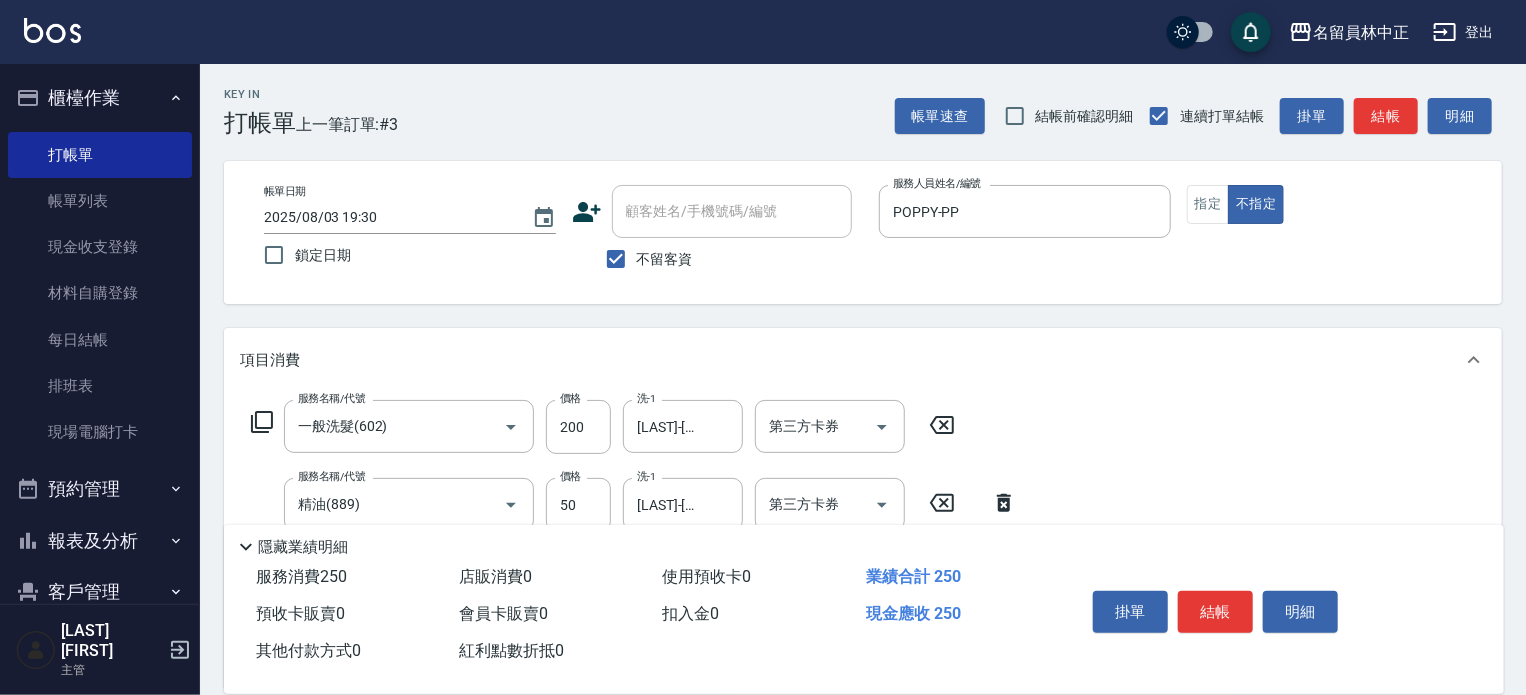 type on "4" 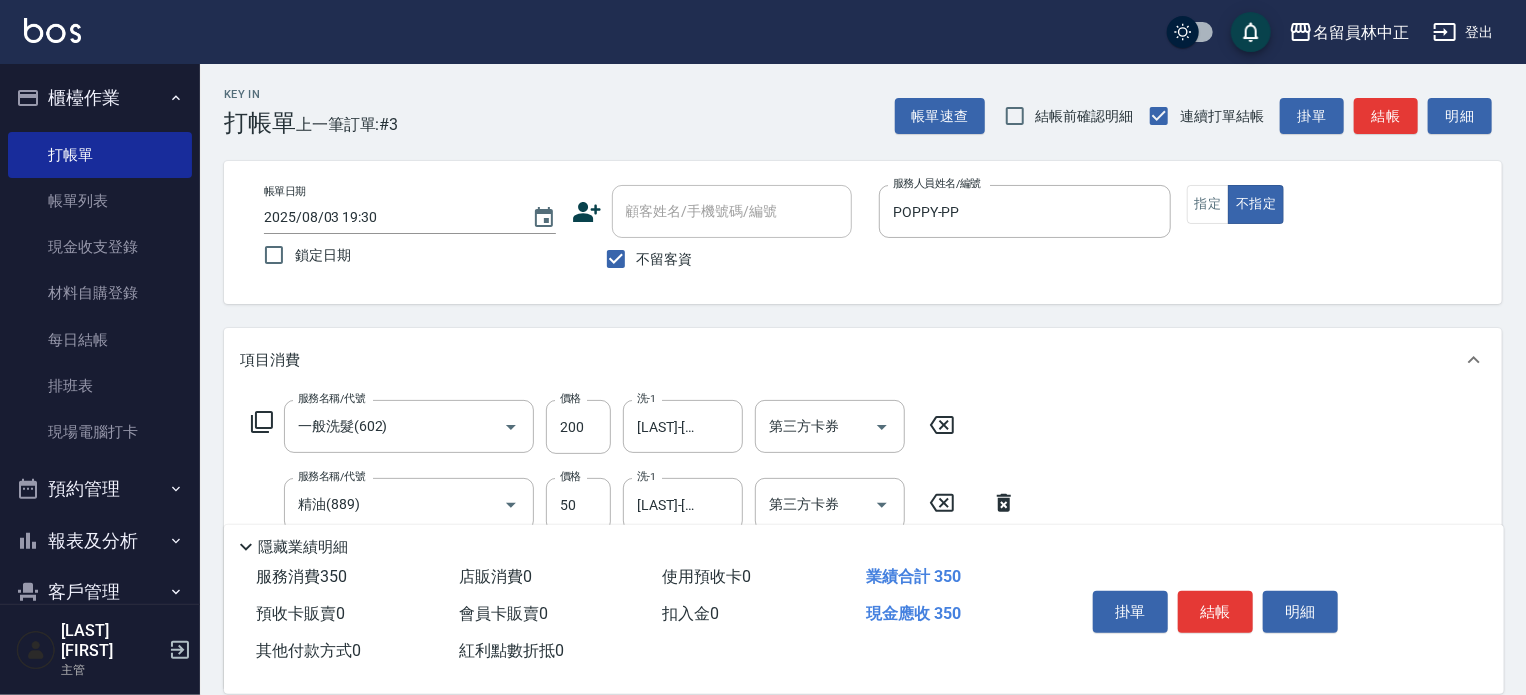 type on "剪髮(302)" 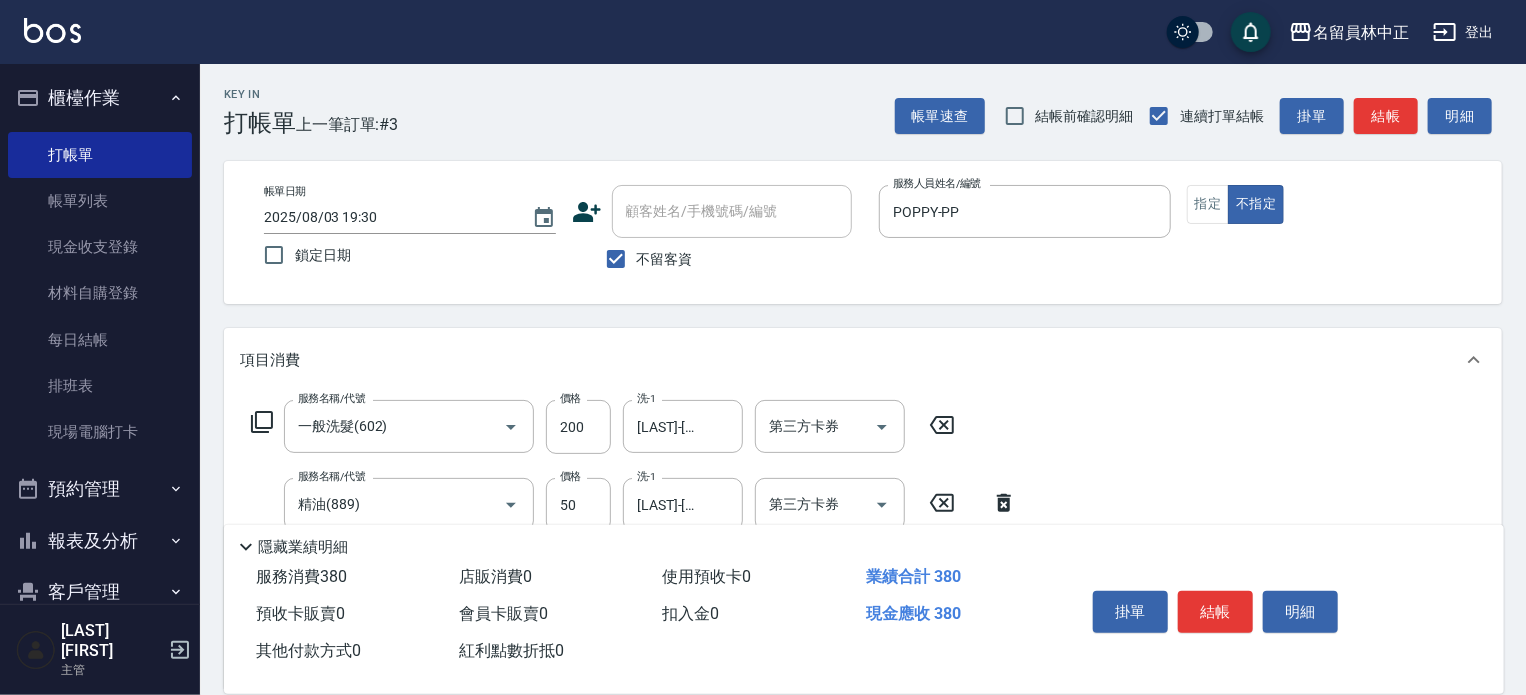 type on "130" 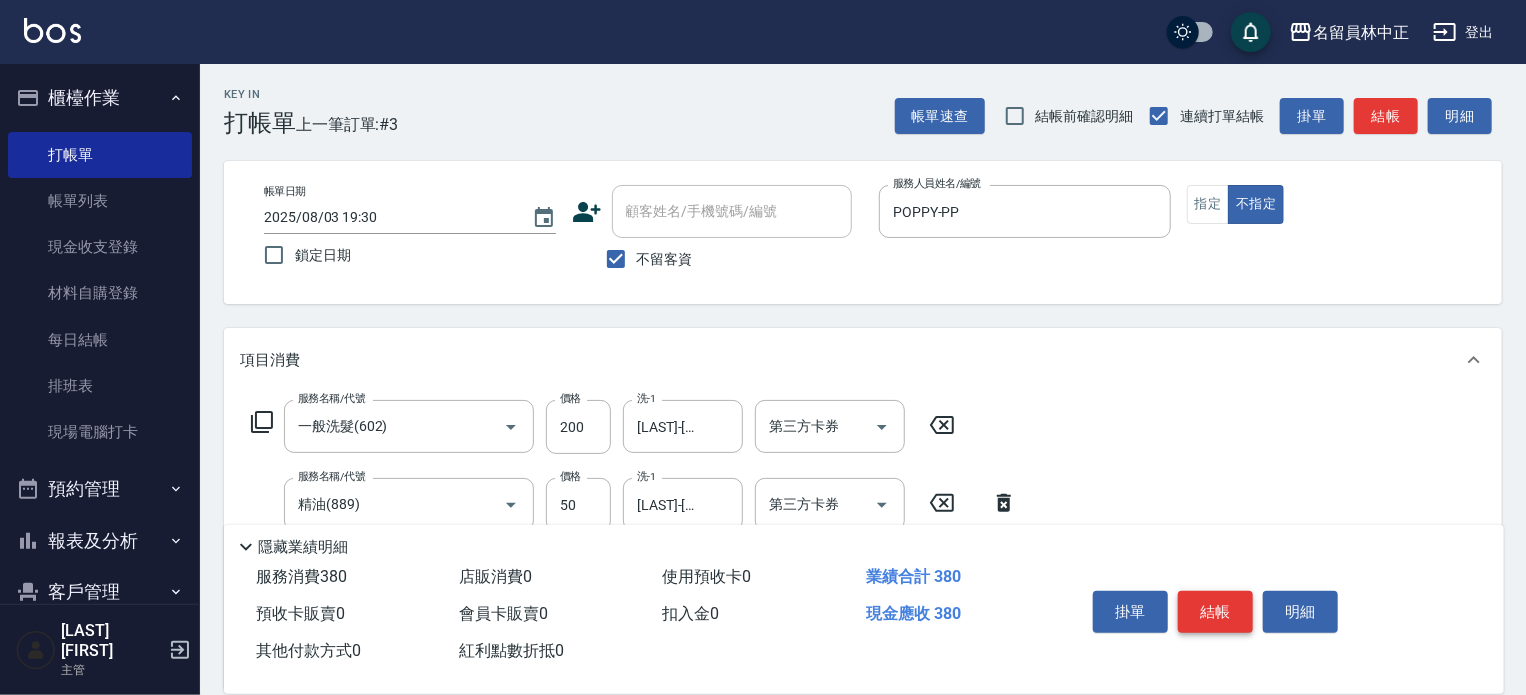 click on "結帳" at bounding box center (1215, 612) 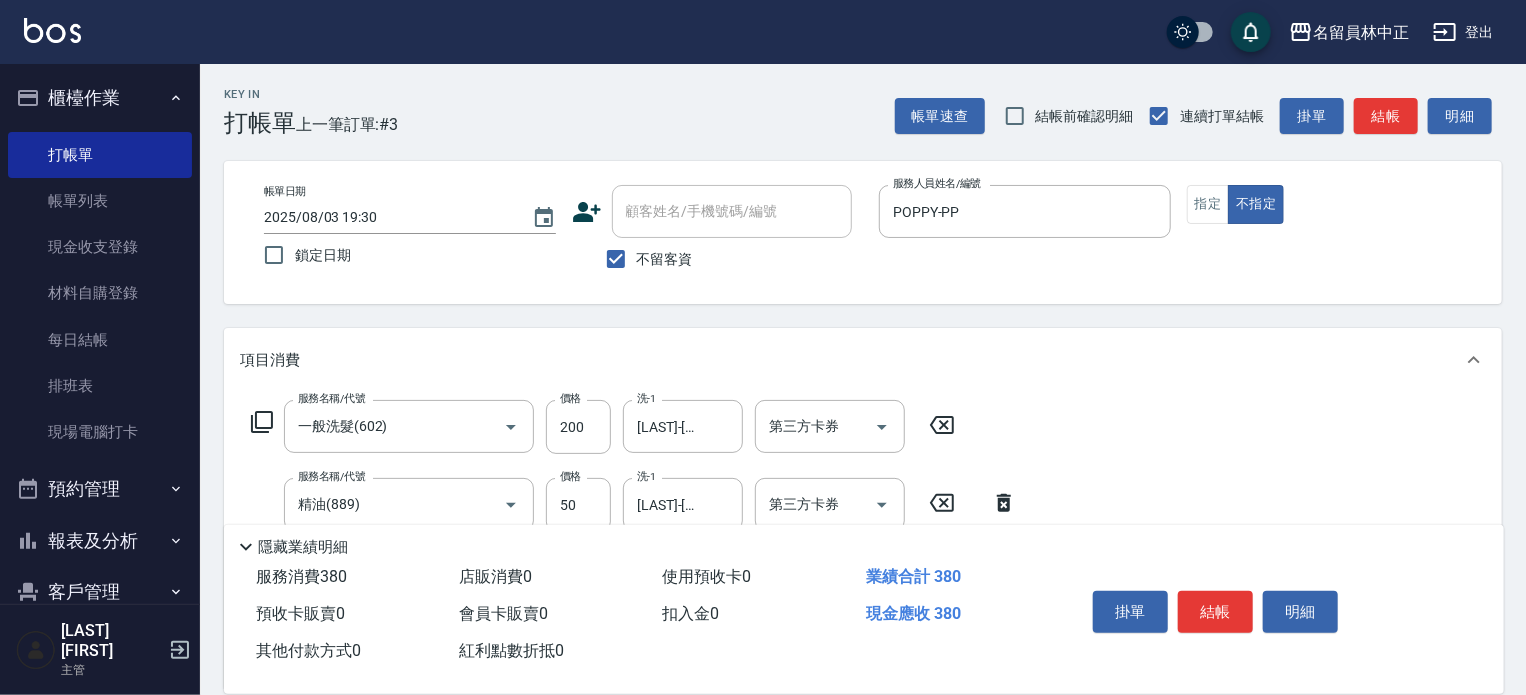 drag, startPoint x: 1216, startPoint y: 600, endPoint x: 1204, endPoint y: 582, distance: 21.633308 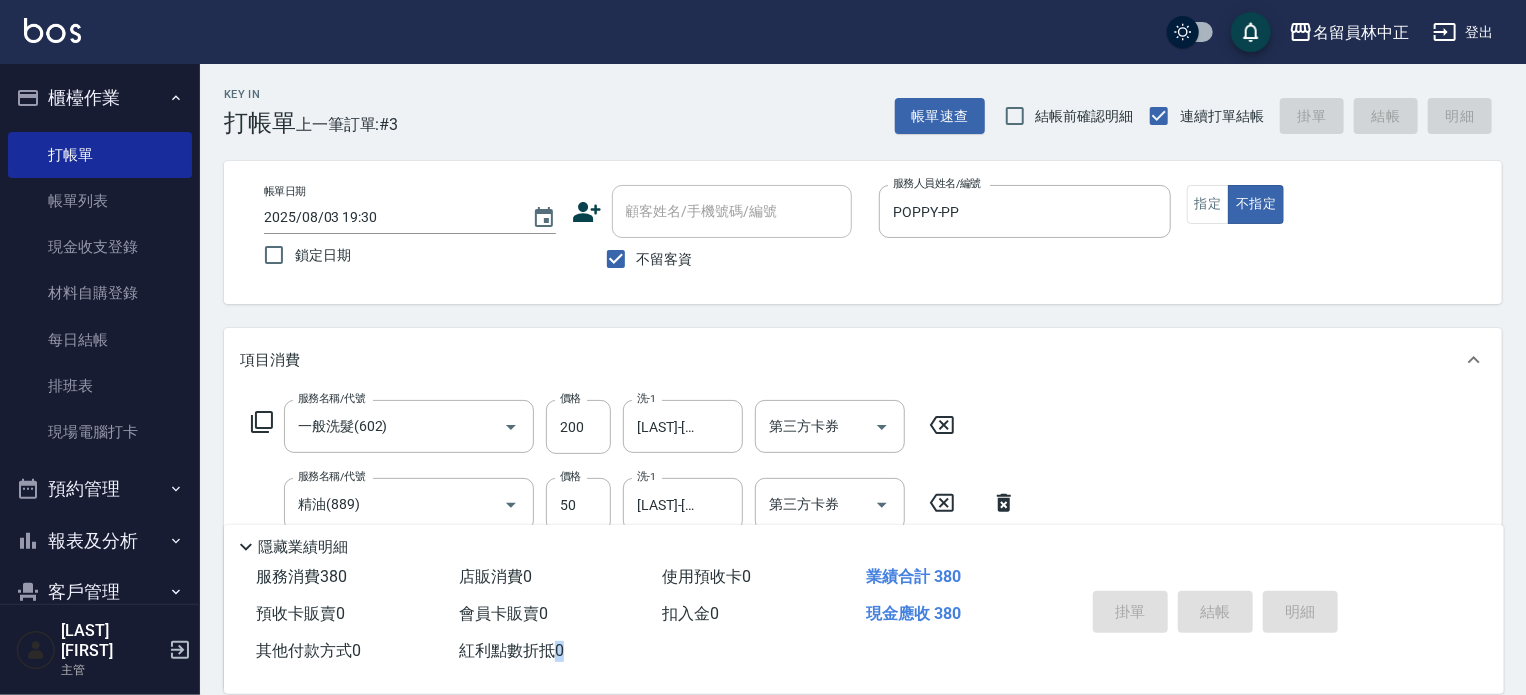 type 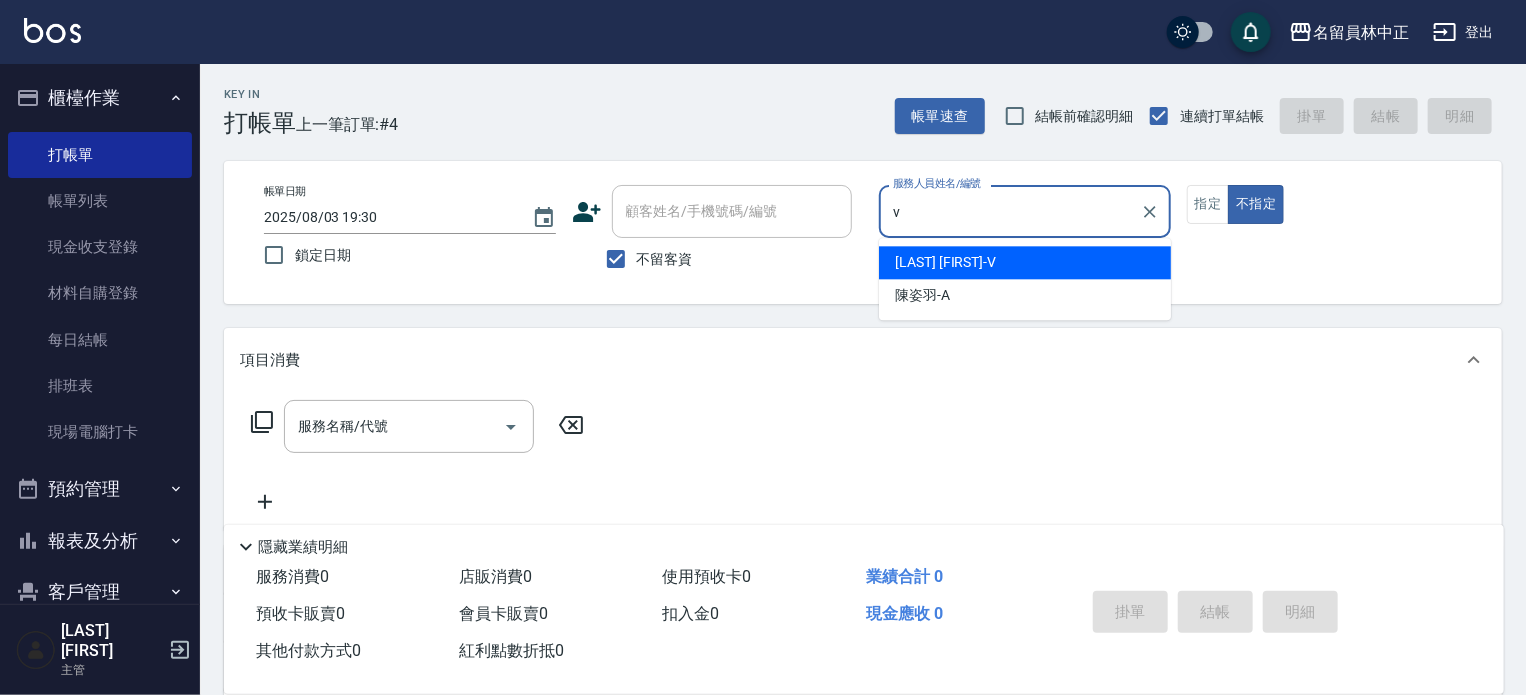 type on "[LAST] [FIRST]-V" 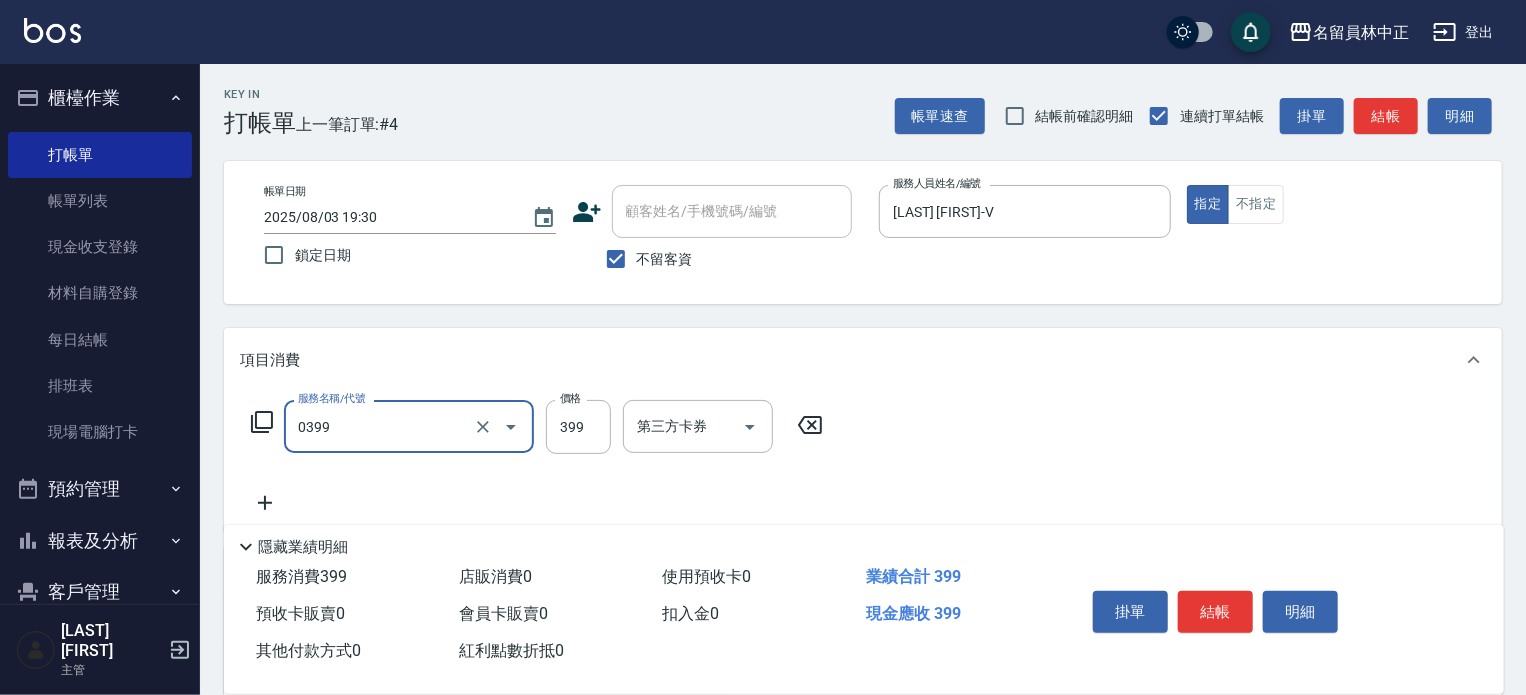 type on "海鹽SPA(0399)" 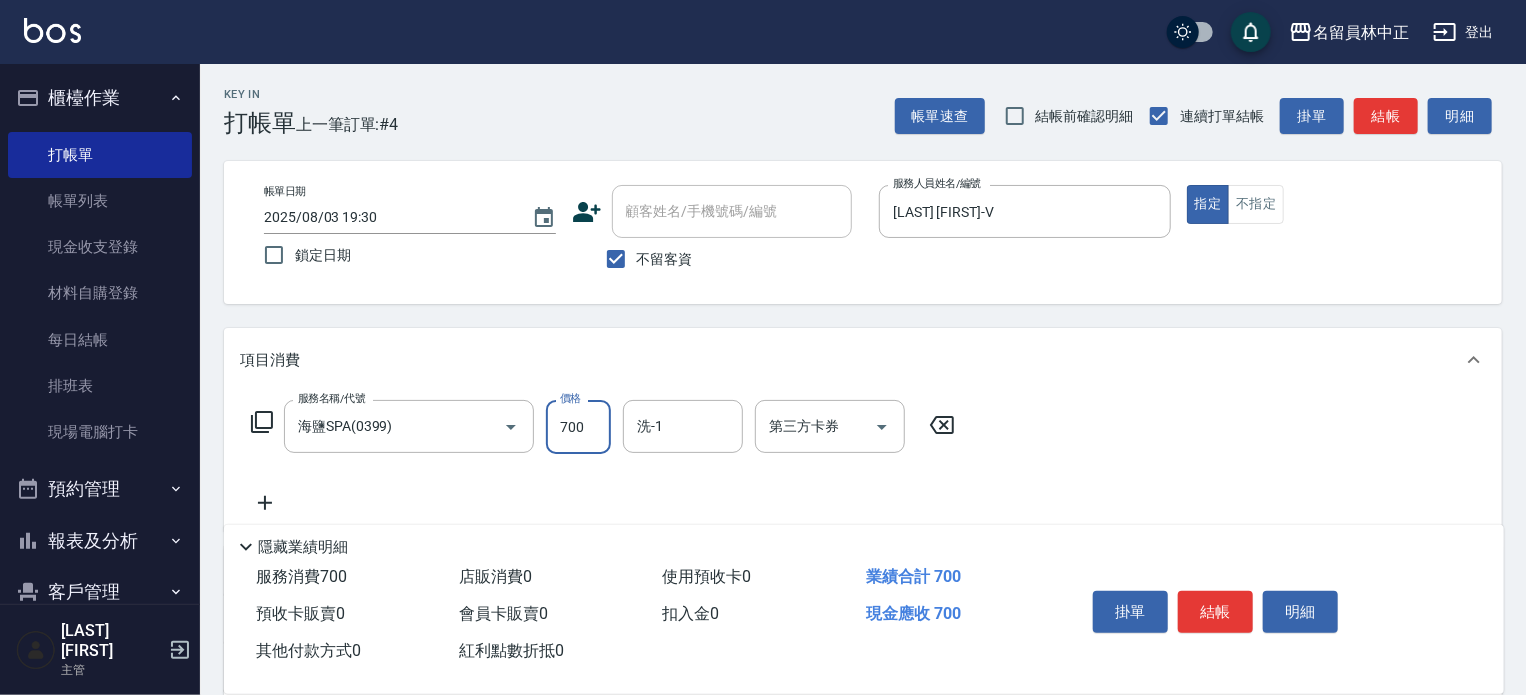 type on "700" 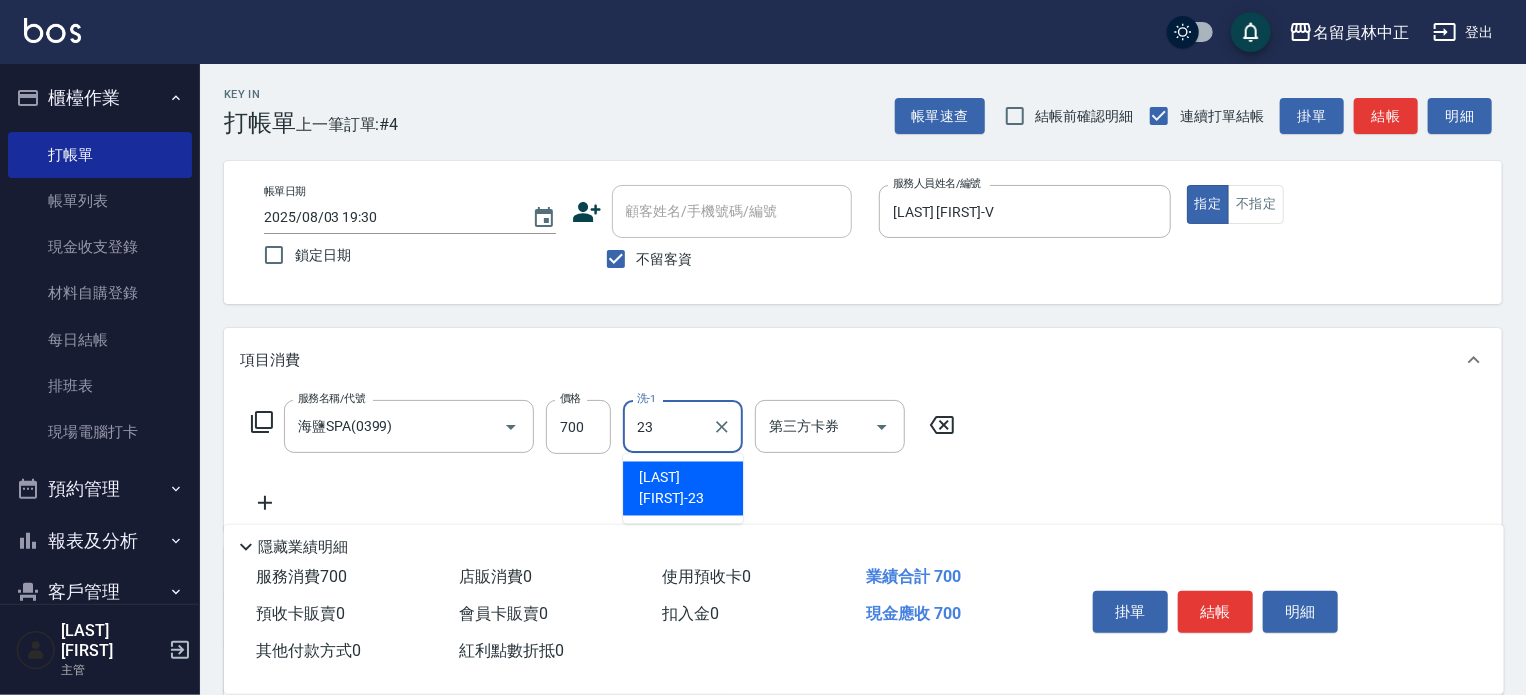 type on "[LAST] [FIRST]-[NUMBER]" 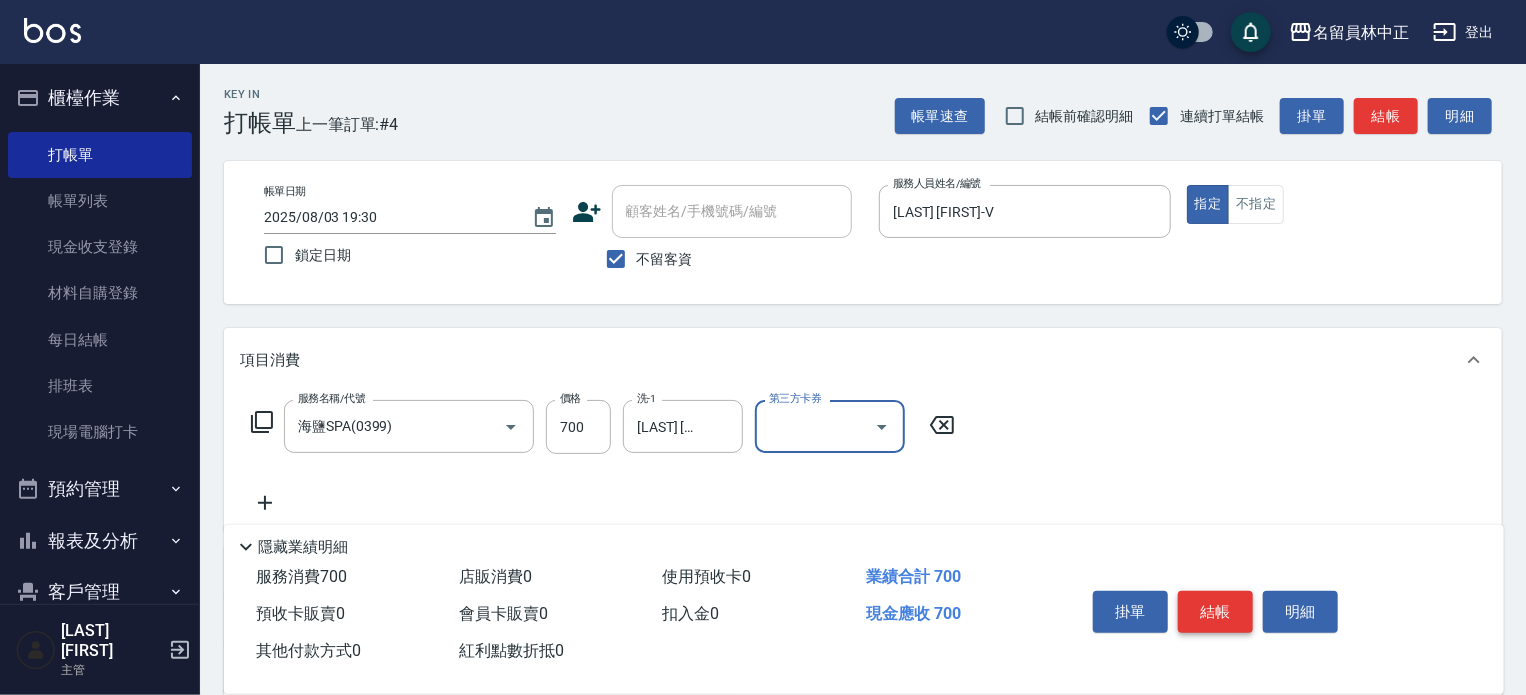 click on "結帳" at bounding box center [1215, 612] 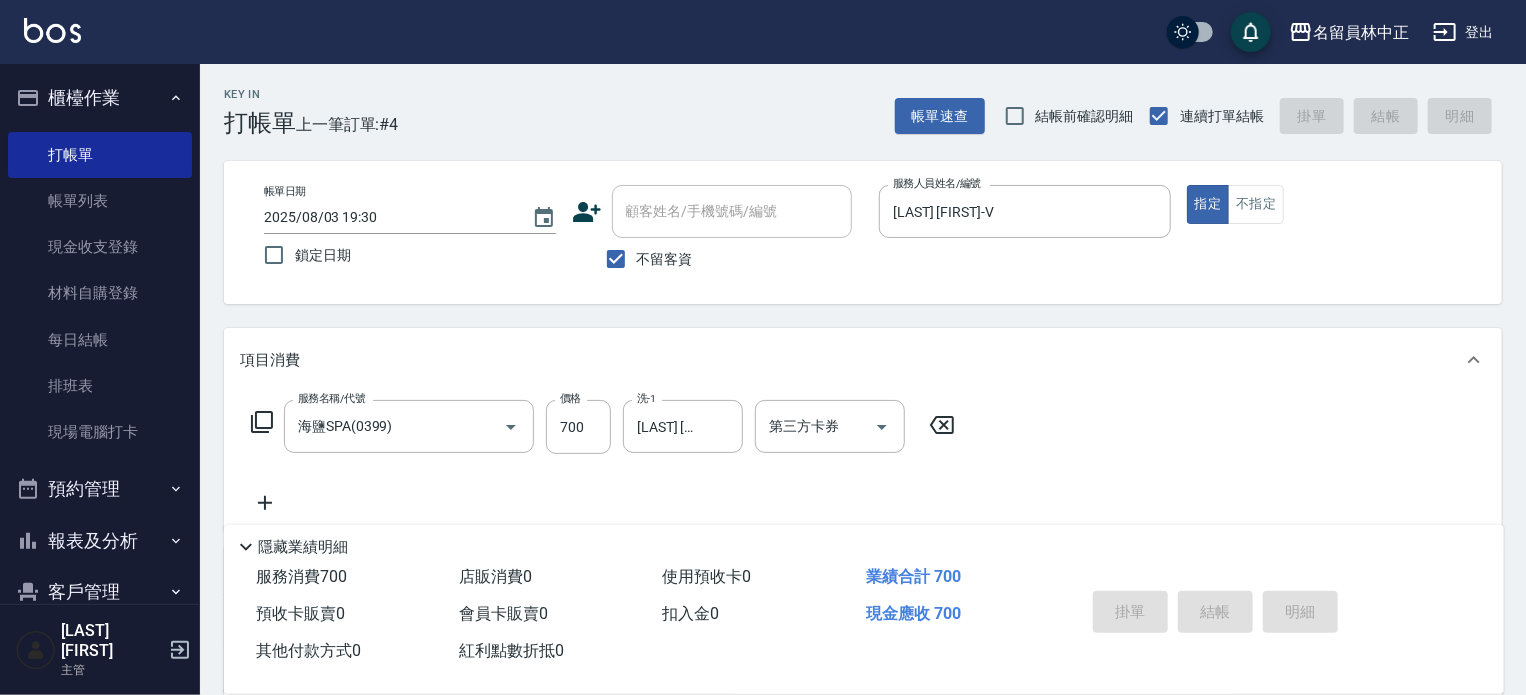 type 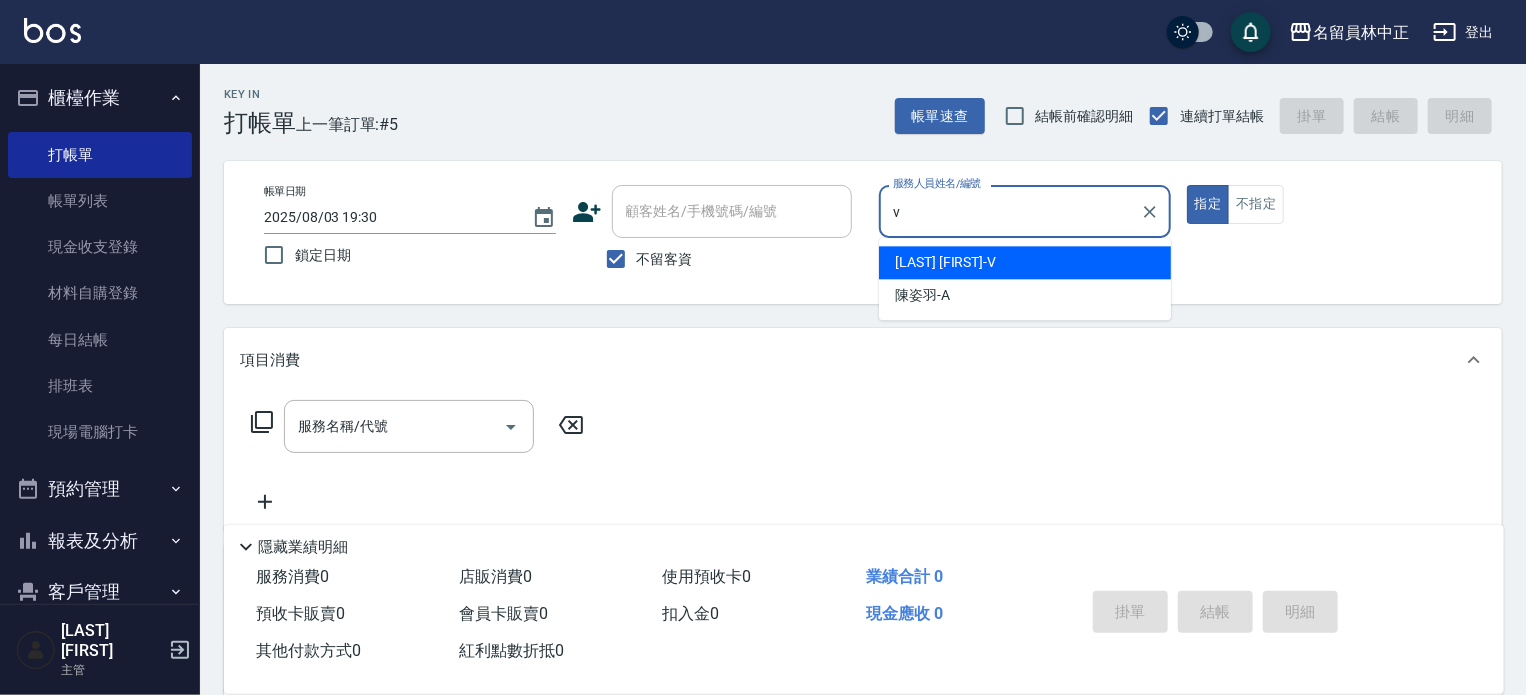 type on "[LAST] [FIRST]-V" 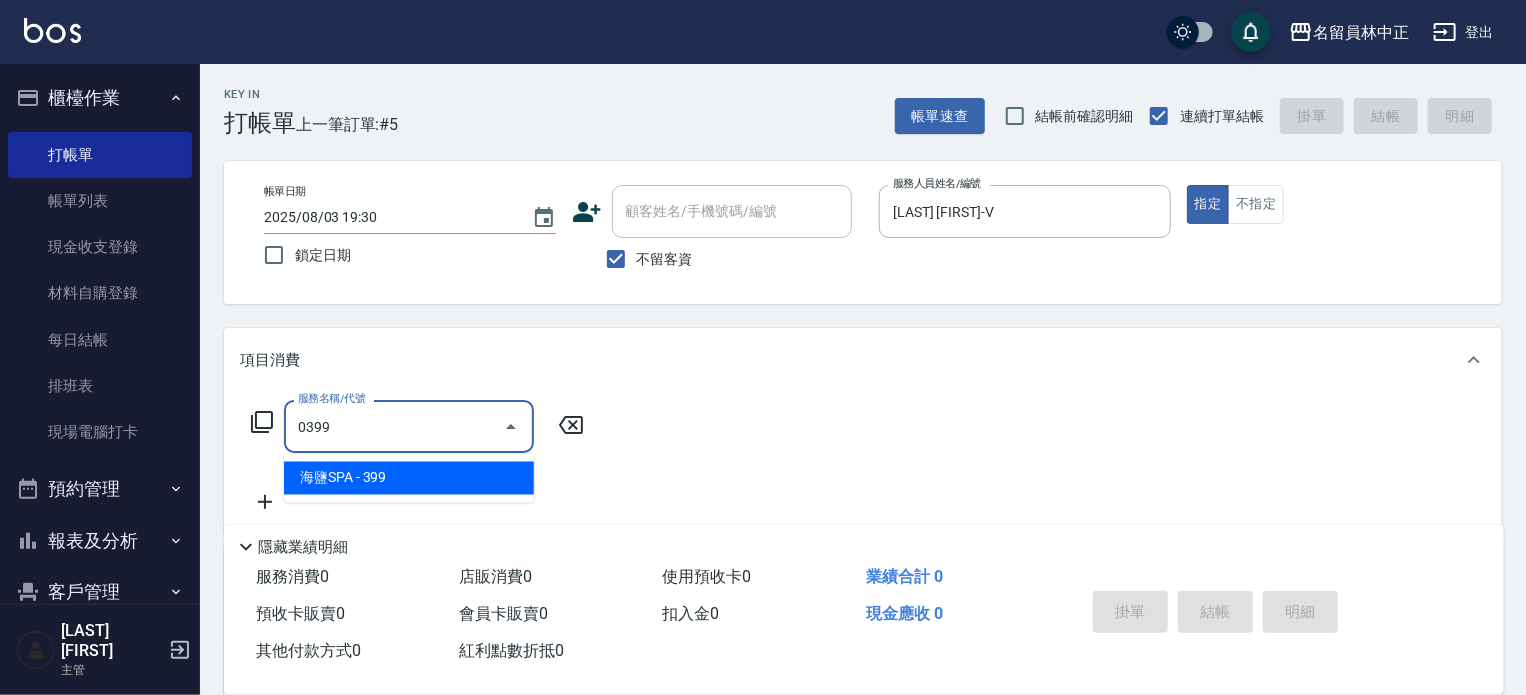 type on "海鹽SPA(0399)" 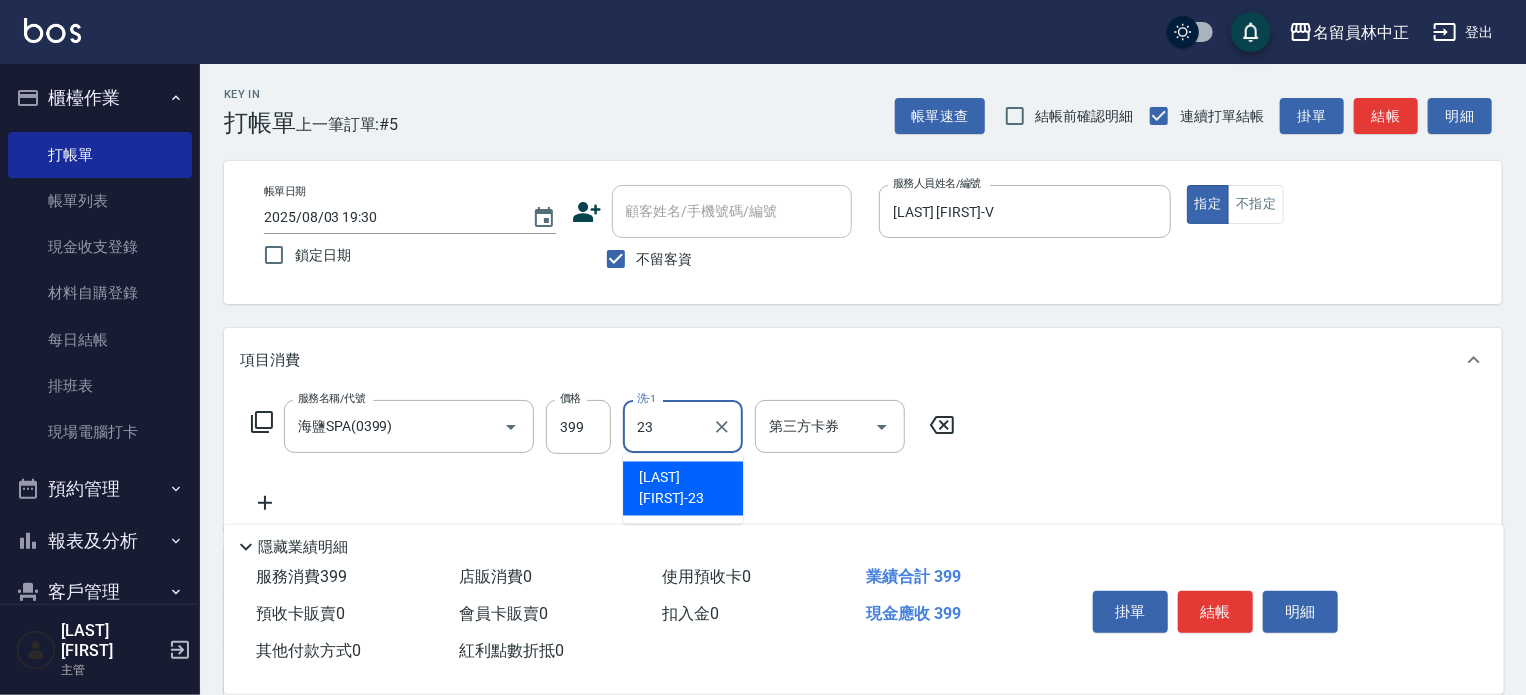 type on "[LAST] [FIRST]-[NUMBER]" 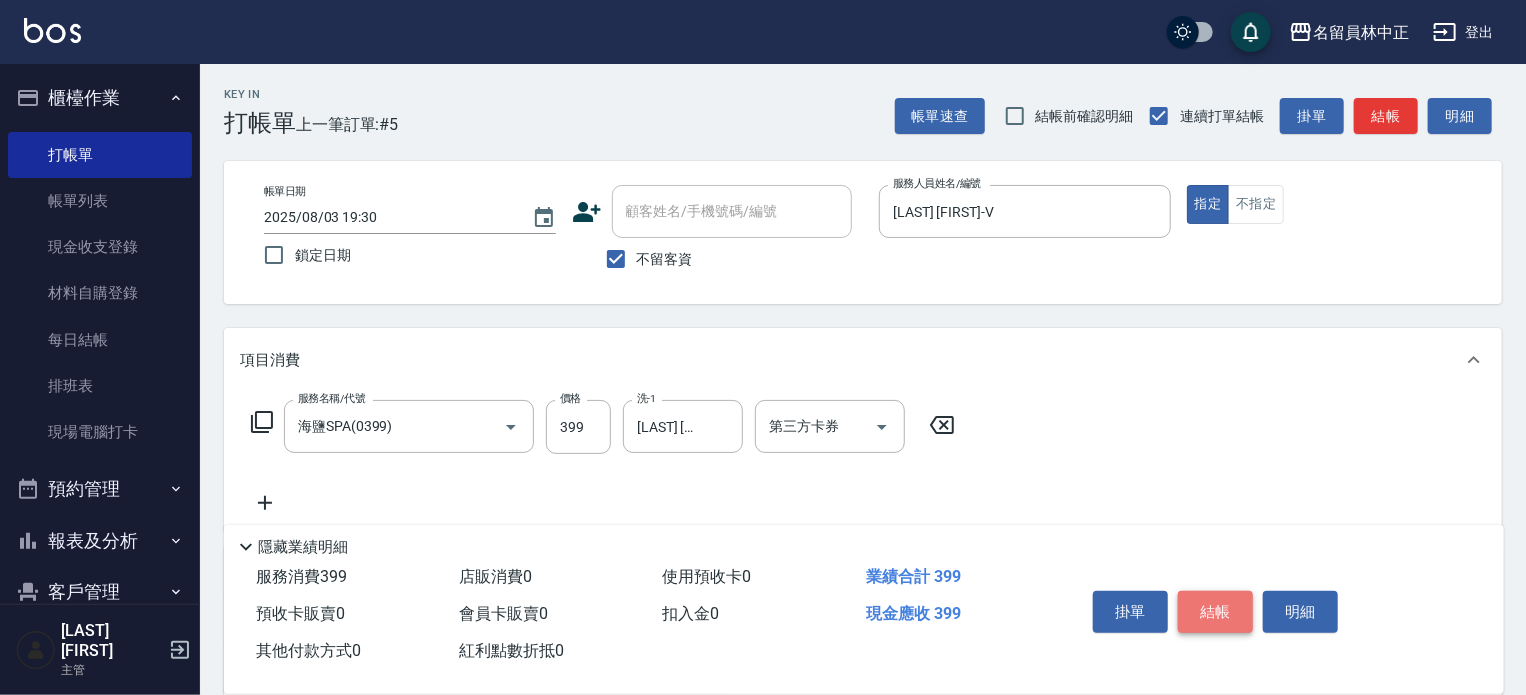 click on "結帳" at bounding box center [1215, 612] 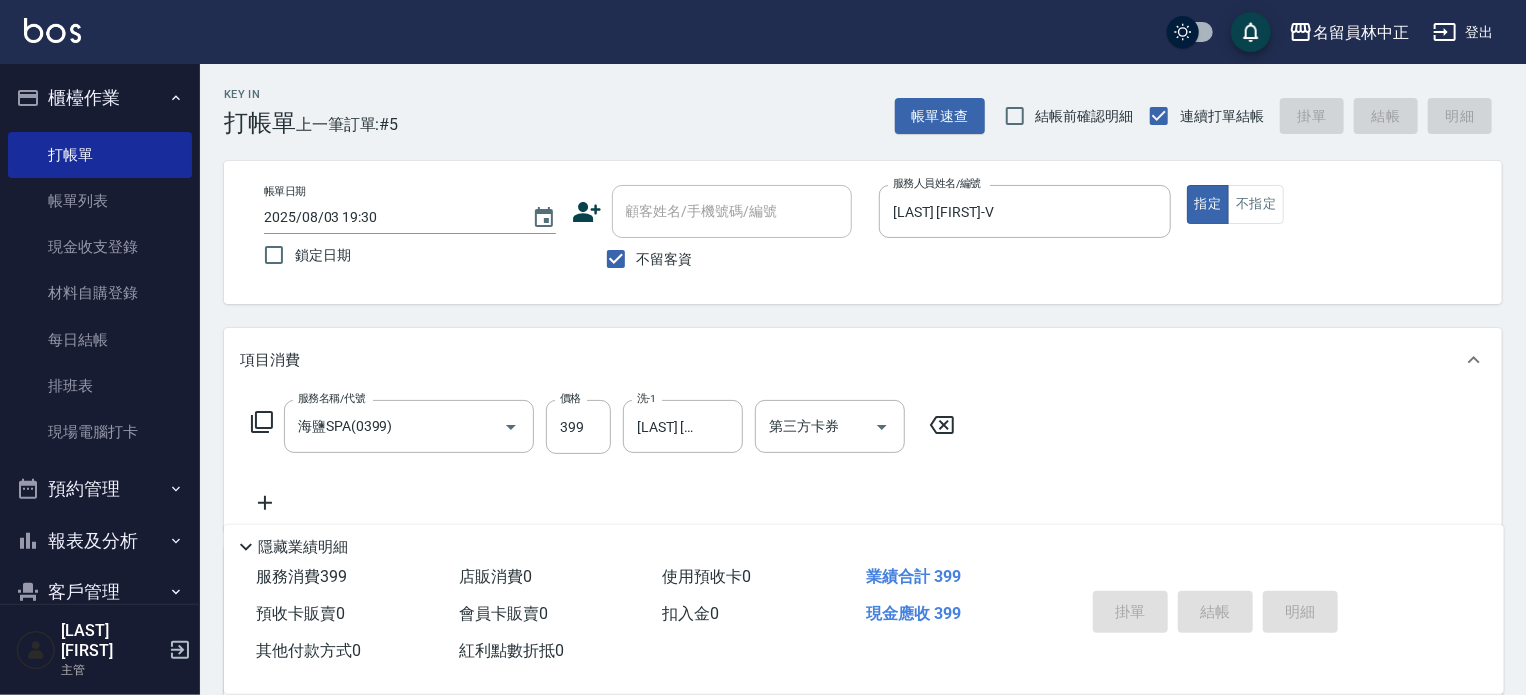 type 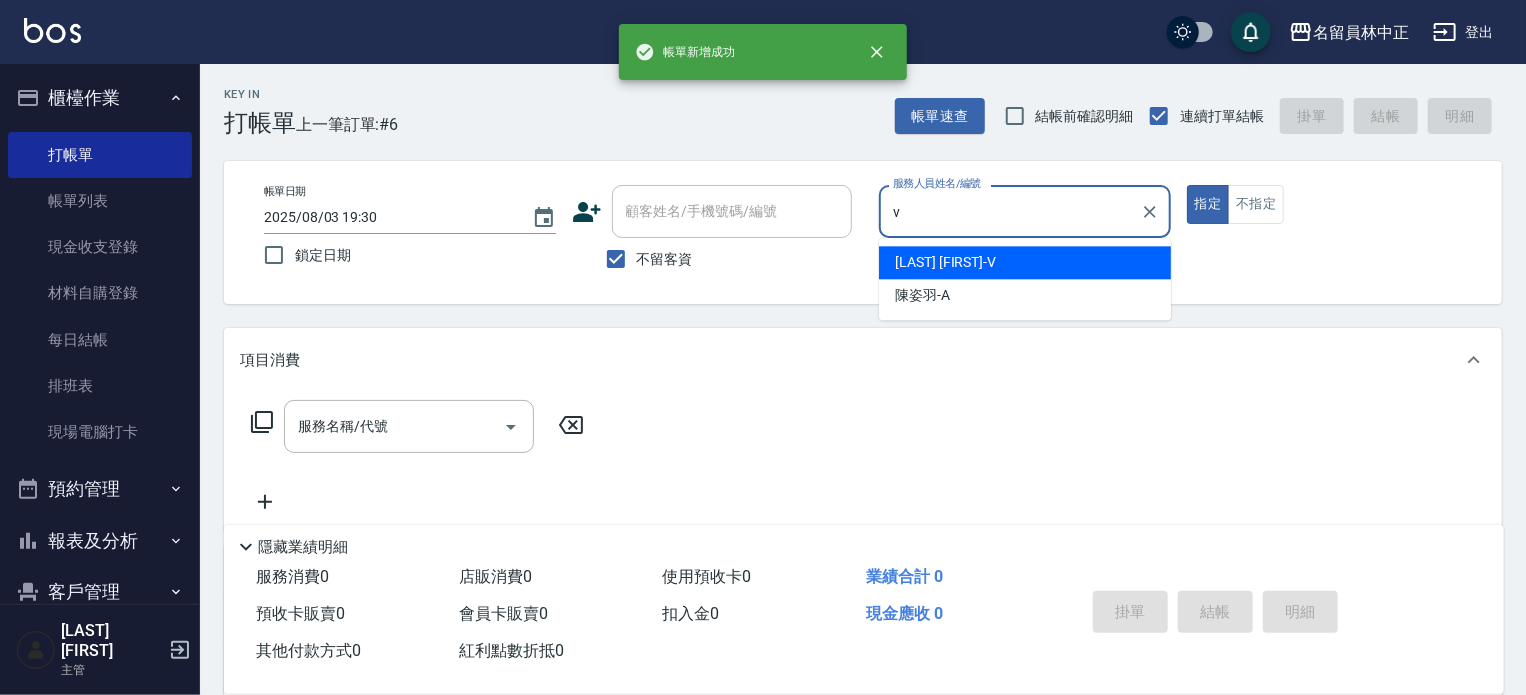 type on "[LAST] [FIRST]-V" 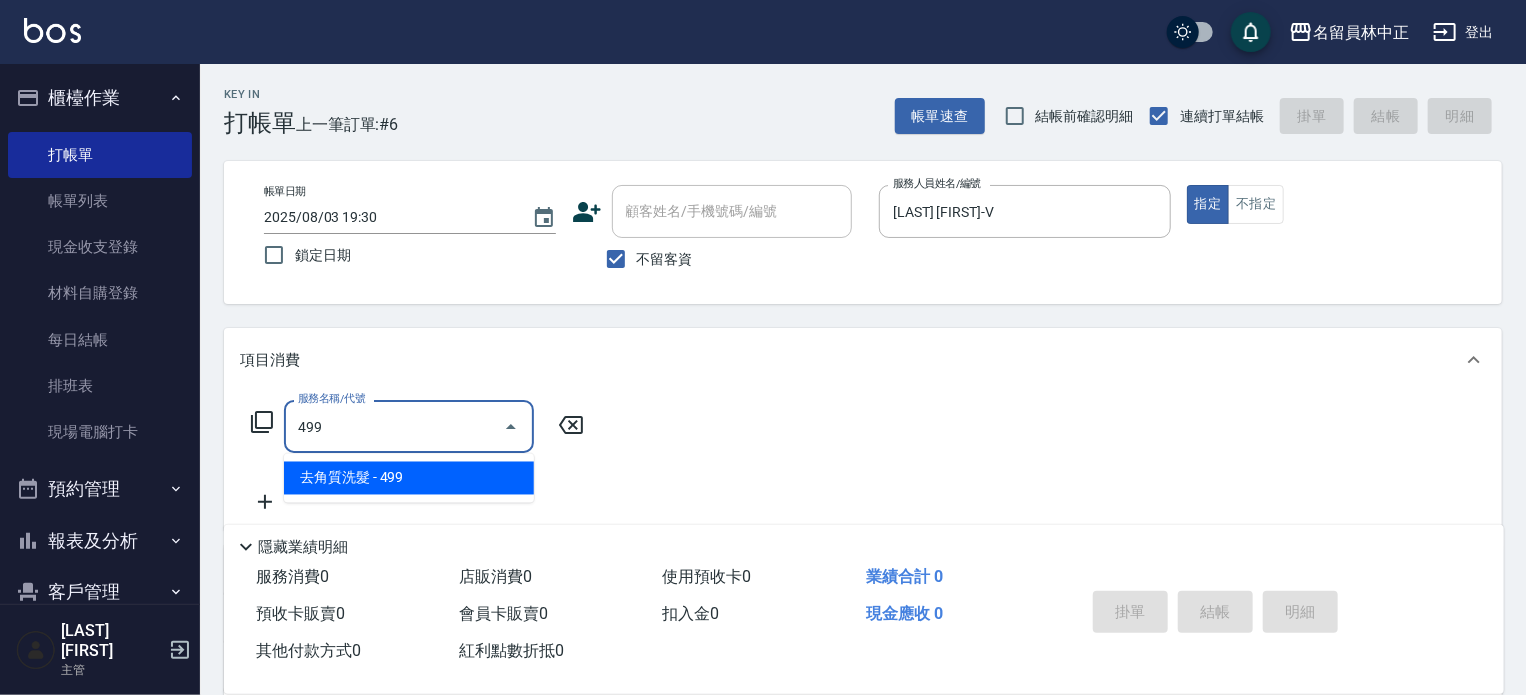 type on "去角質洗髮([NUMBER])" 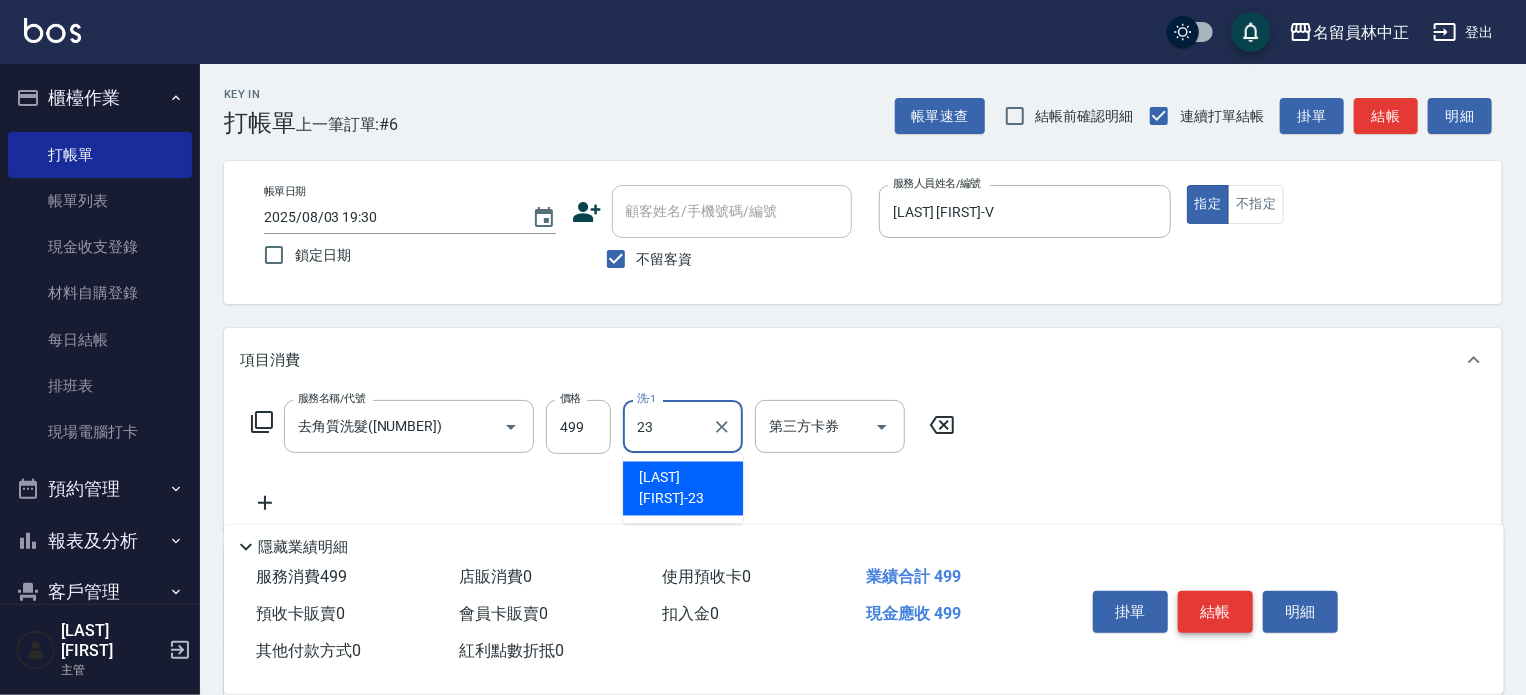 type on "[LAST] [FIRST]-[NUMBER]" 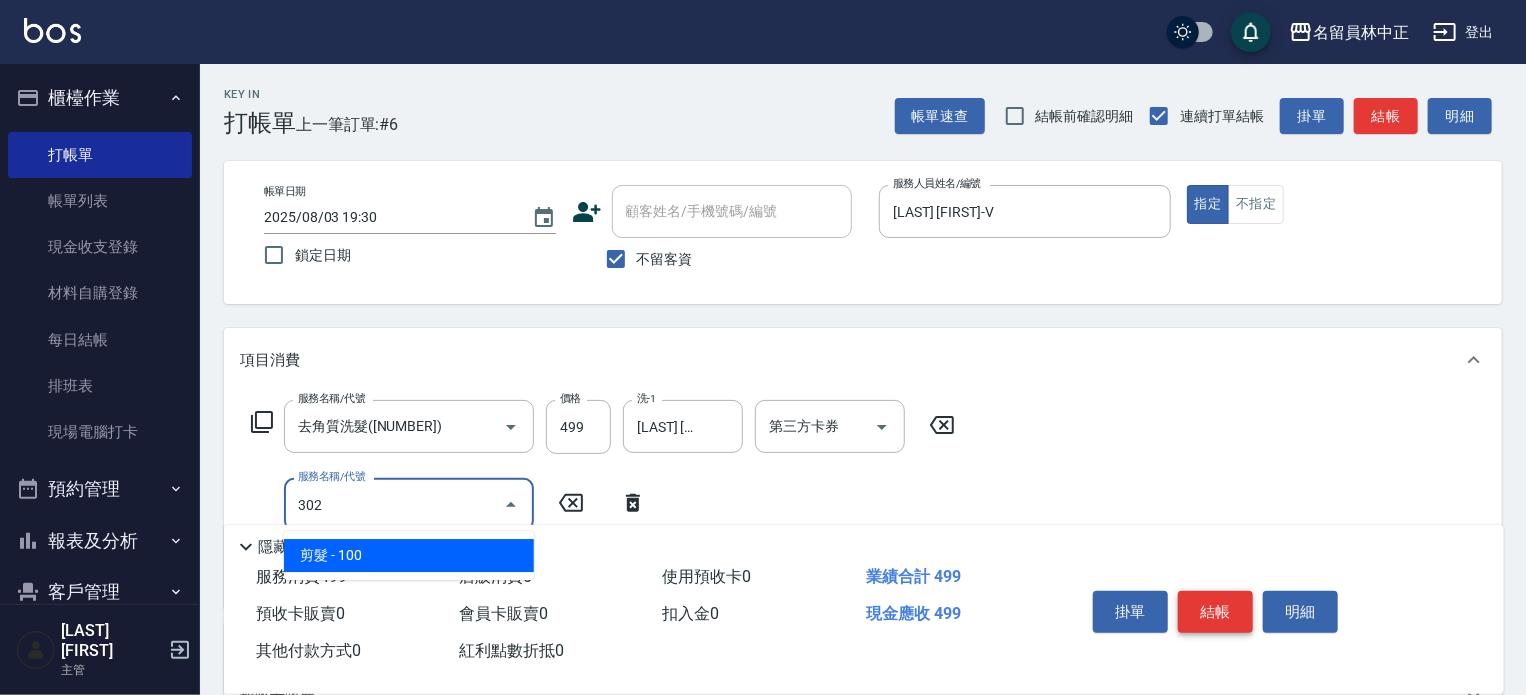 type on "剪髮(302)" 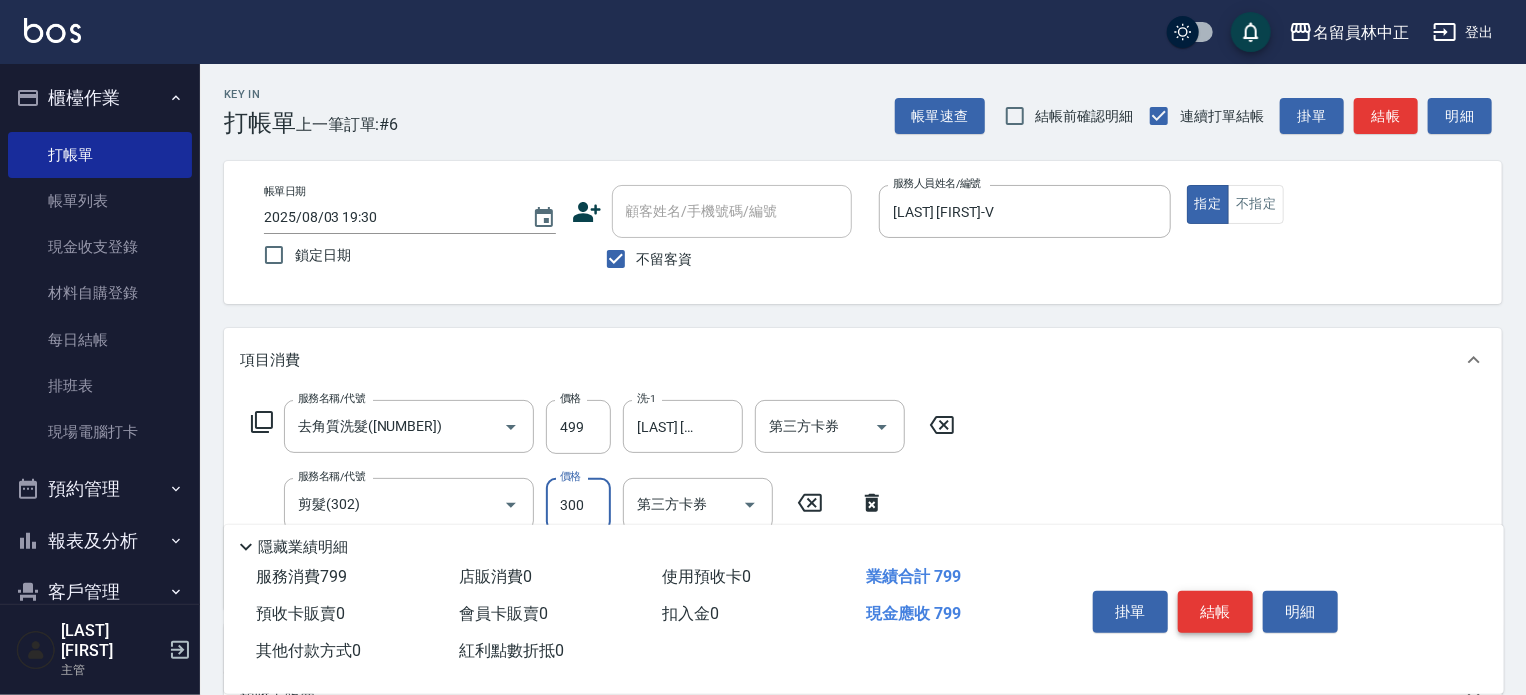 type on "300" 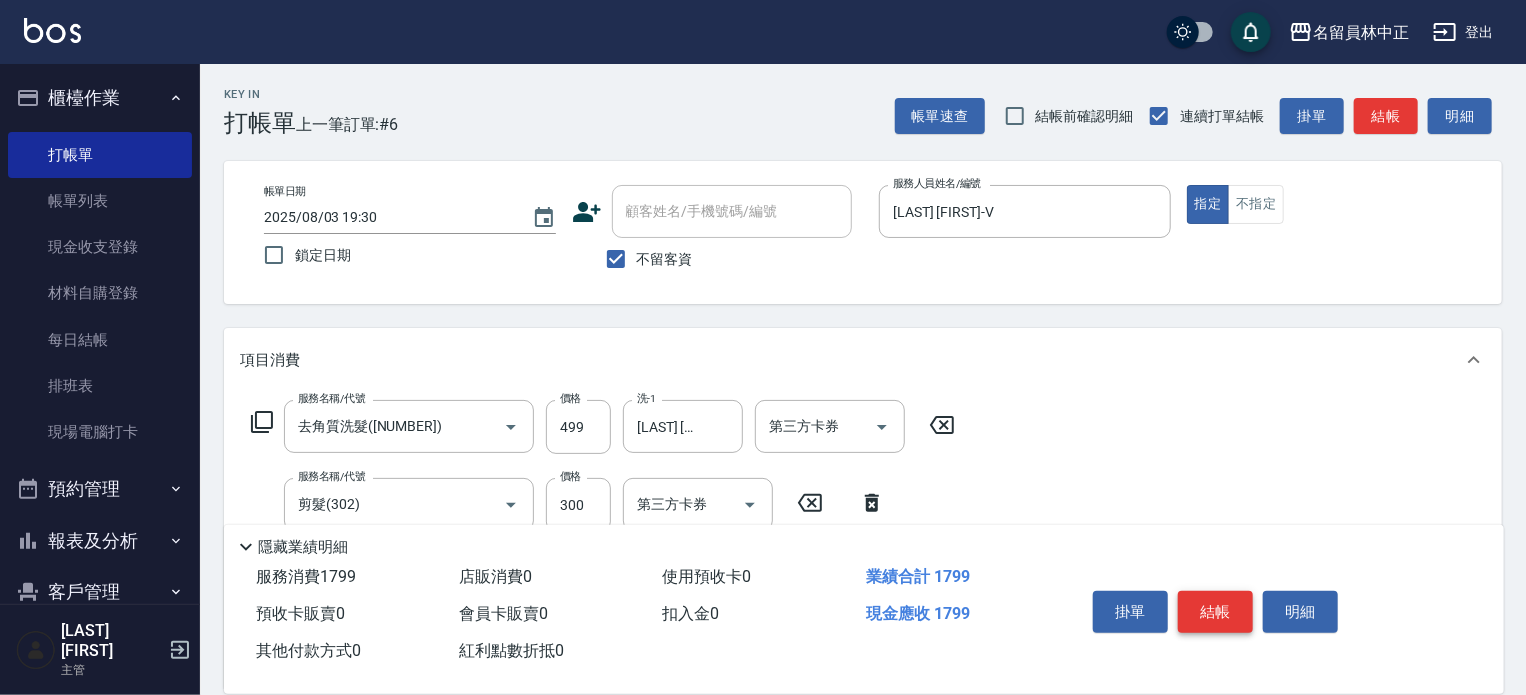 type on "酵素護髮([NUMBER])" 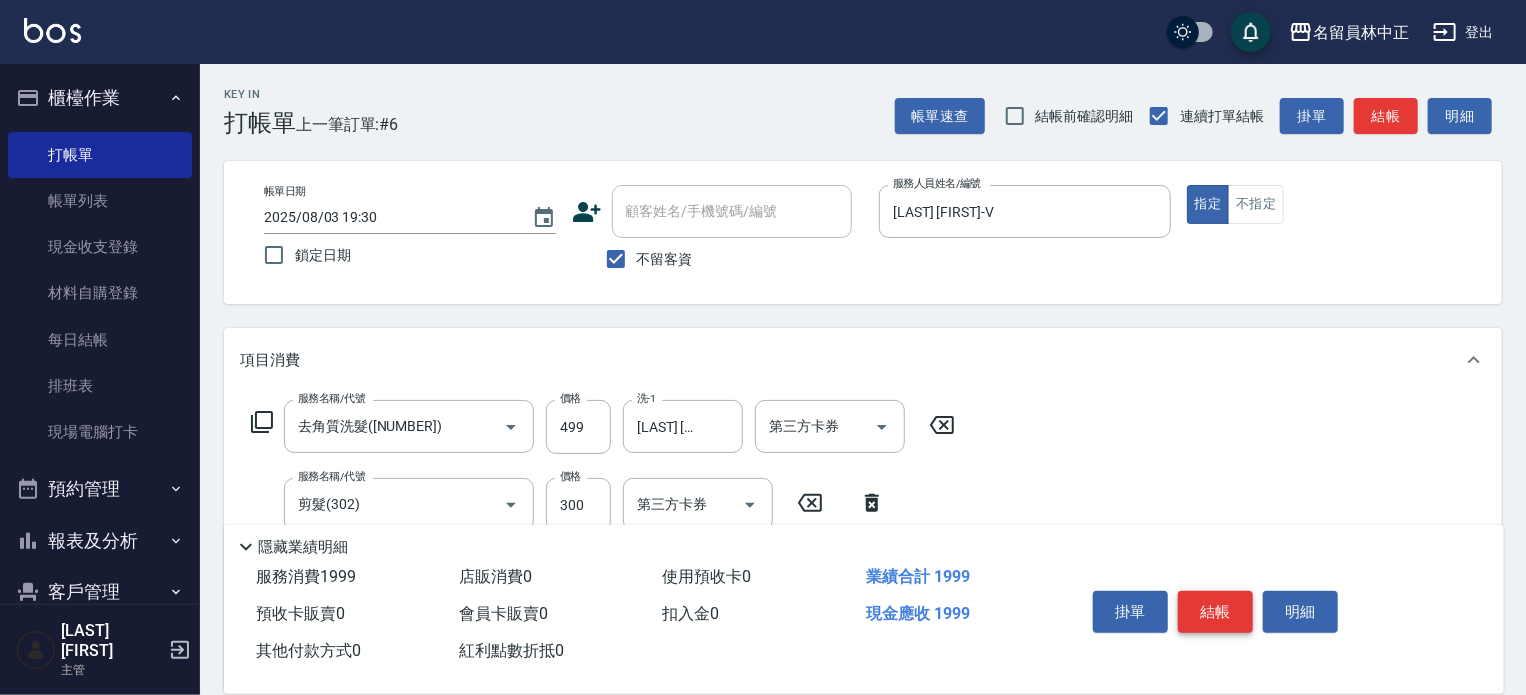 type on "1200" 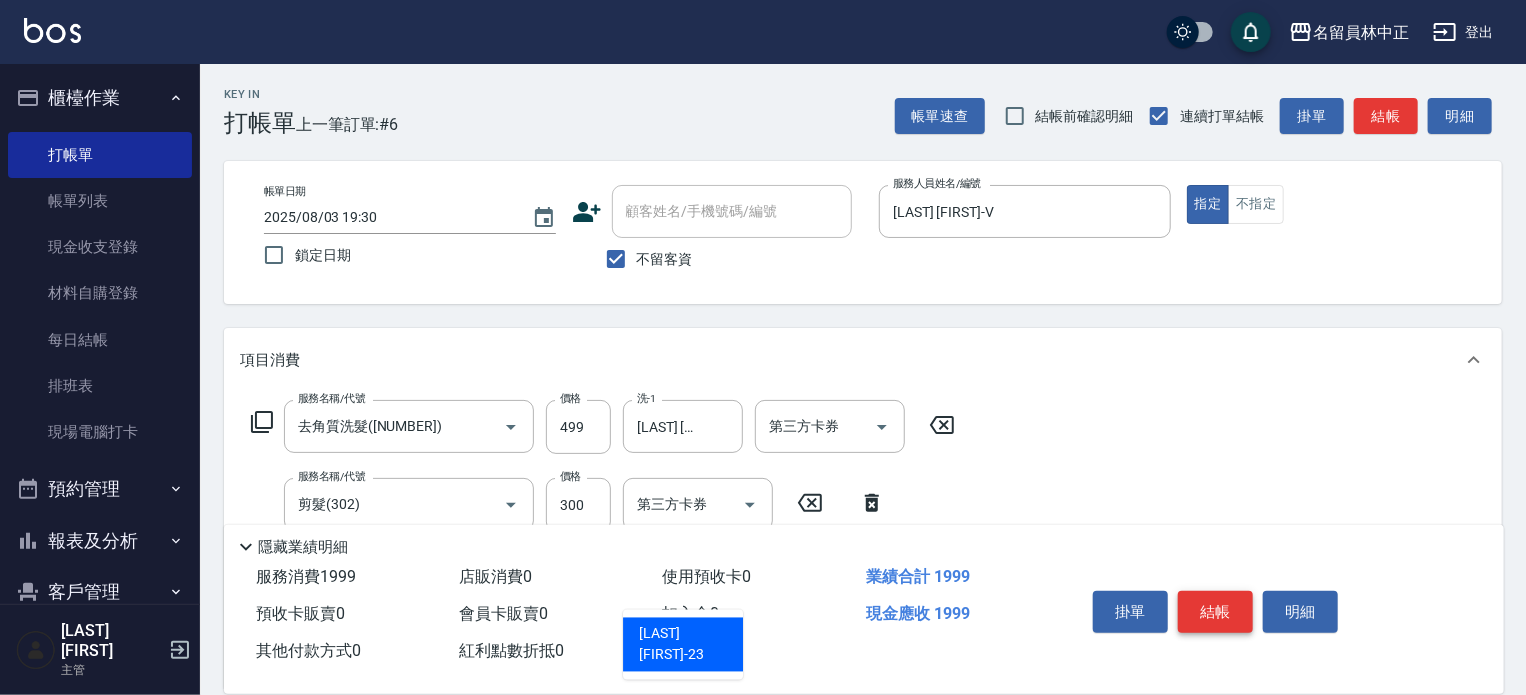 type on "[LAST] [FIRST]-[NUMBER]" 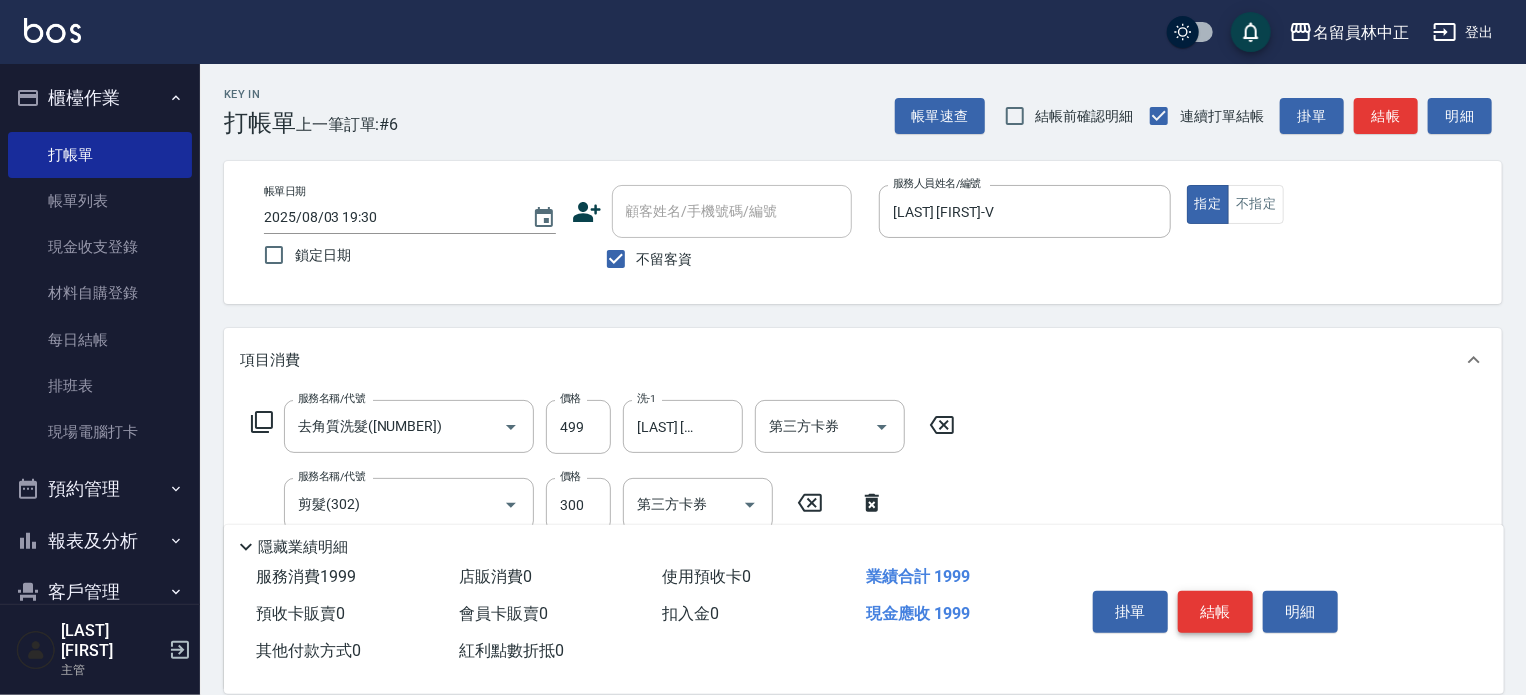 click on "結帳" at bounding box center [1215, 612] 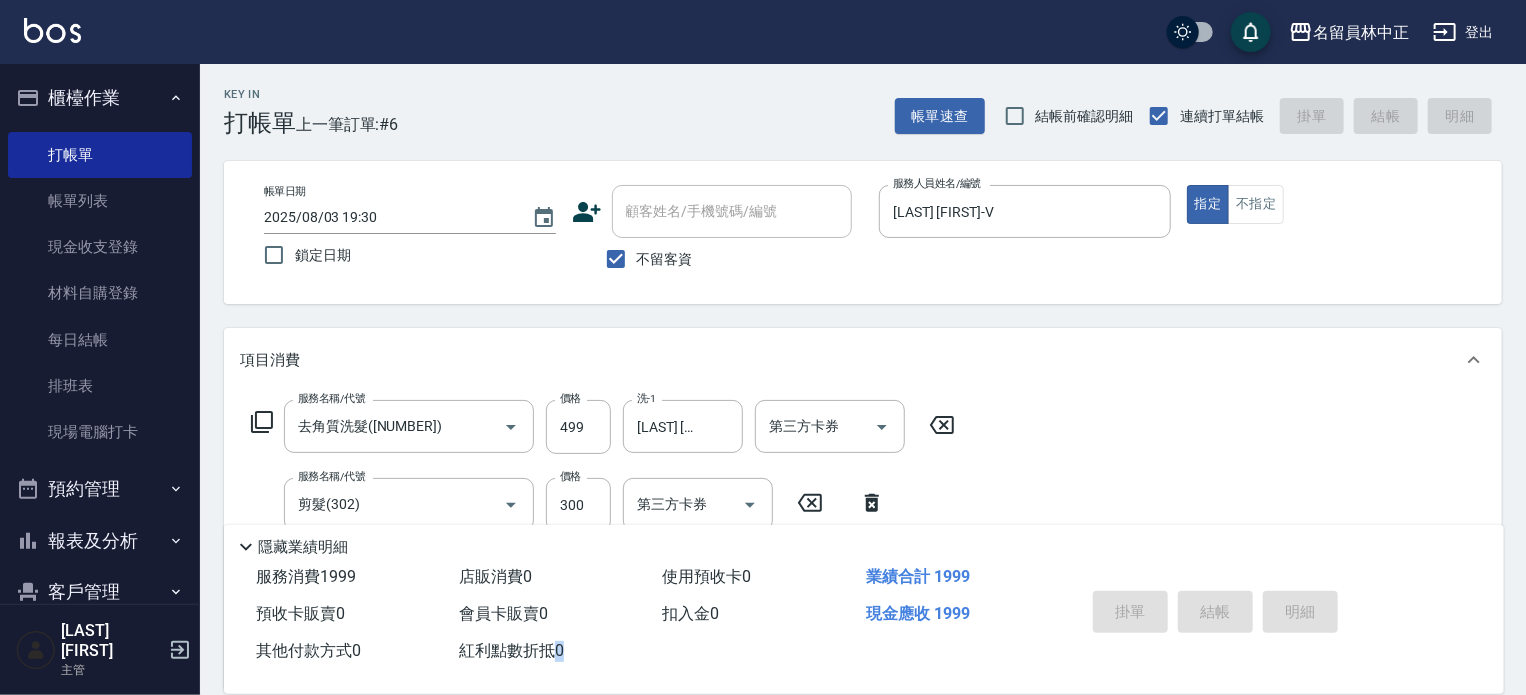 click on "掛單 結帳 明細" at bounding box center (1215, 614) 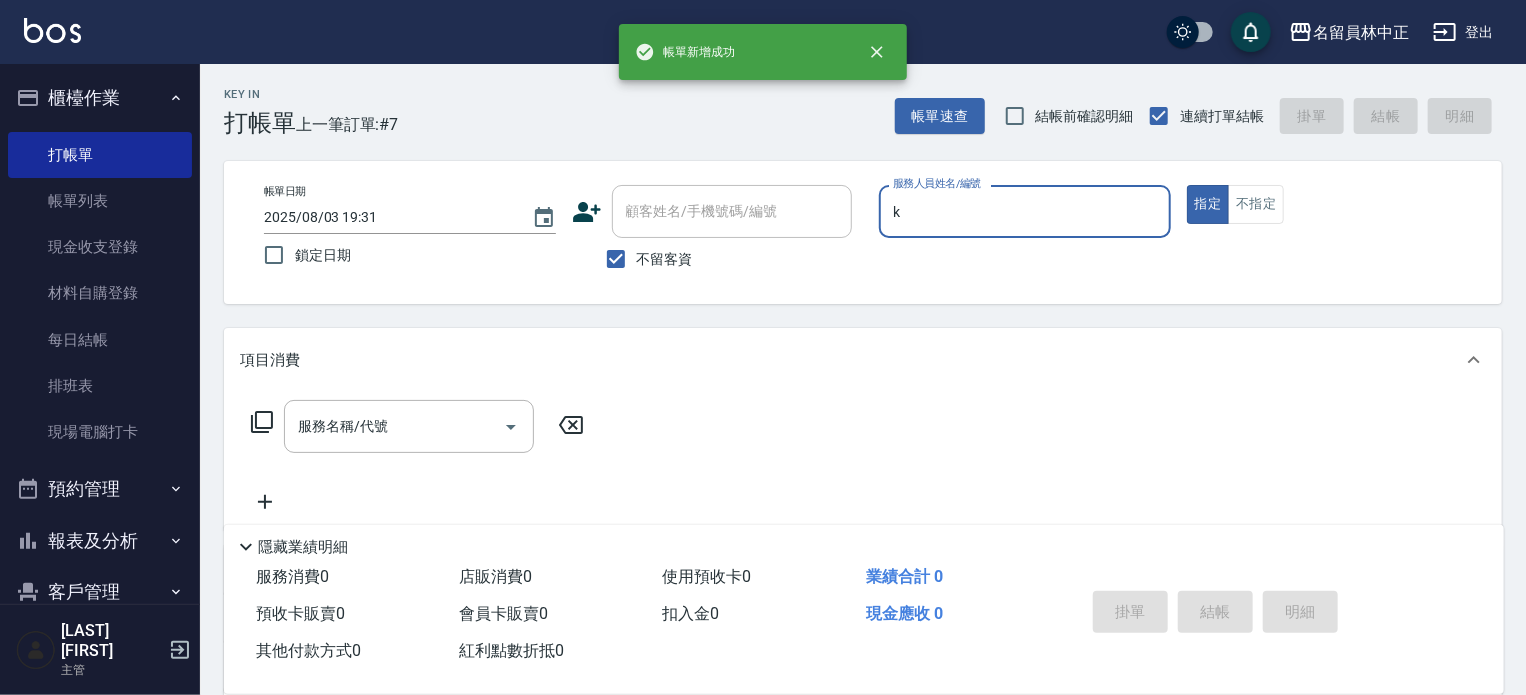 type on "黑妹-K" 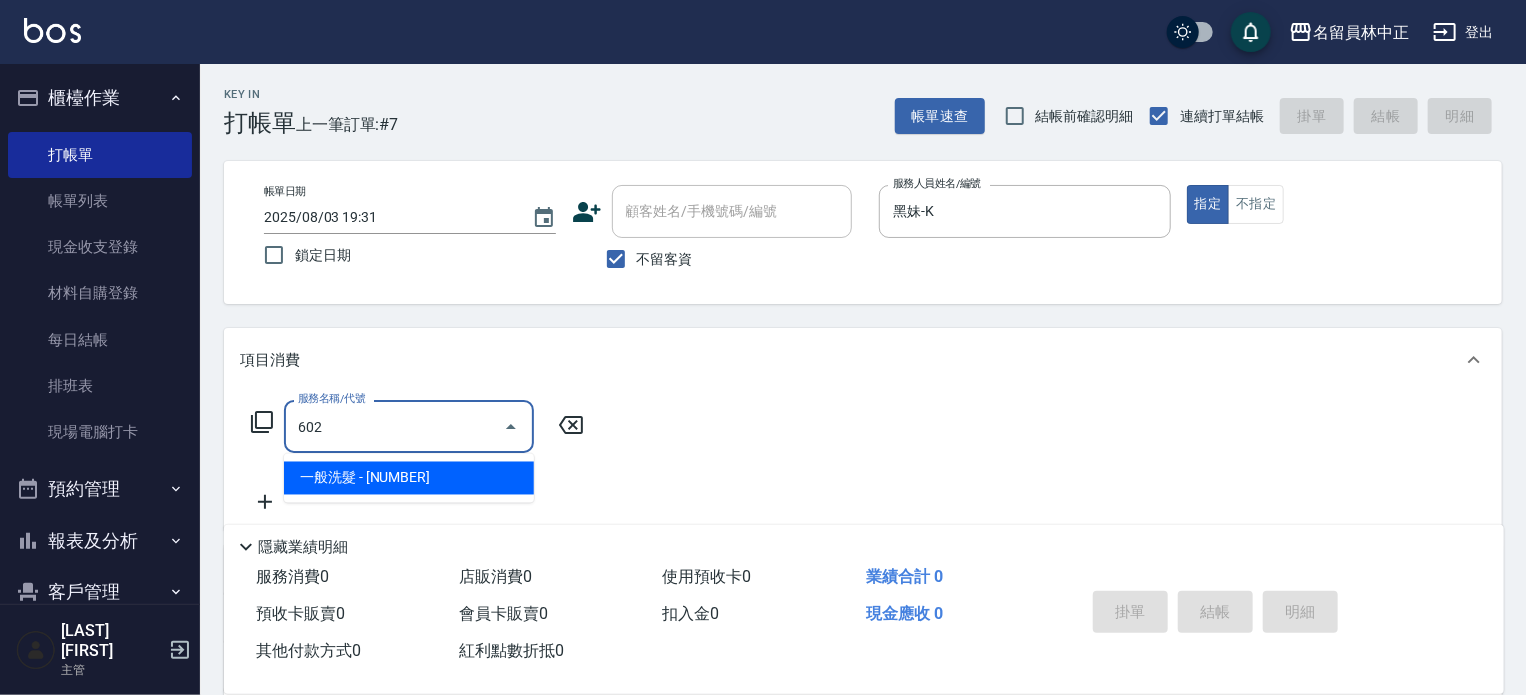 type on "一般洗髮(602)" 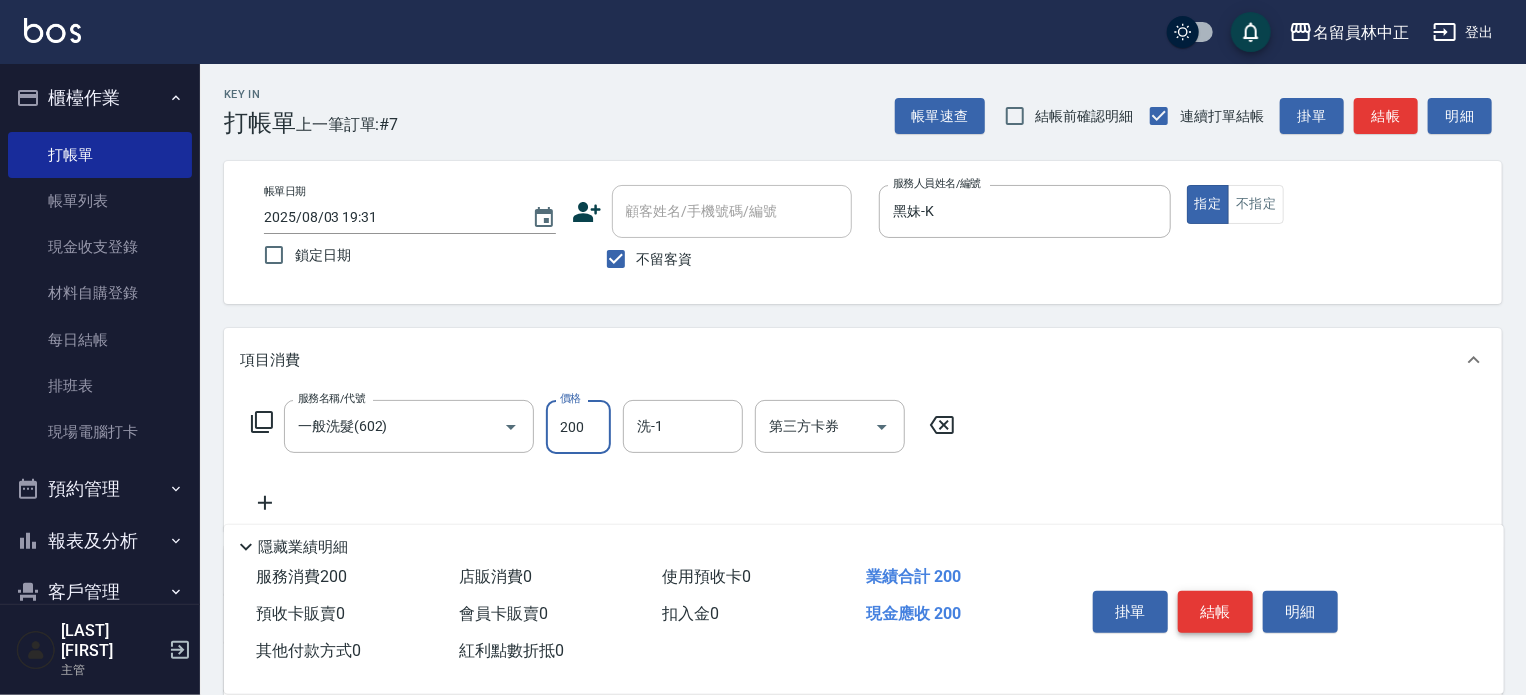 type on "200" 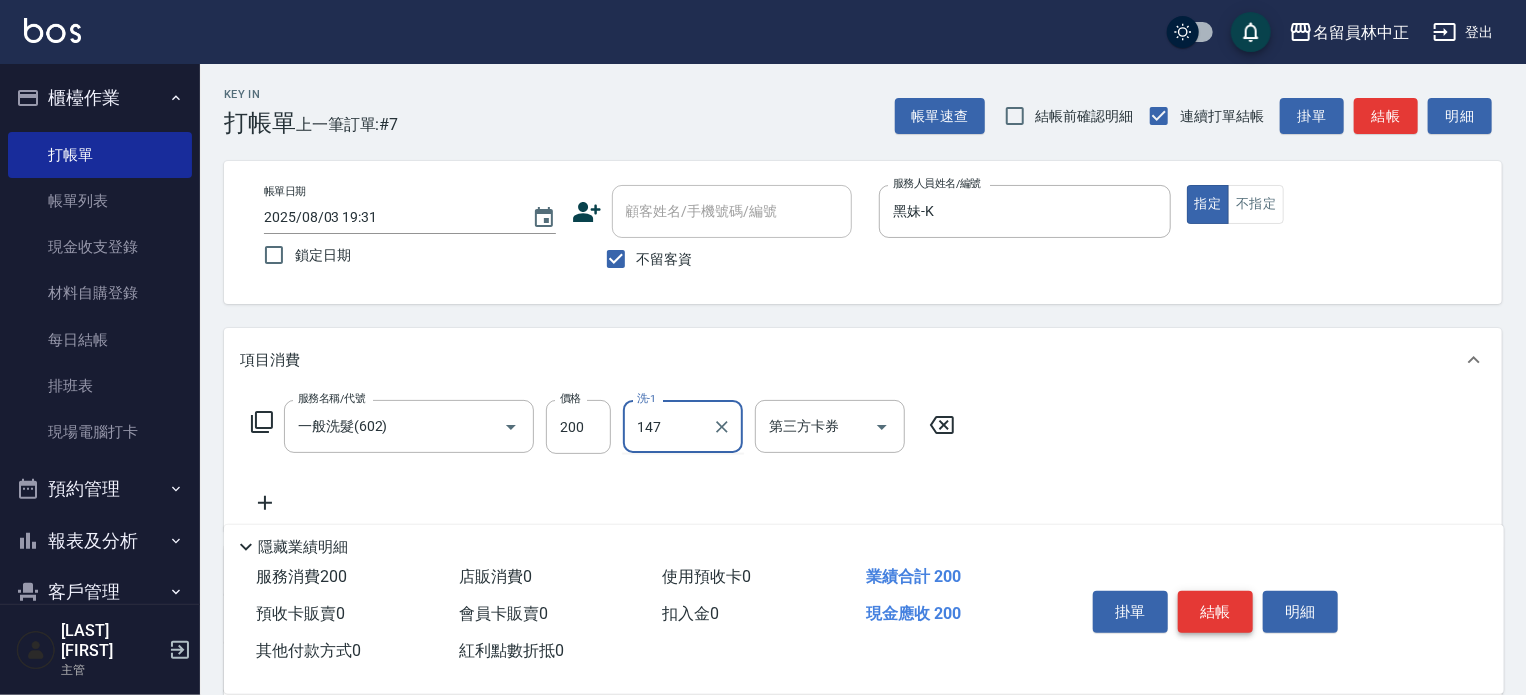 type on "147" 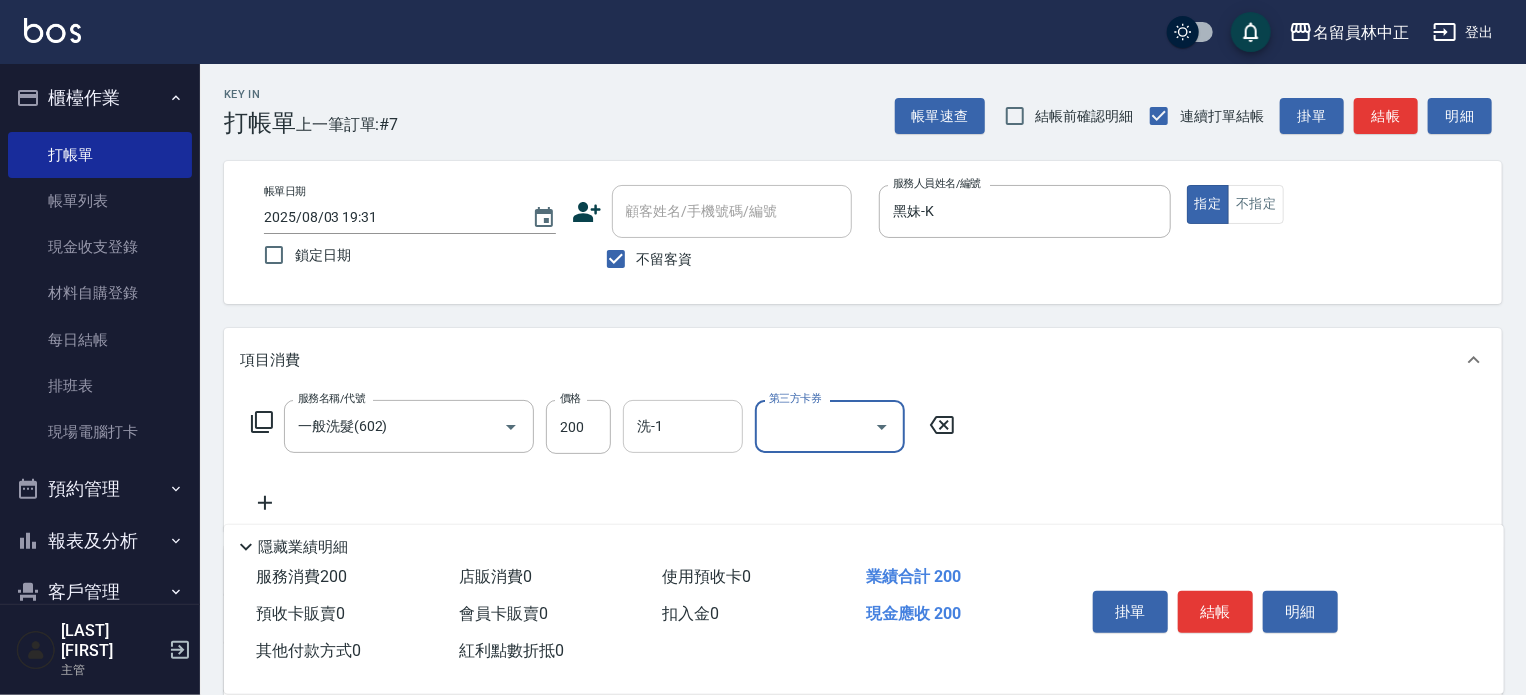 click on "洗-1" at bounding box center [683, 426] 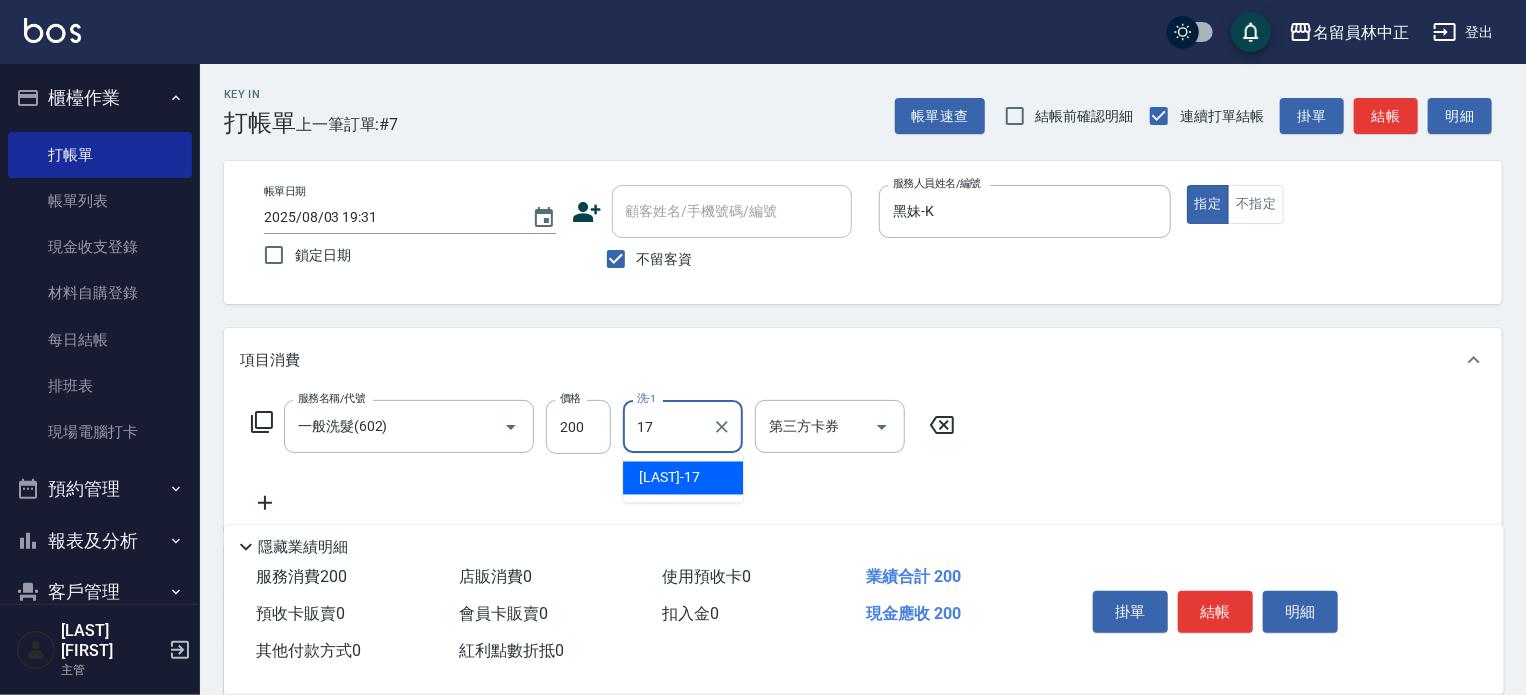 type on "[LAST]-[NUMBER]" 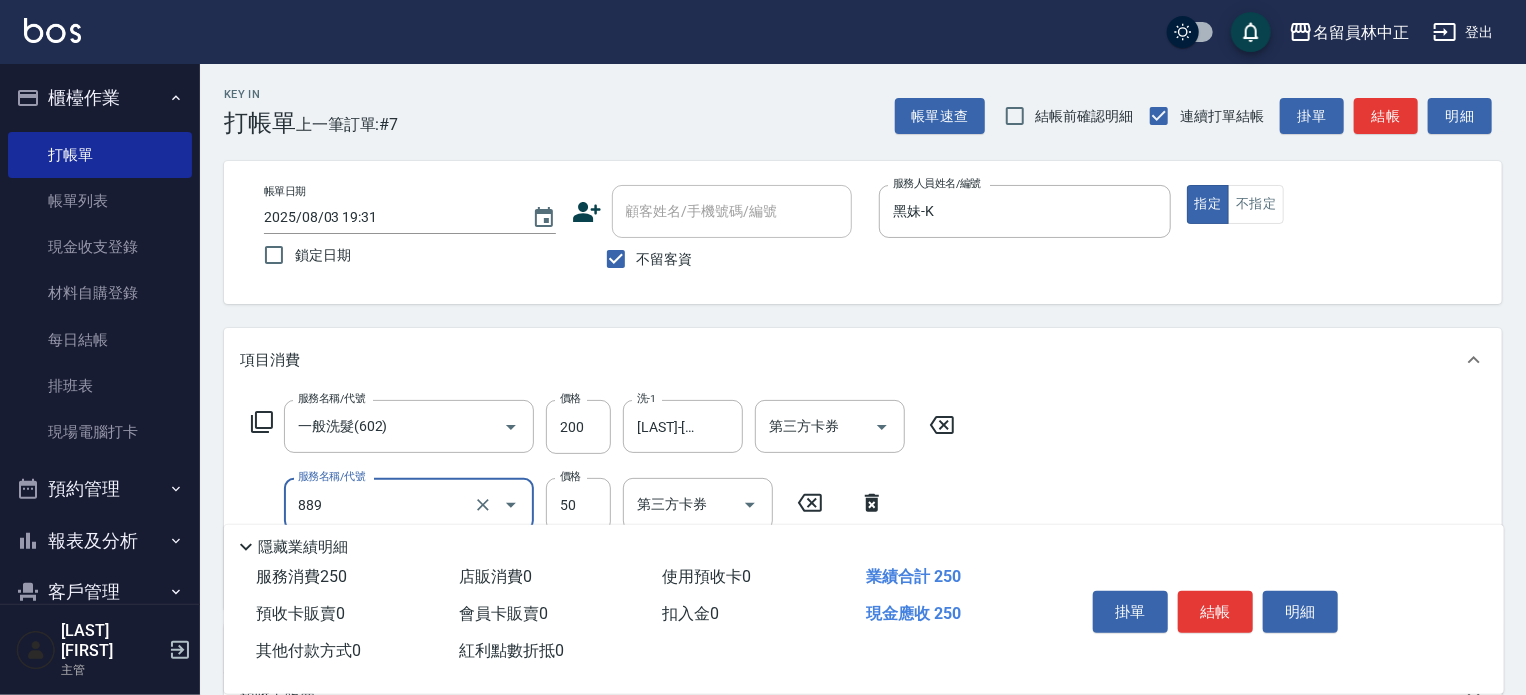 type on "精油(889)" 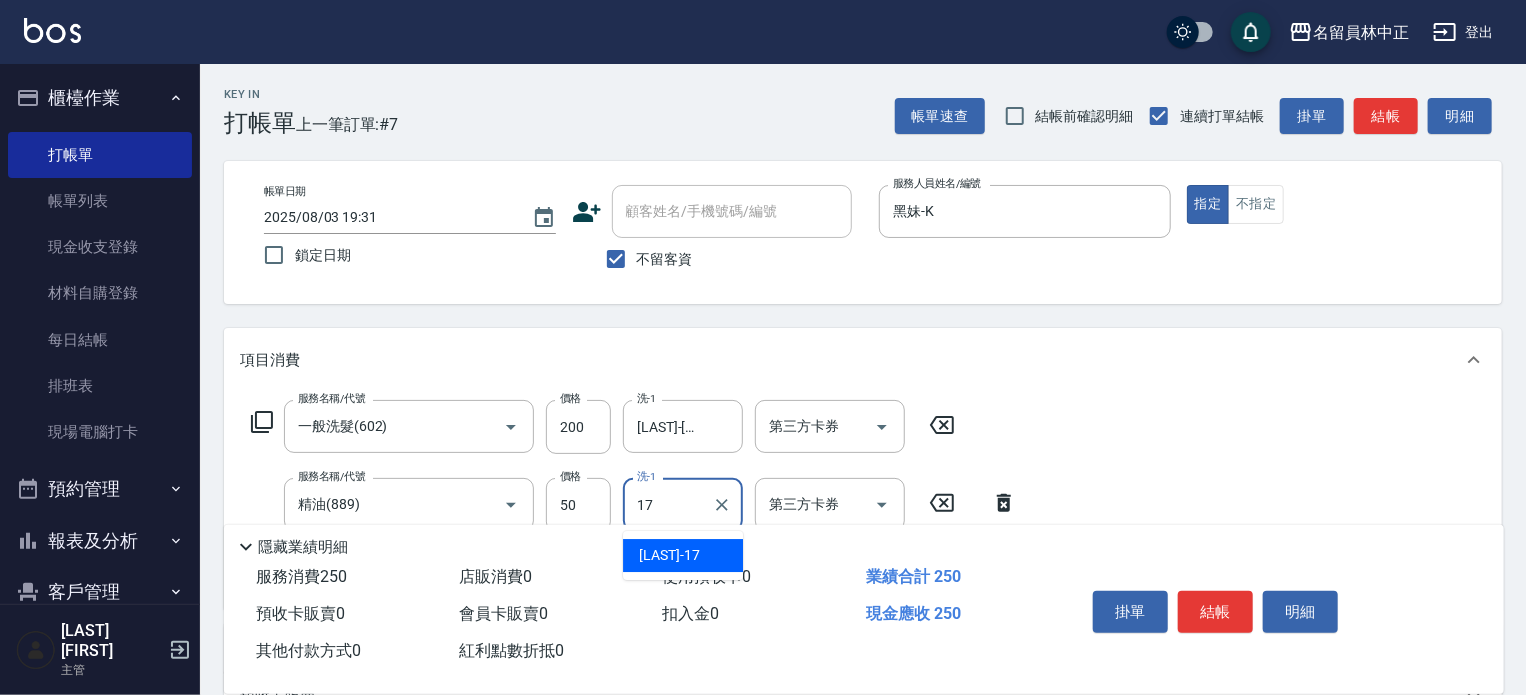 type on "[LAST]-[NUMBER]" 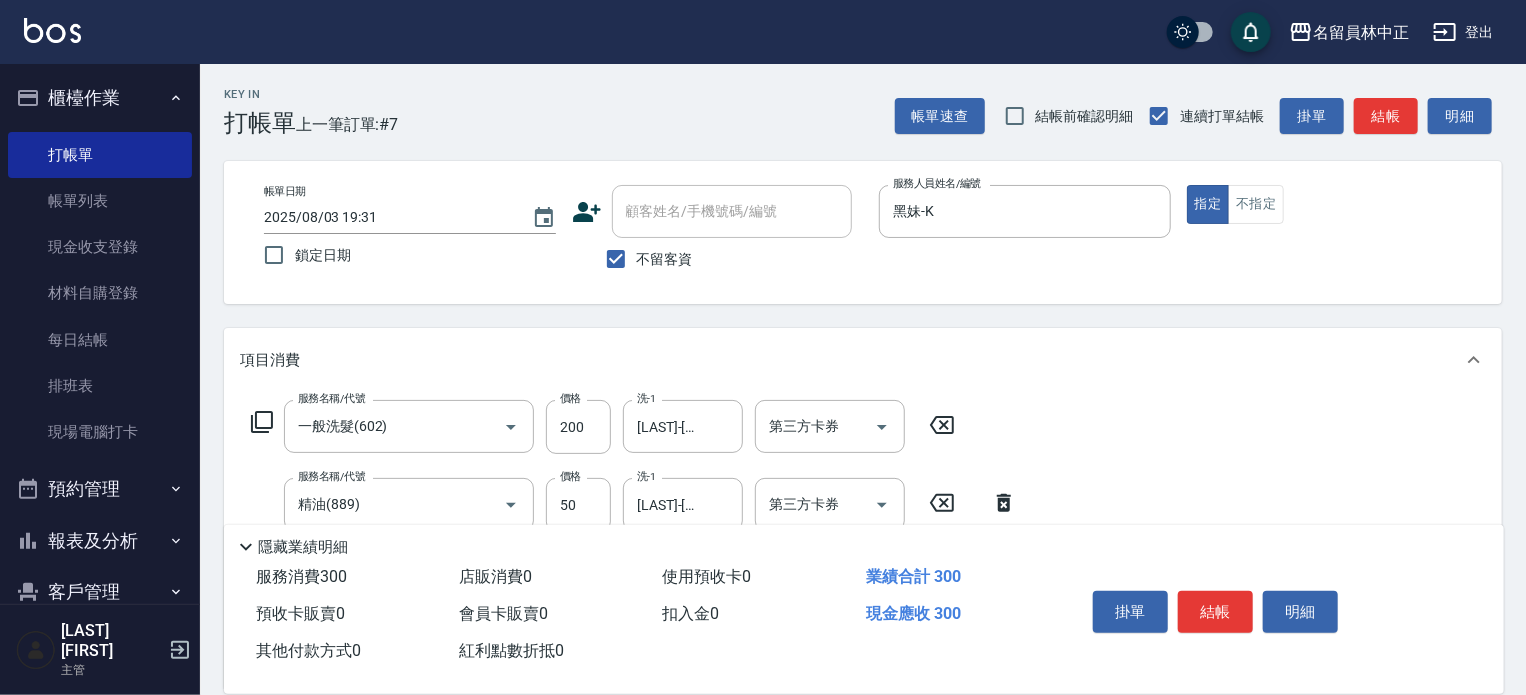 type on "瞬間保養([NUMBER])" 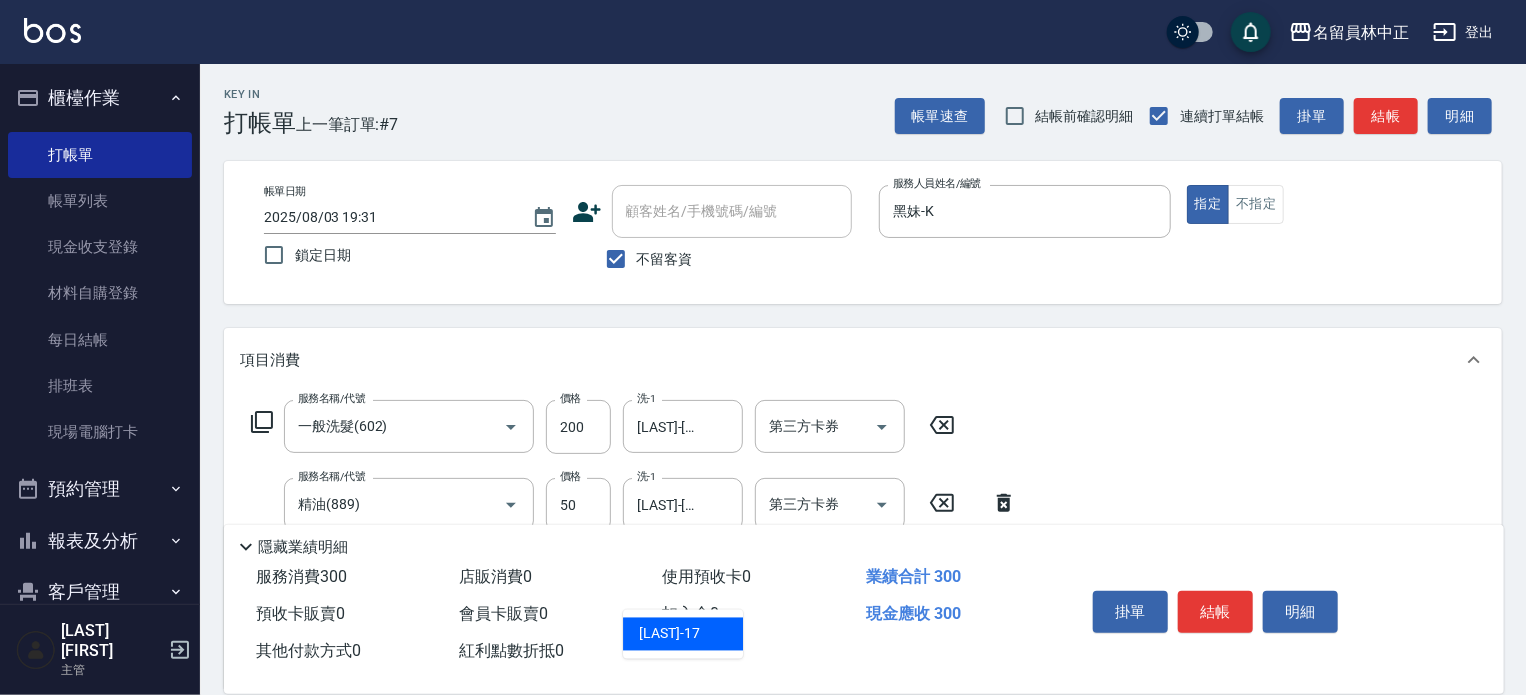 type on "[LAST]-[NUMBER]" 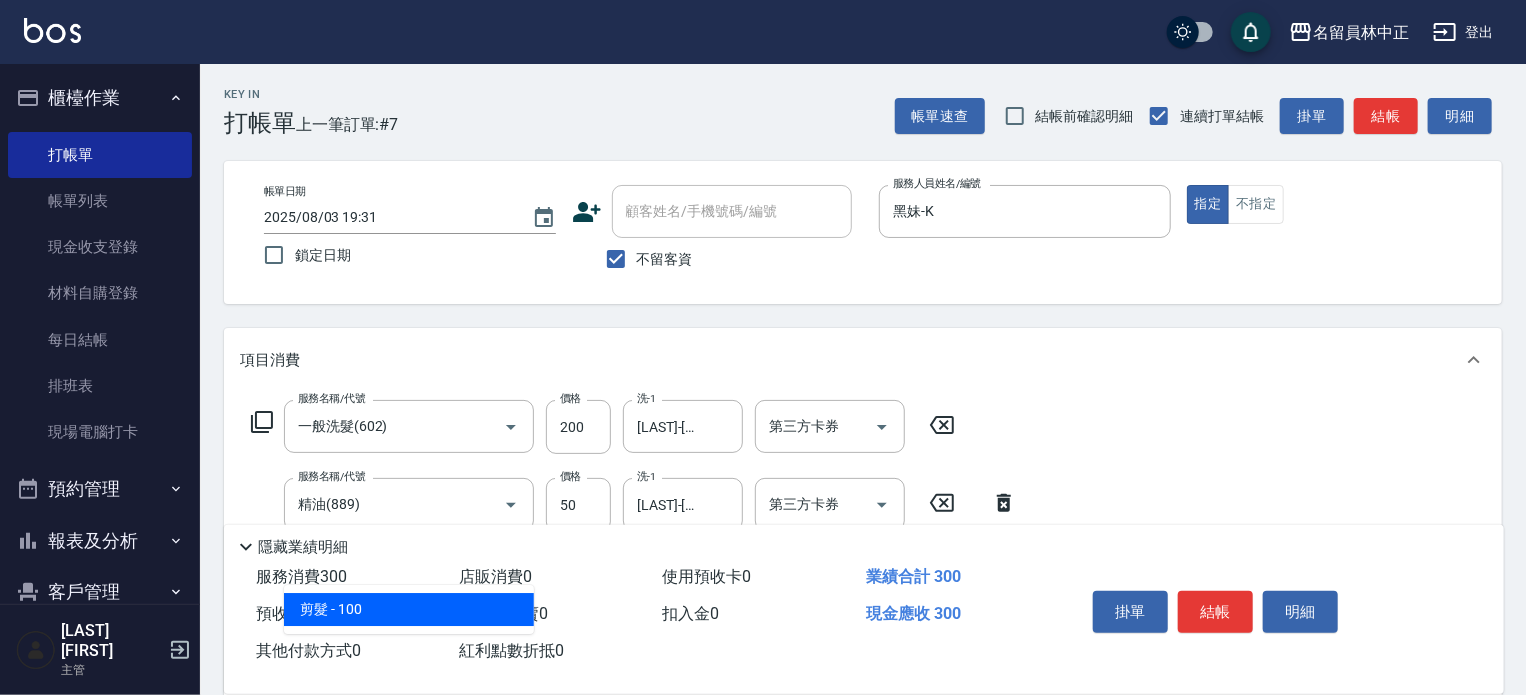 type on "剪髮(302)" 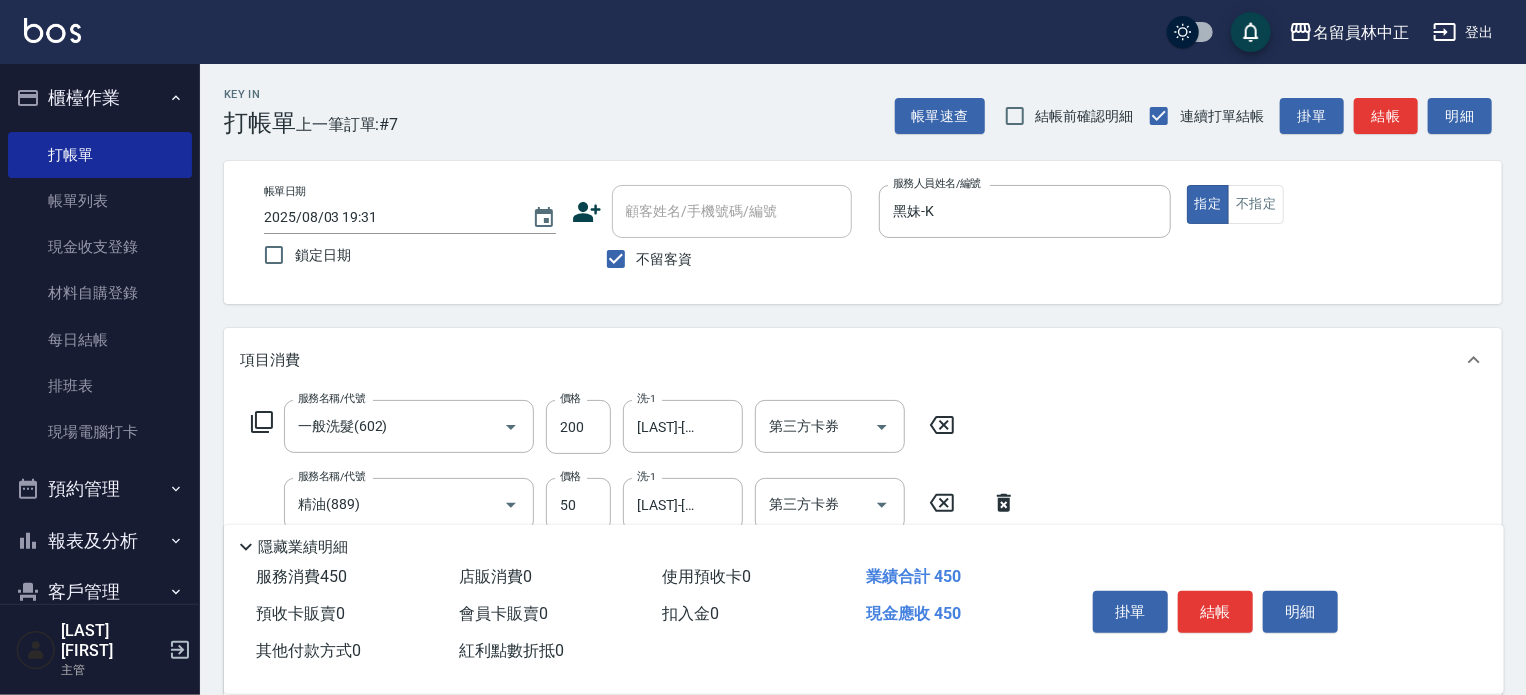 type on "150" 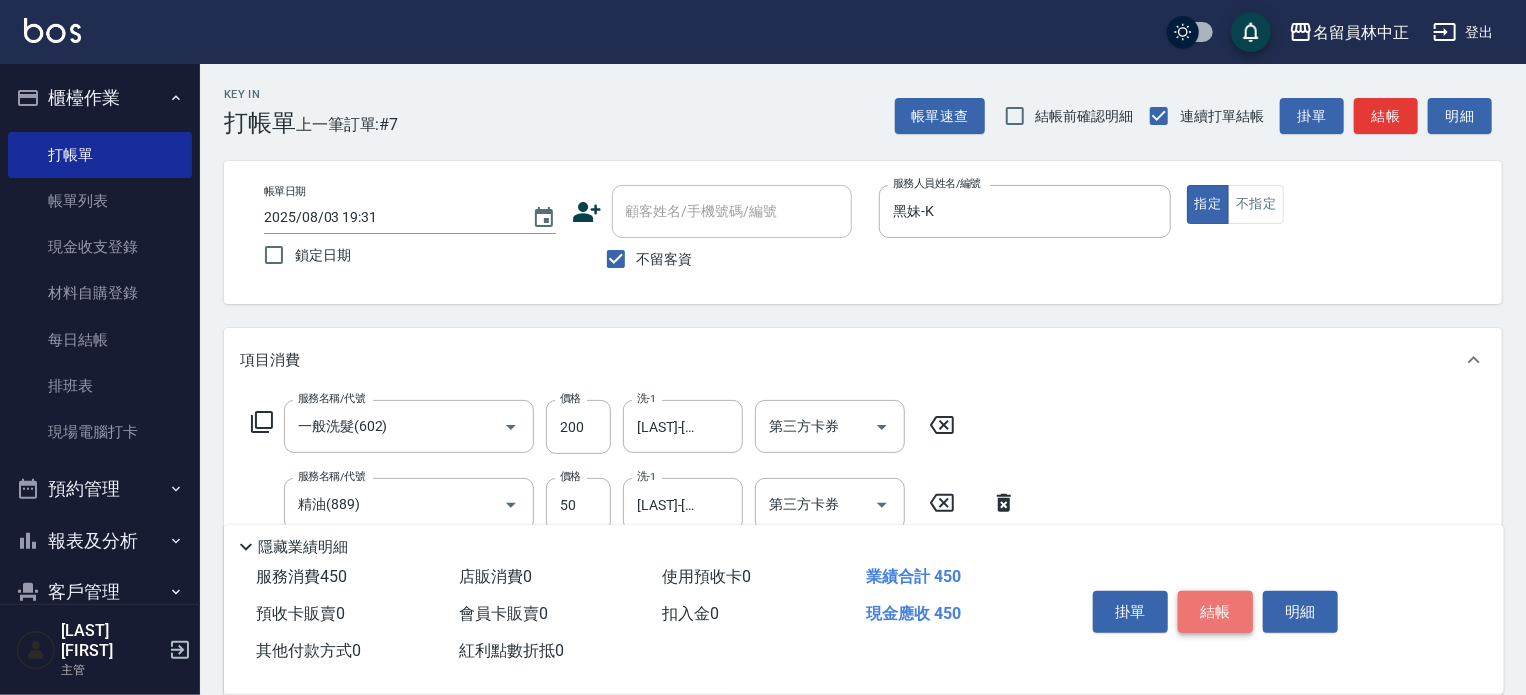 click on "結帳" at bounding box center (1215, 612) 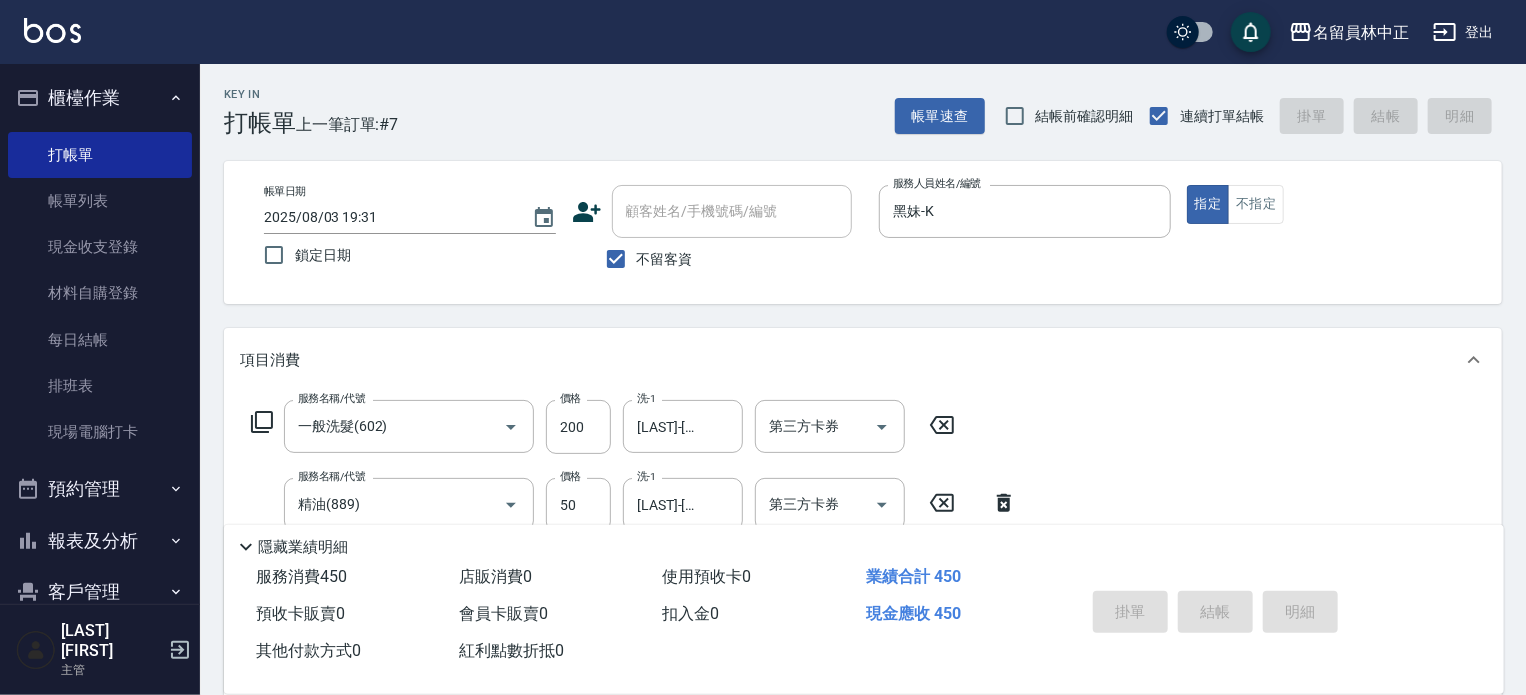 type 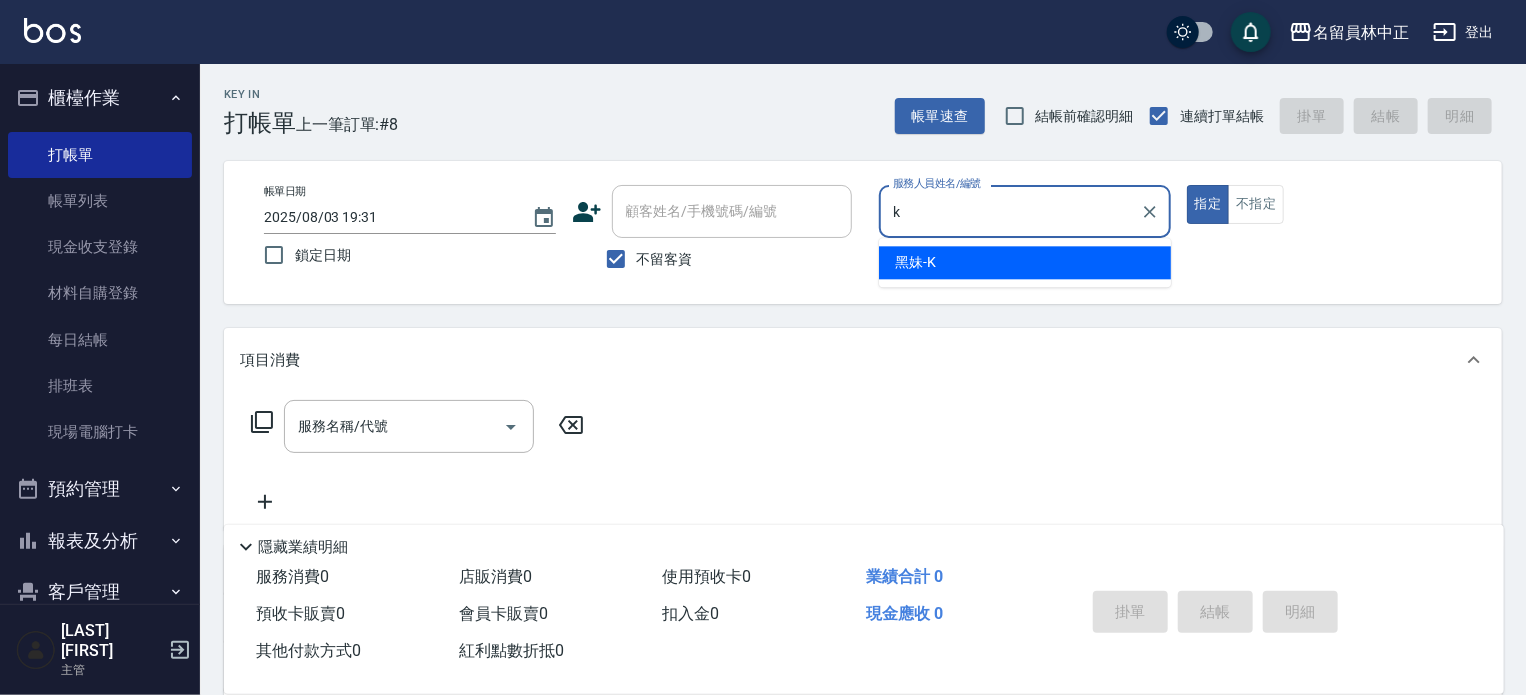 type on "黑妹-K" 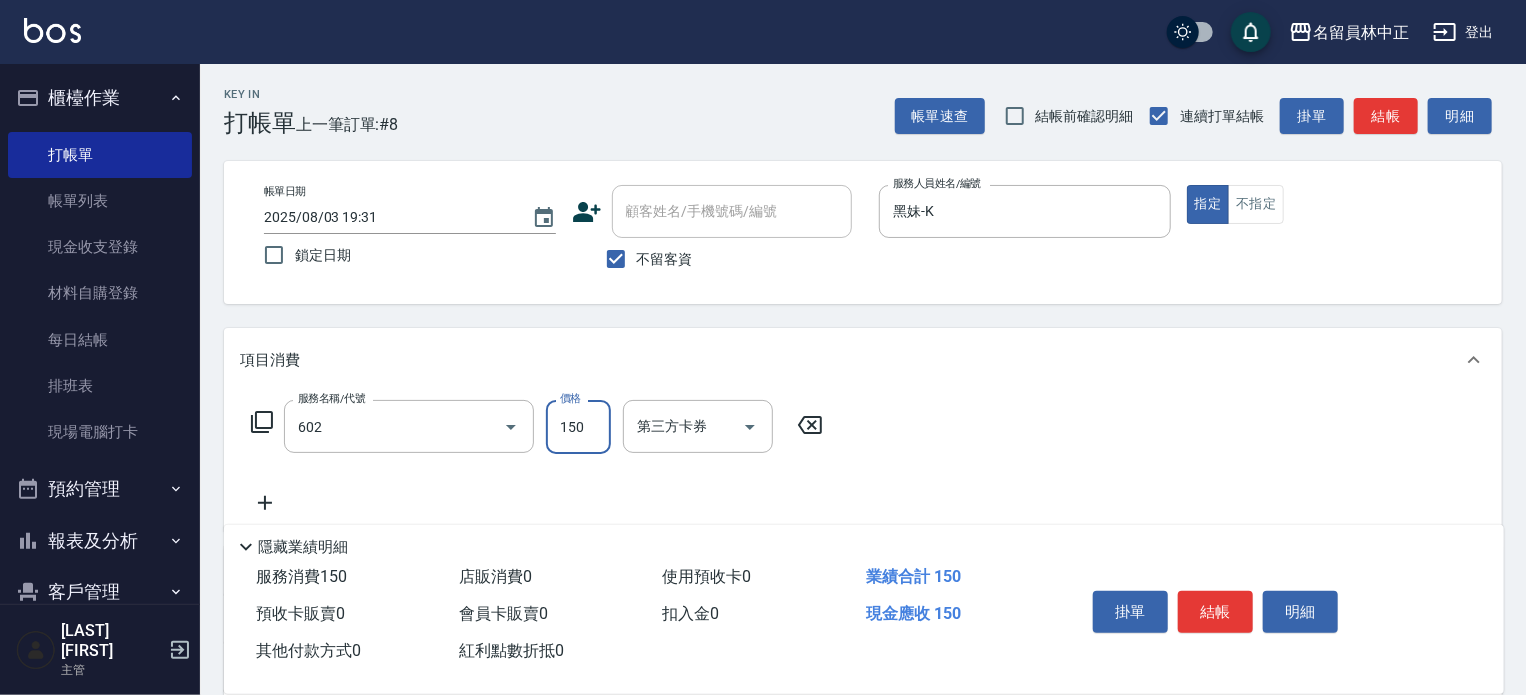 type on "一般洗髮(602)" 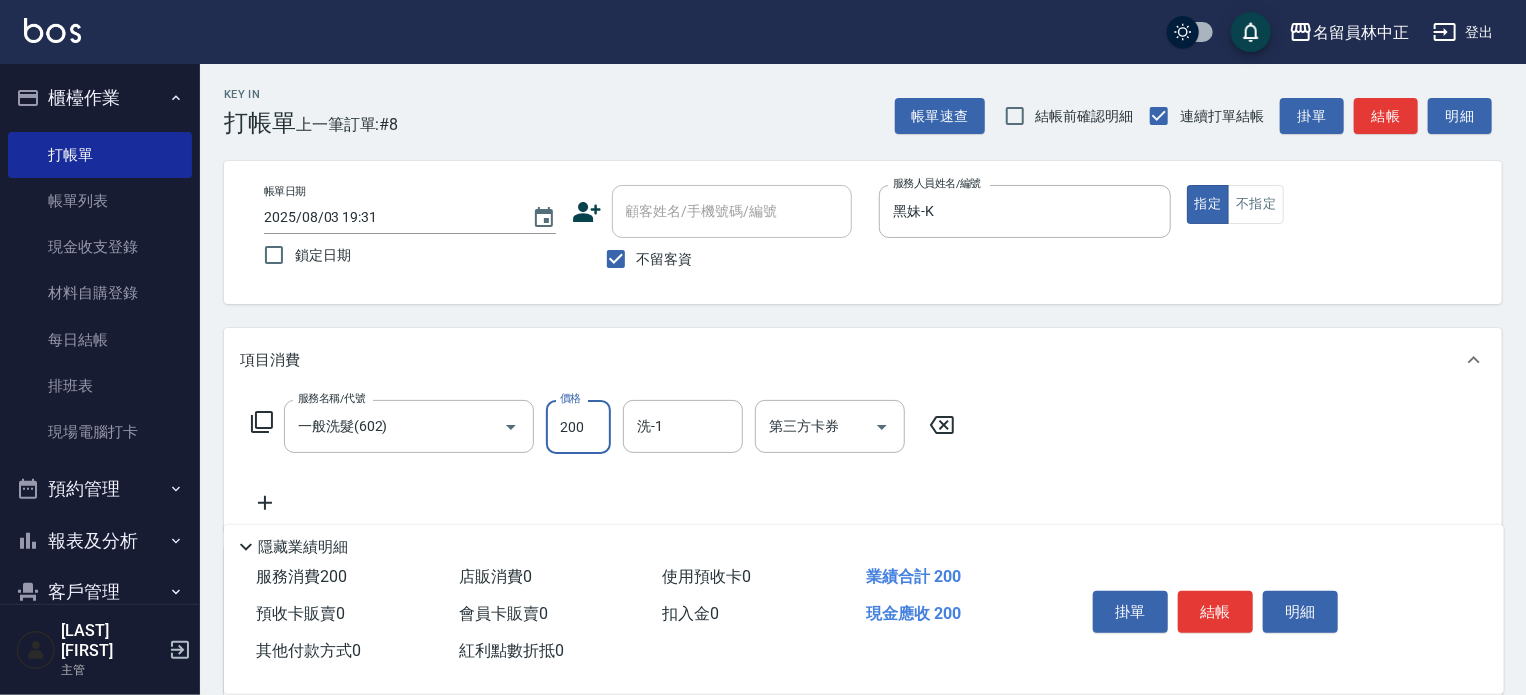 type on "200" 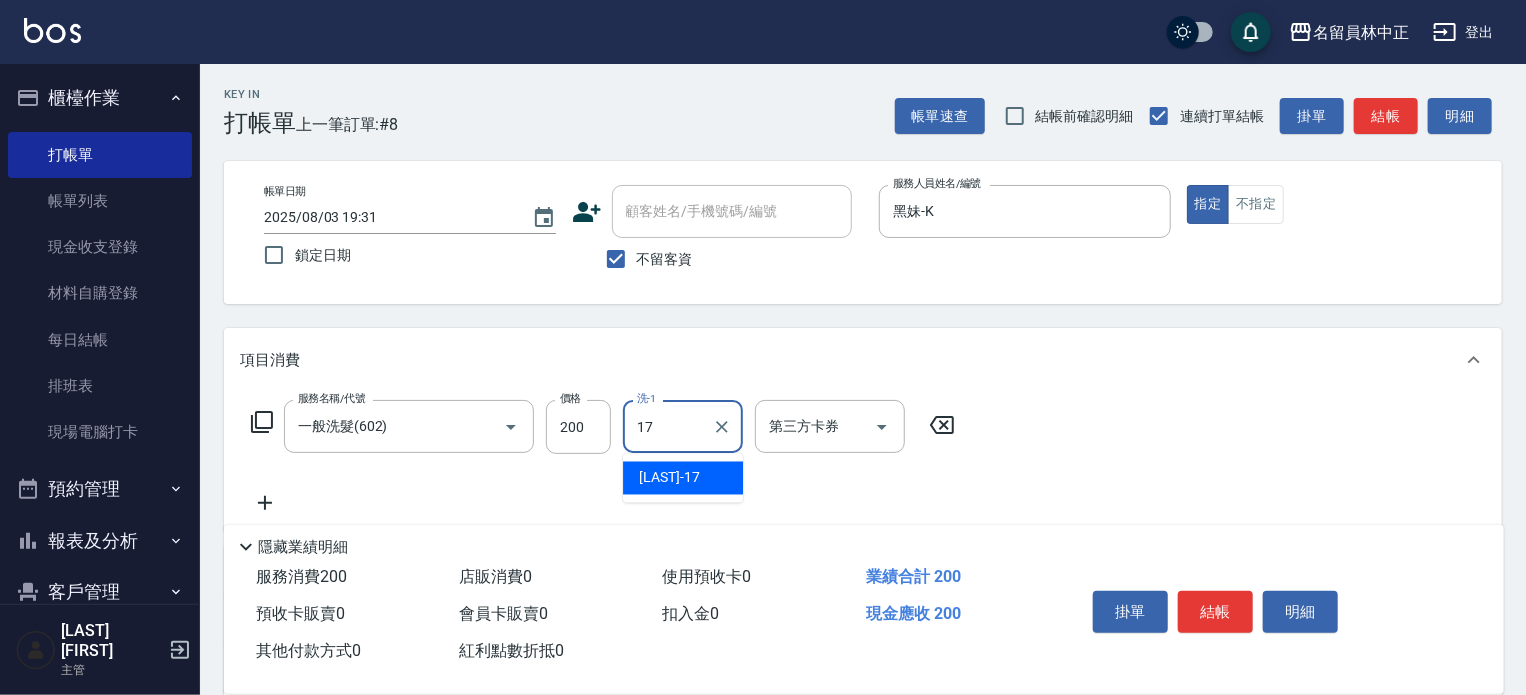 type on "[LAST]-[NUMBER]" 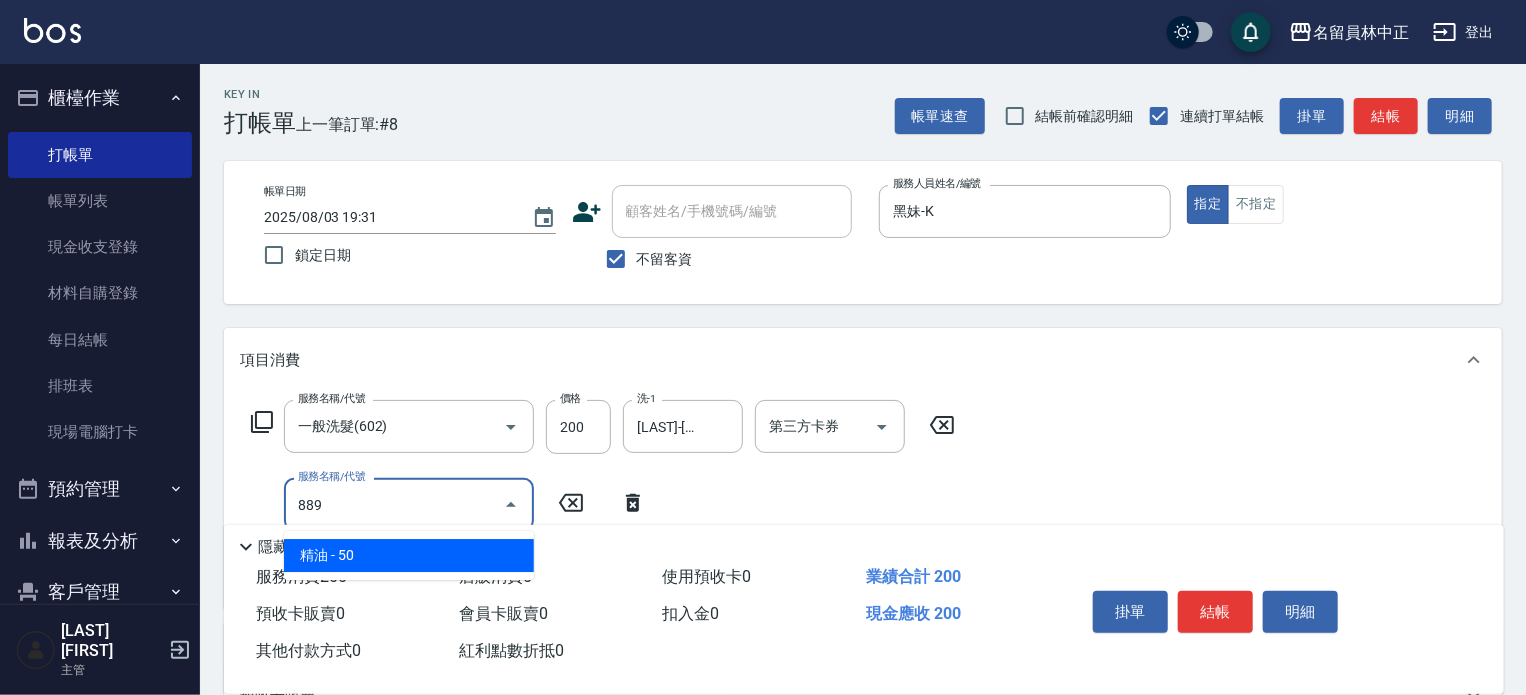 type on "精油(889)" 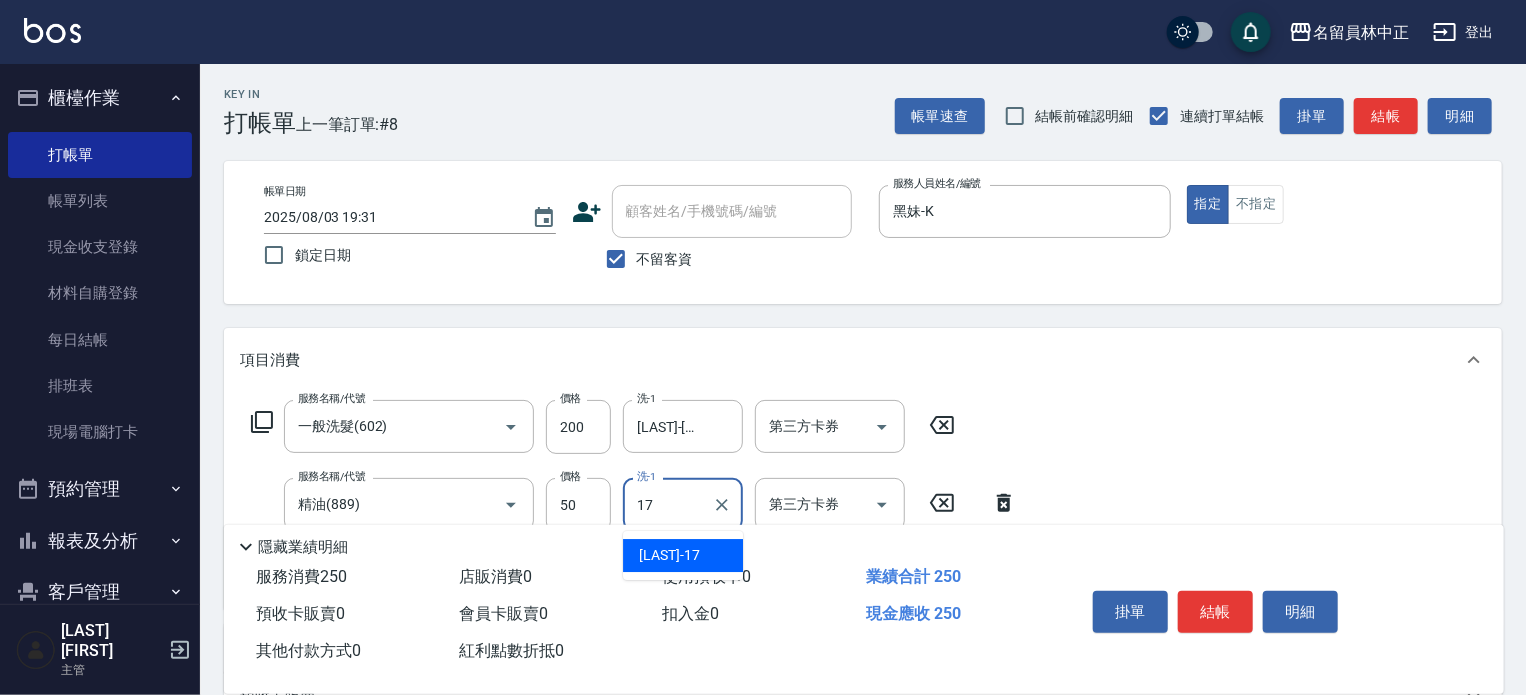 type on "[LAST]-[NUMBER]" 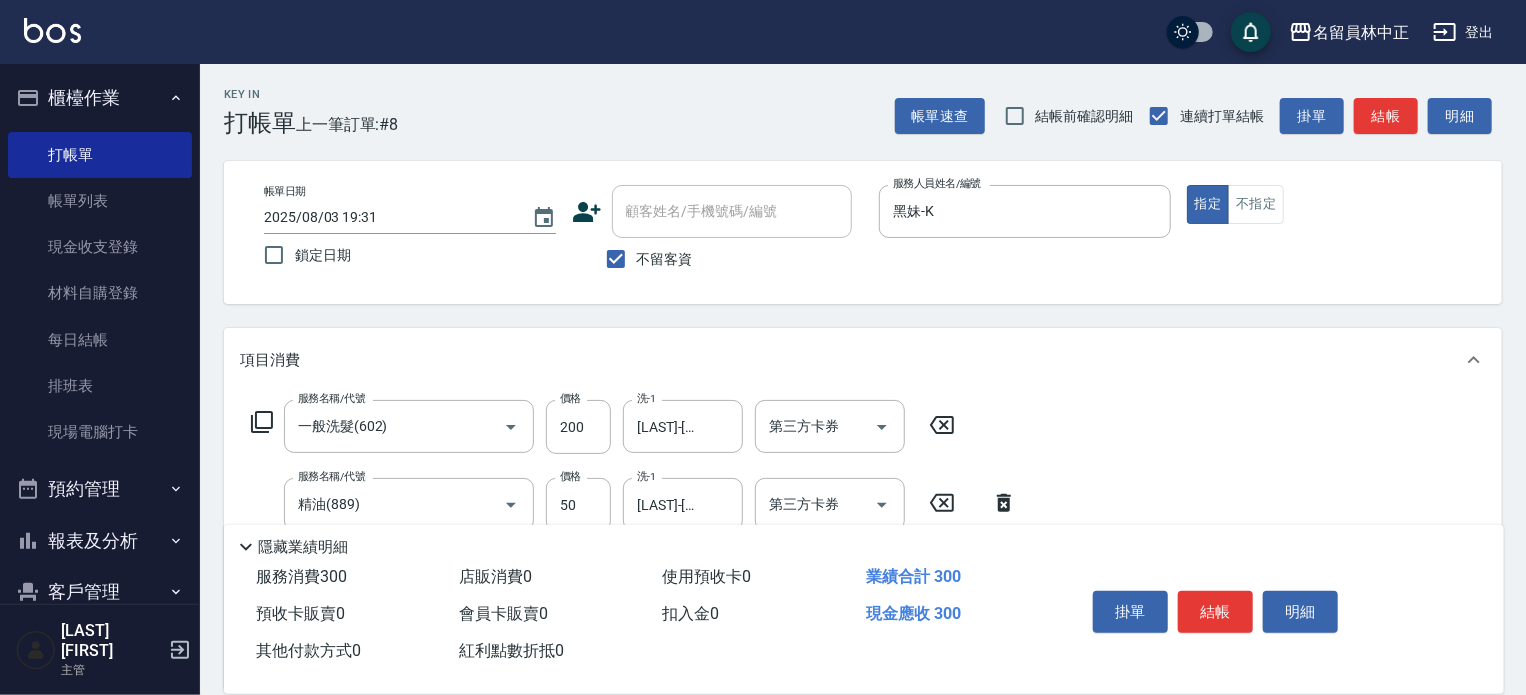 type on "瞬間保養([NUMBER])" 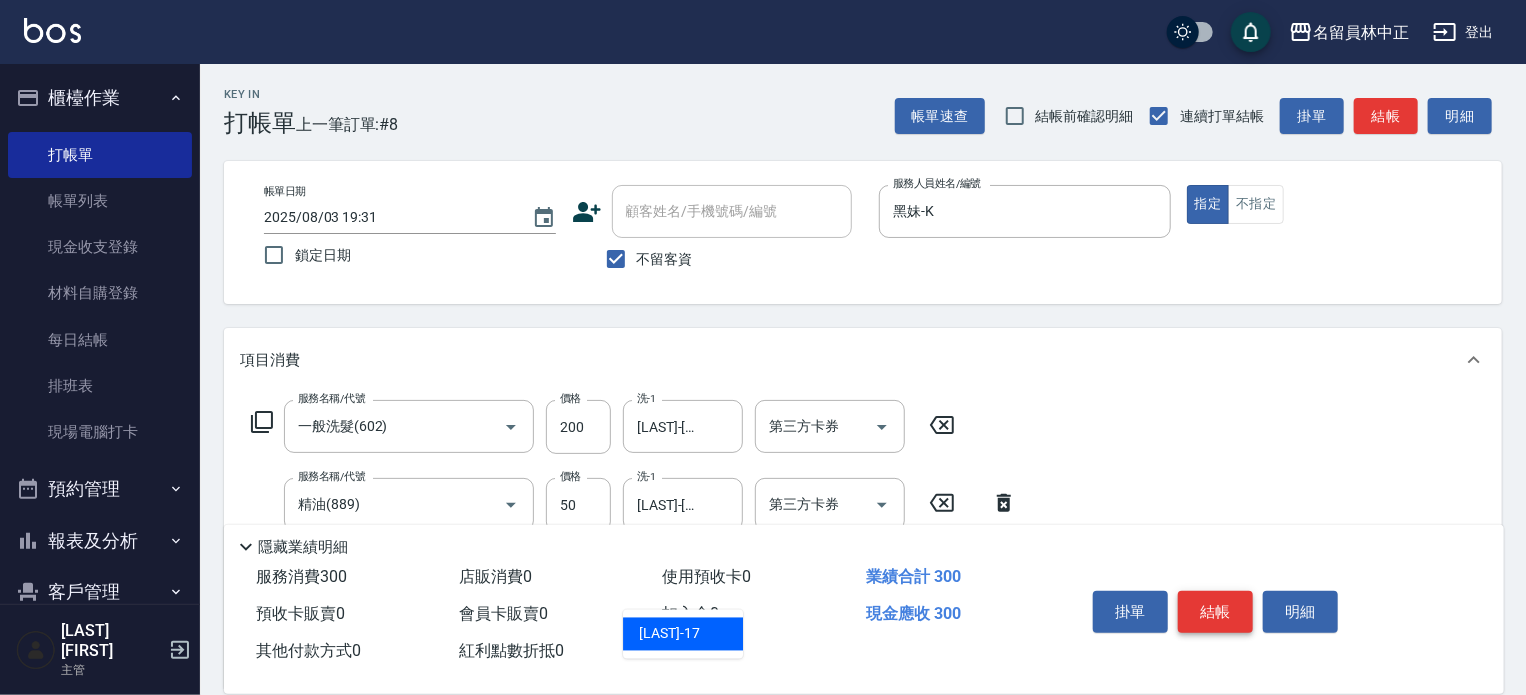 type on "[LAST]-[NUMBER]" 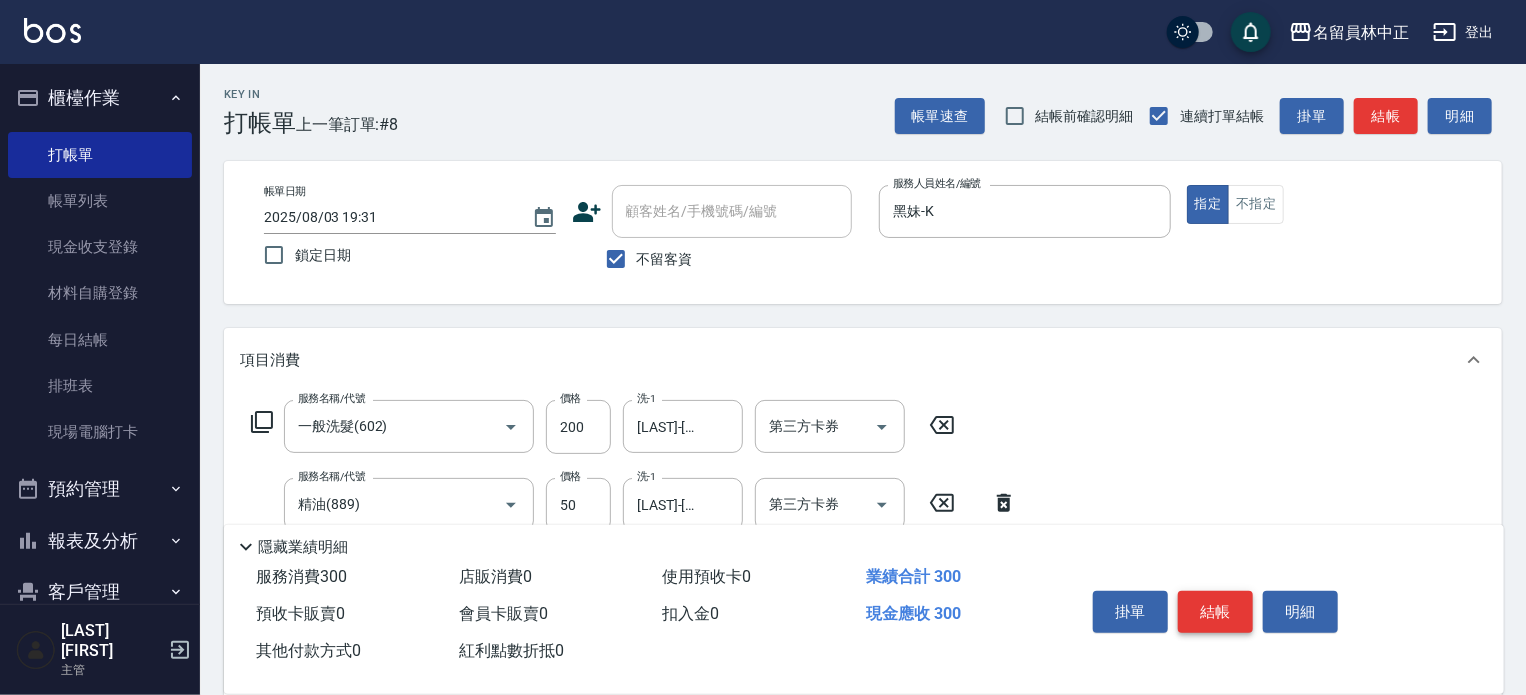 click on "結帳" at bounding box center [1215, 612] 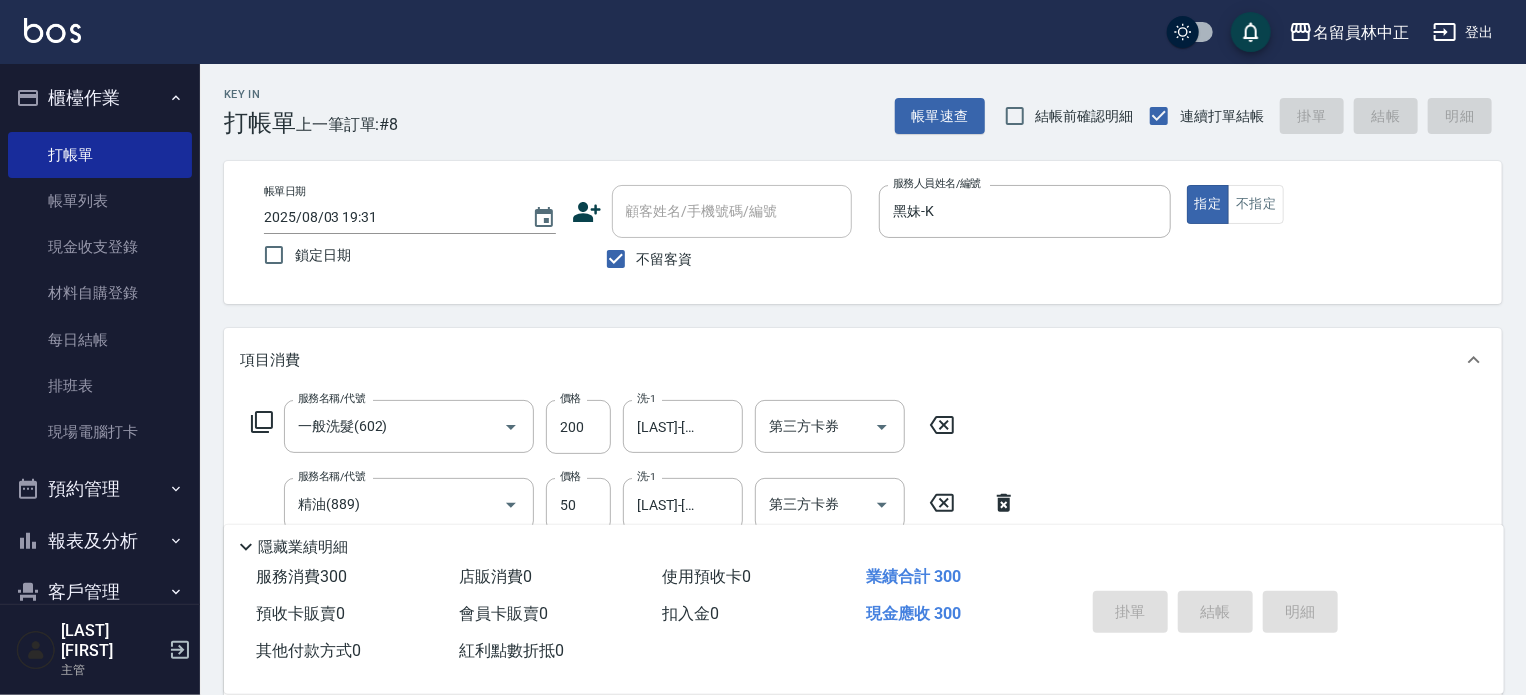 type 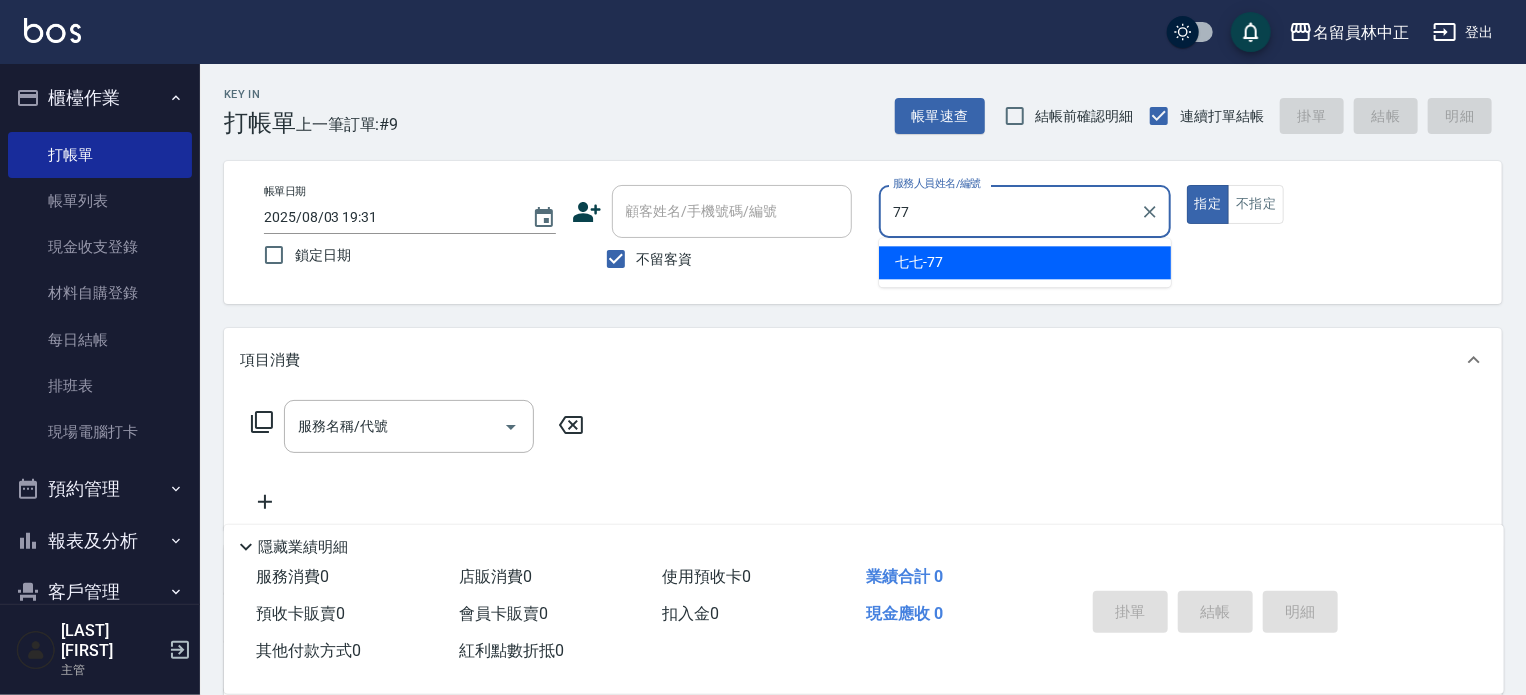 type on "七七-77" 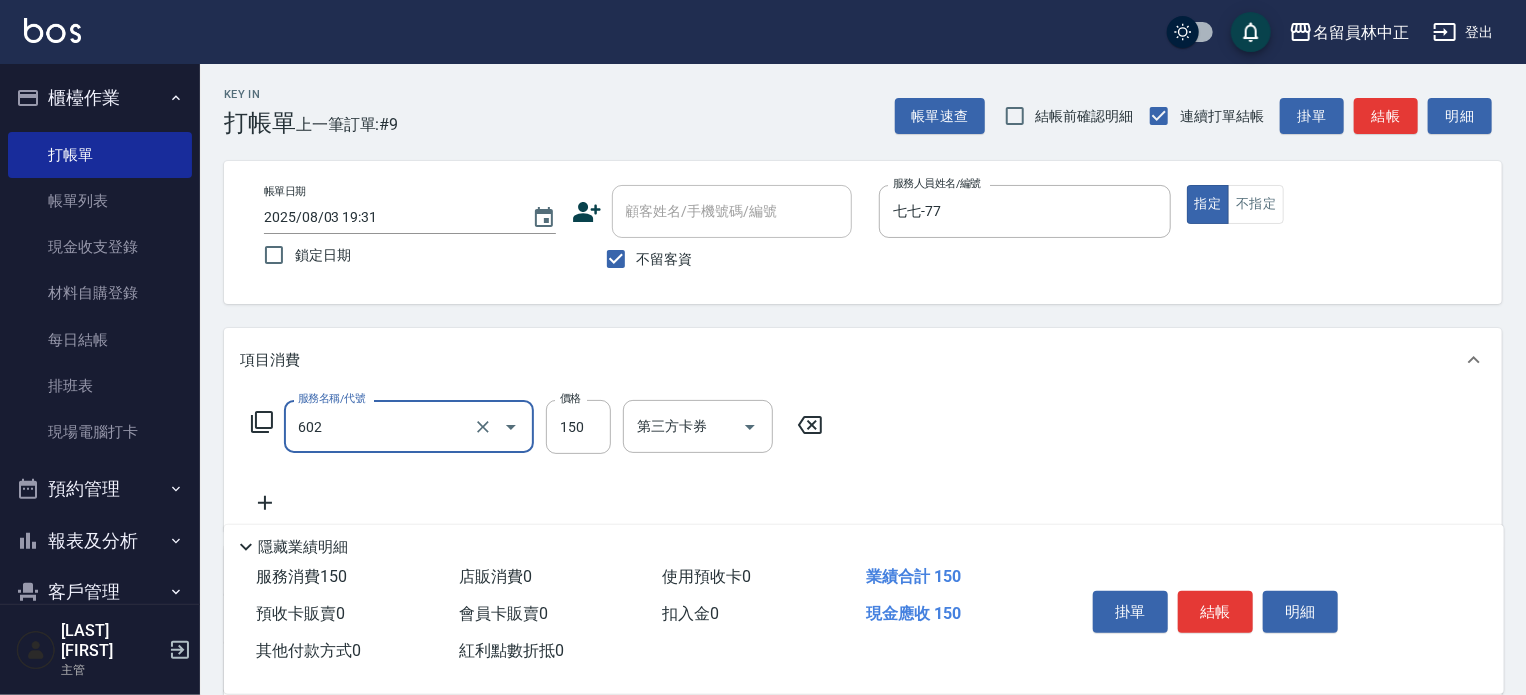 type on "一般洗髮(602)" 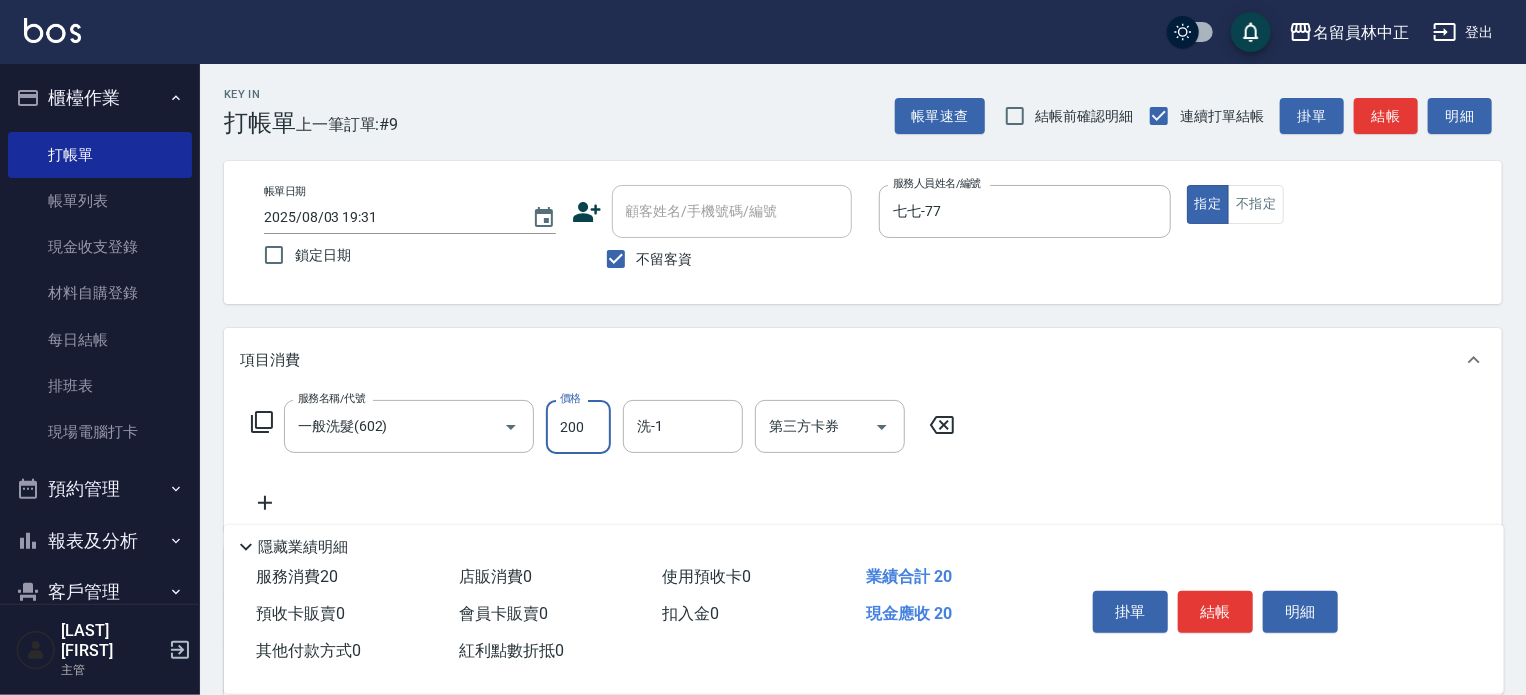 type on "200" 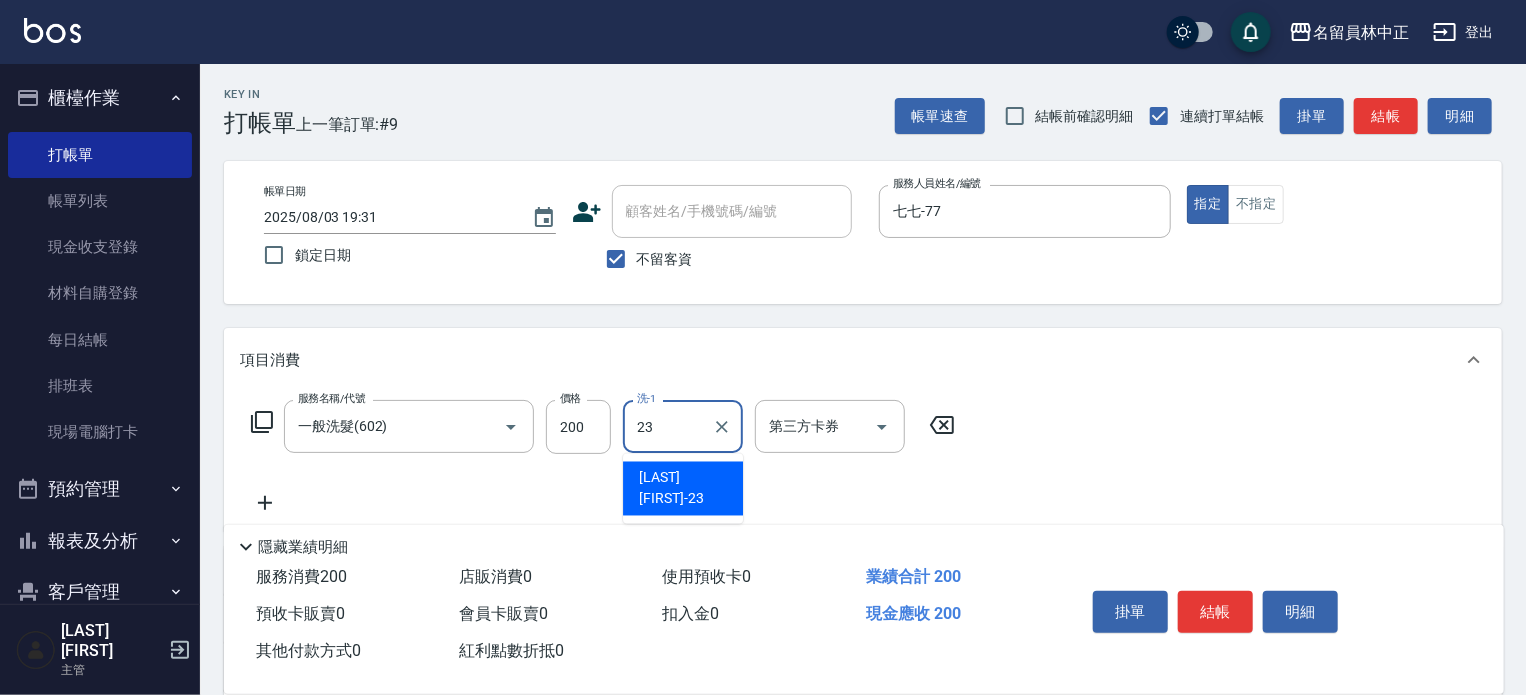 type on "[LAST] [FIRST]-[NUMBER]" 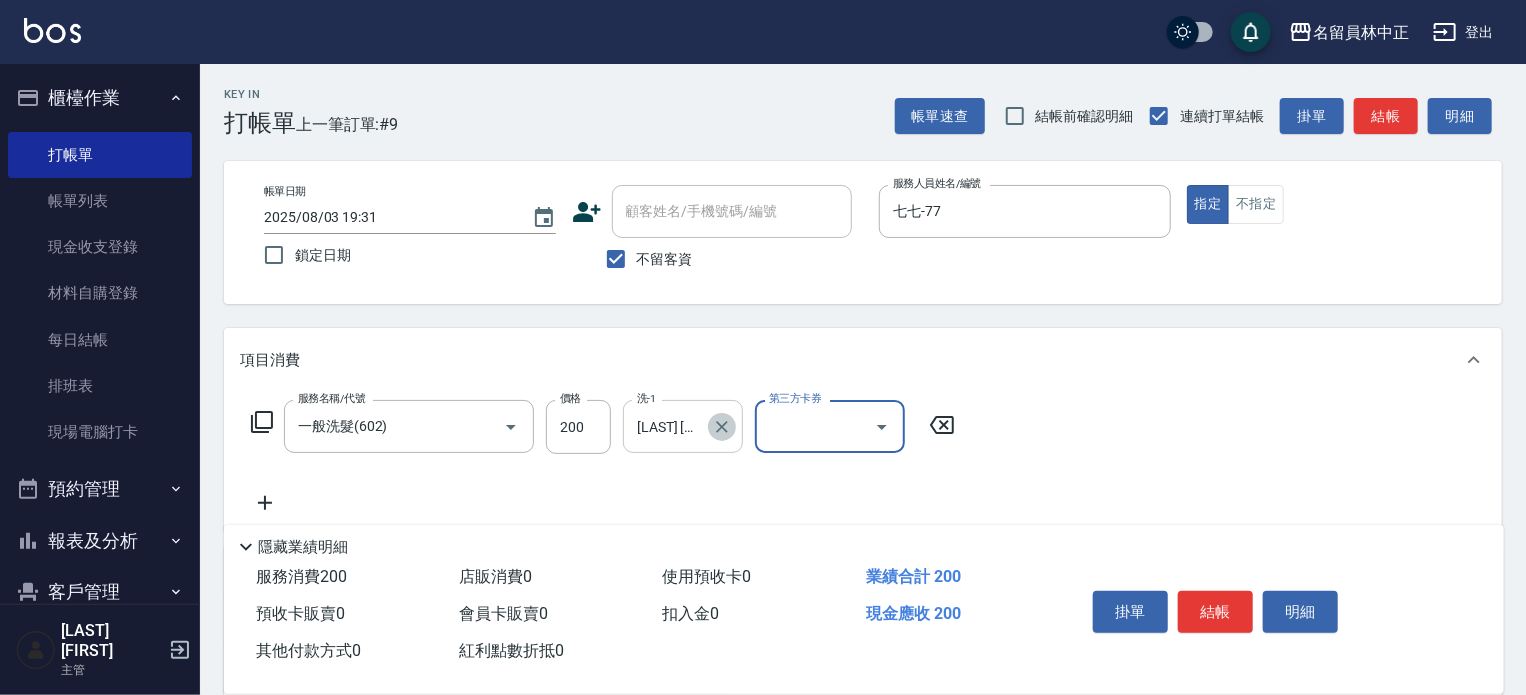 click 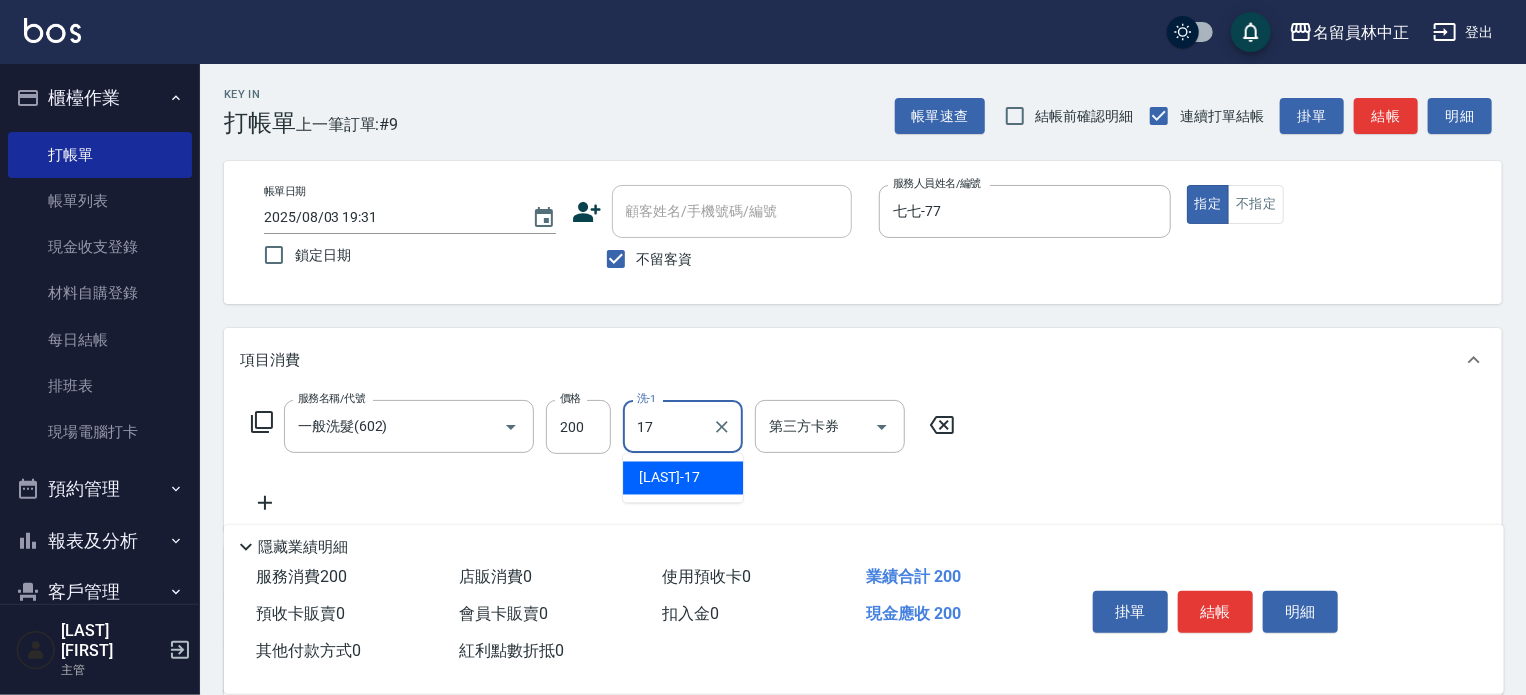 type on "[LAST]-[NUMBER]" 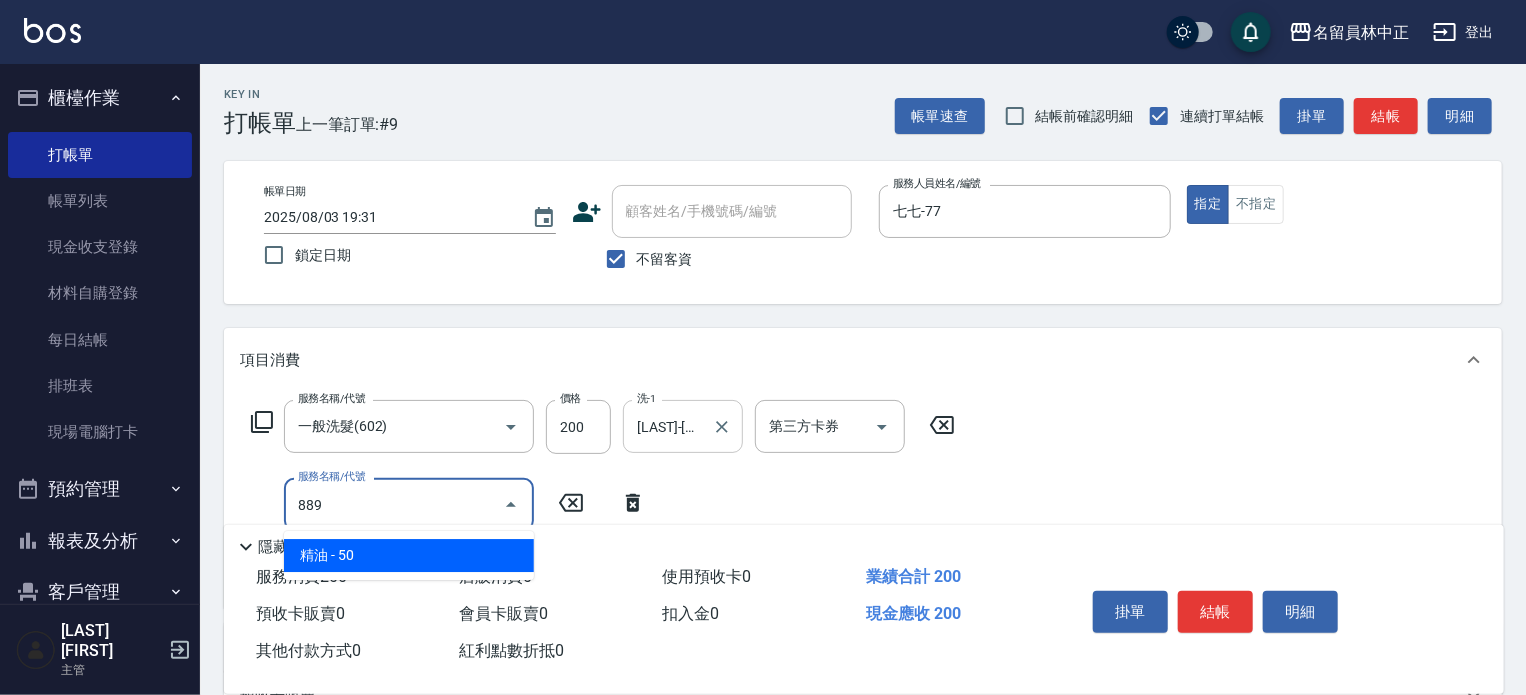 type on "精油(889)" 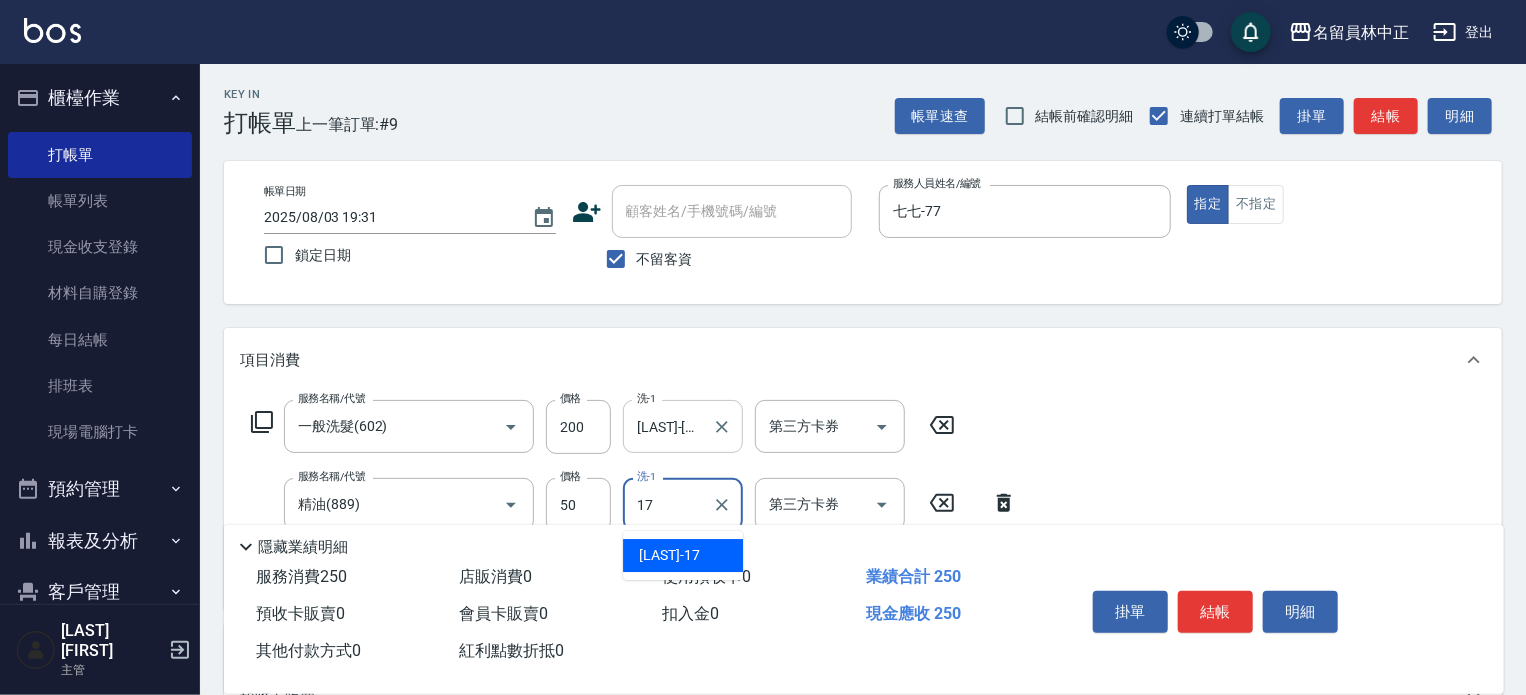 type on "[LAST]-[NUMBER]" 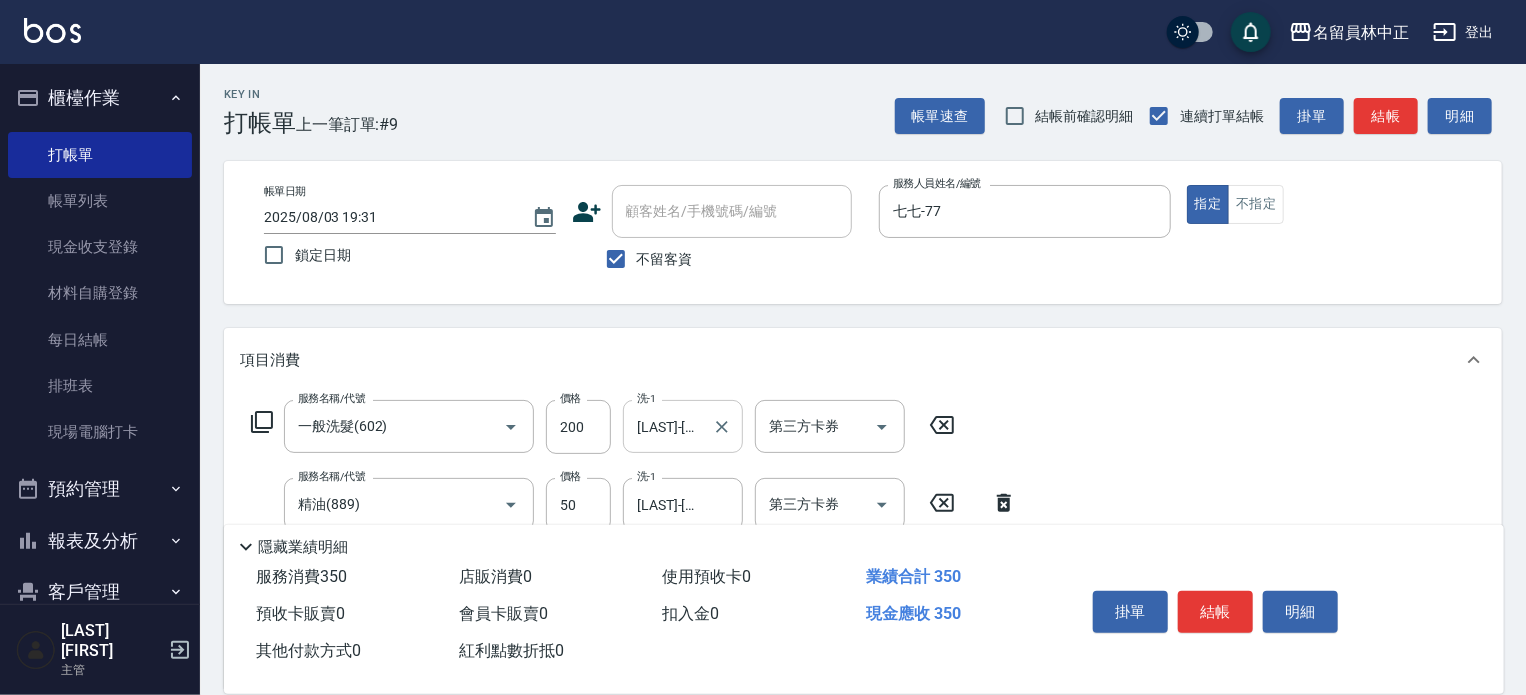type on "剪髮(302)" 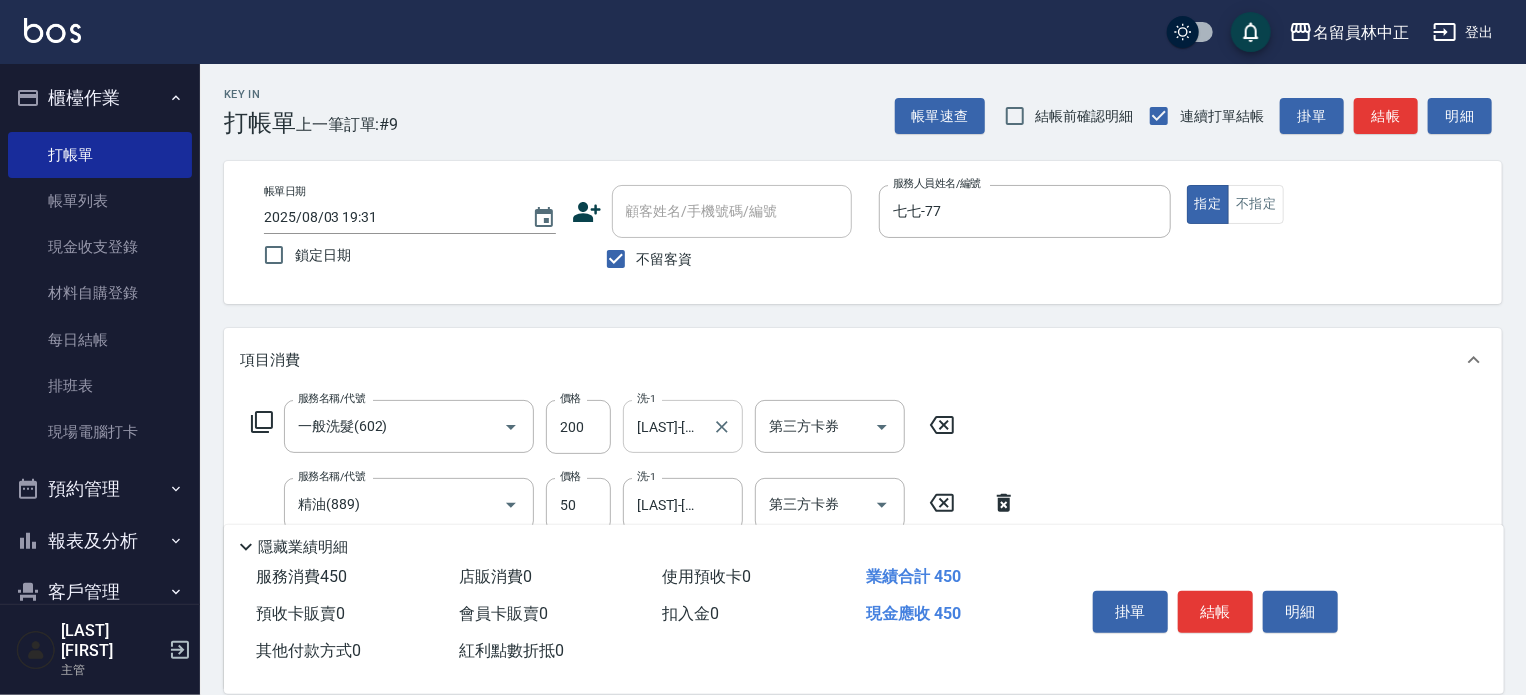 type on "200" 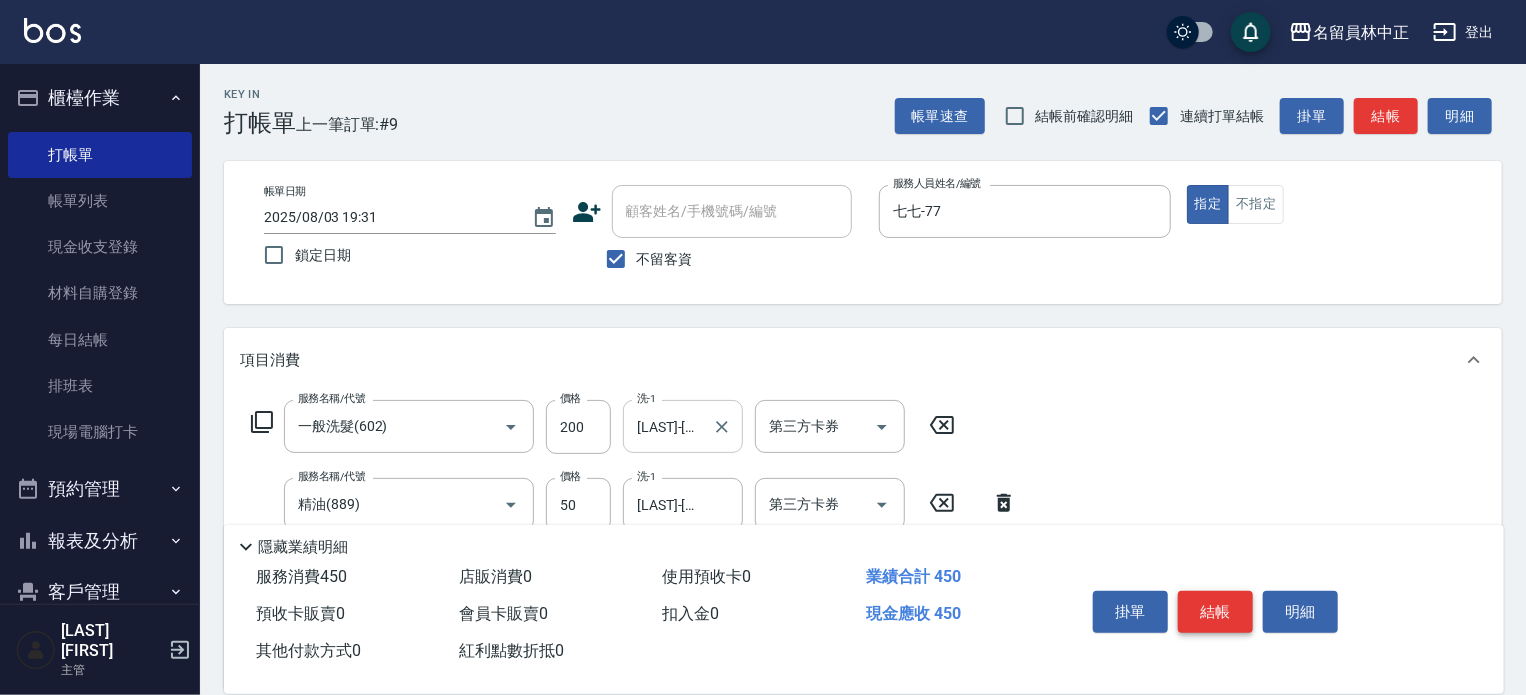 click on "掛單 結帳 明細" at bounding box center [1215, 614] 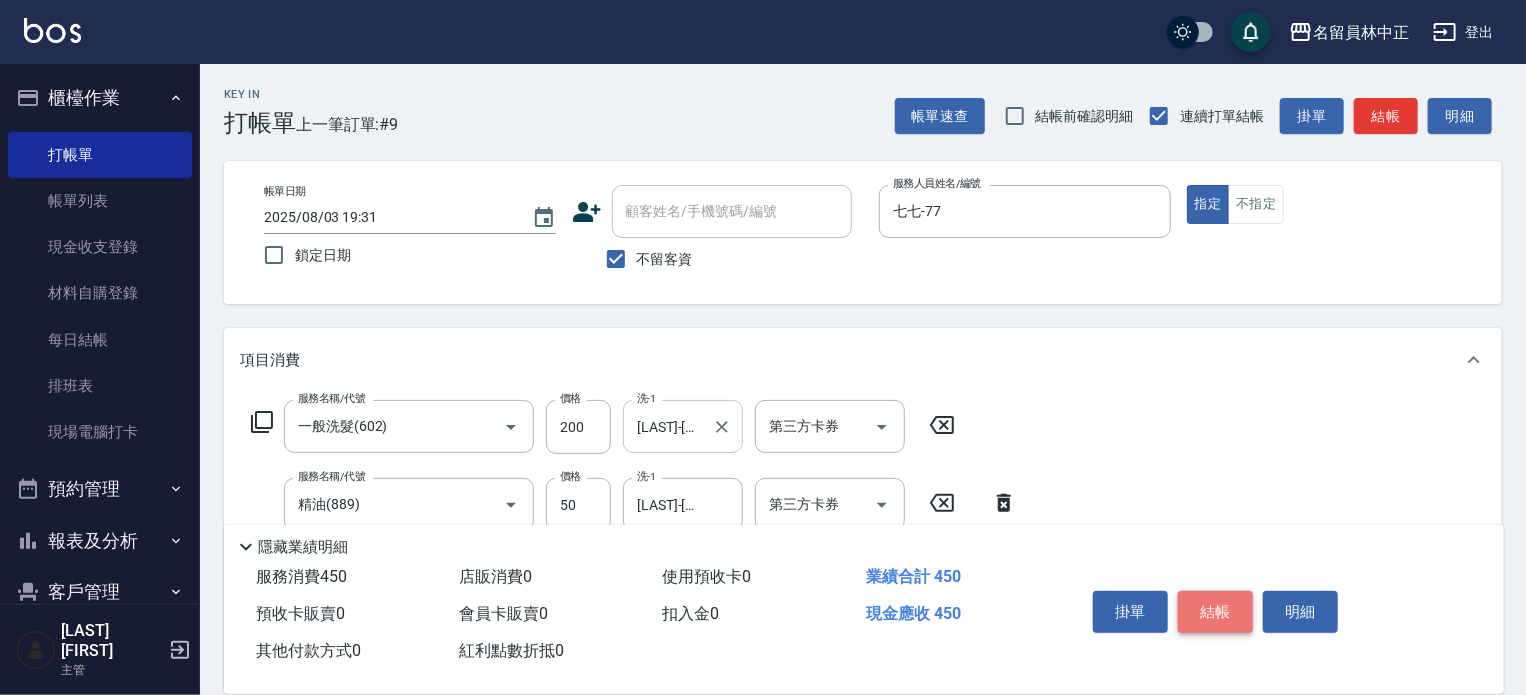 click on "結帳" at bounding box center [1215, 612] 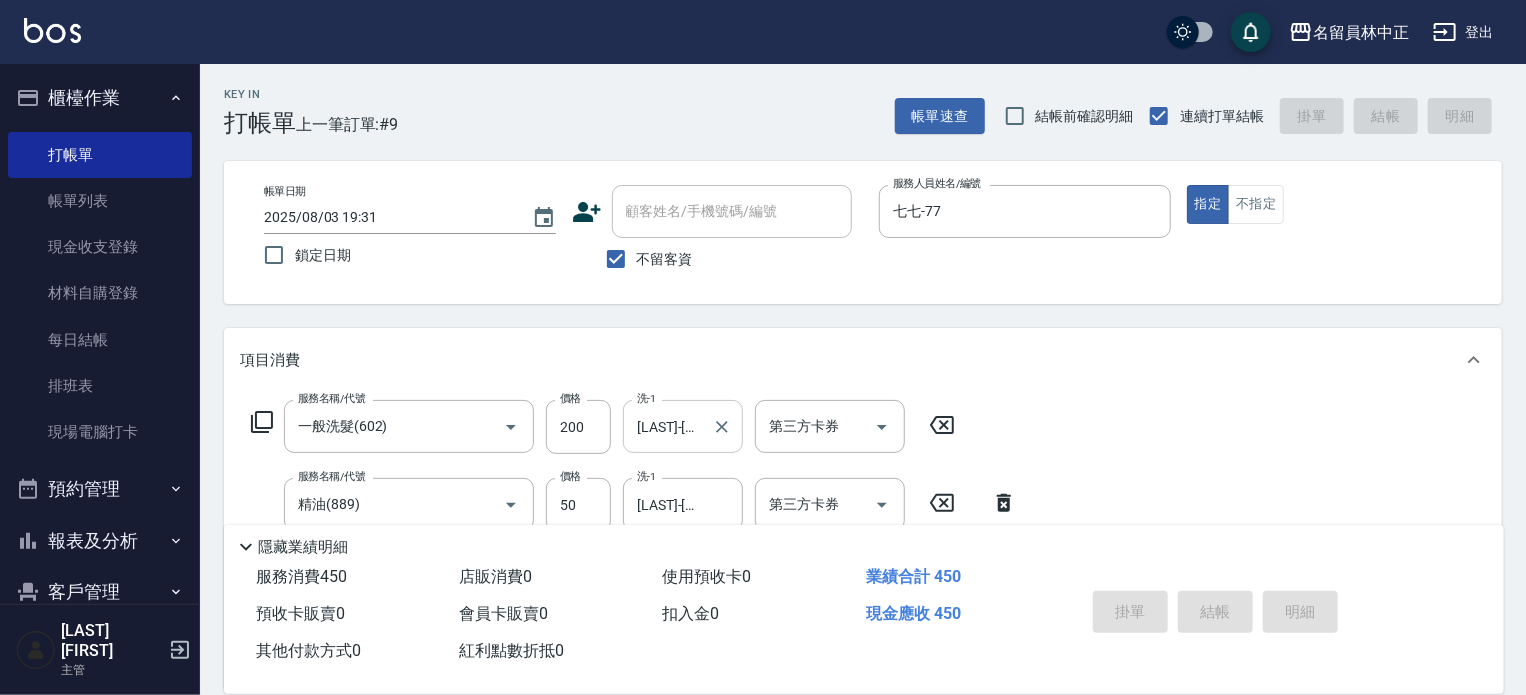 type 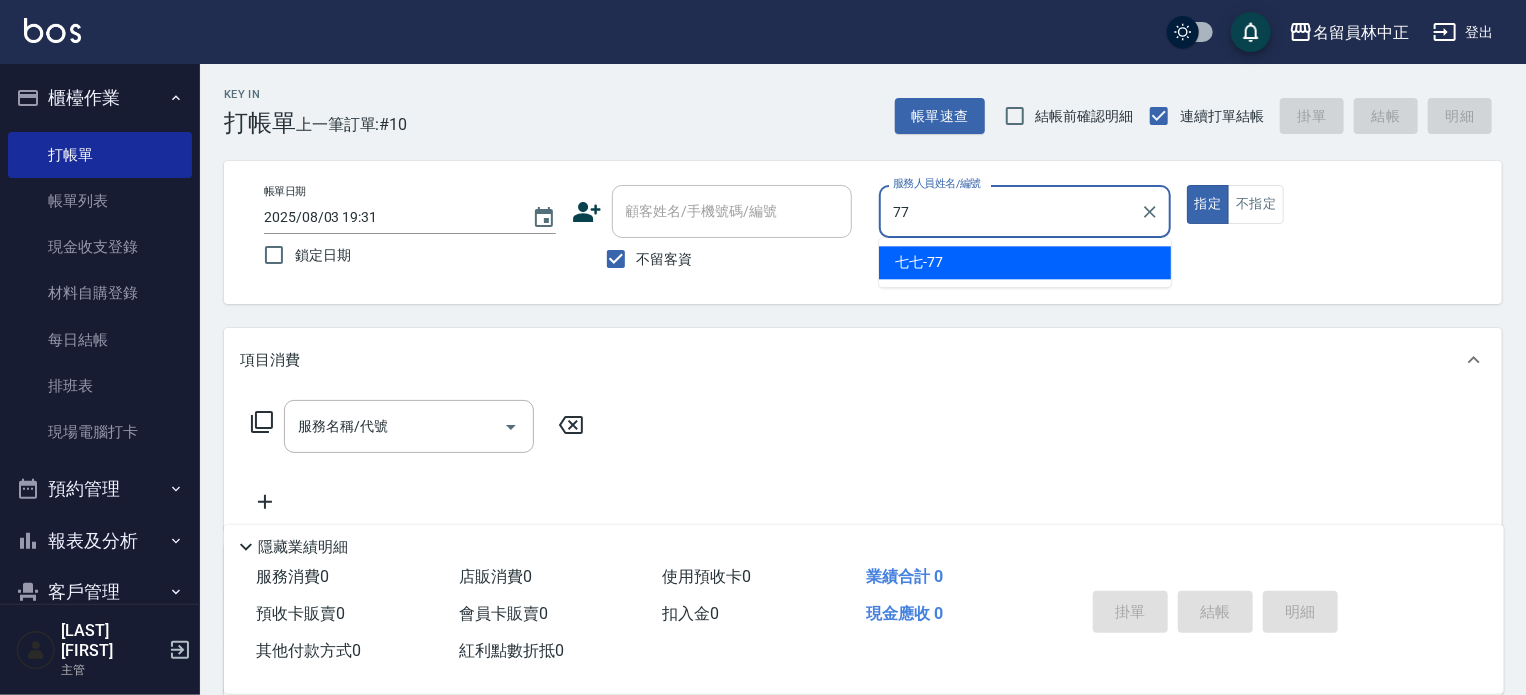 type on "七七-77" 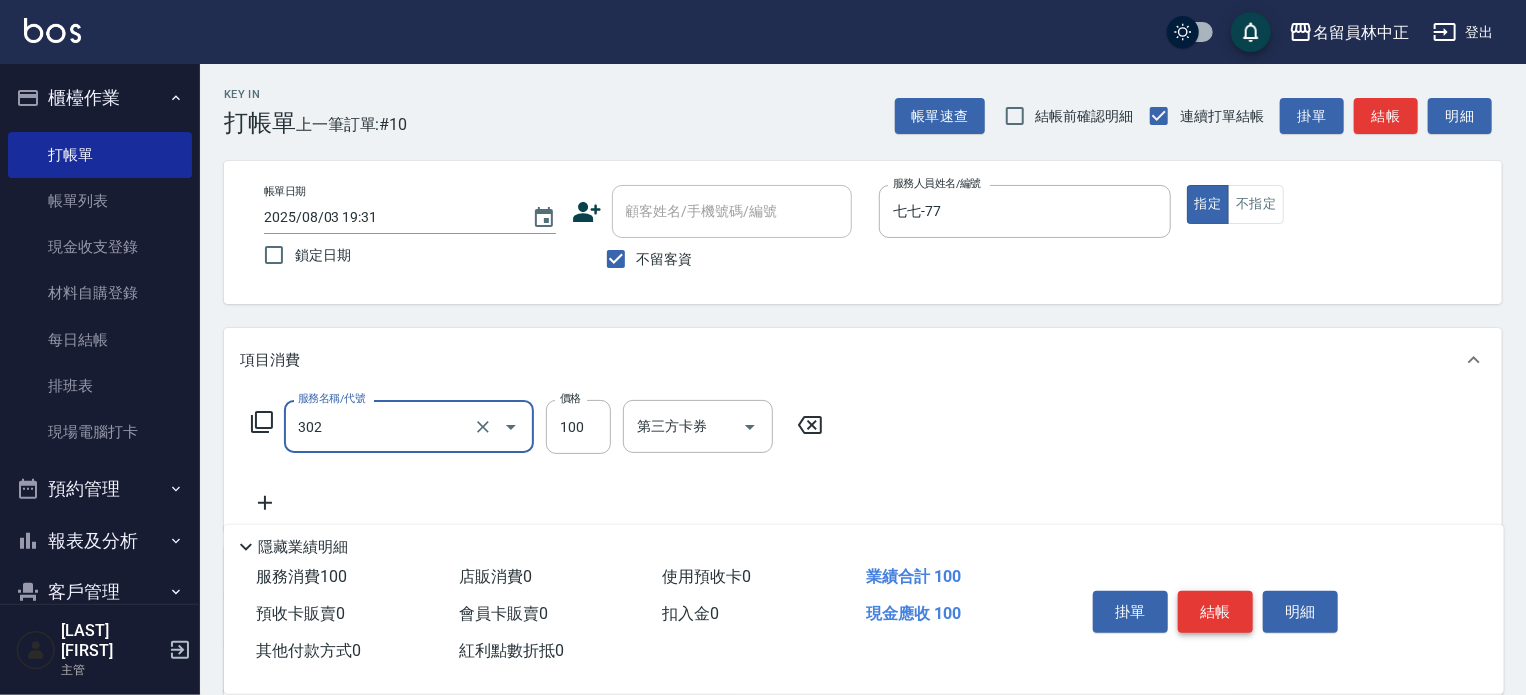 type on "剪髮(302)" 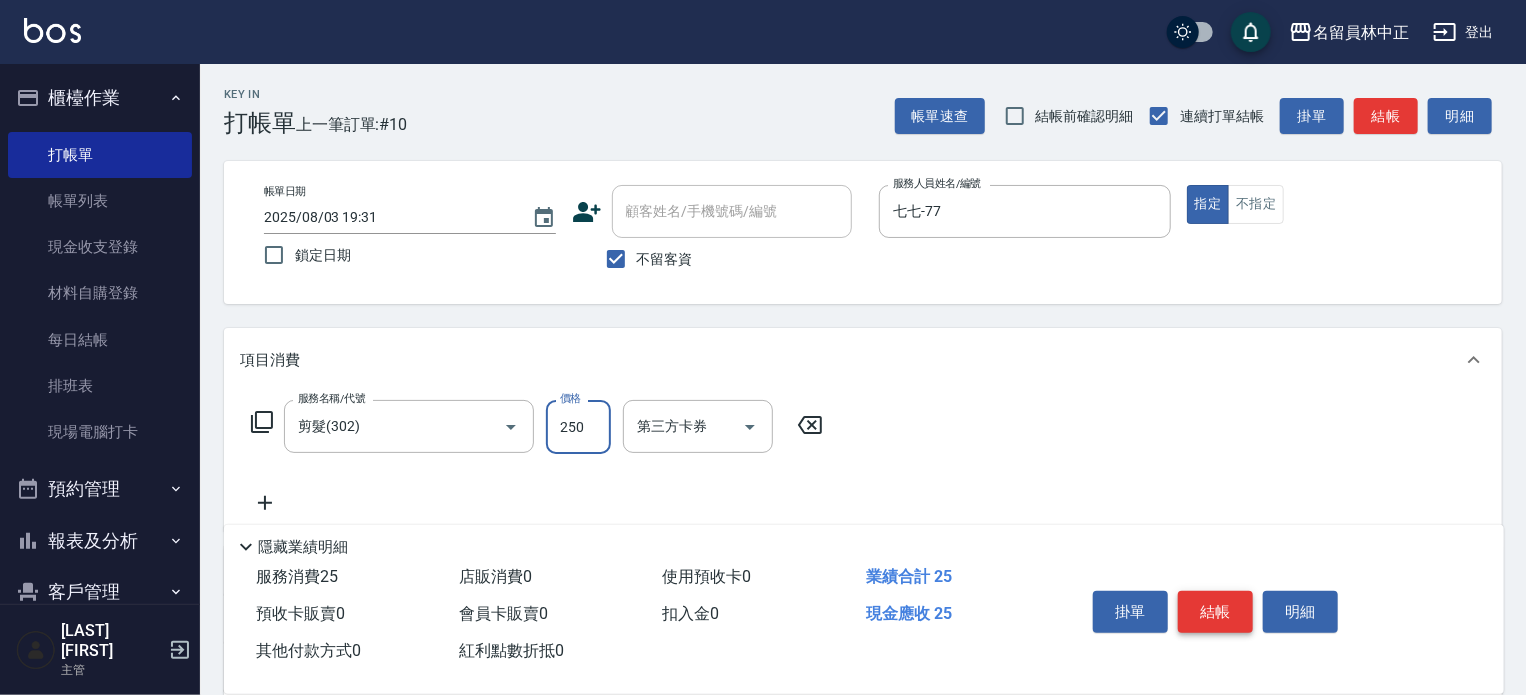 type on "250" 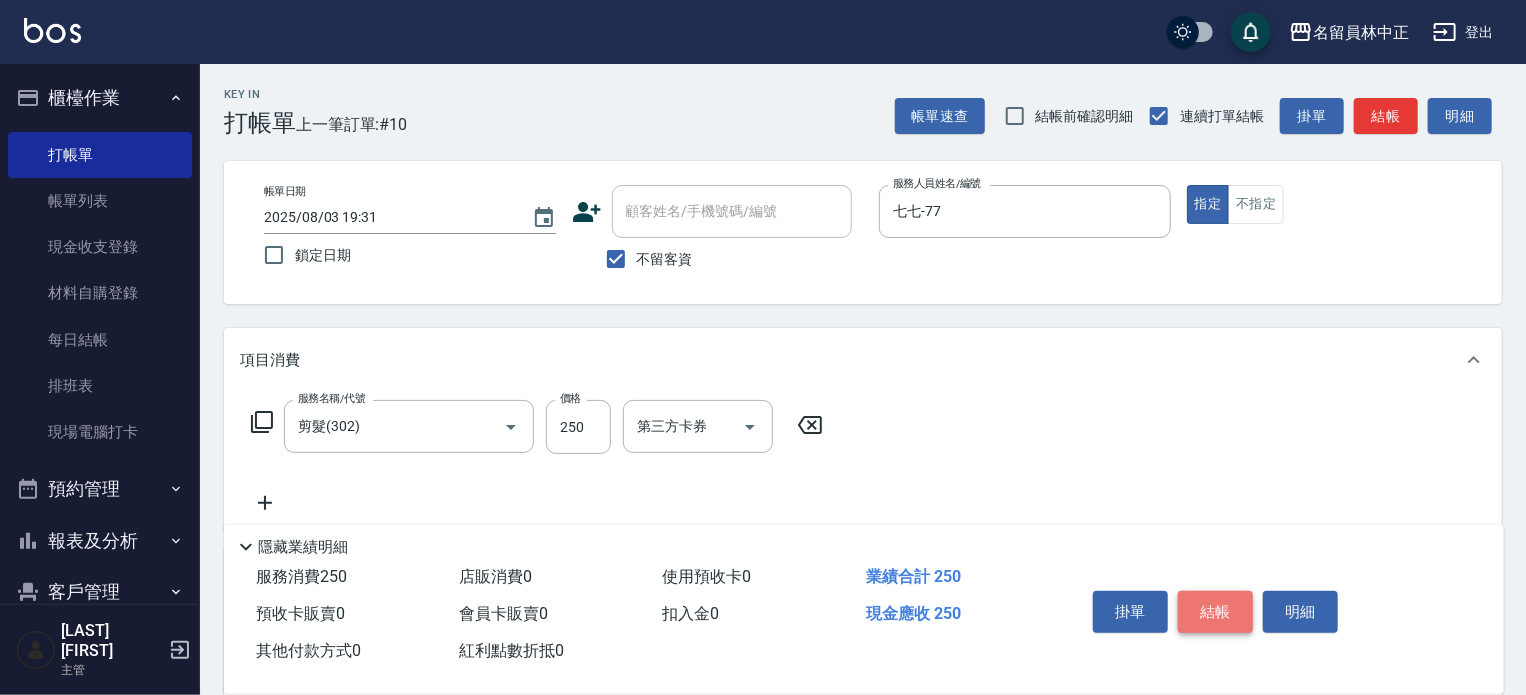 click on "結帳" at bounding box center (1215, 612) 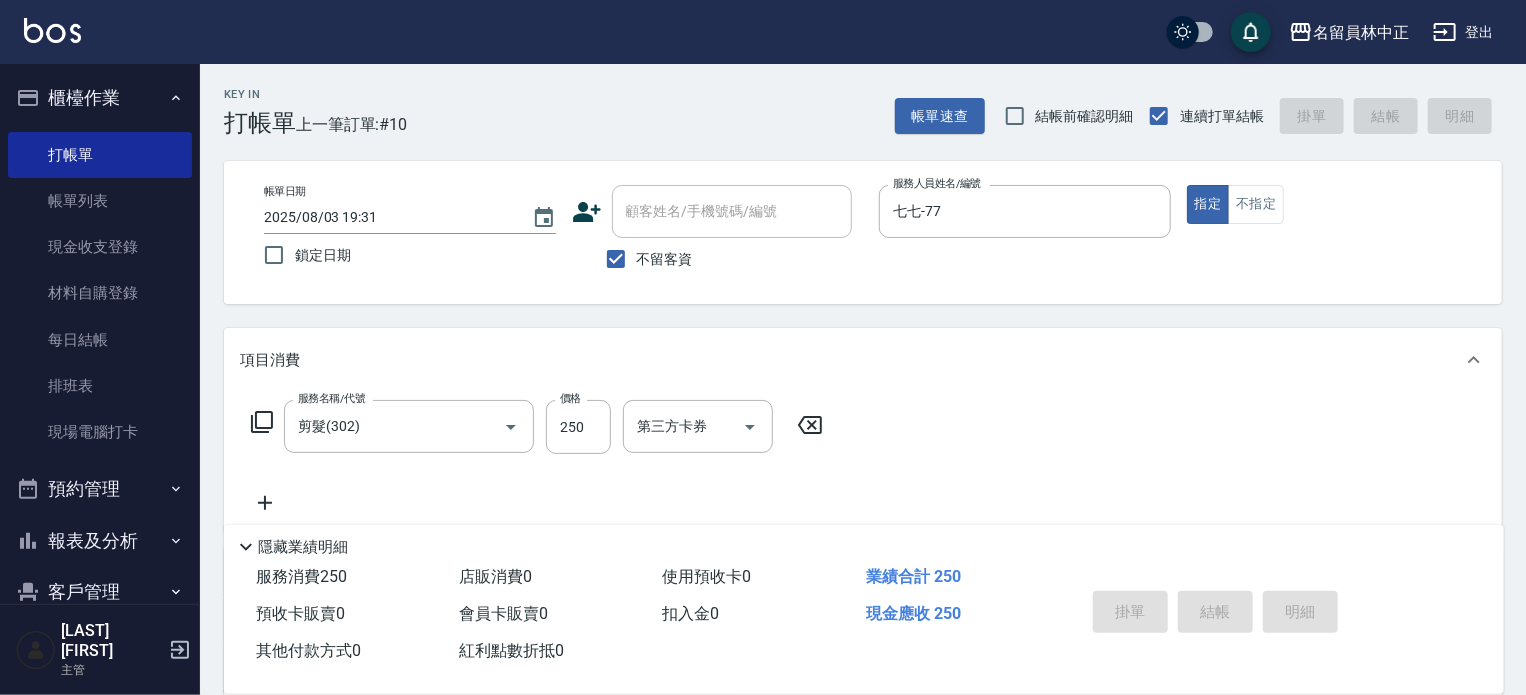 type on "2025/08/03 19:32" 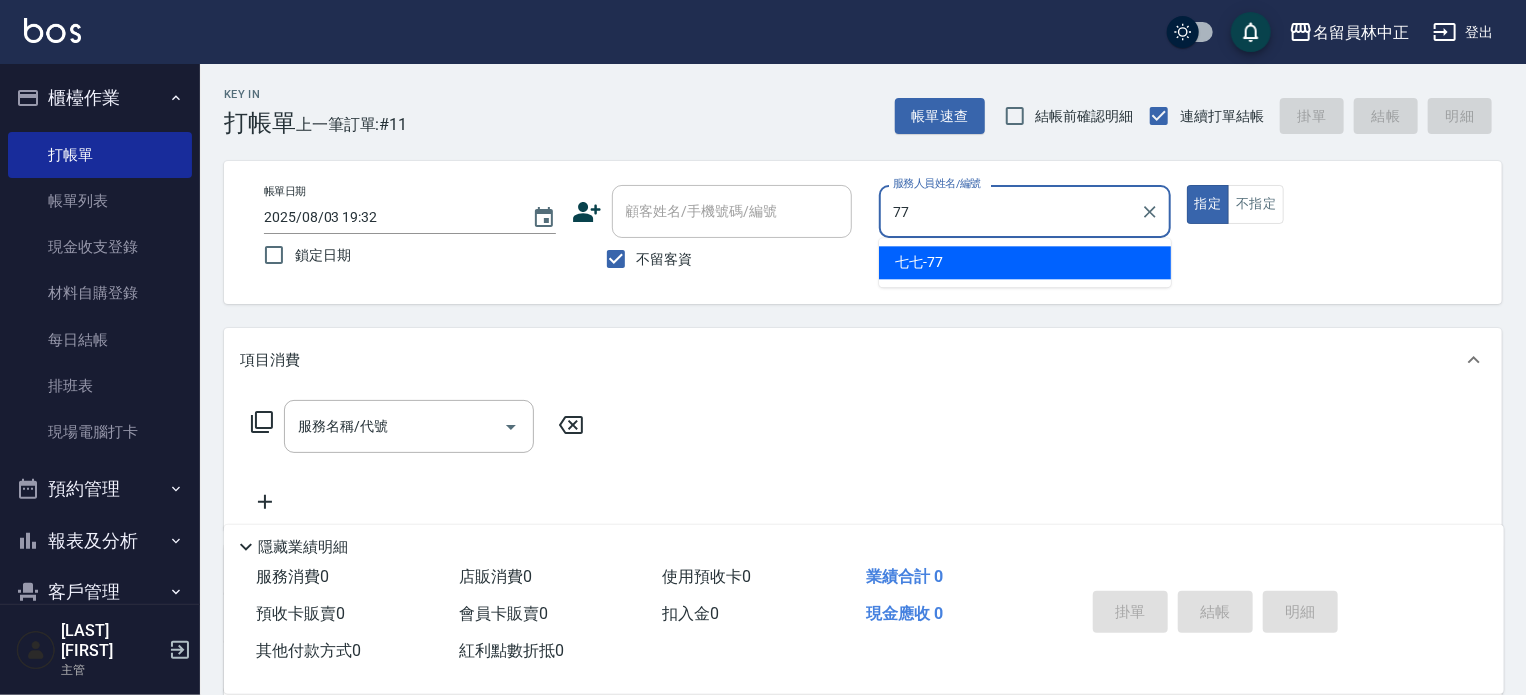 type on "七七-77" 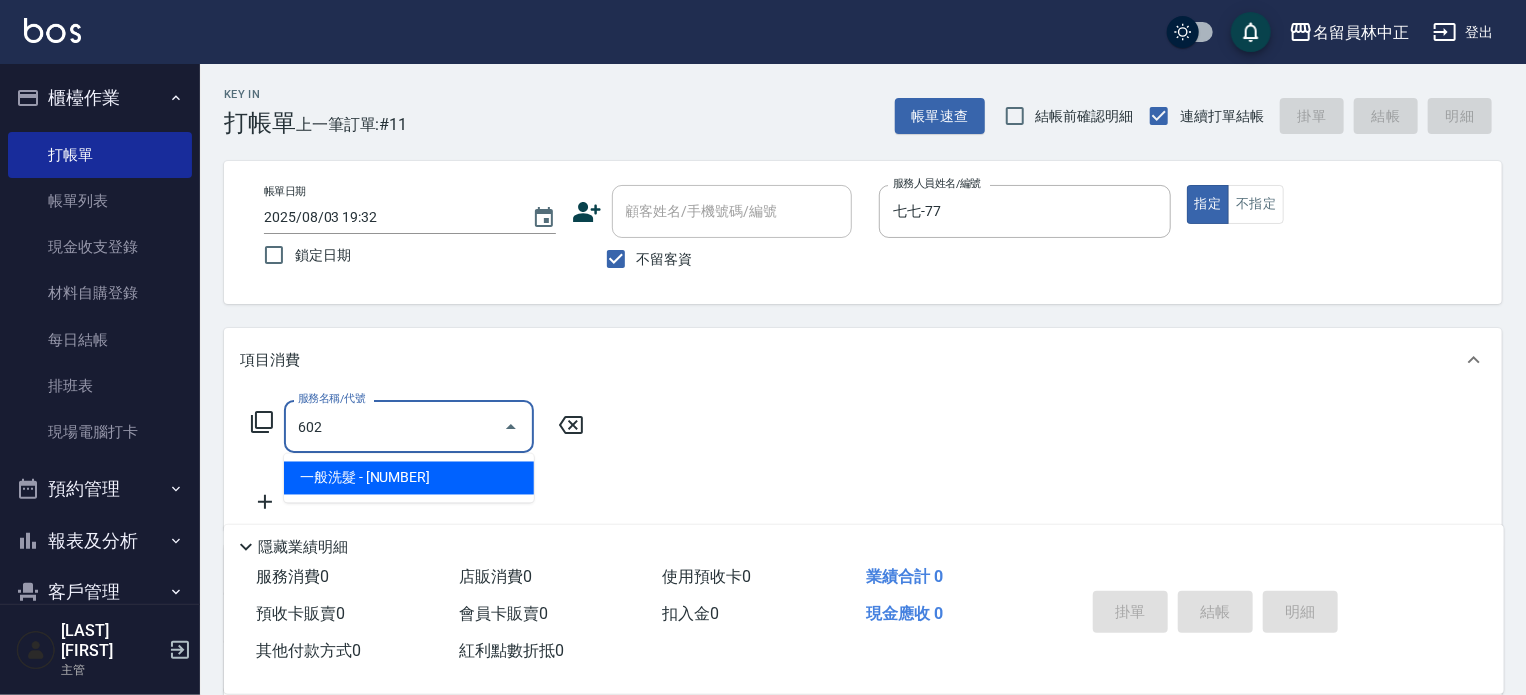type on "一般洗髮(602)" 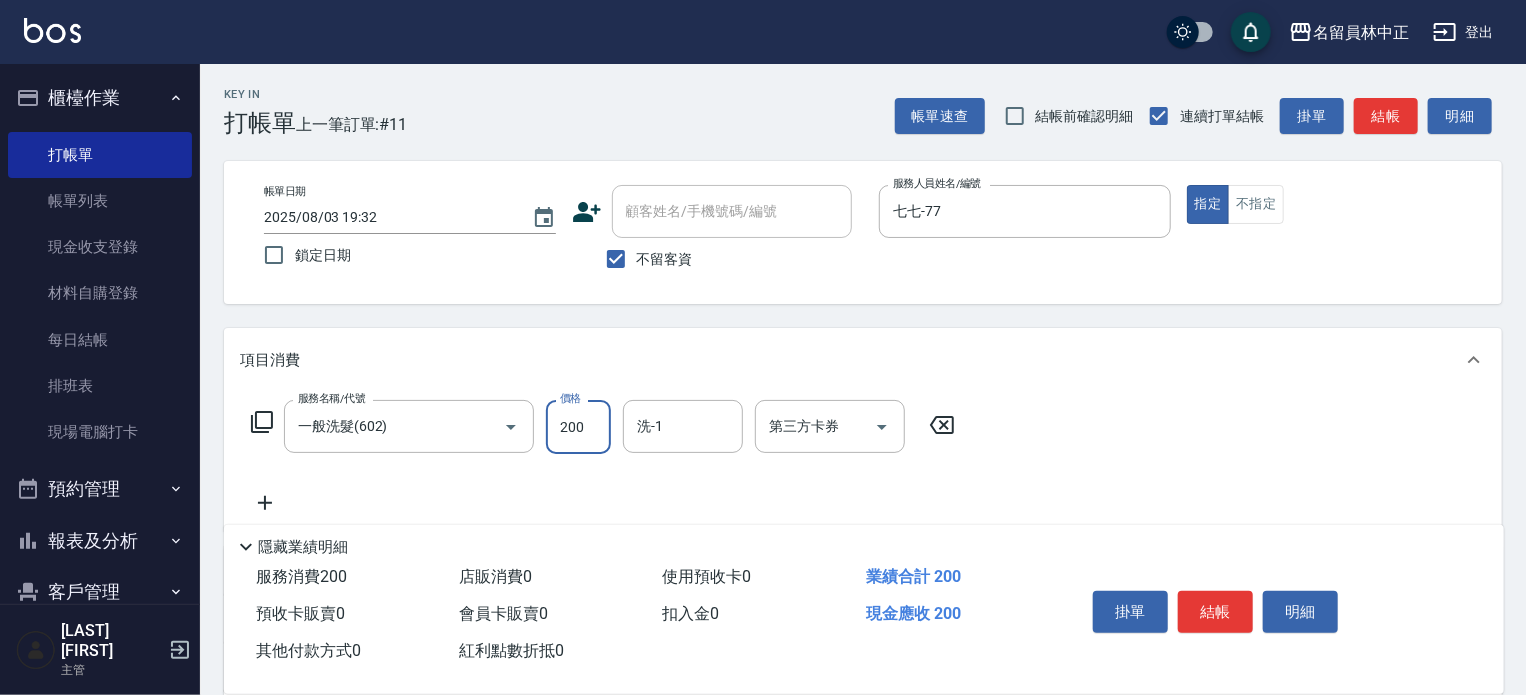 type on "200" 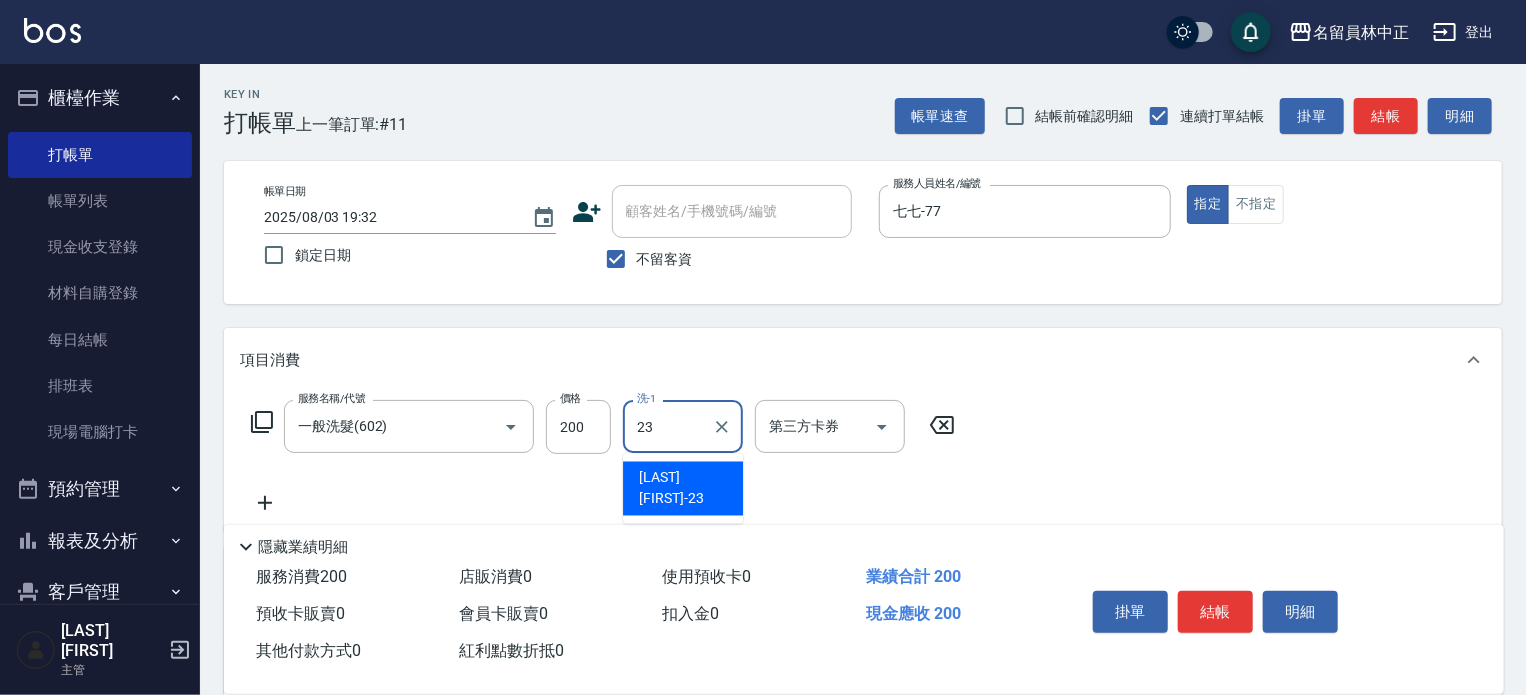 type on "[LAST] [FIRST]-[NUMBER]" 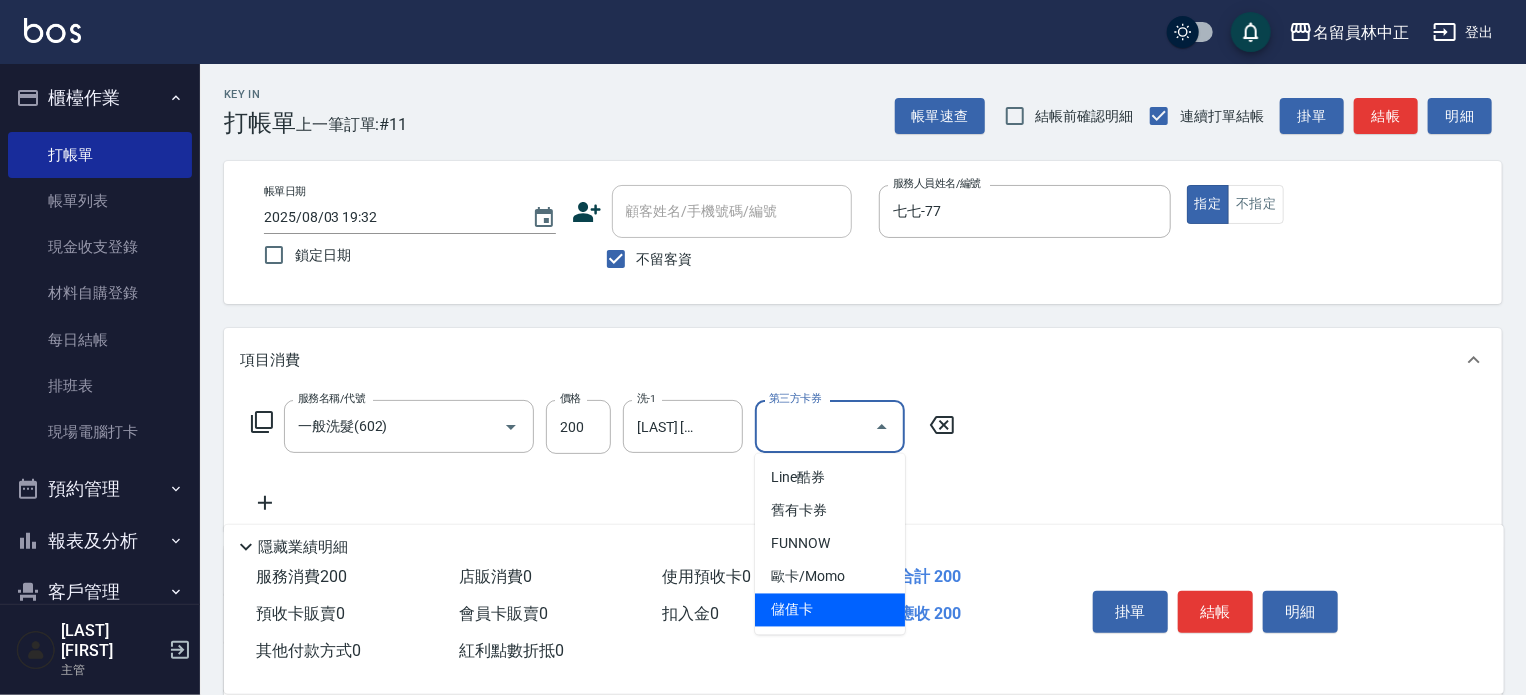 type on "儲值卡" 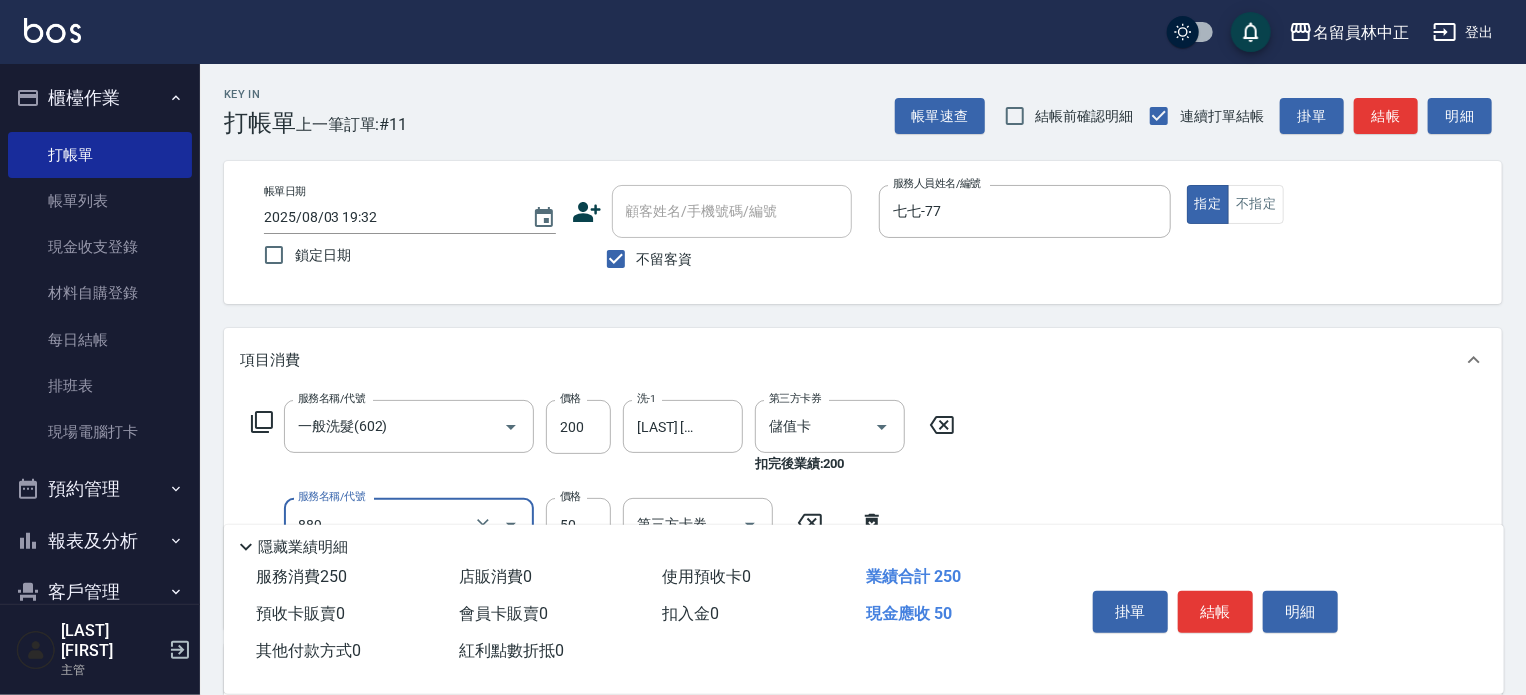 type on "精油(889)" 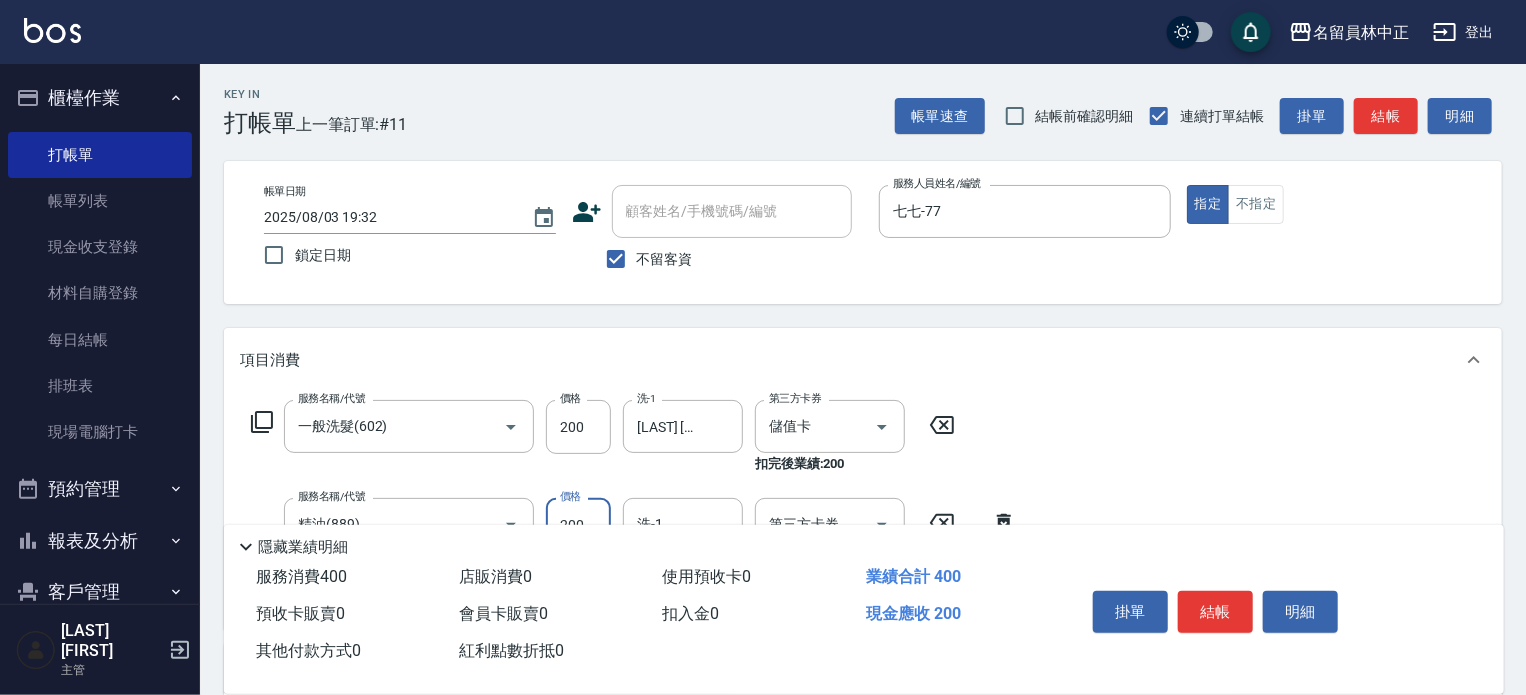 type on "200" 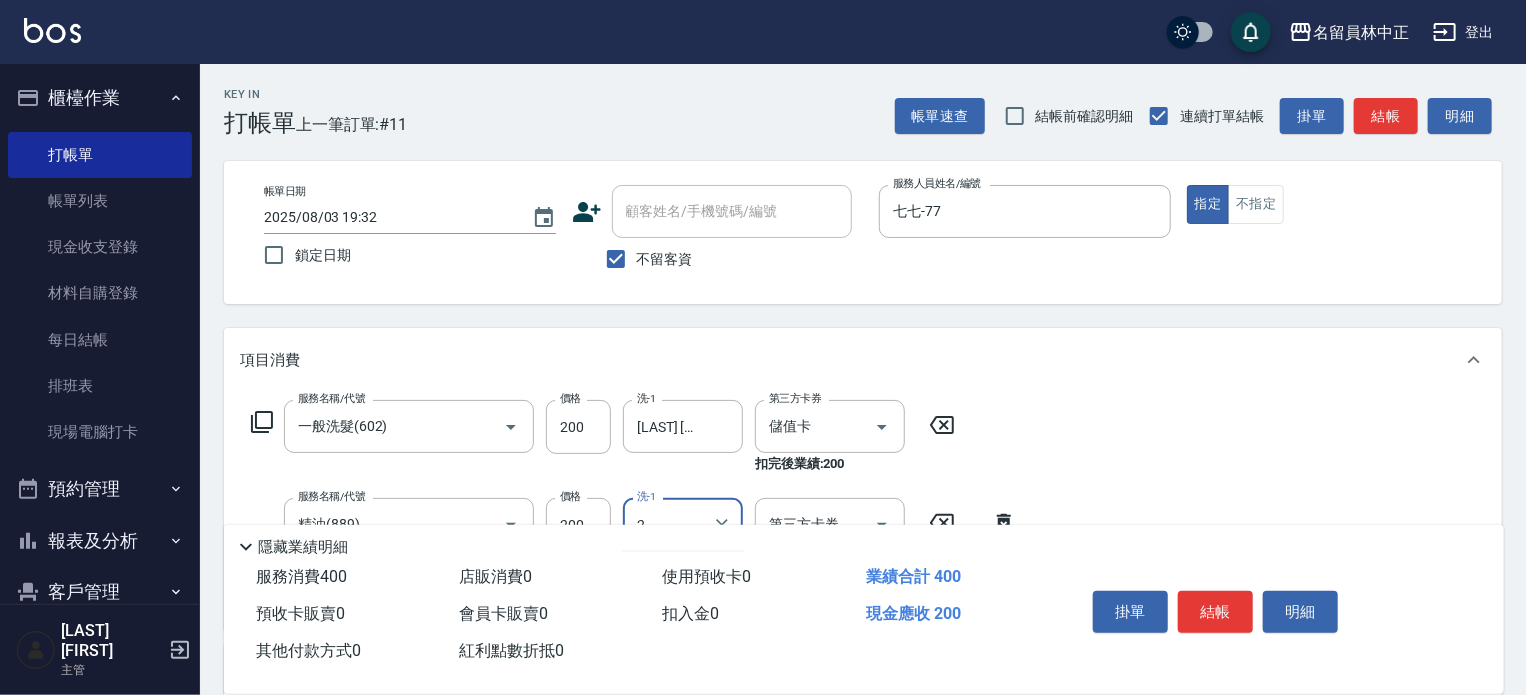 type on "2" 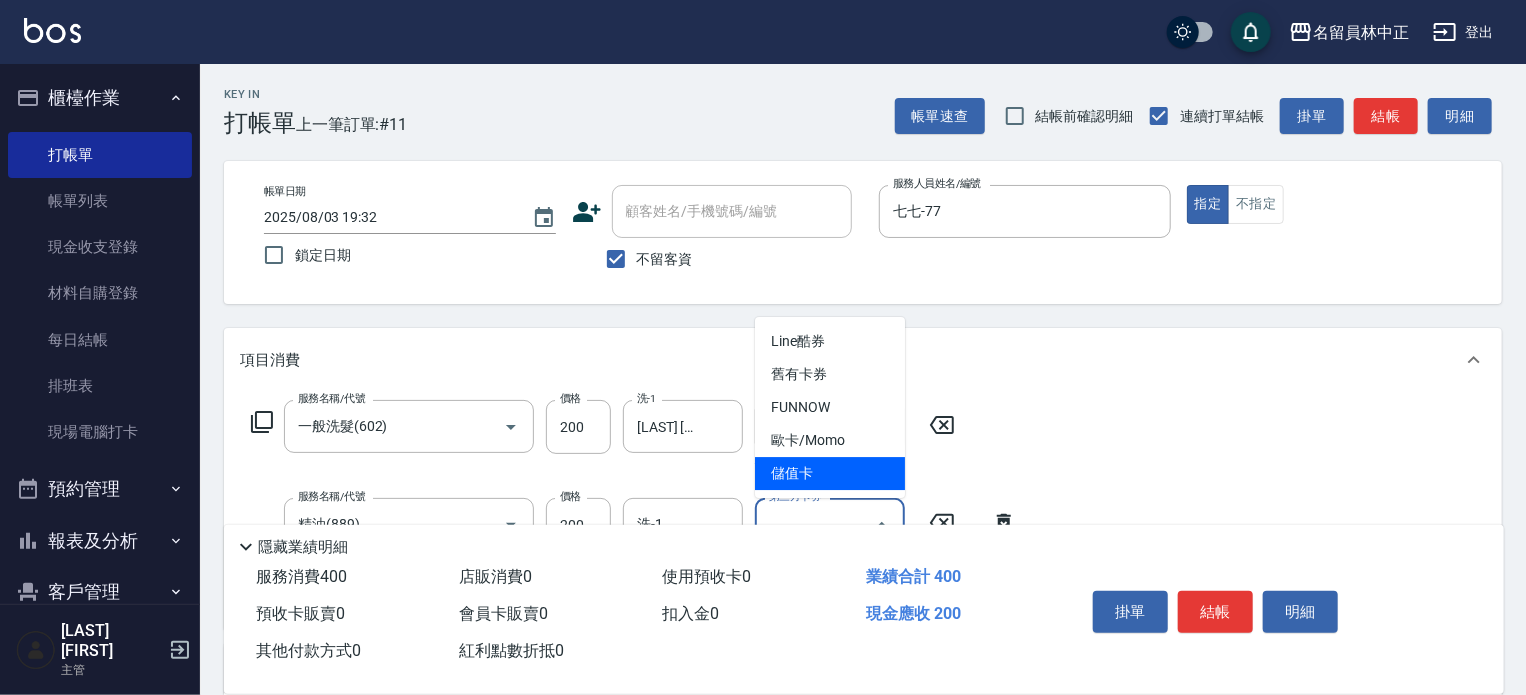 type on "儲值卡" 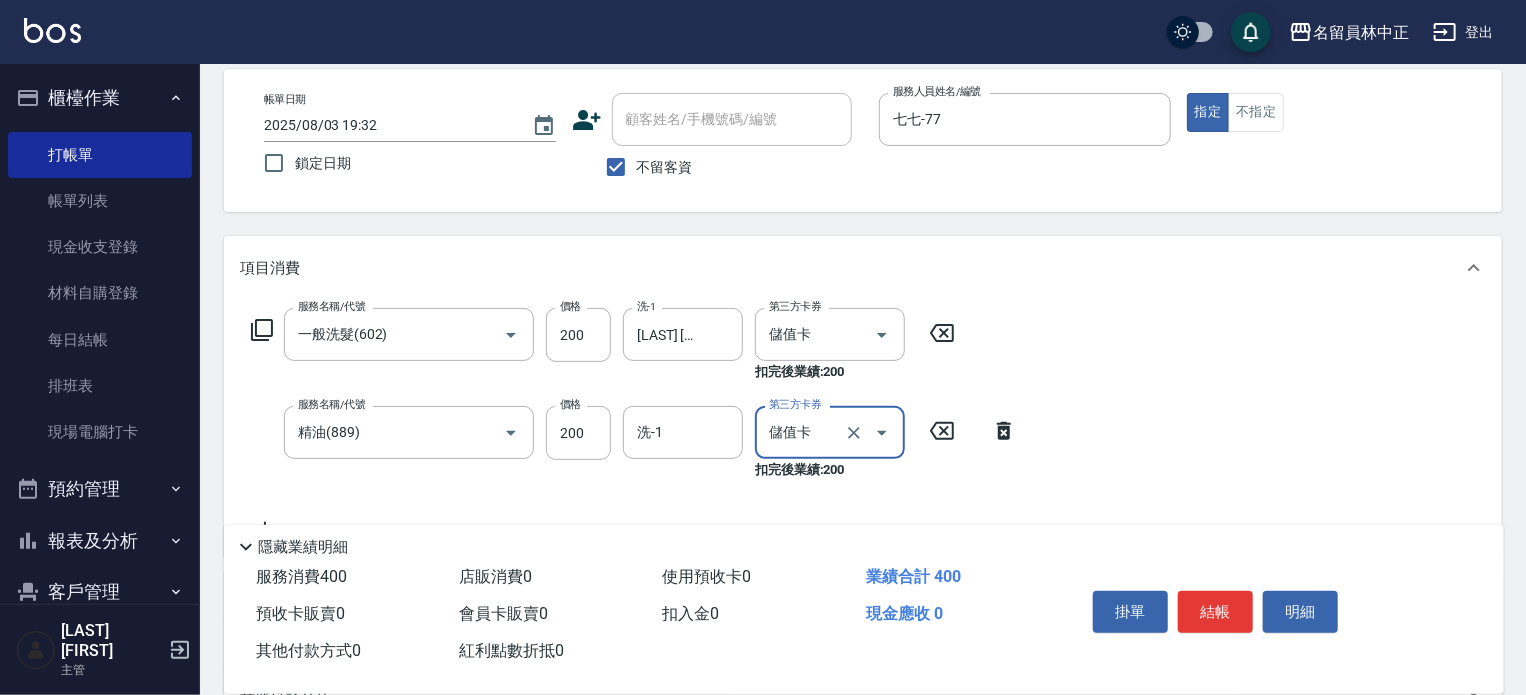 scroll, scrollTop: 200, scrollLeft: 0, axis: vertical 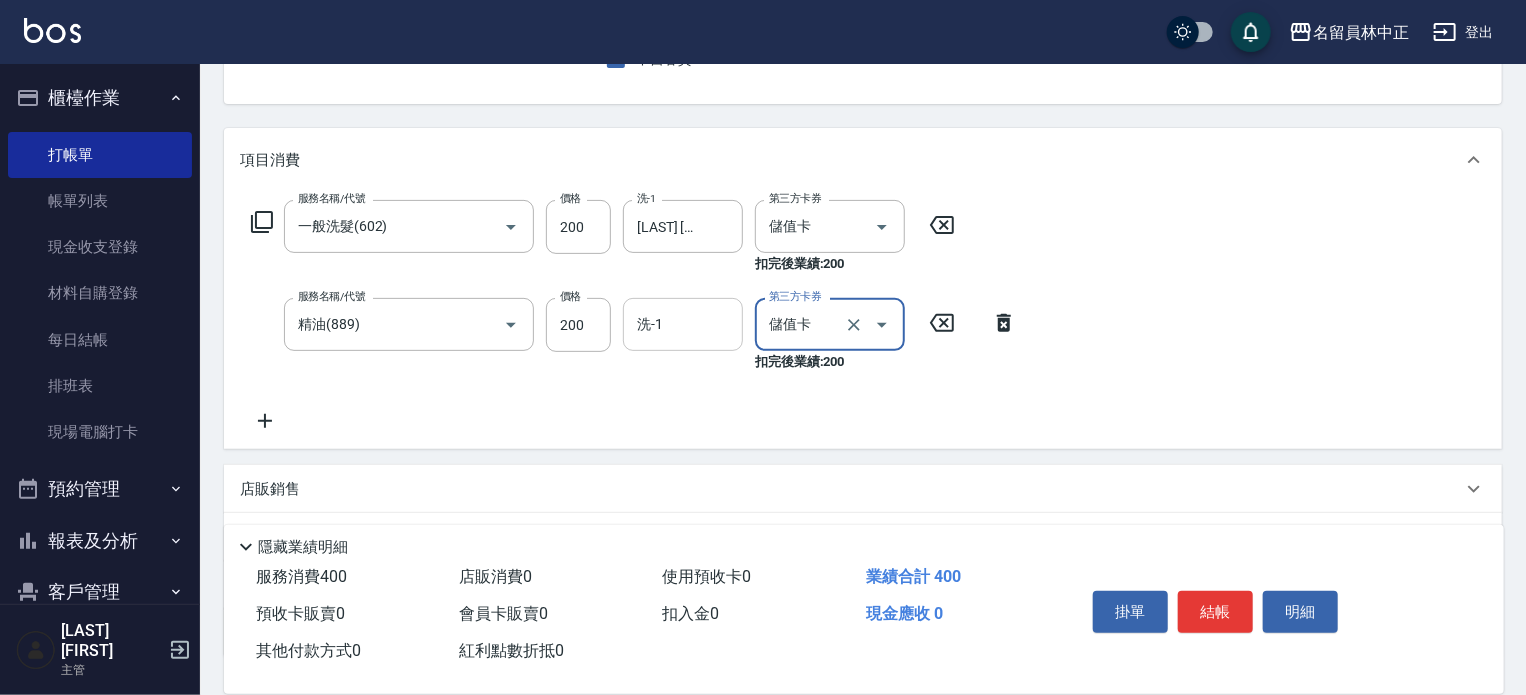 click on "洗-1" at bounding box center [683, 324] 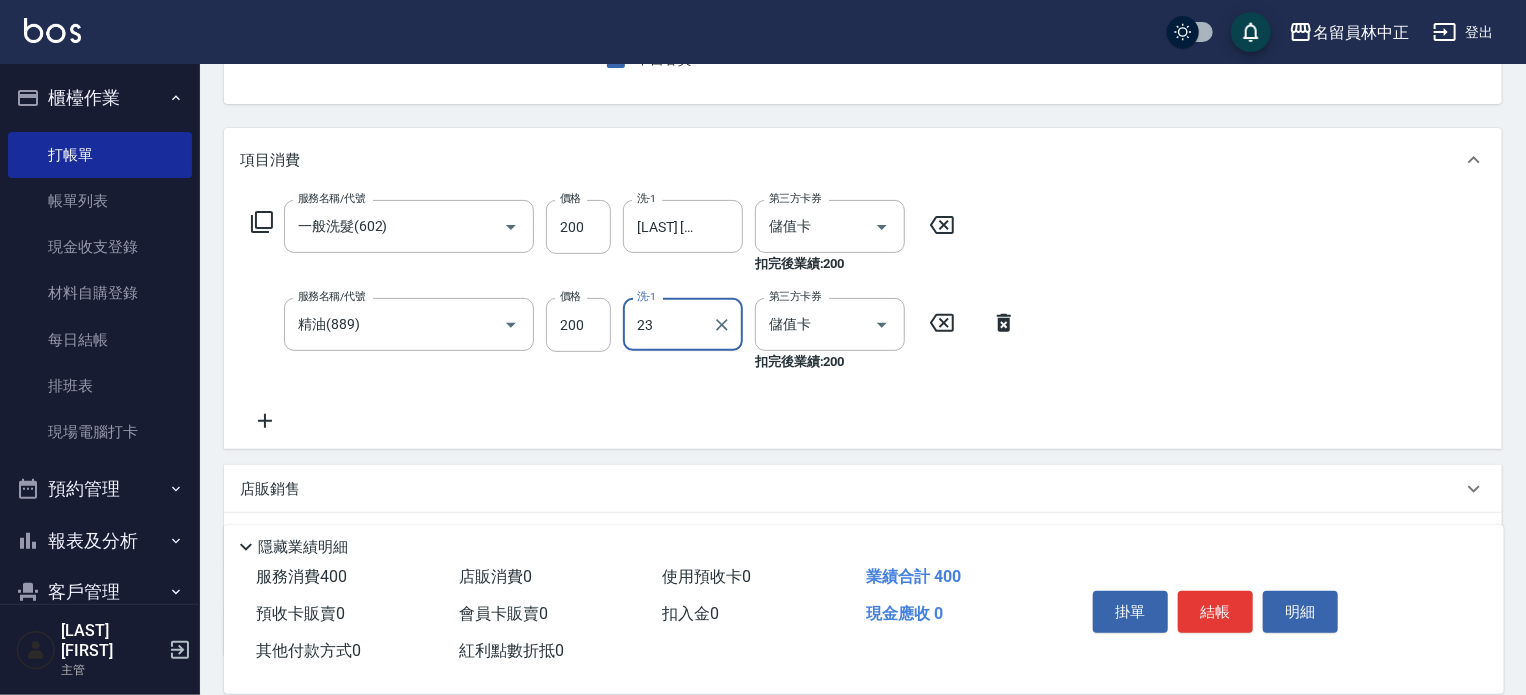 type on "[LAST] [FIRST]-[NUMBER]" 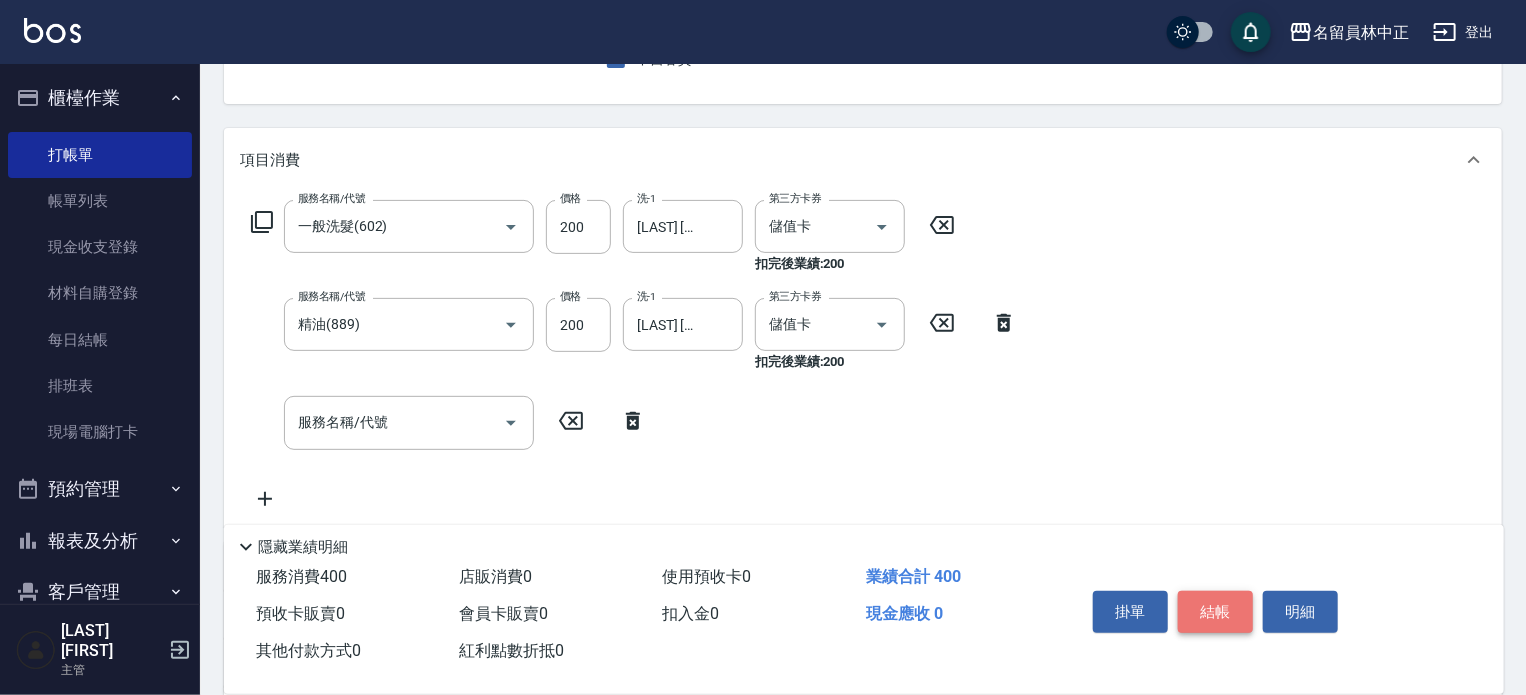 click on "結帳" at bounding box center [1215, 612] 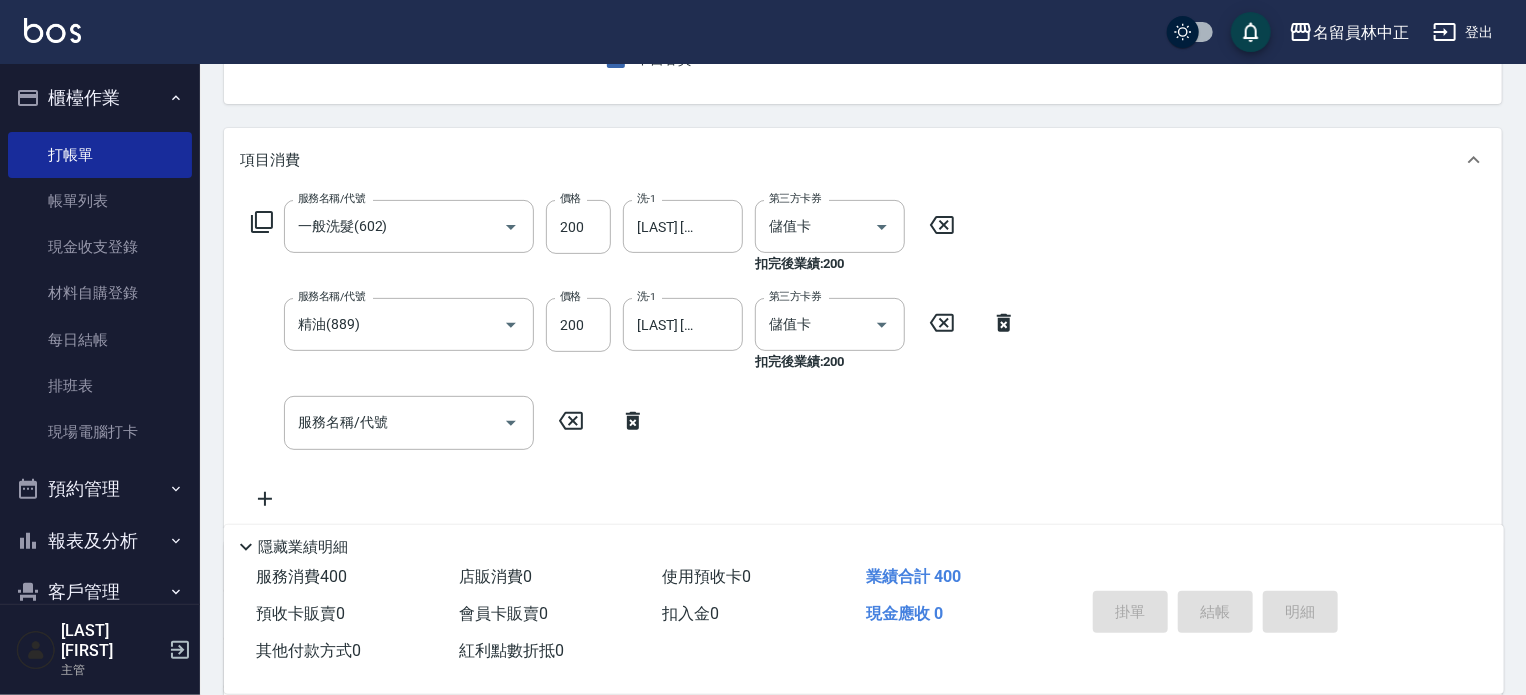 type 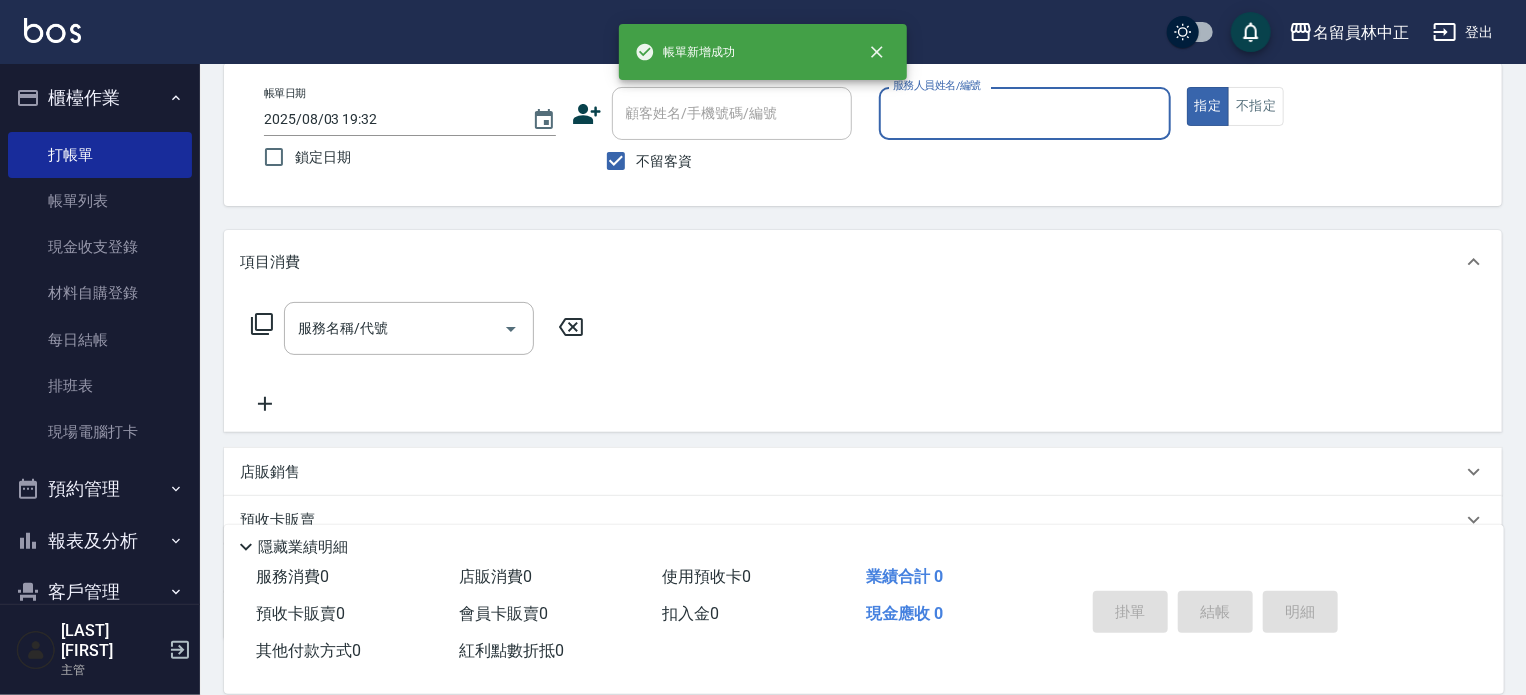 scroll, scrollTop: 100, scrollLeft: 0, axis: vertical 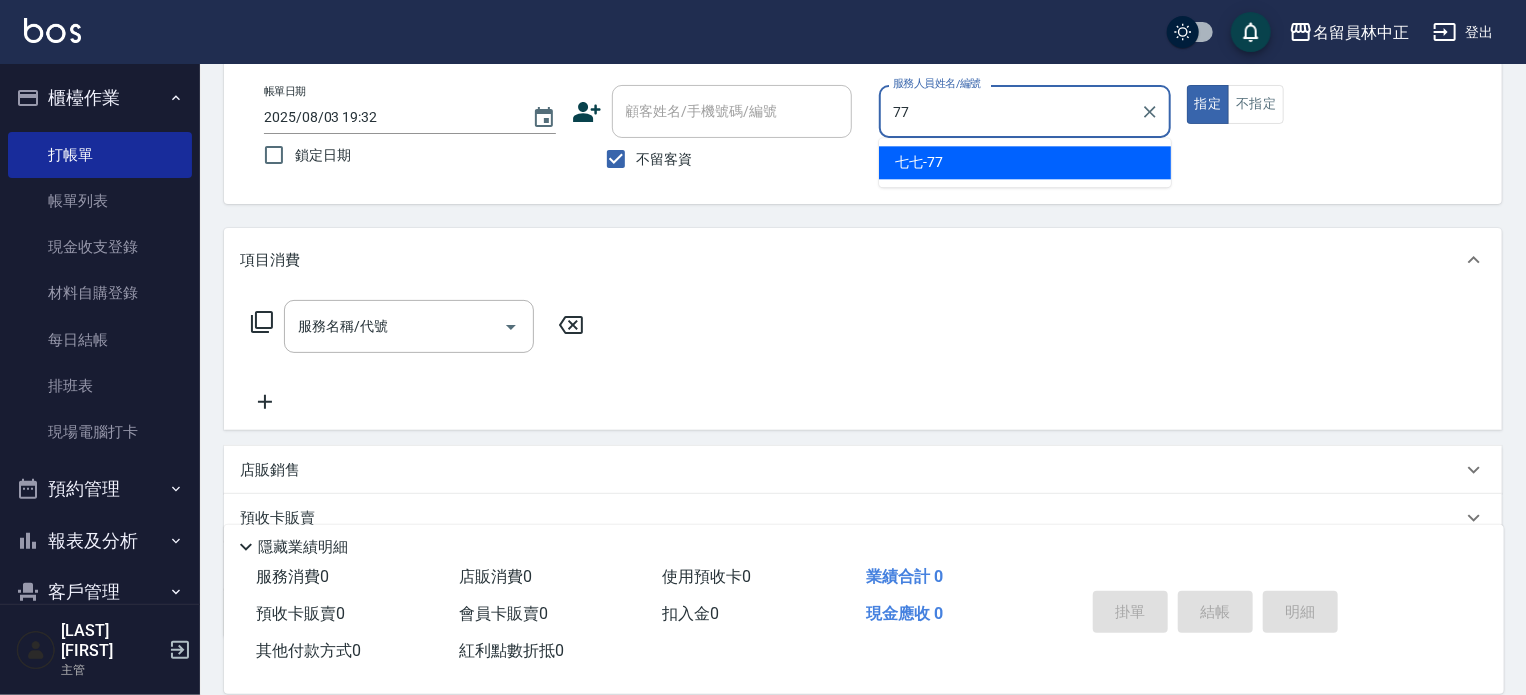 type on "七七-77" 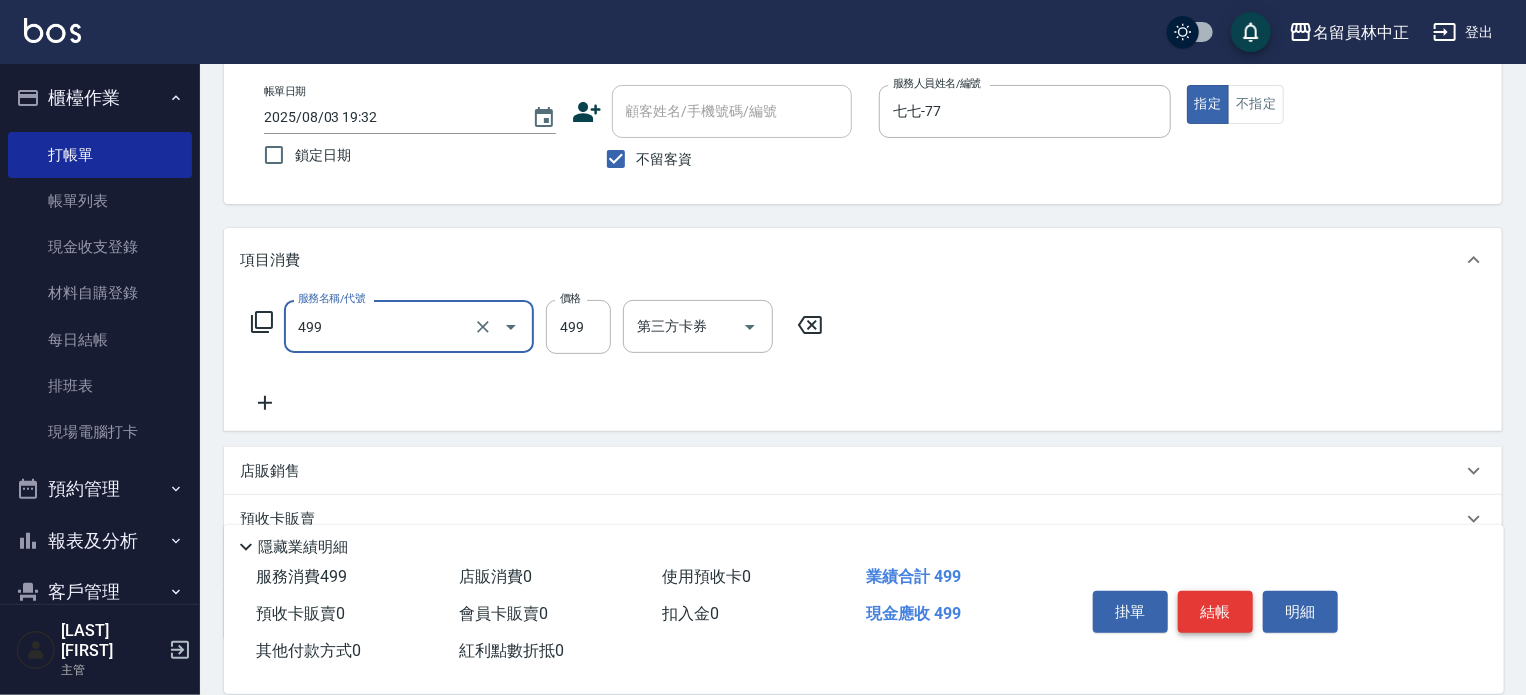 type on "去角質洗髮([NUMBER])" 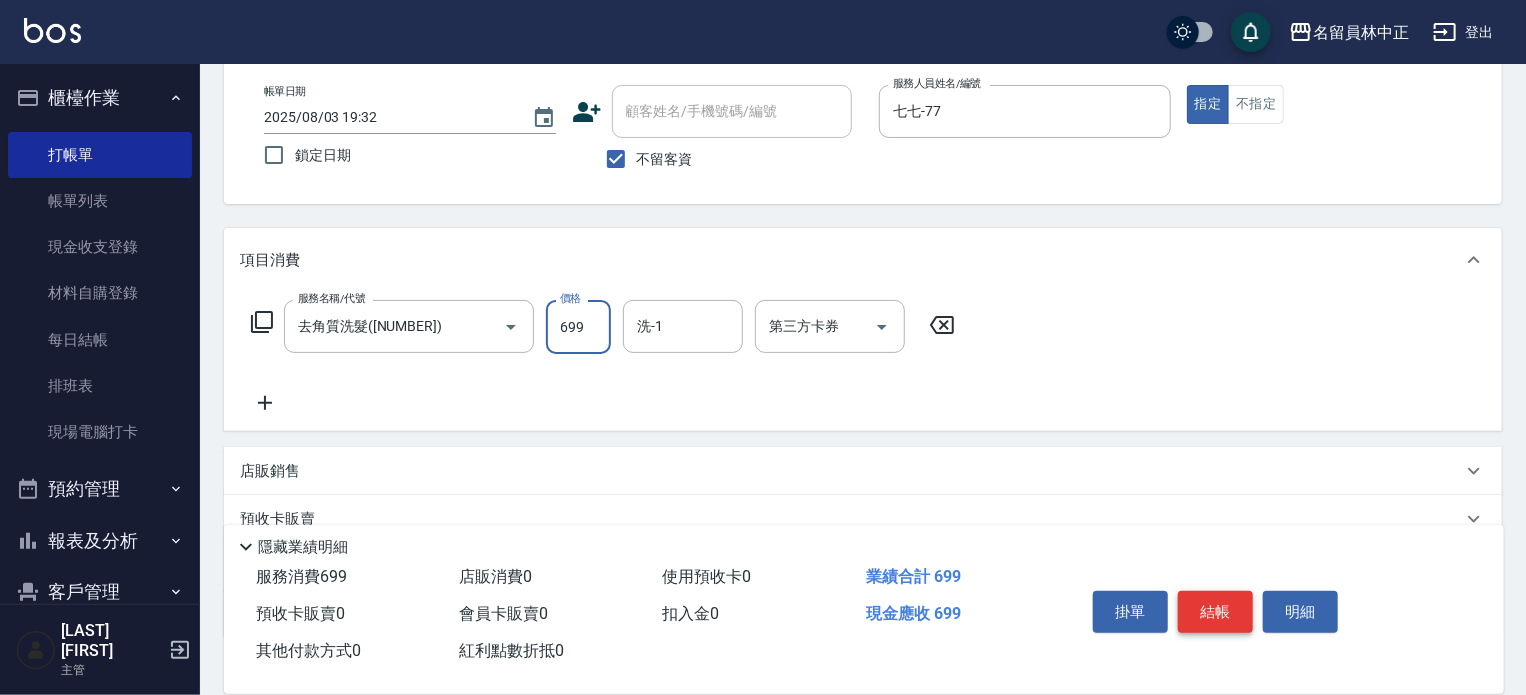 type on "699" 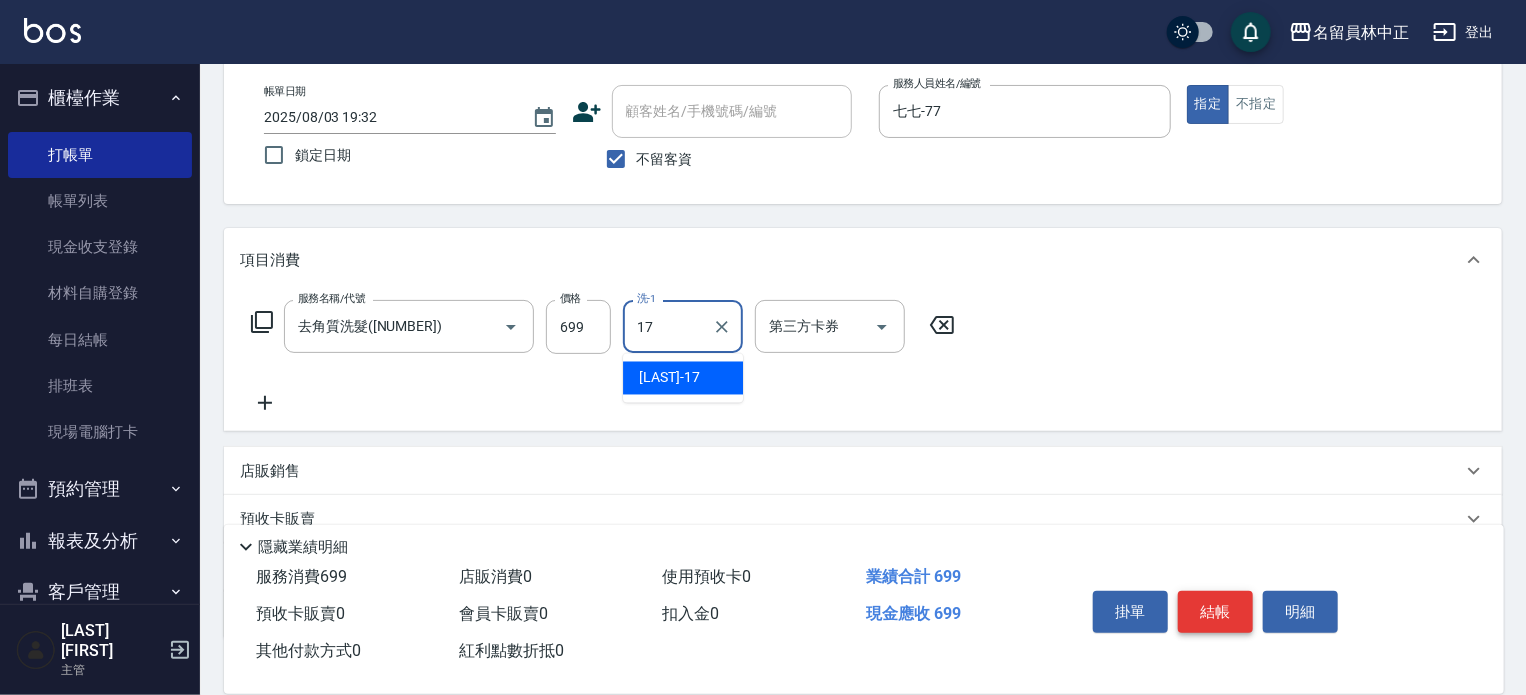 type on "[LAST]-[NUMBER]" 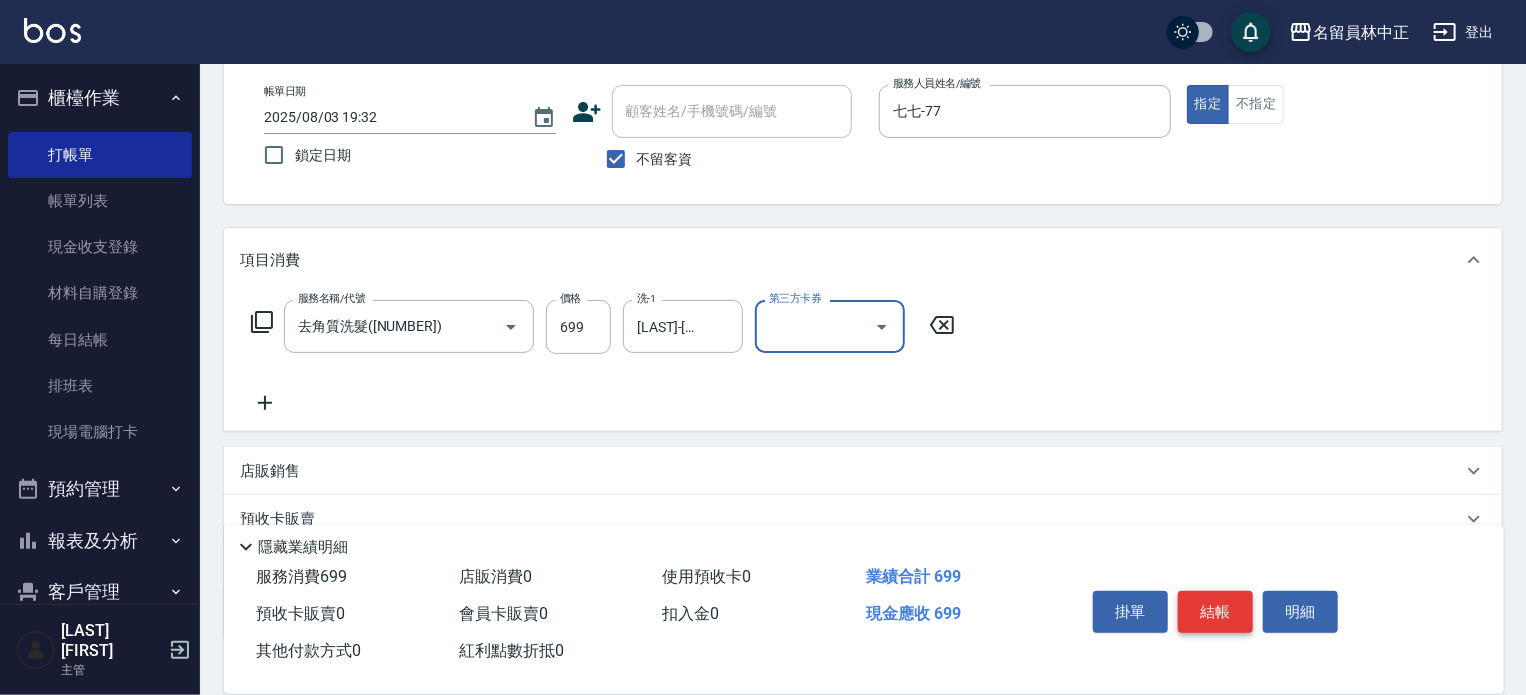click on "結帳" at bounding box center (1215, 612) 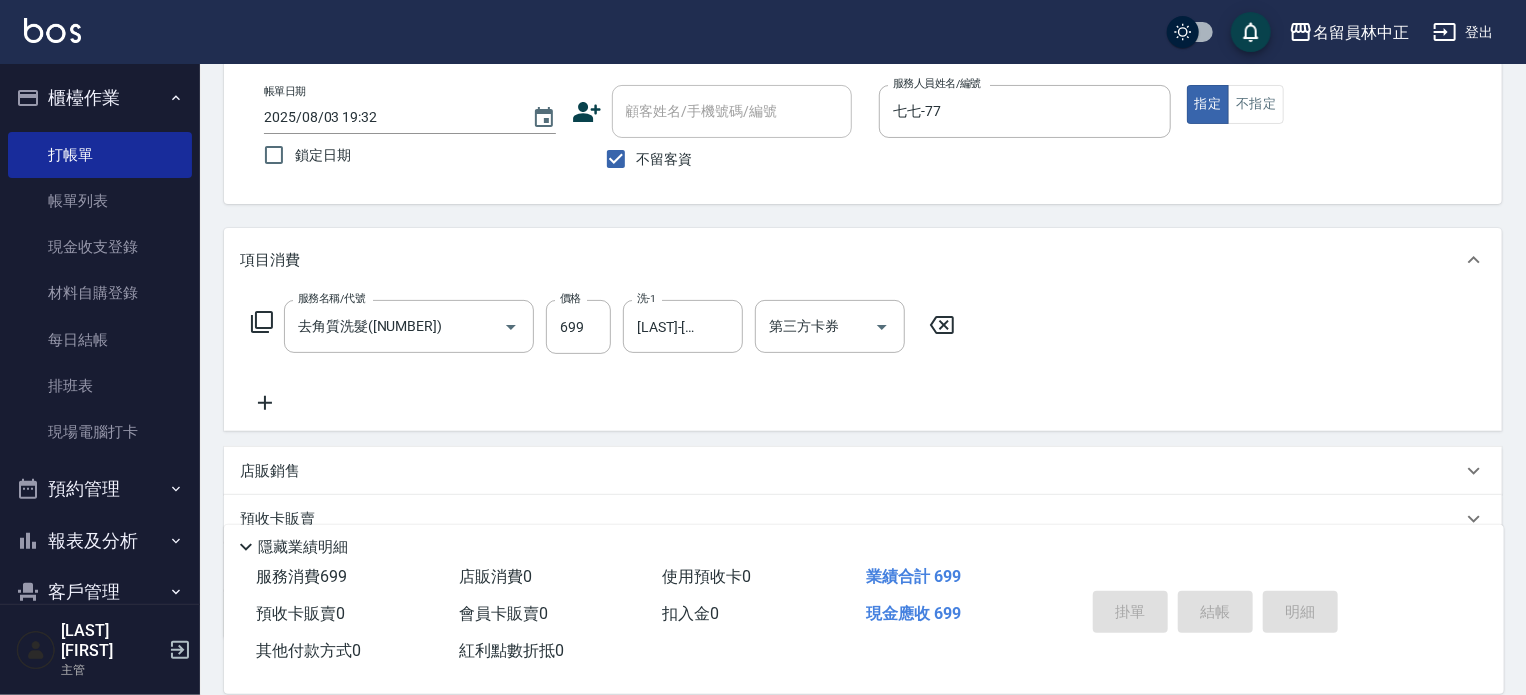 type 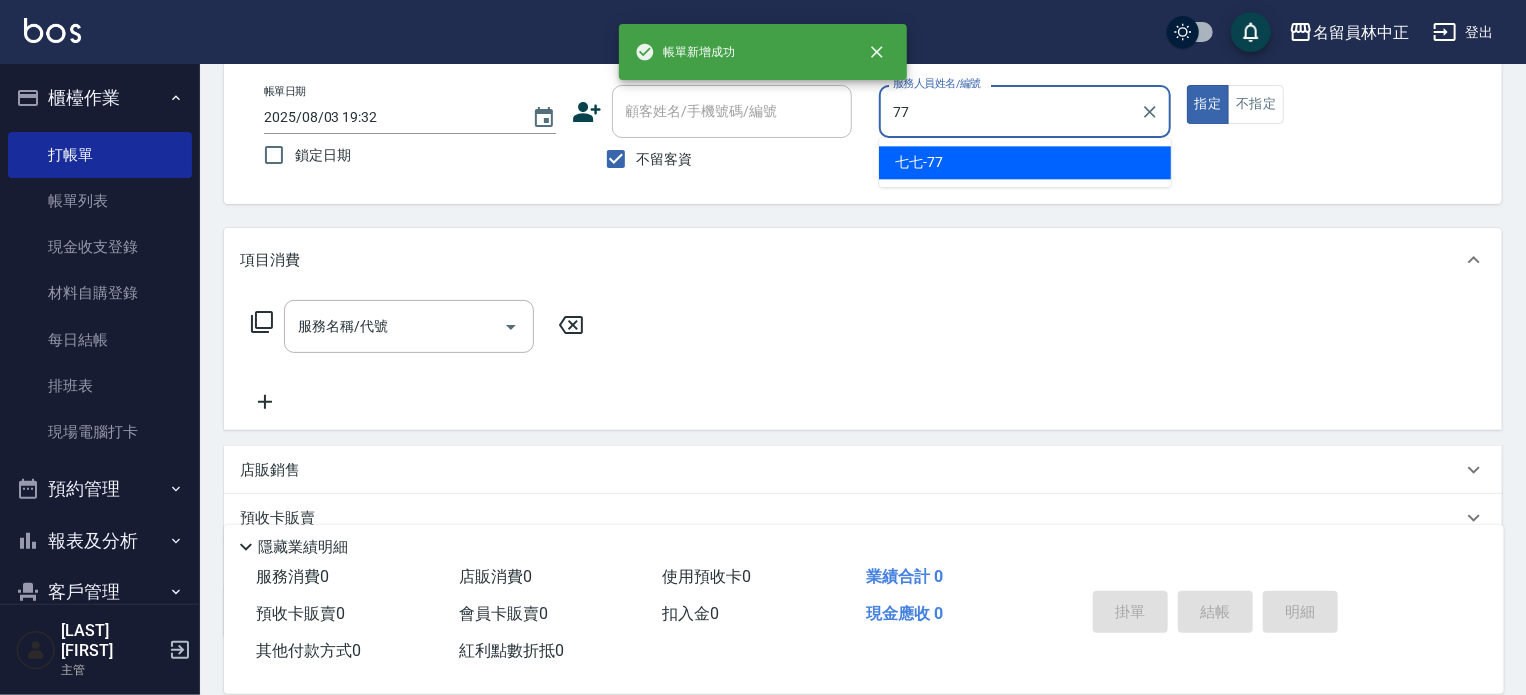 type on "七七-77" 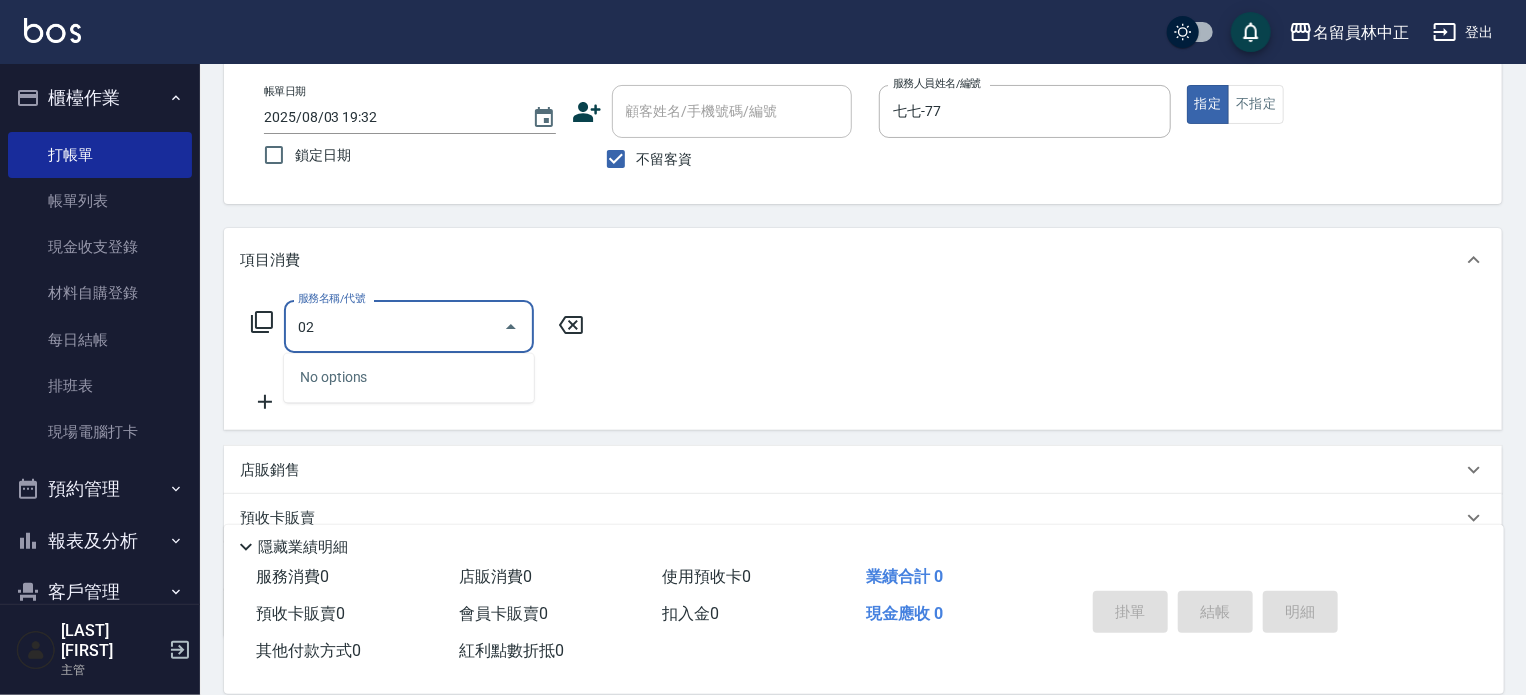 type on "0" 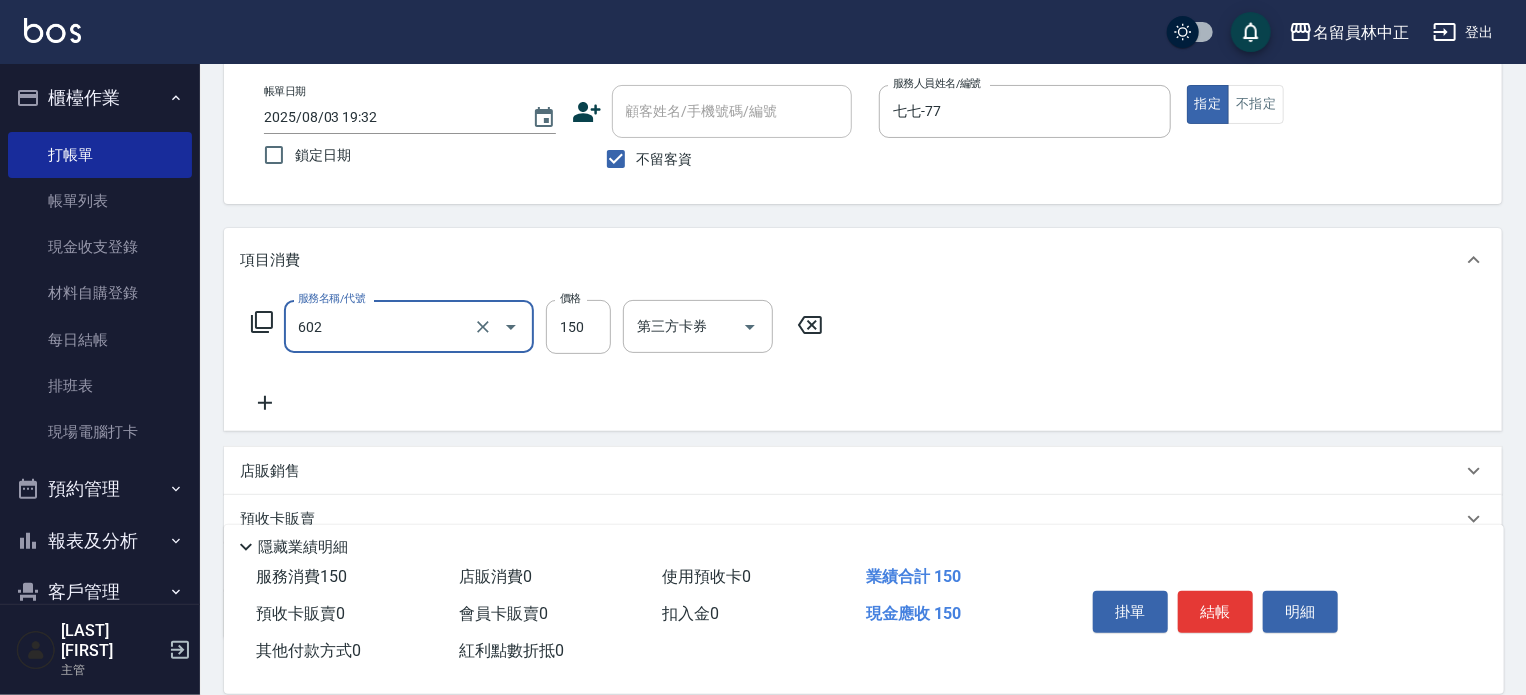 type on "一般洗髮(602)" 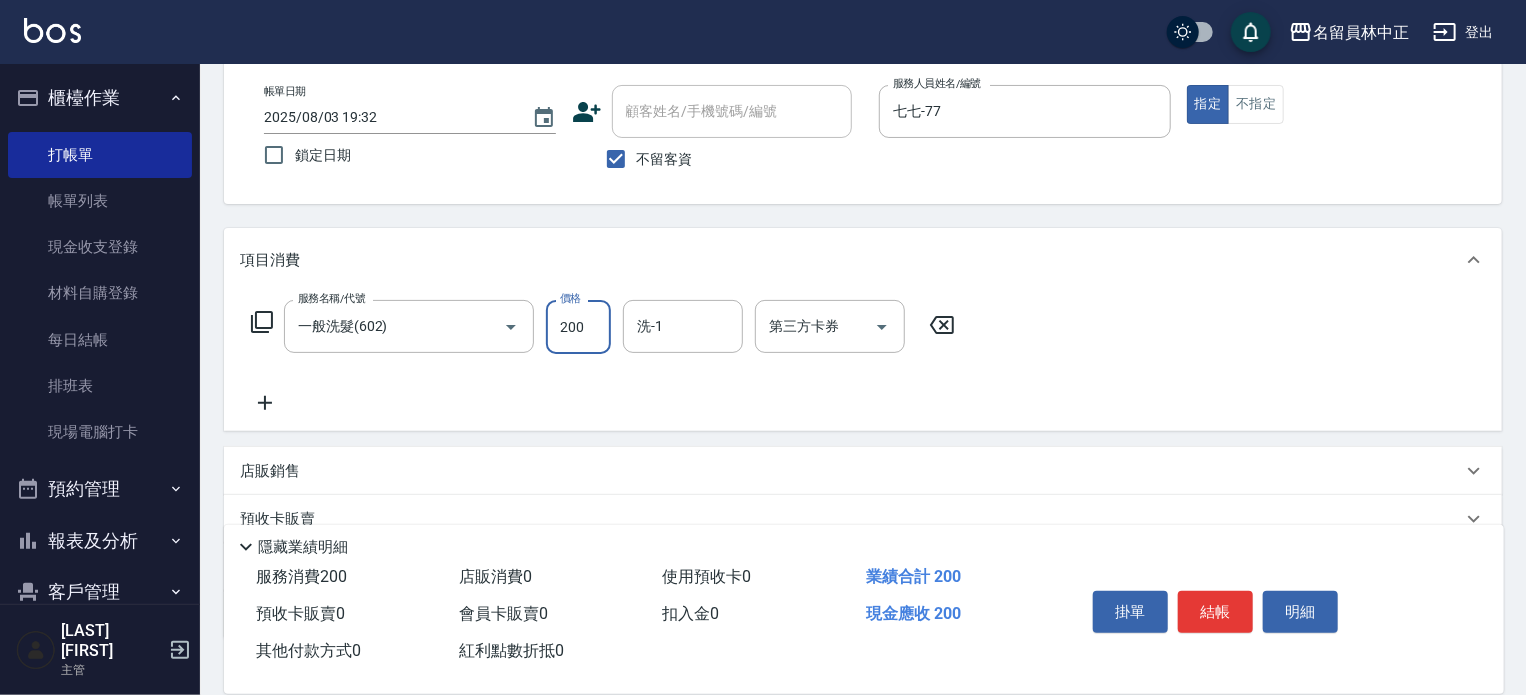 type on "200" 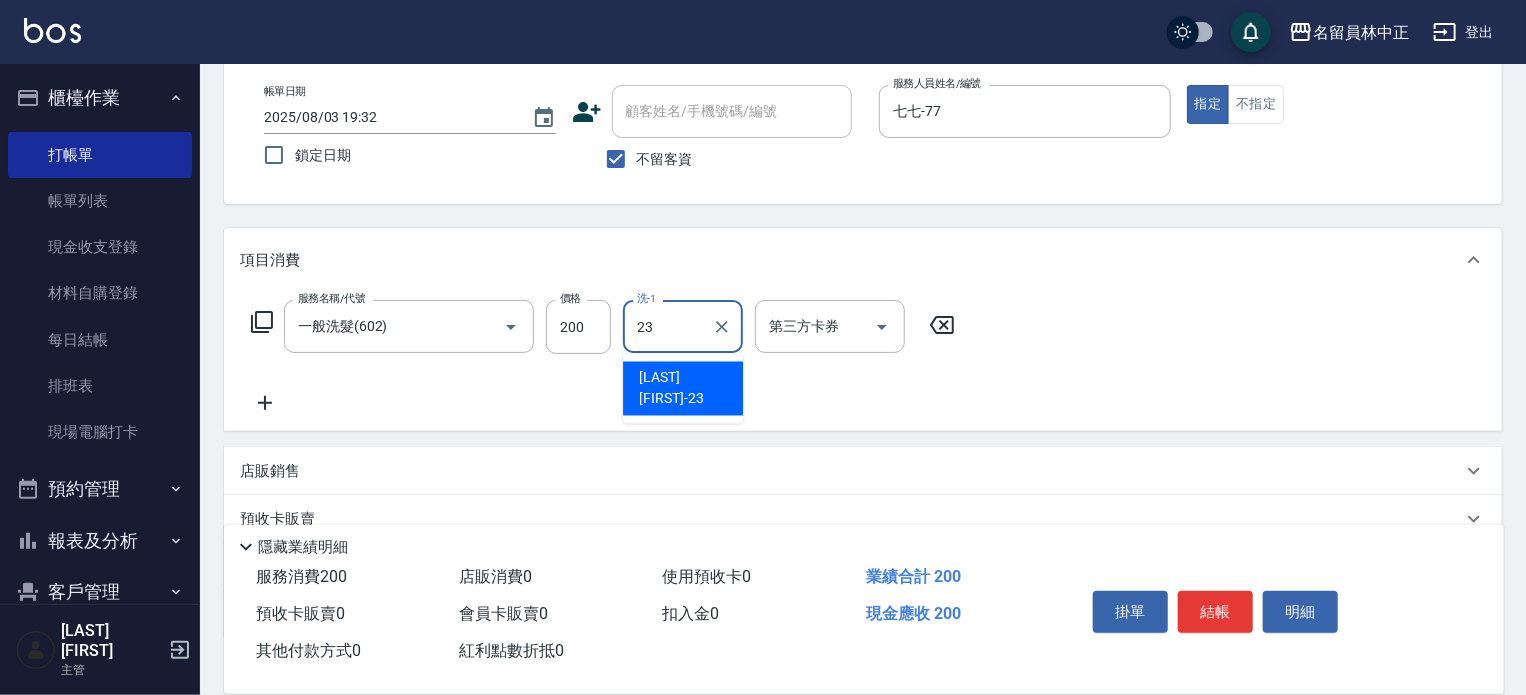 type on "[LAST] [FIRST]-[NUMBER]" 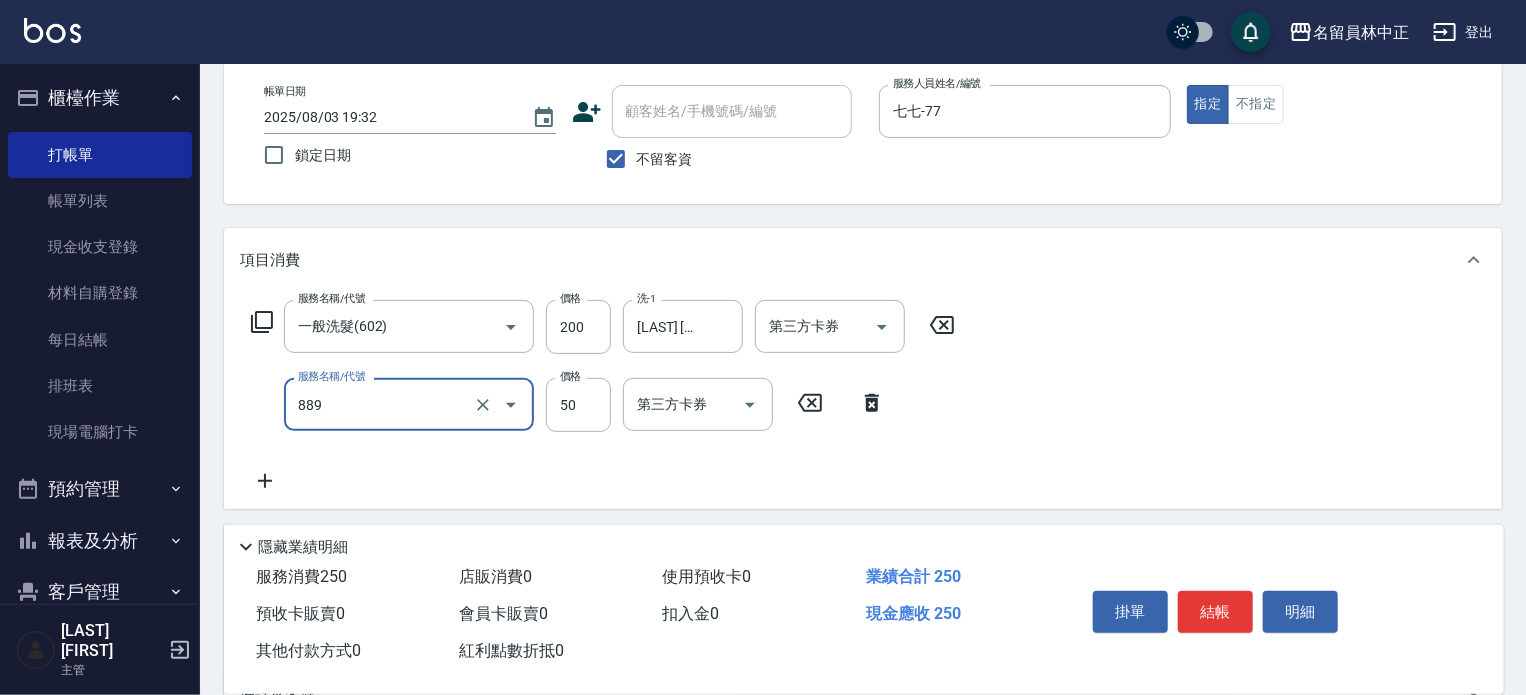 type on "精油(889)" 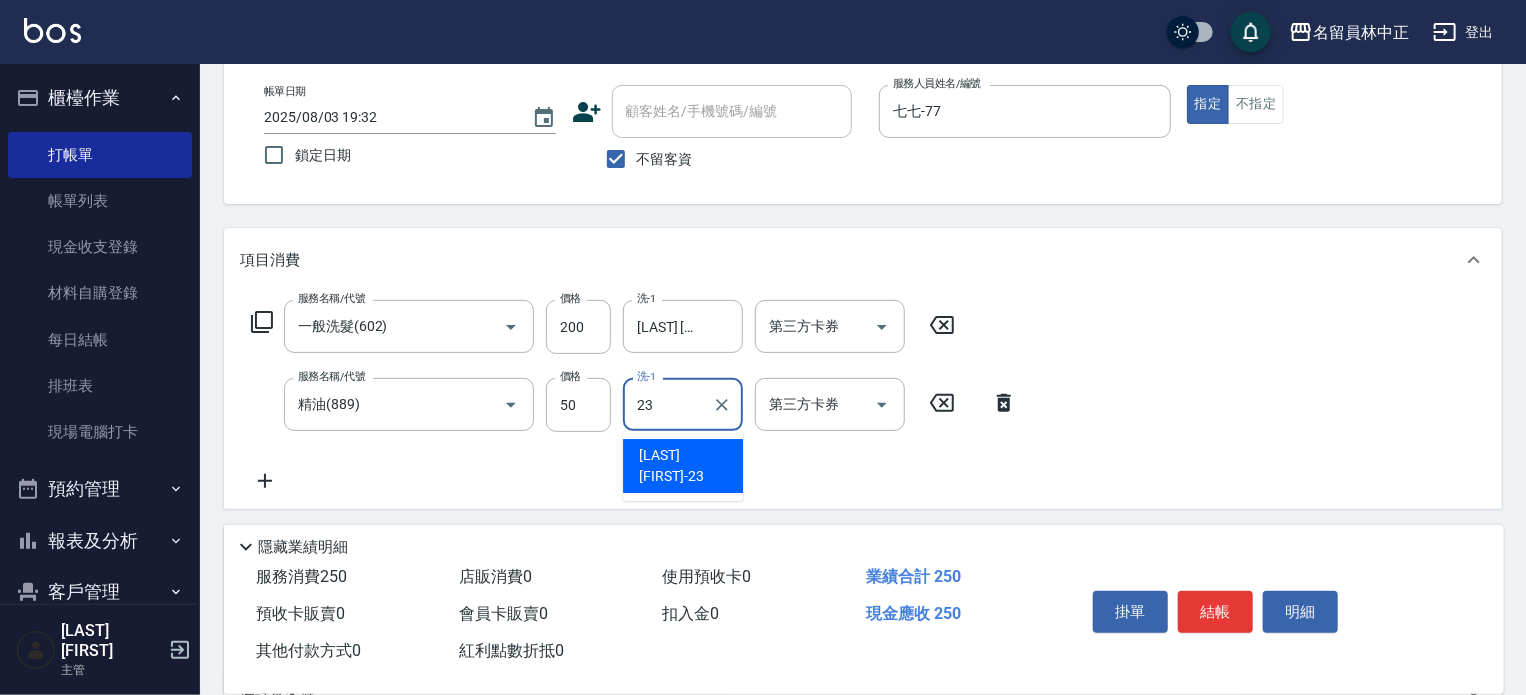 type on "[LAST] [FIRST]-[NUMBER]" 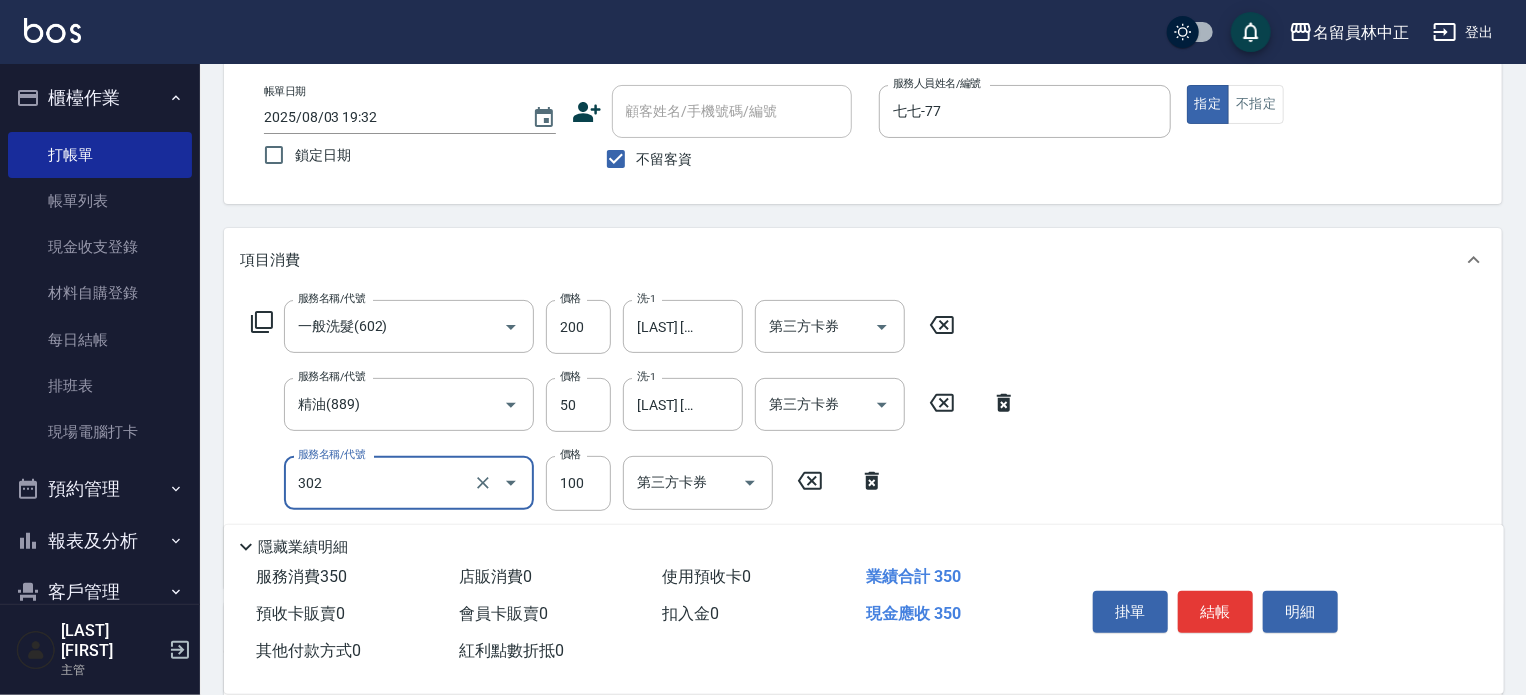 type on "剪髮(302)" 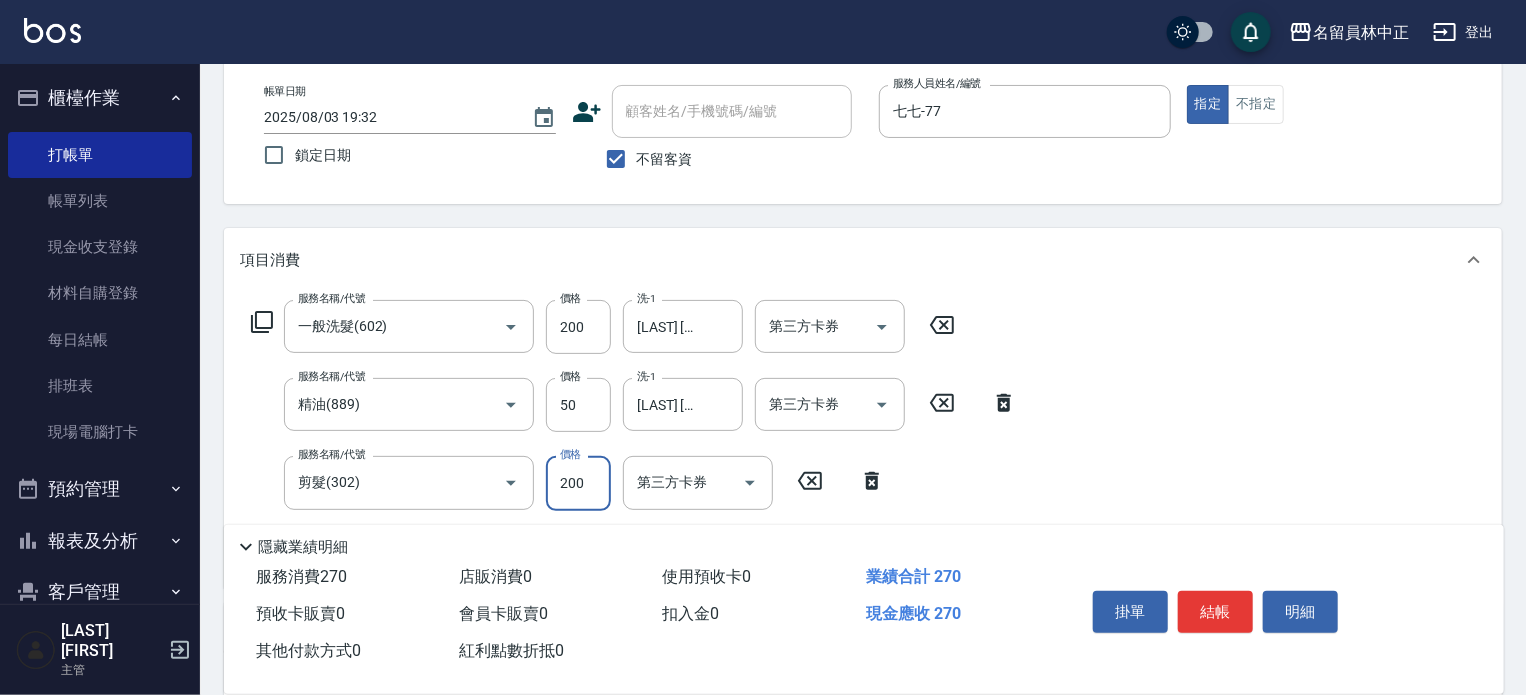 type on "200" 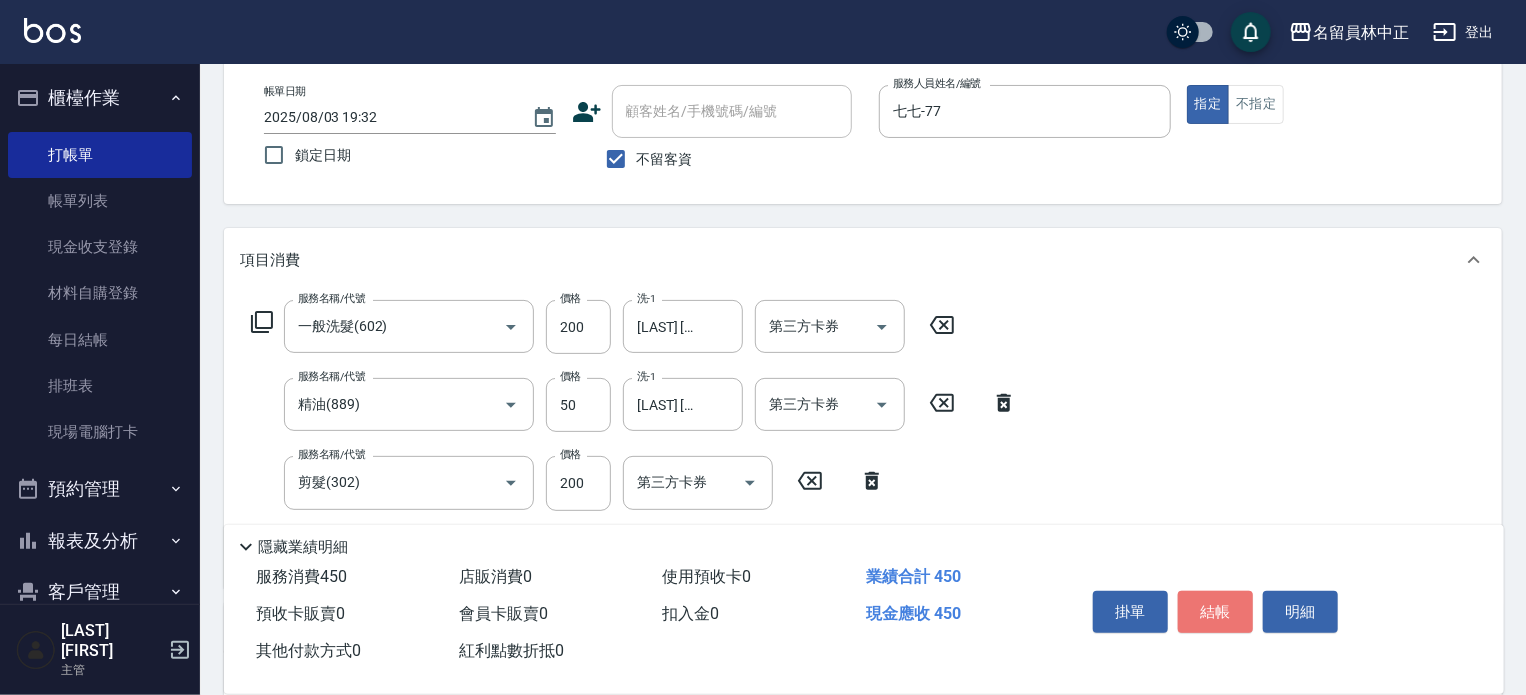 click on "結帳" at bounding box center [1215, 612] 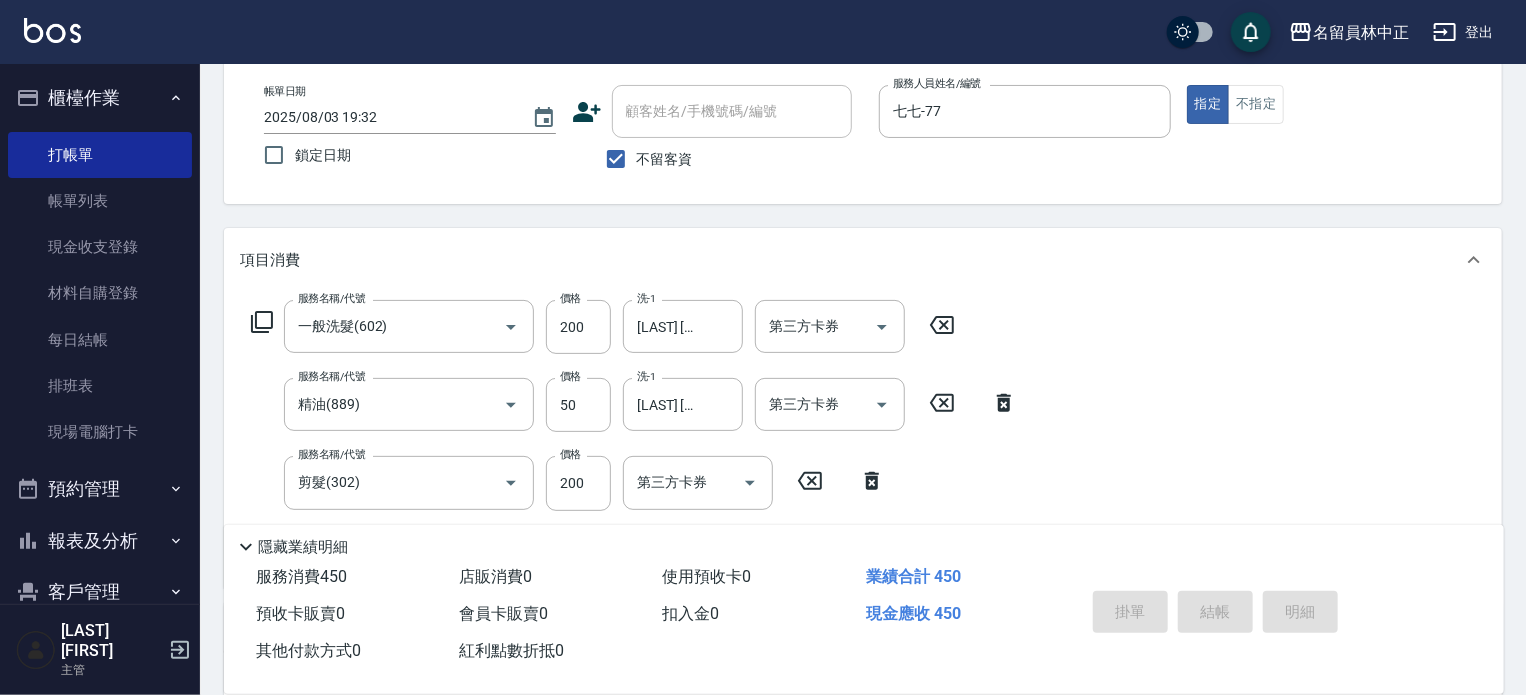type 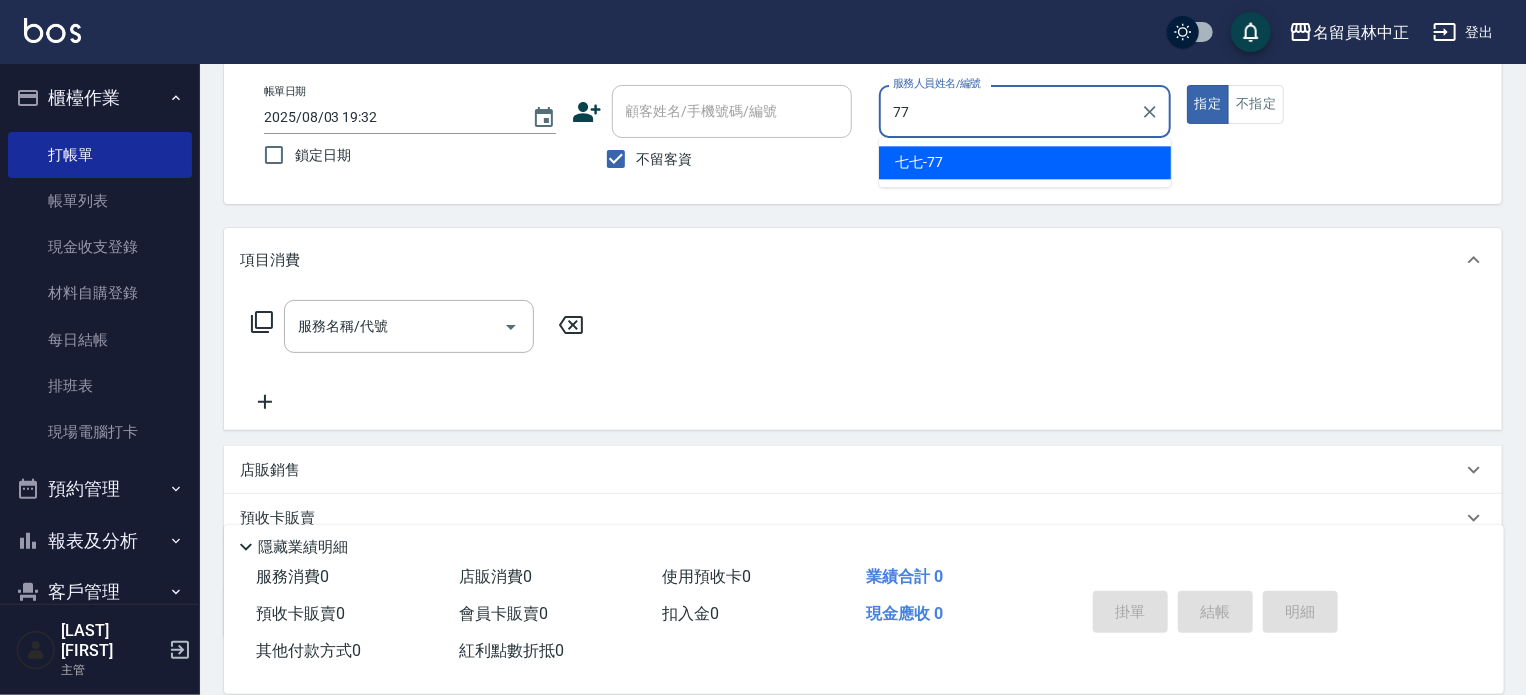type on "七七-77" 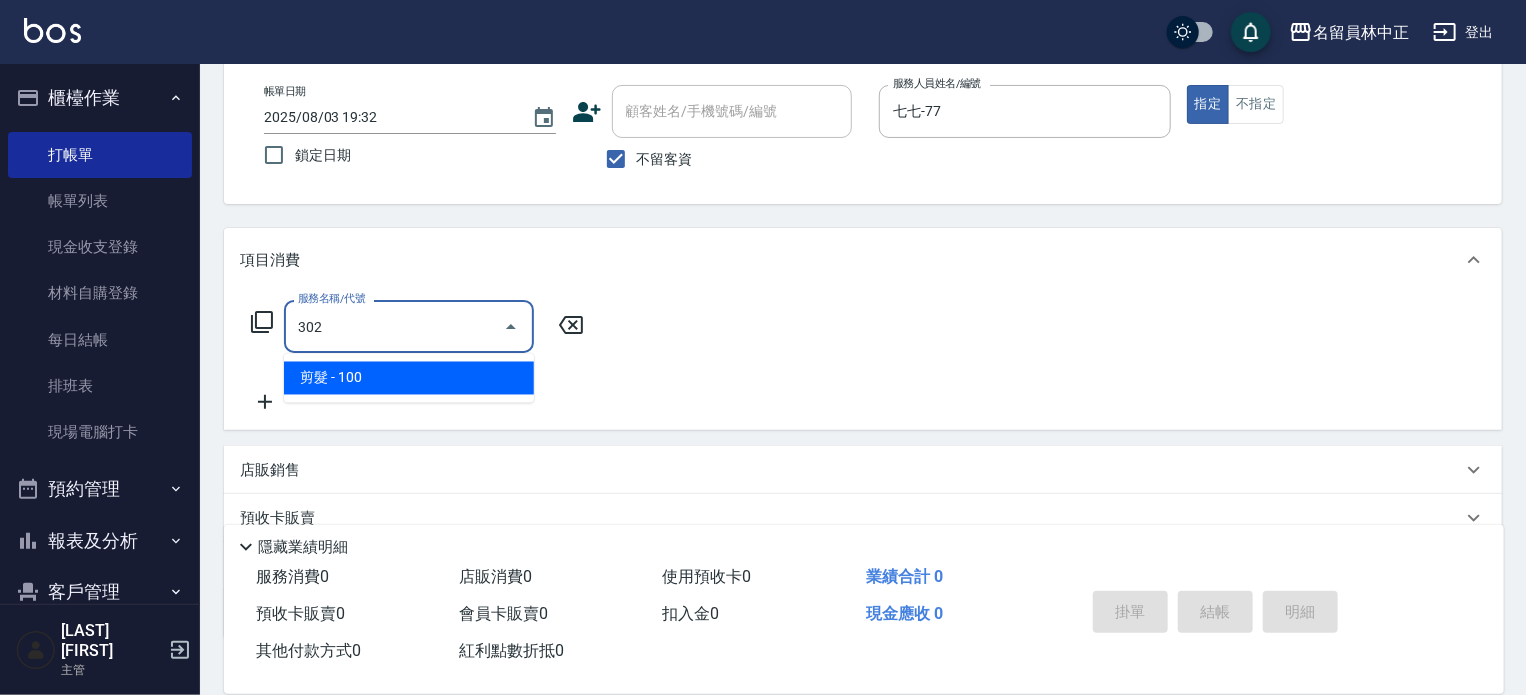 type on "剪髮(302)" 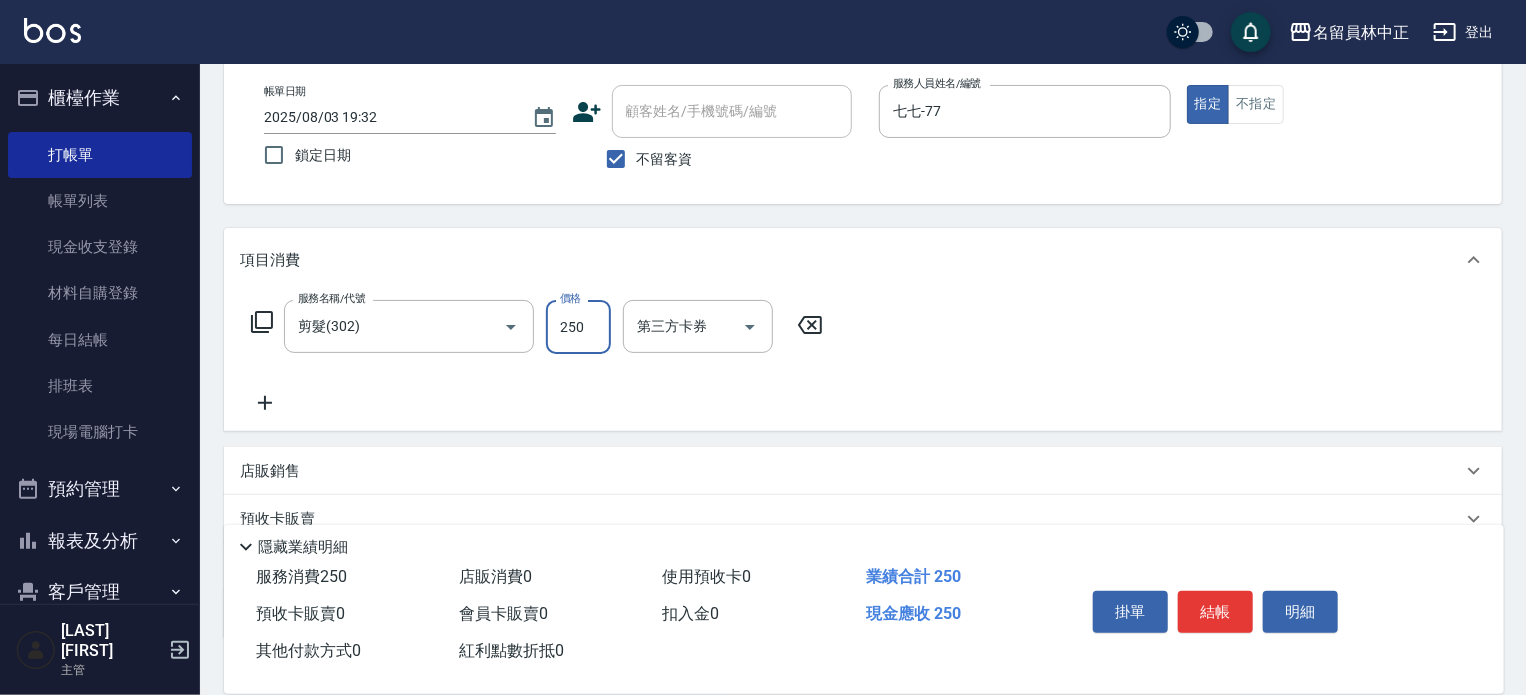 type on "250" 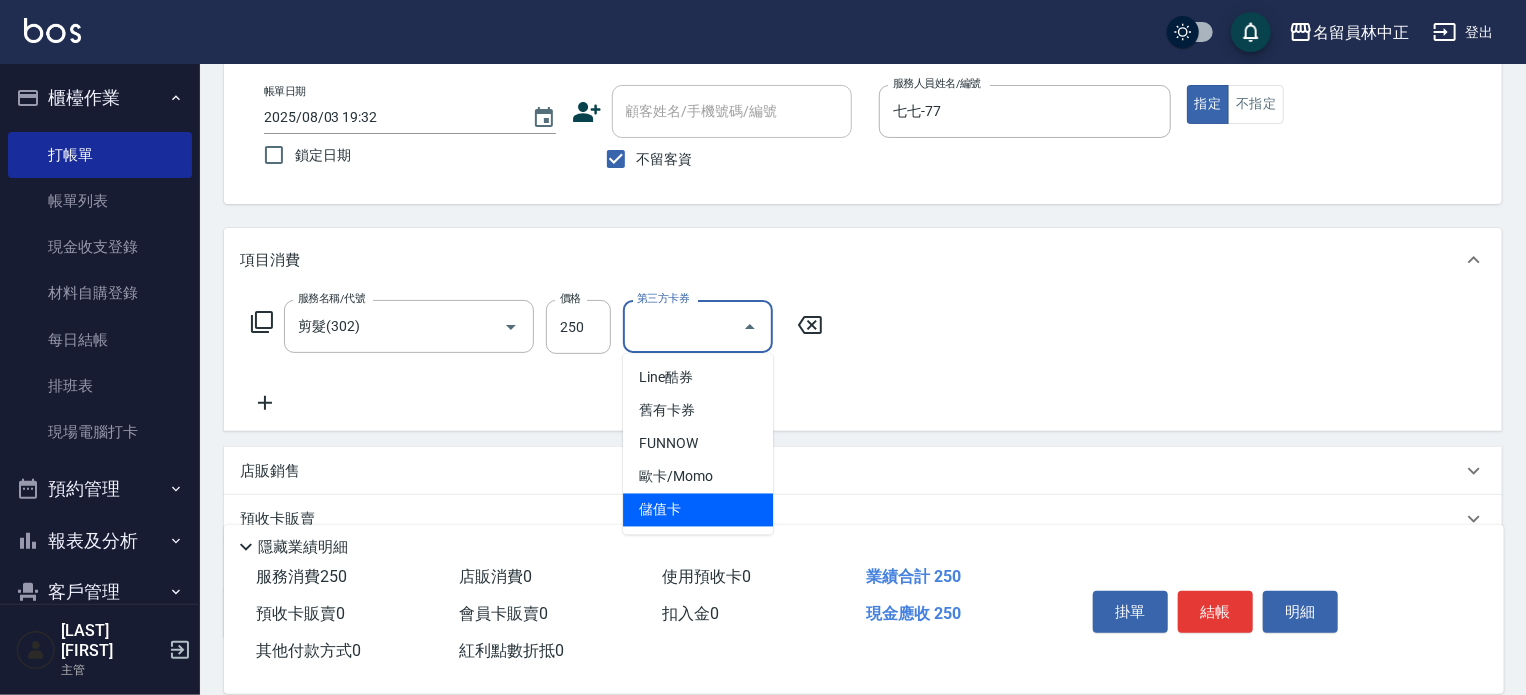 type on "儲值卡" 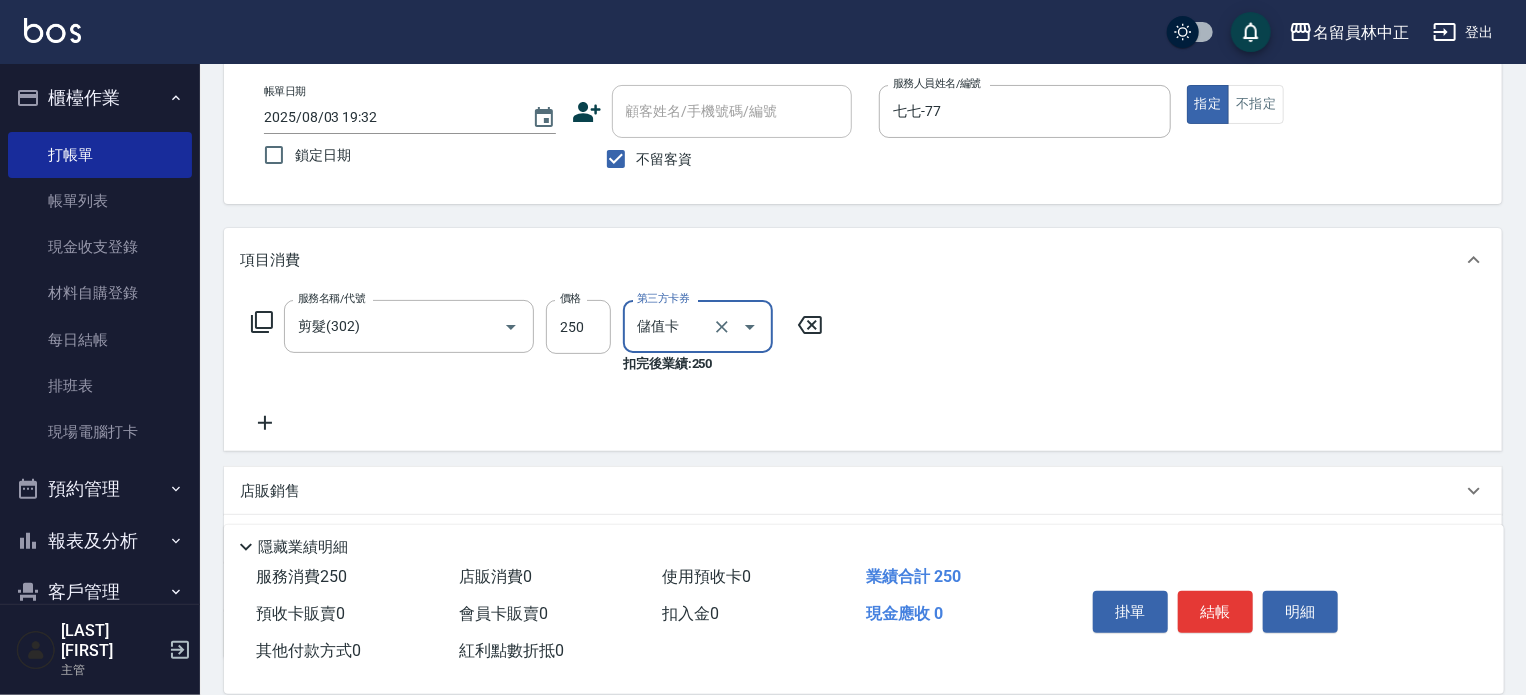 click on "結帳" at bounding box center [1215, 612] 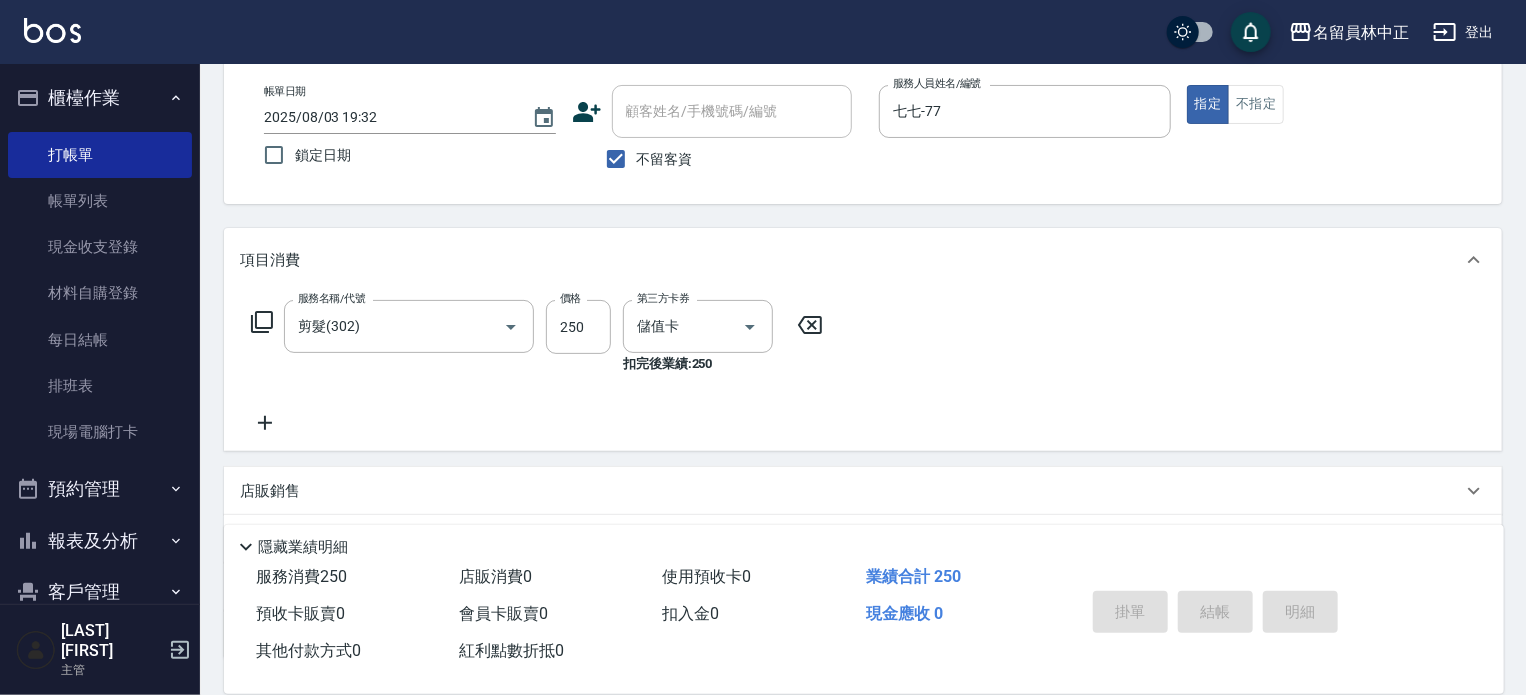 type 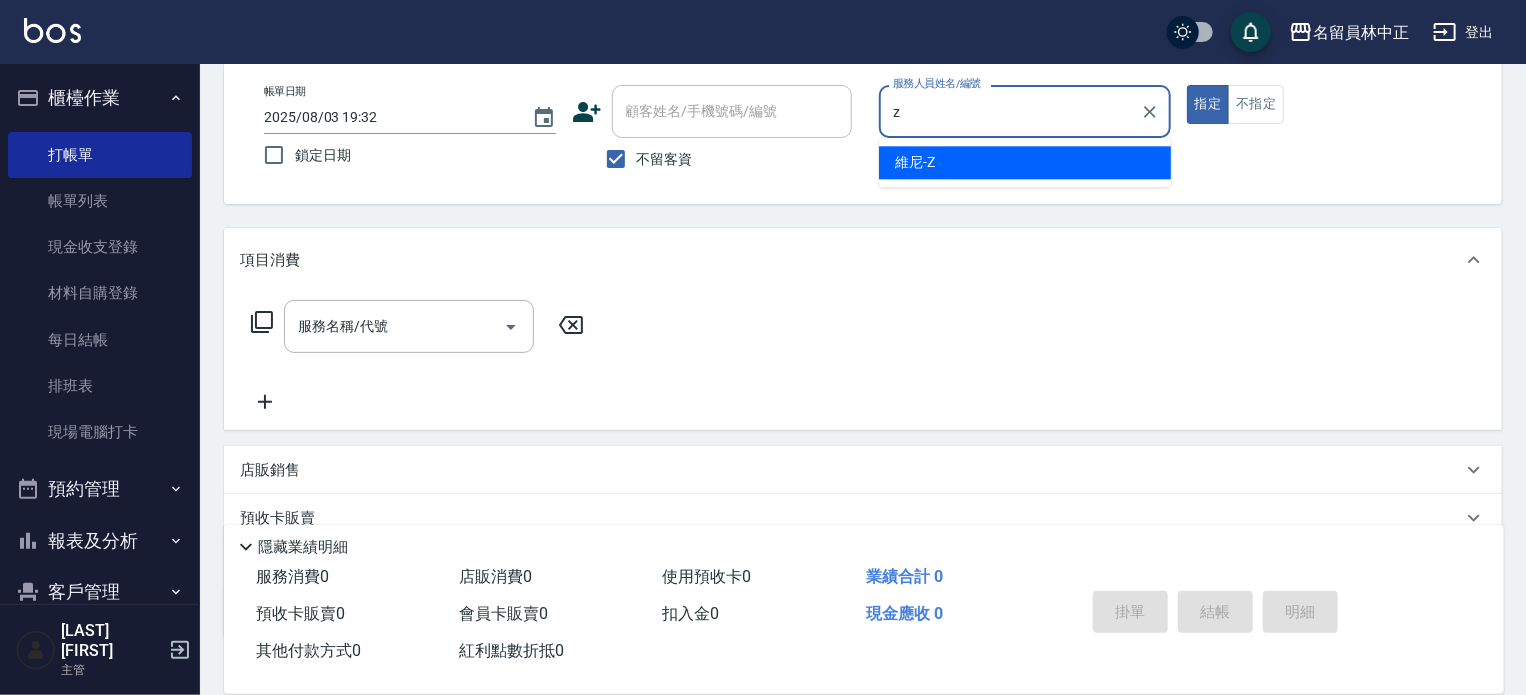 type on "維尼-Z" 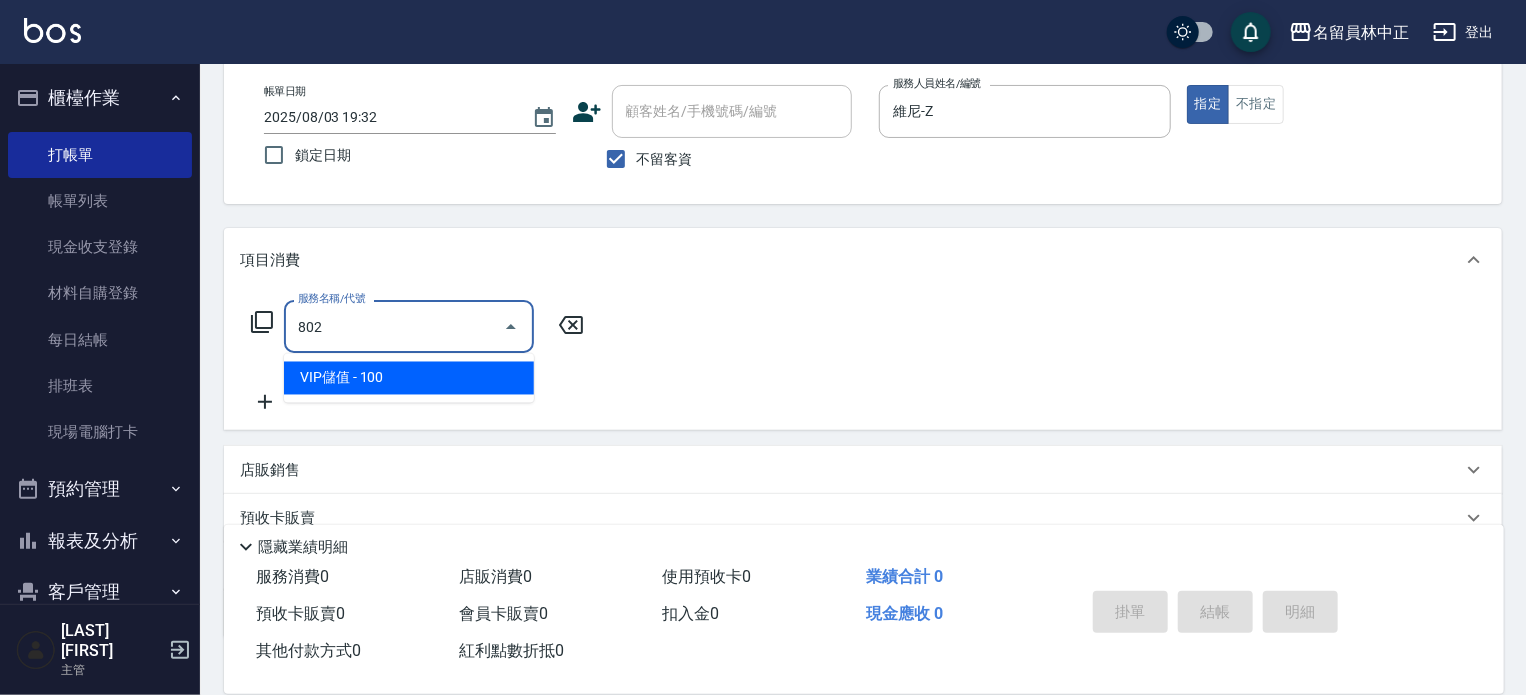 type on "VIP儲值([NUMBER])" 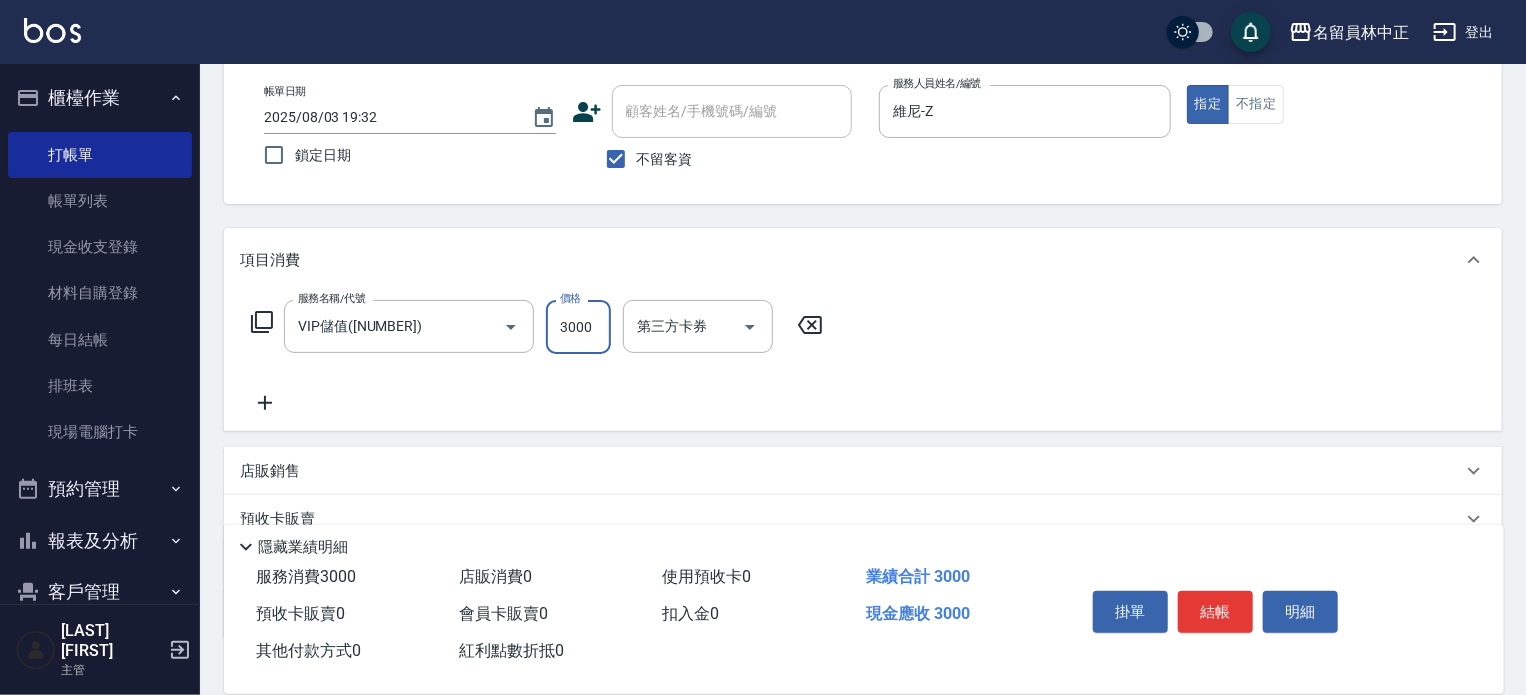 type on "3000" 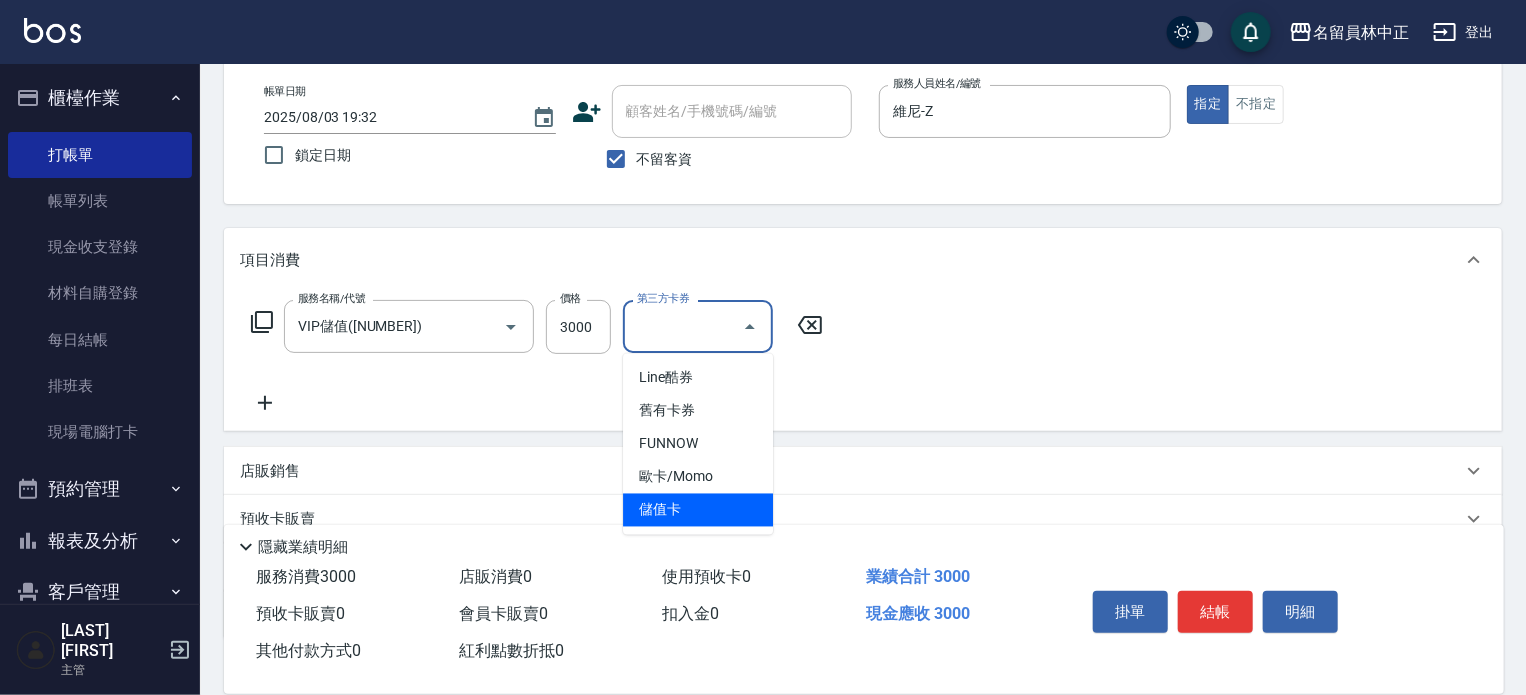 type on "儲值卡" 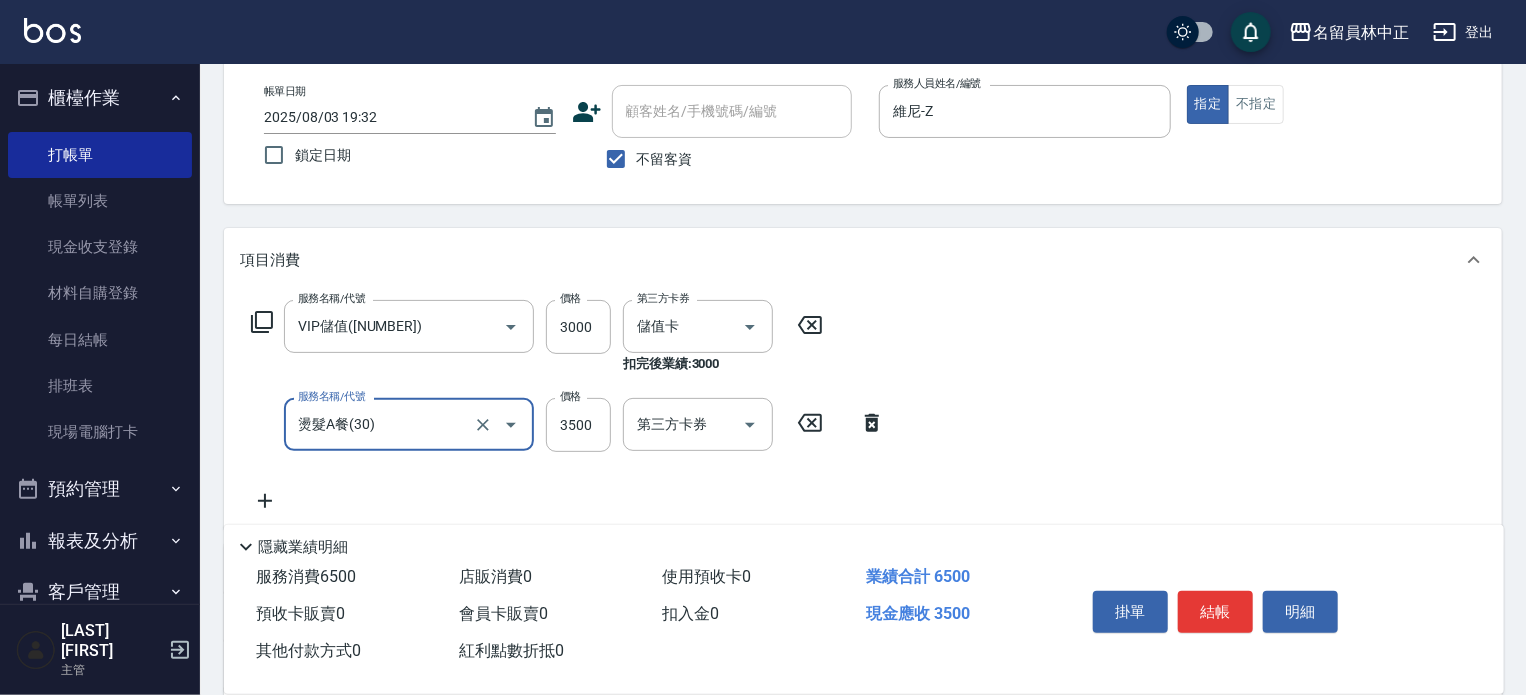 type on "燙髮A餐(30)" 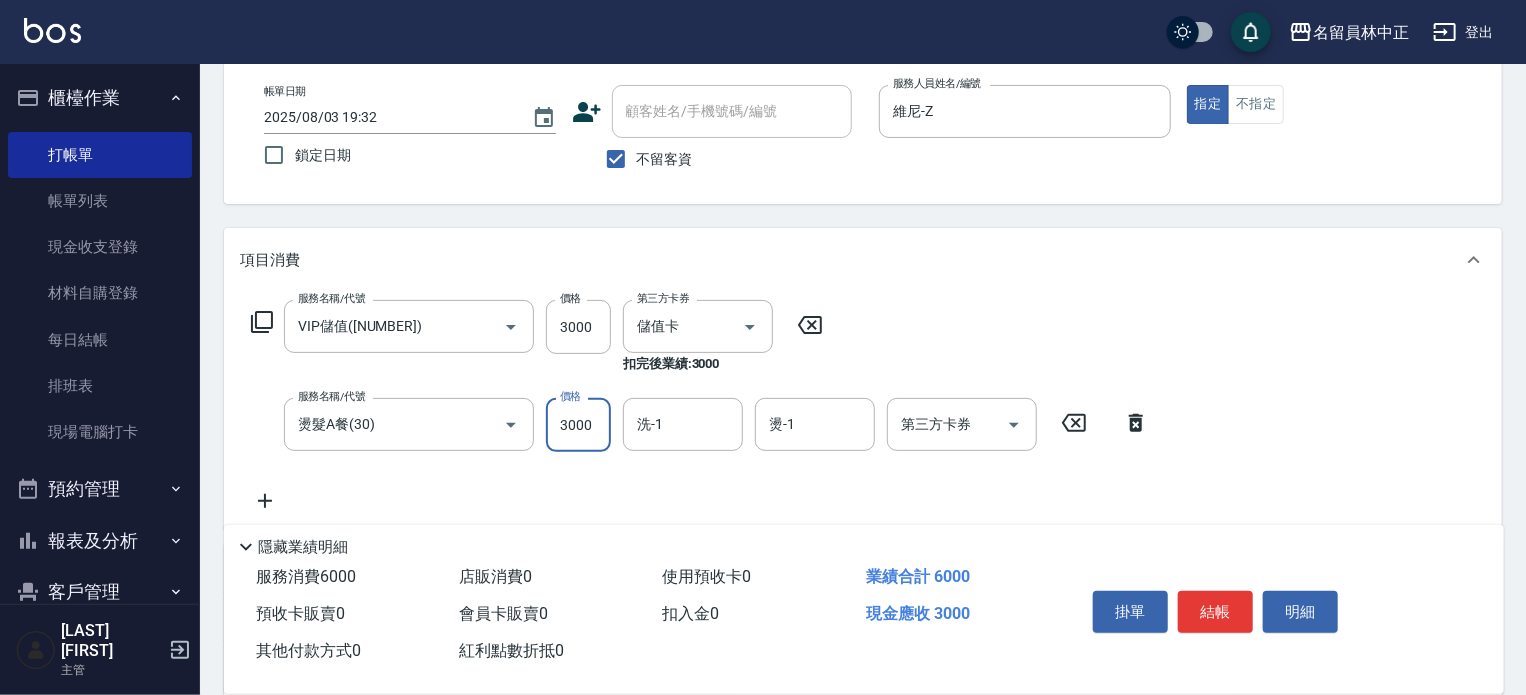 type on "3000" 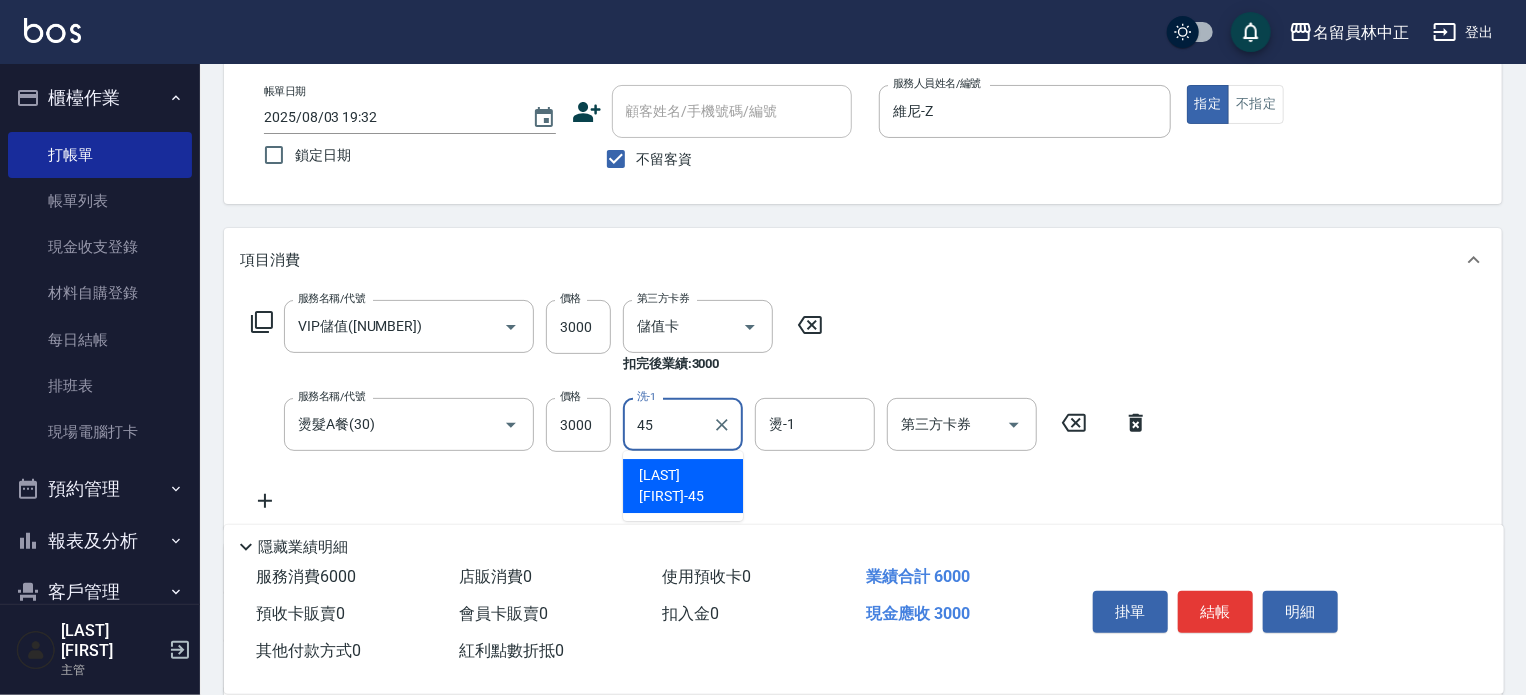 type on "[PERSON]-[NUMBER]" 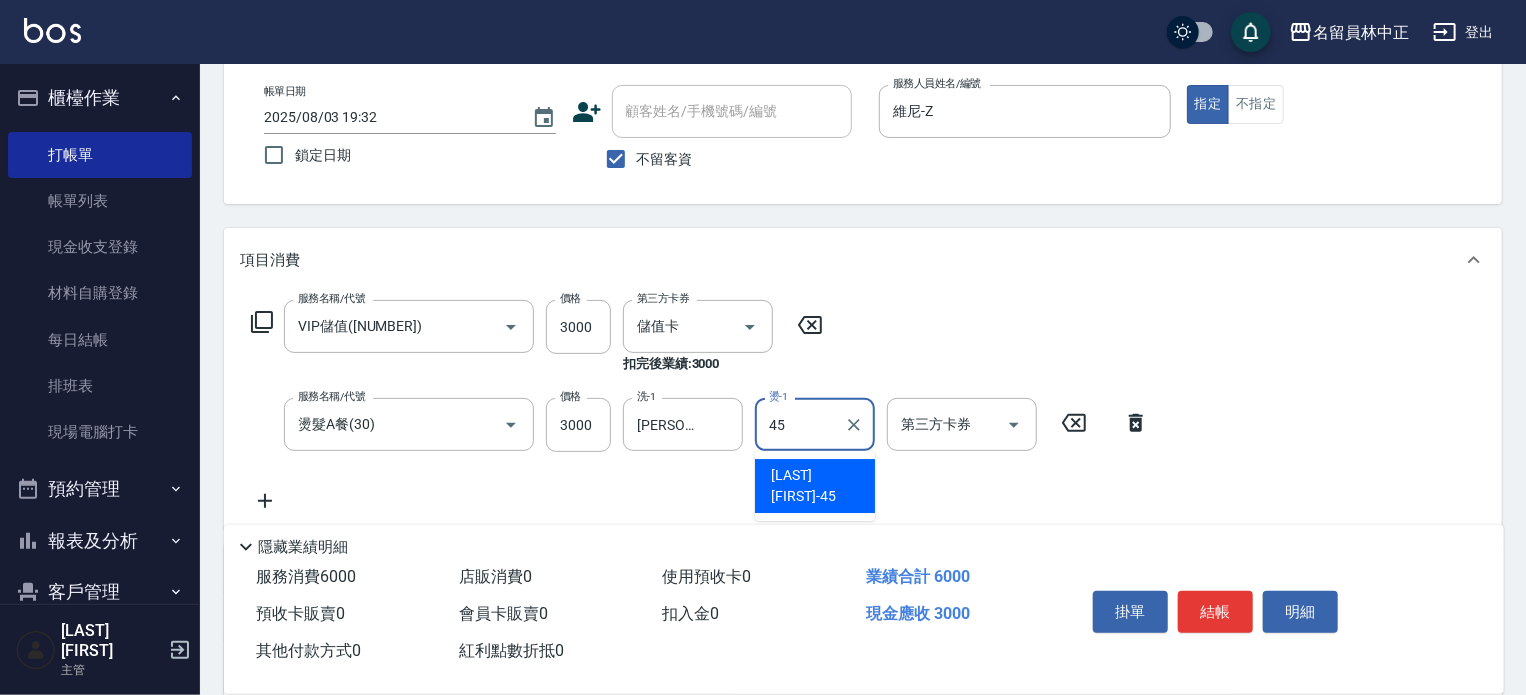 type on "[PERSON]-[NUMBER]" 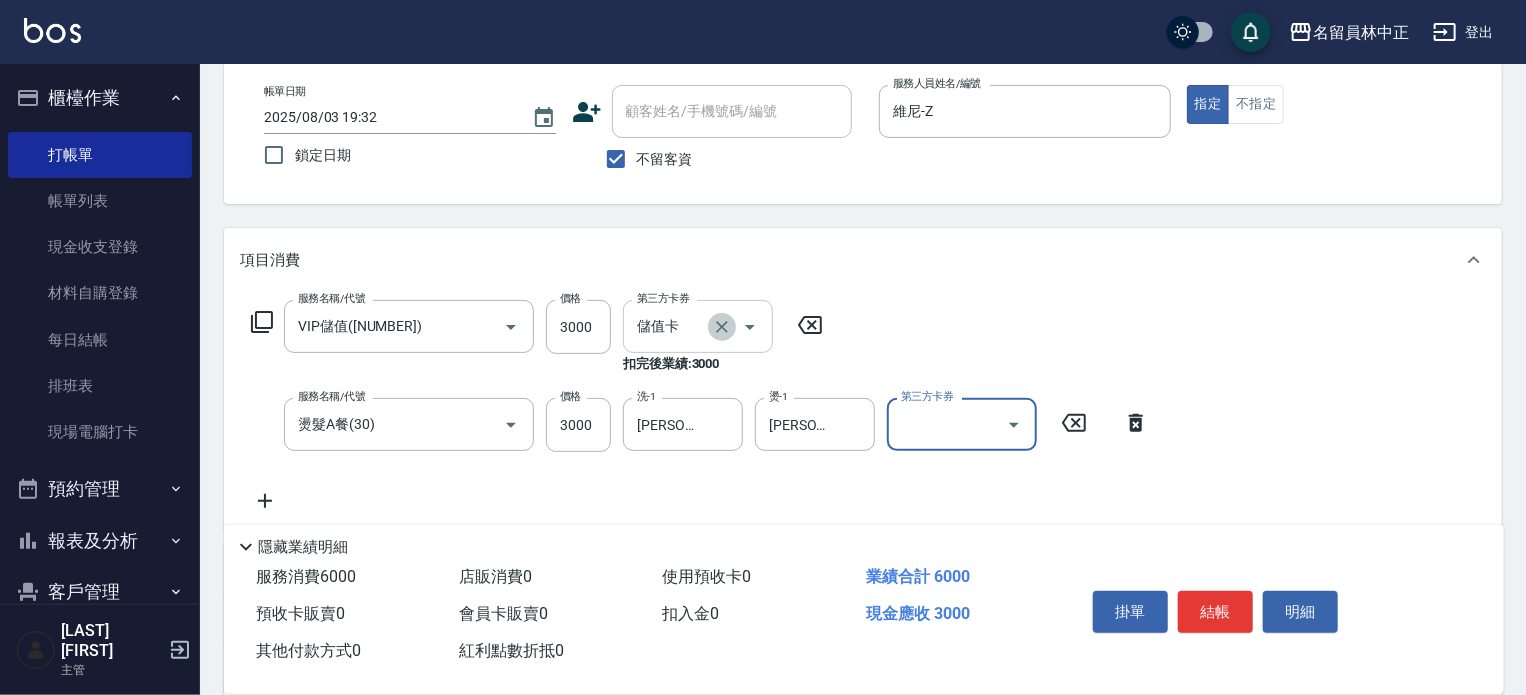 click at bounding box center [722, 327] 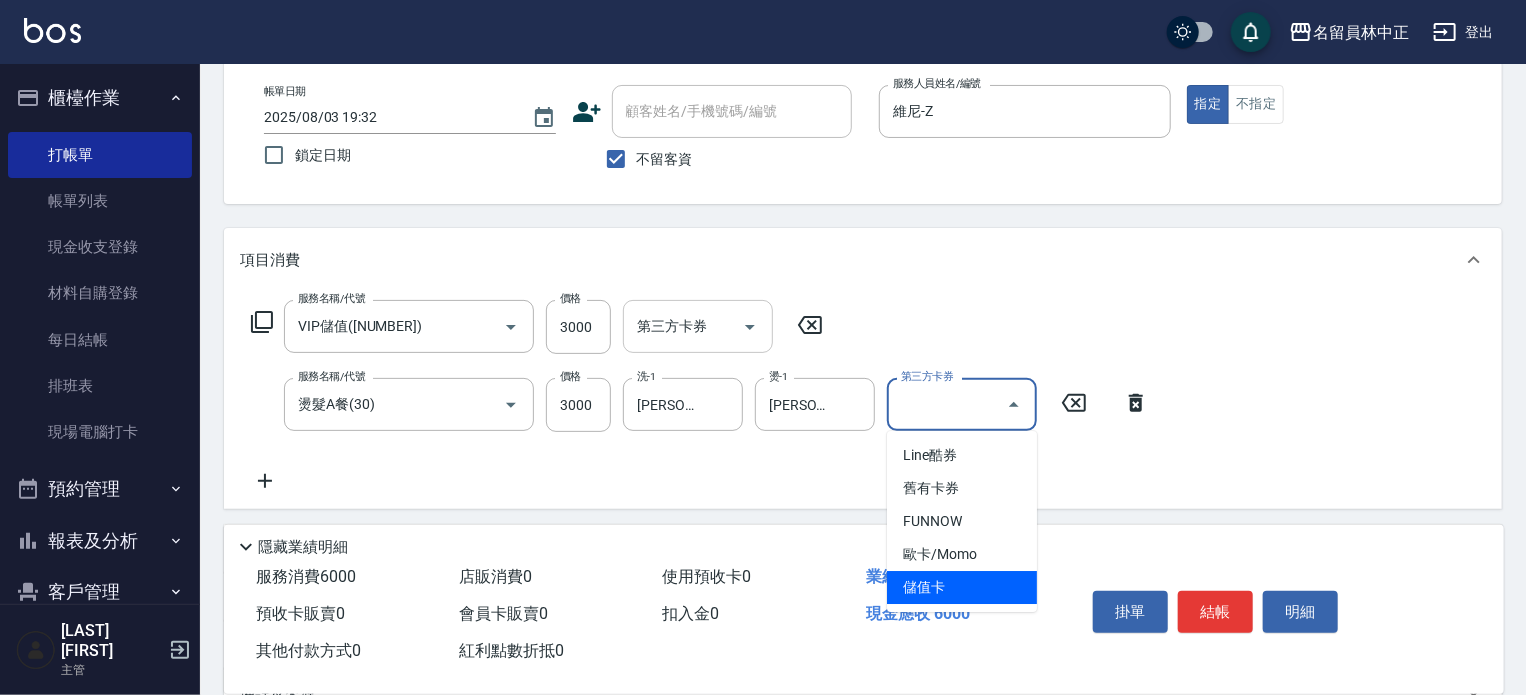 type on "儲值卡" 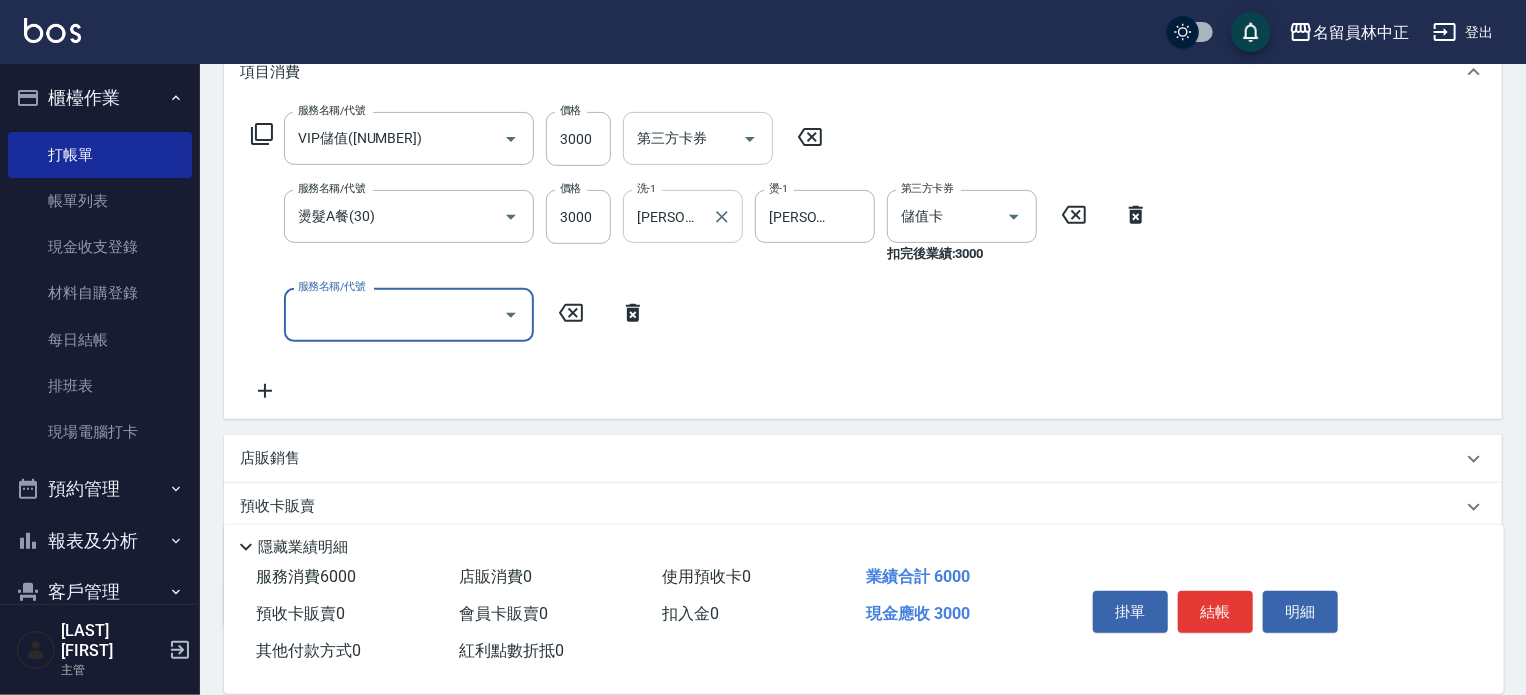 scroll, scrollTop: 300, scrollLeft: 0, axis: vertical 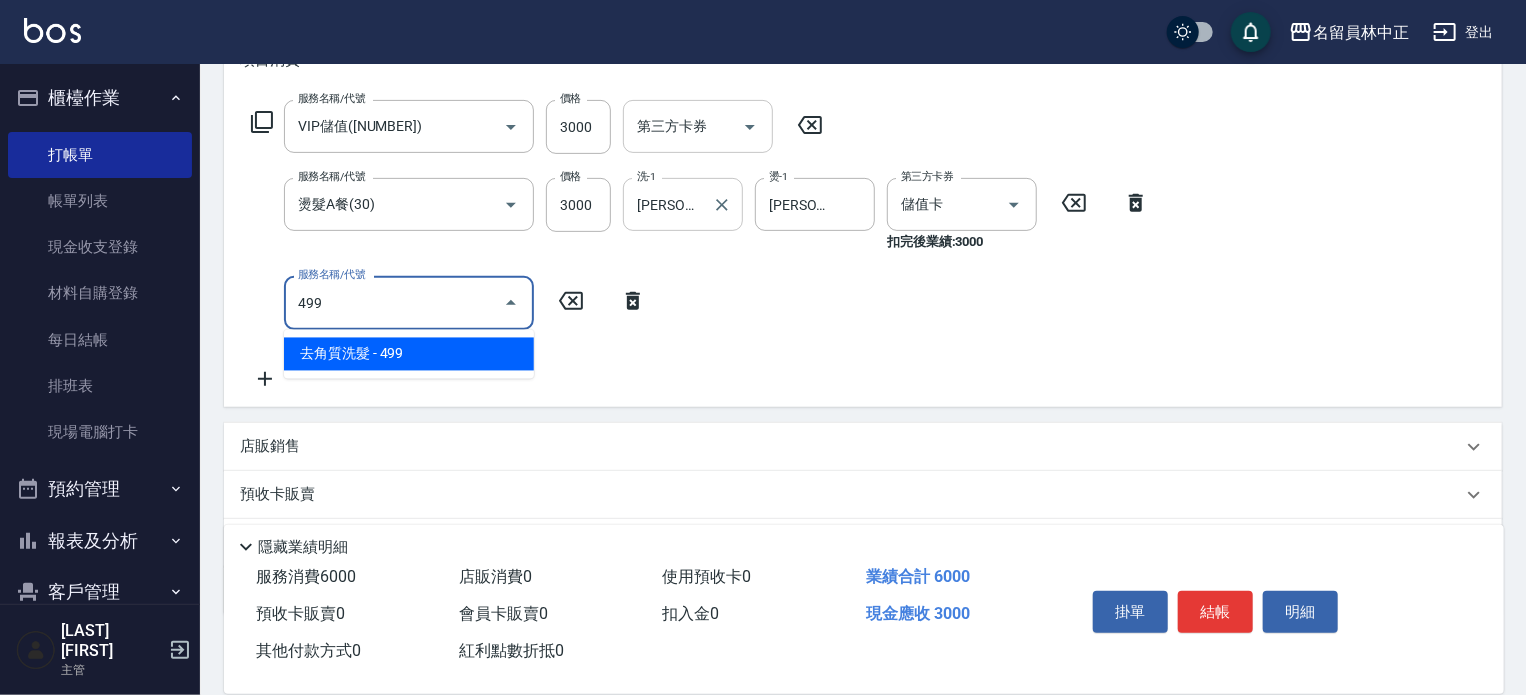 type on "去角質洗髮([NUMBER])" 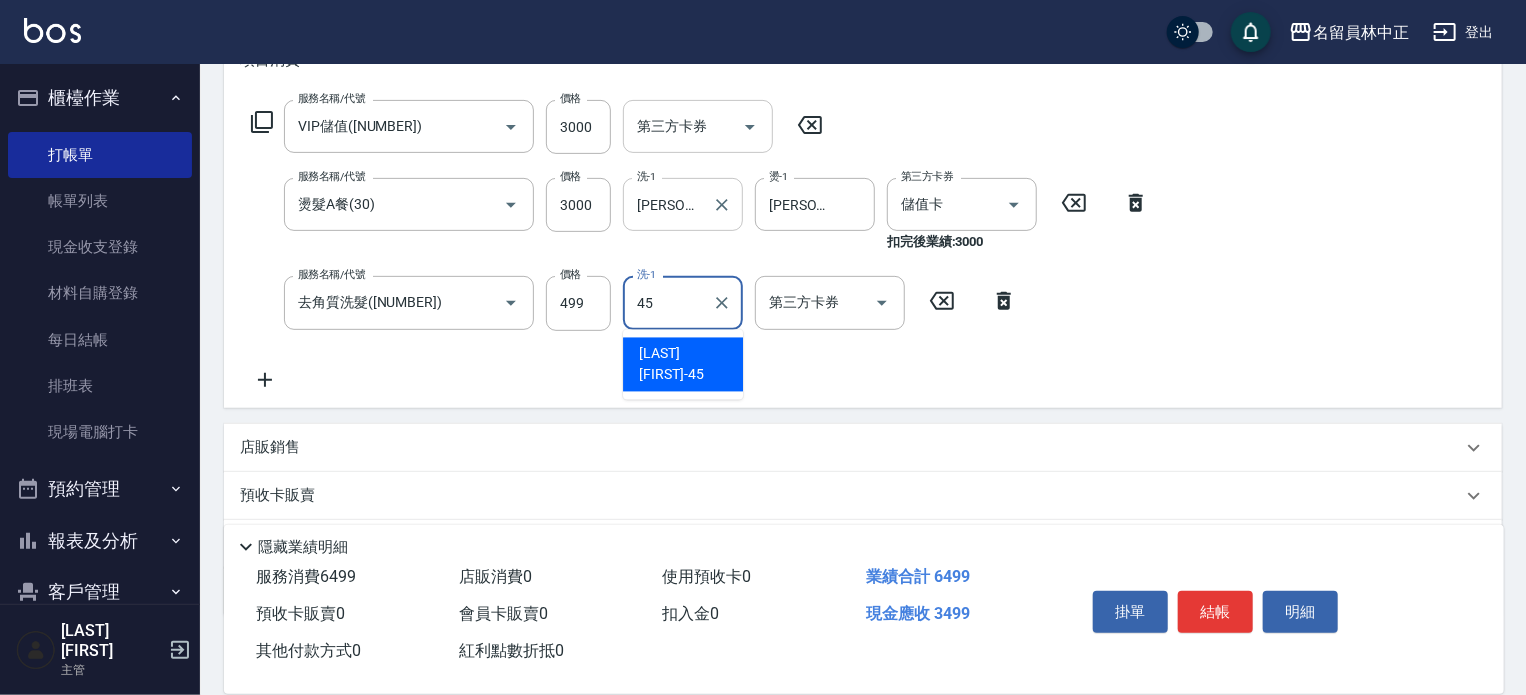 type on "[PERSON]-[NUMBER]" 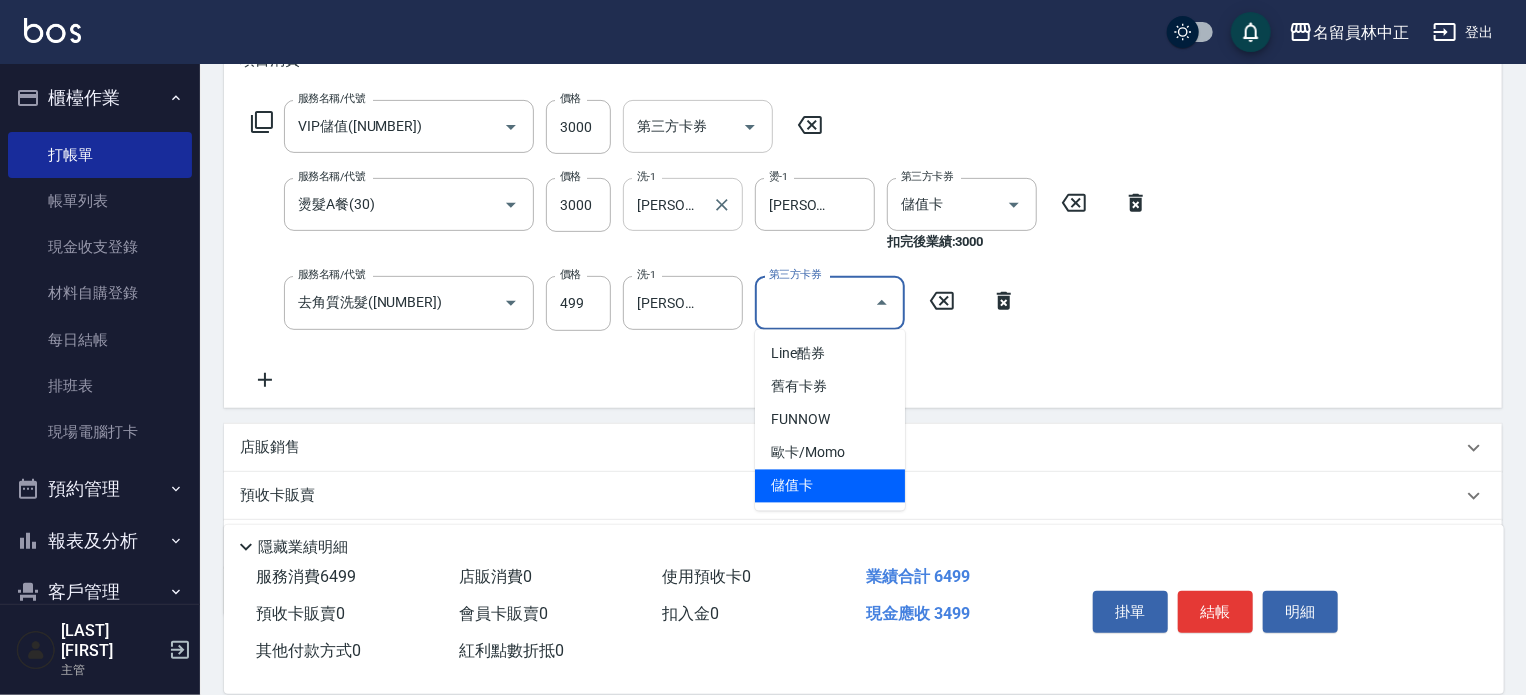 type on "儲值卡" 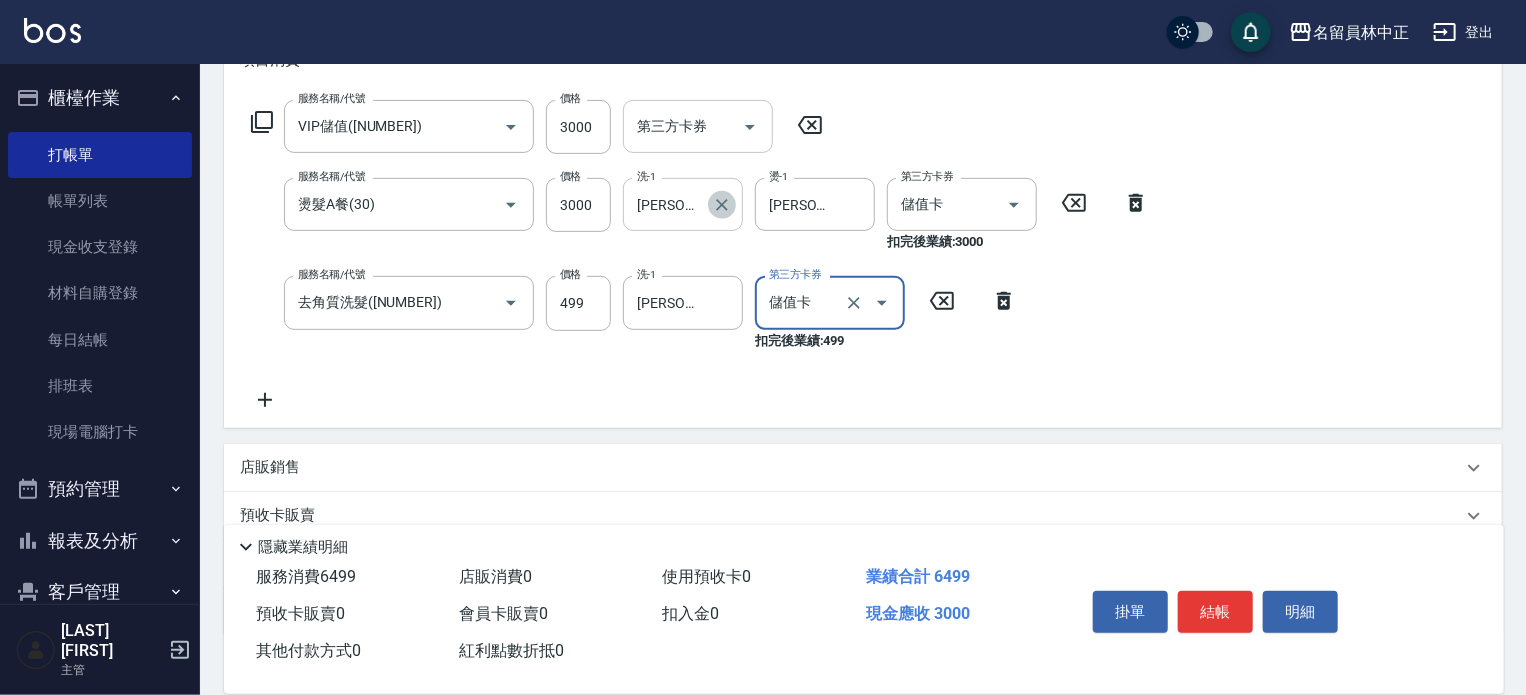 click 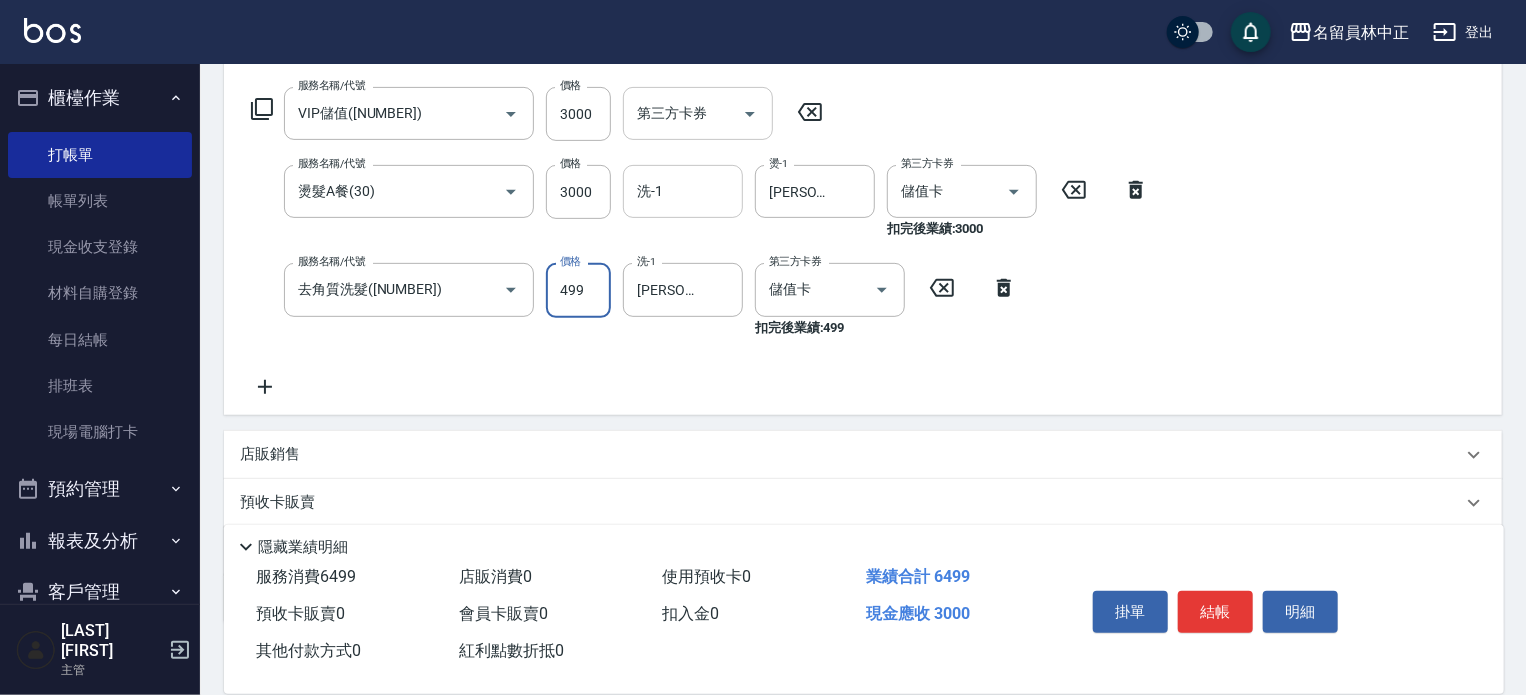 scroll, scrollTop: 430, scrollLeft: 0, axis: vertical 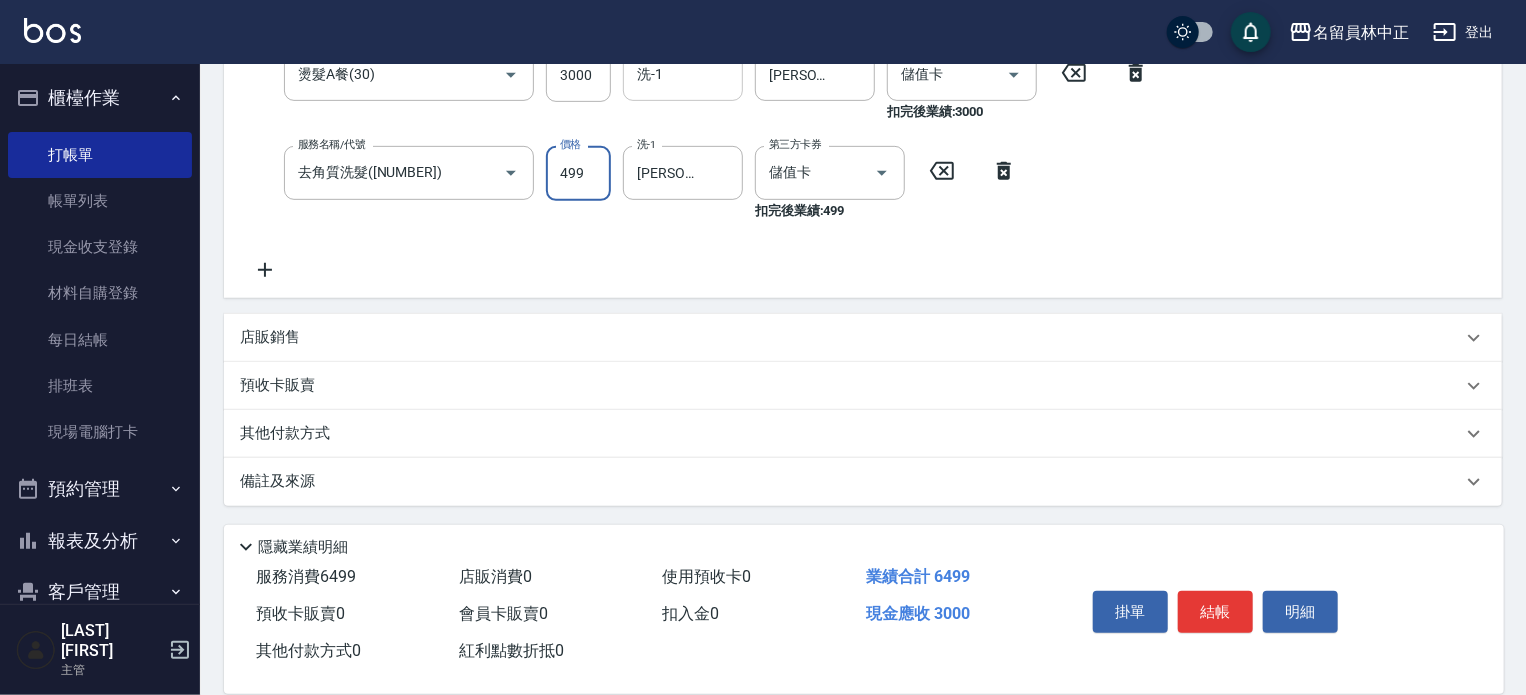 drag, startPoint x: 592, startPoint y: 322, endPoint x: 594, endPoint y: 311, distance: 11.18034 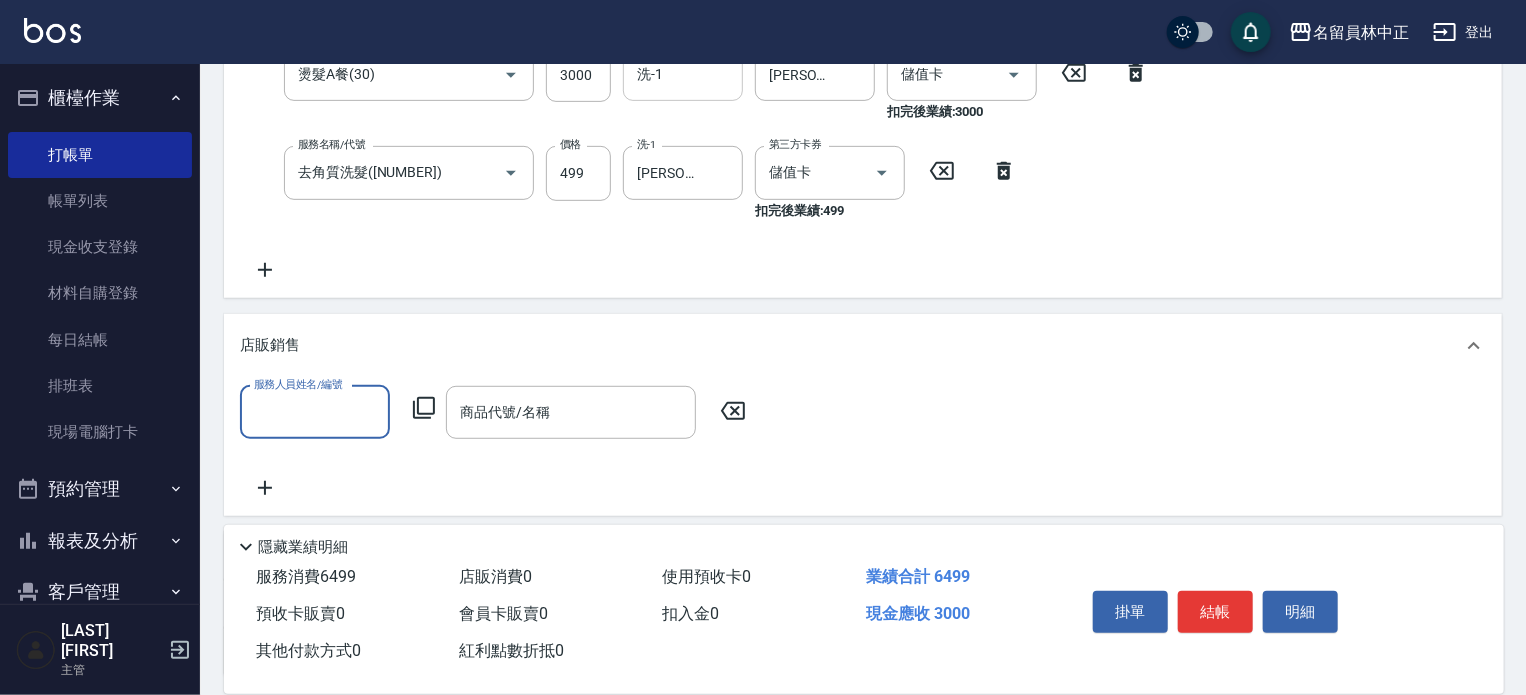 scroll, scrollTop: 0, scrollLeft: 0, axis: both 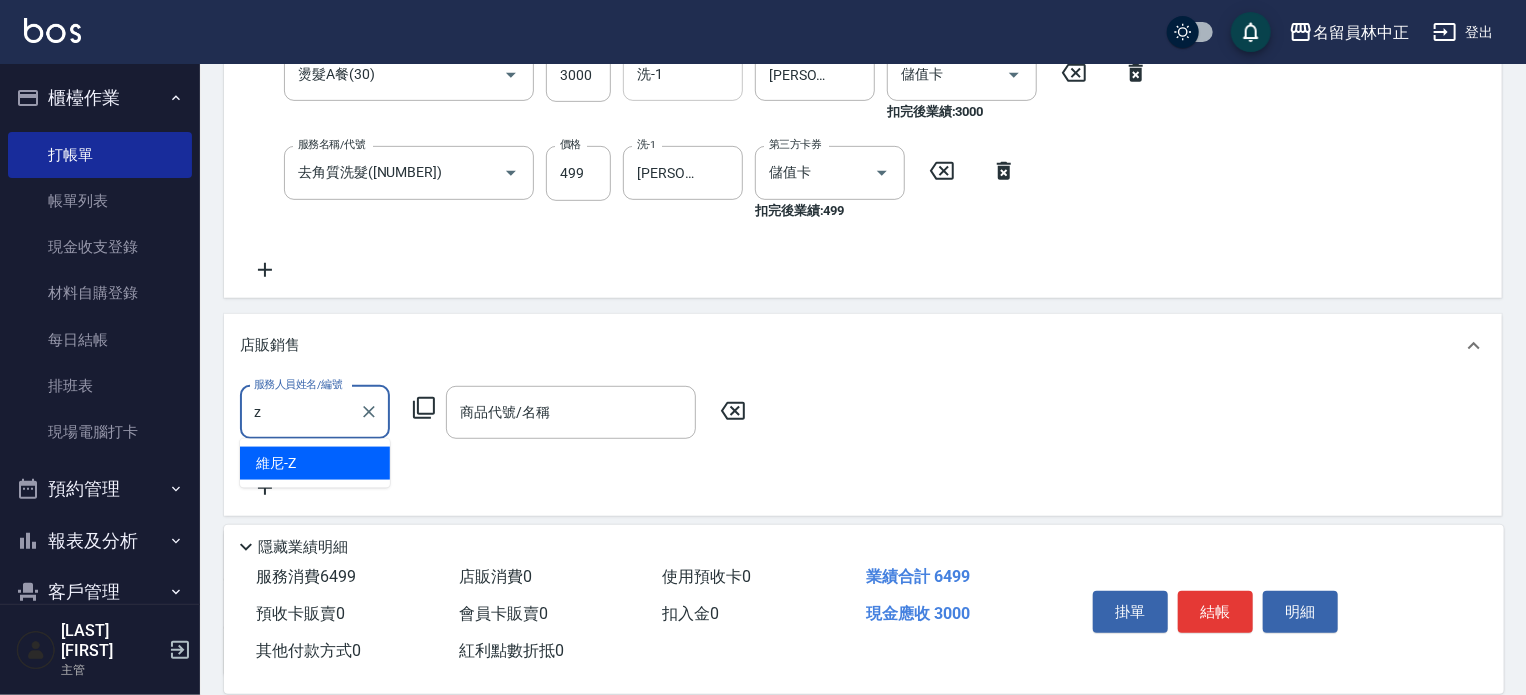 type on "維尼-Z" 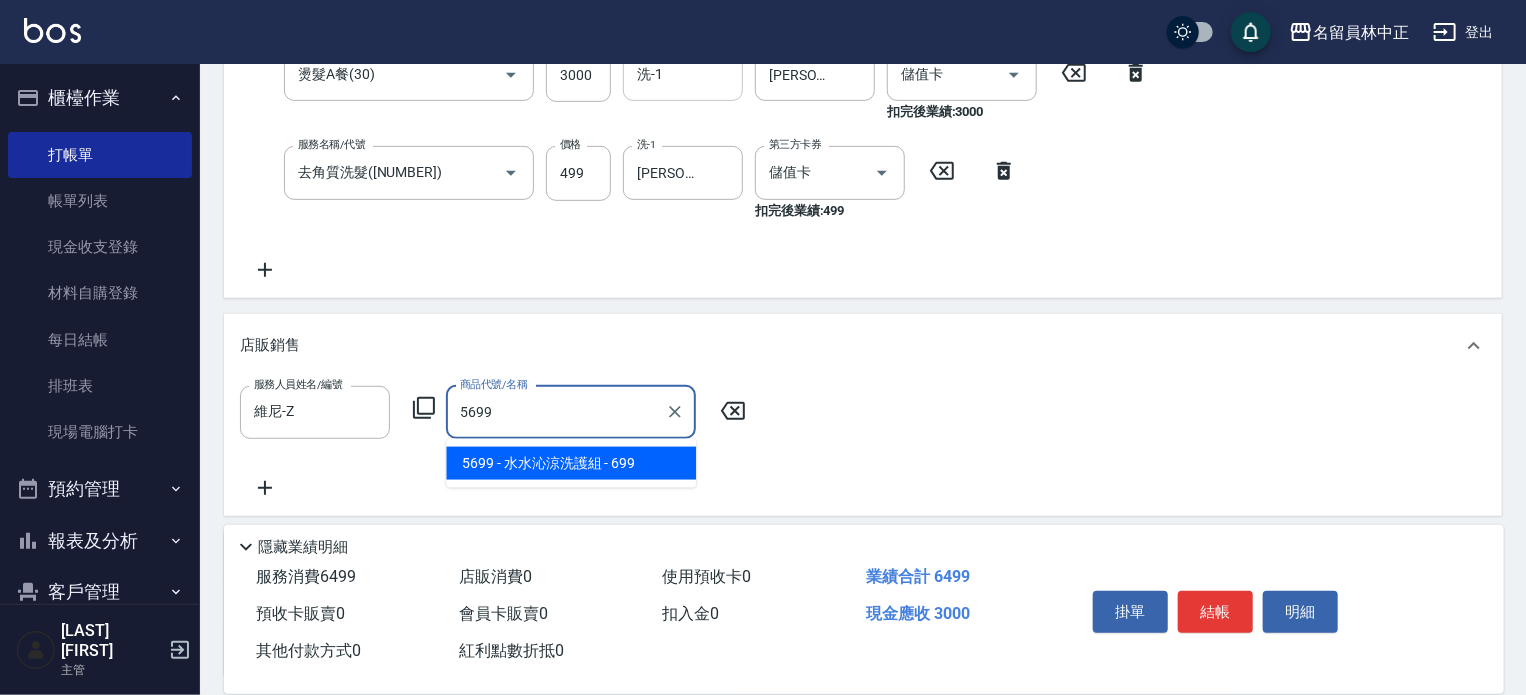type on "水水沁涼洗護組" 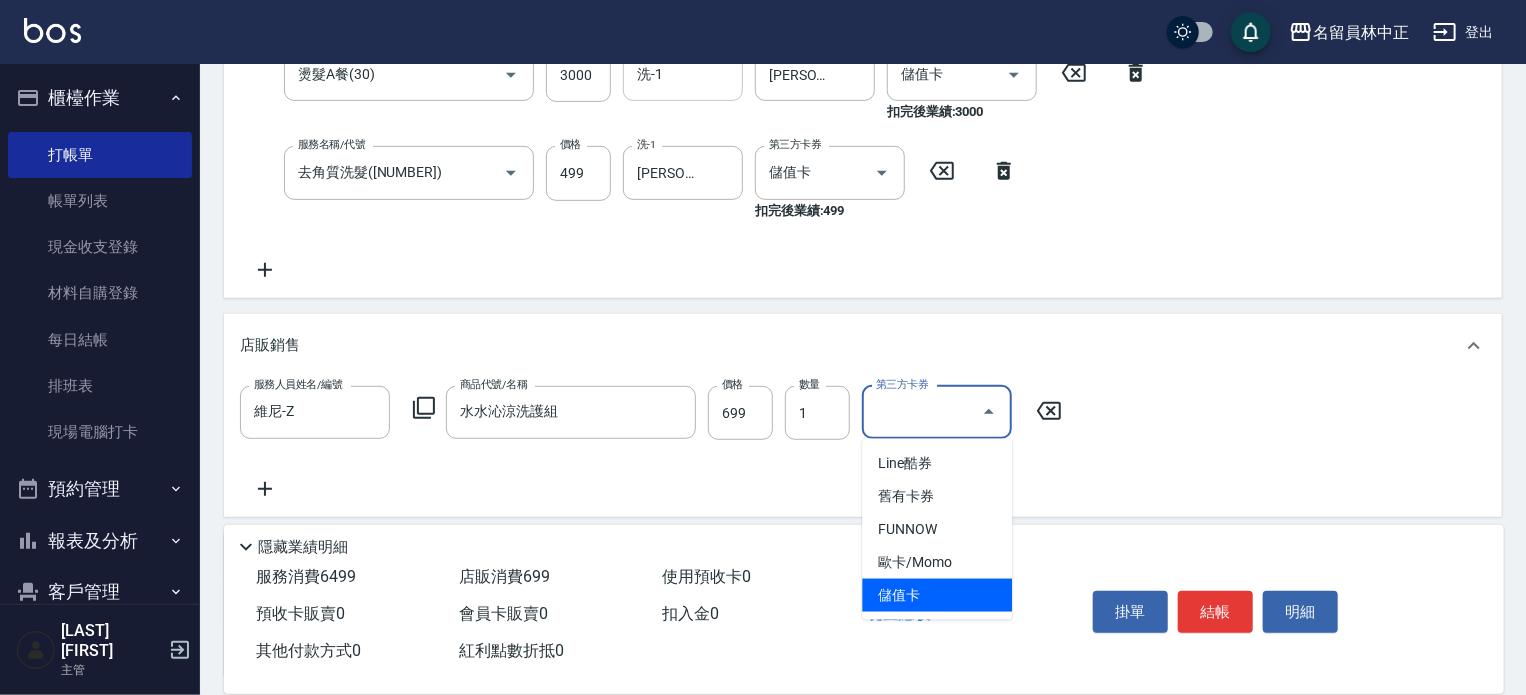 type on "儲值卡" 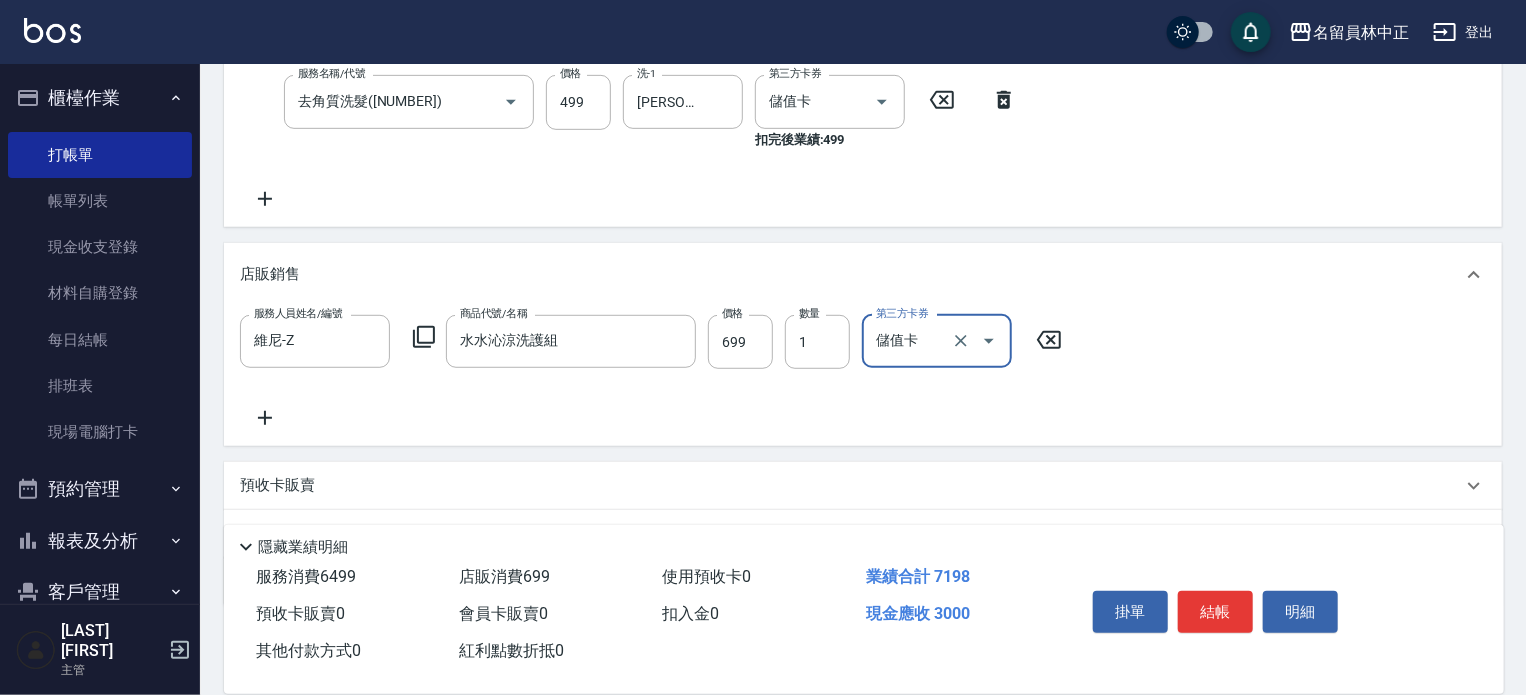 scroll, scrollTop: 601, scrollLeft: 0, axis: vertical 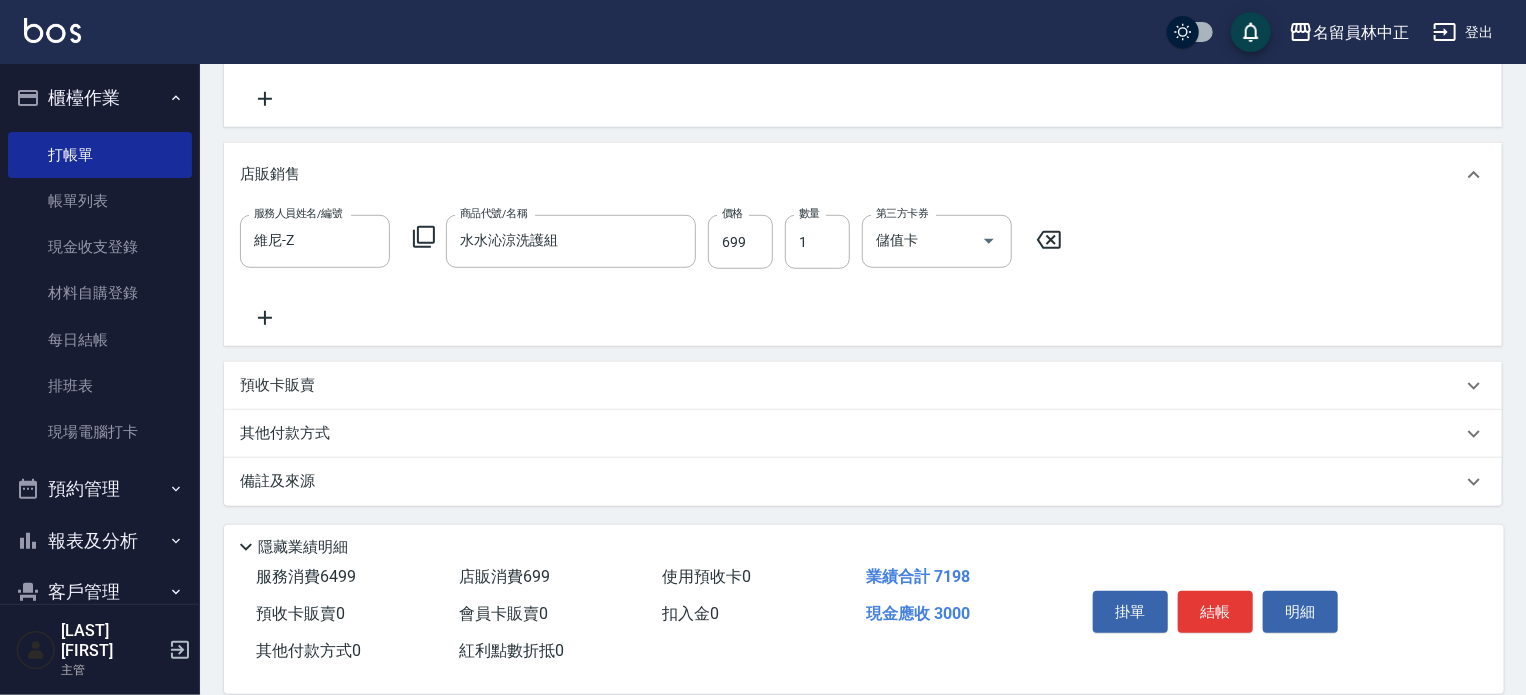 click 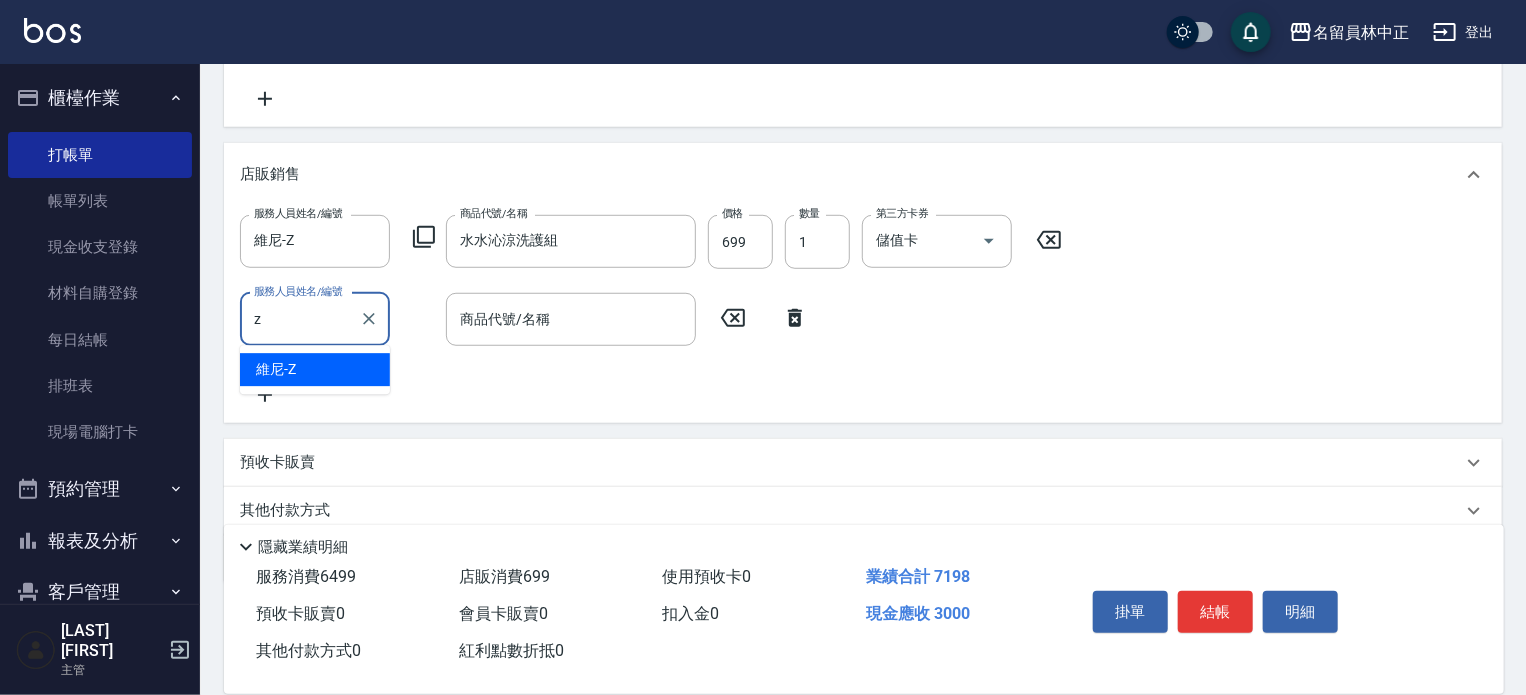 type on "維尼-Z" 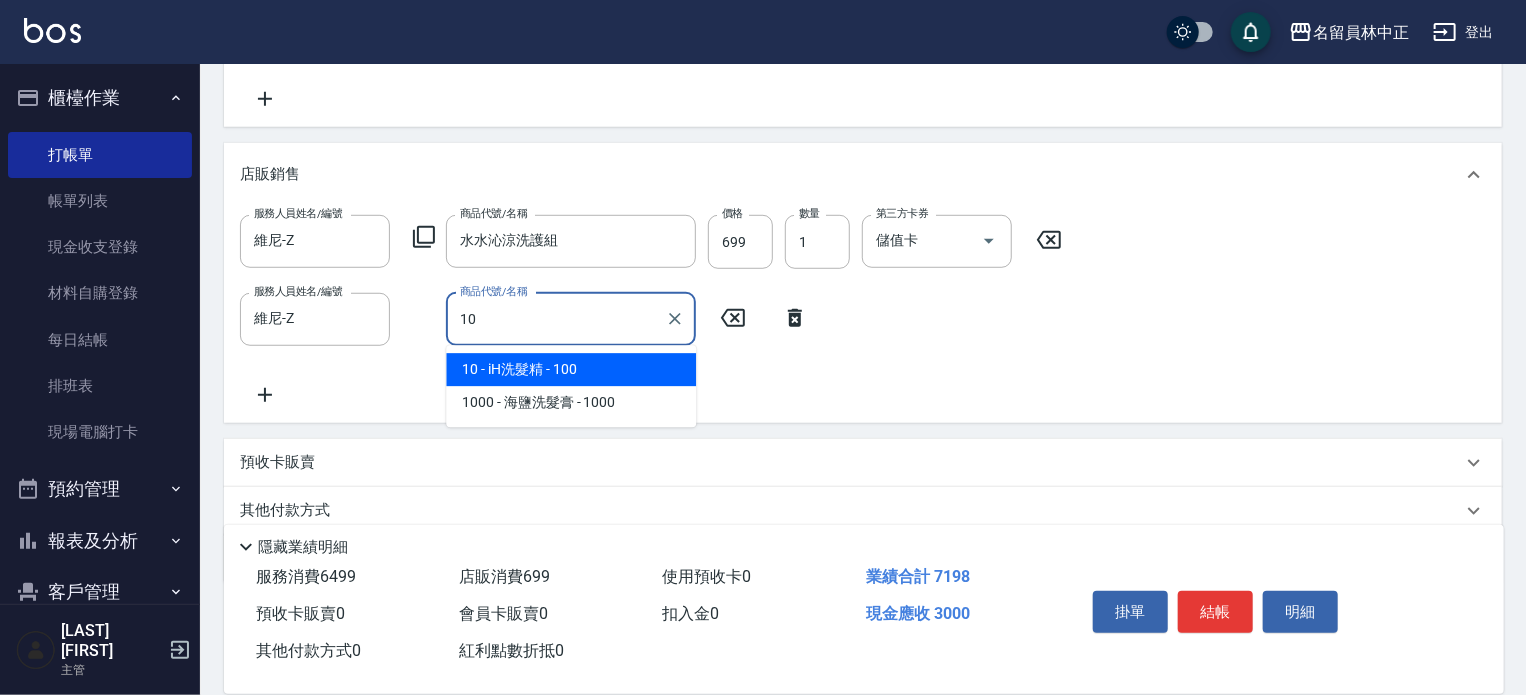 type on "iH洗髮精" 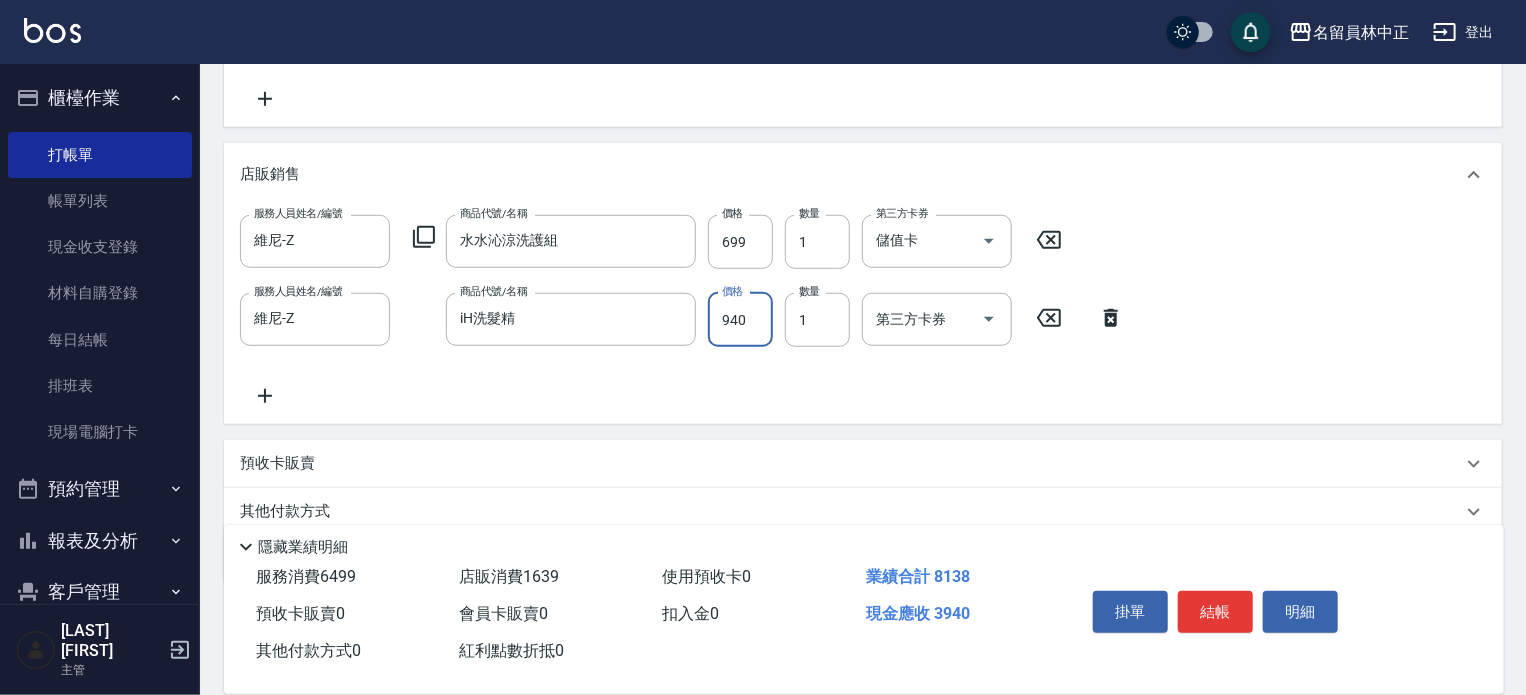 type on "940" 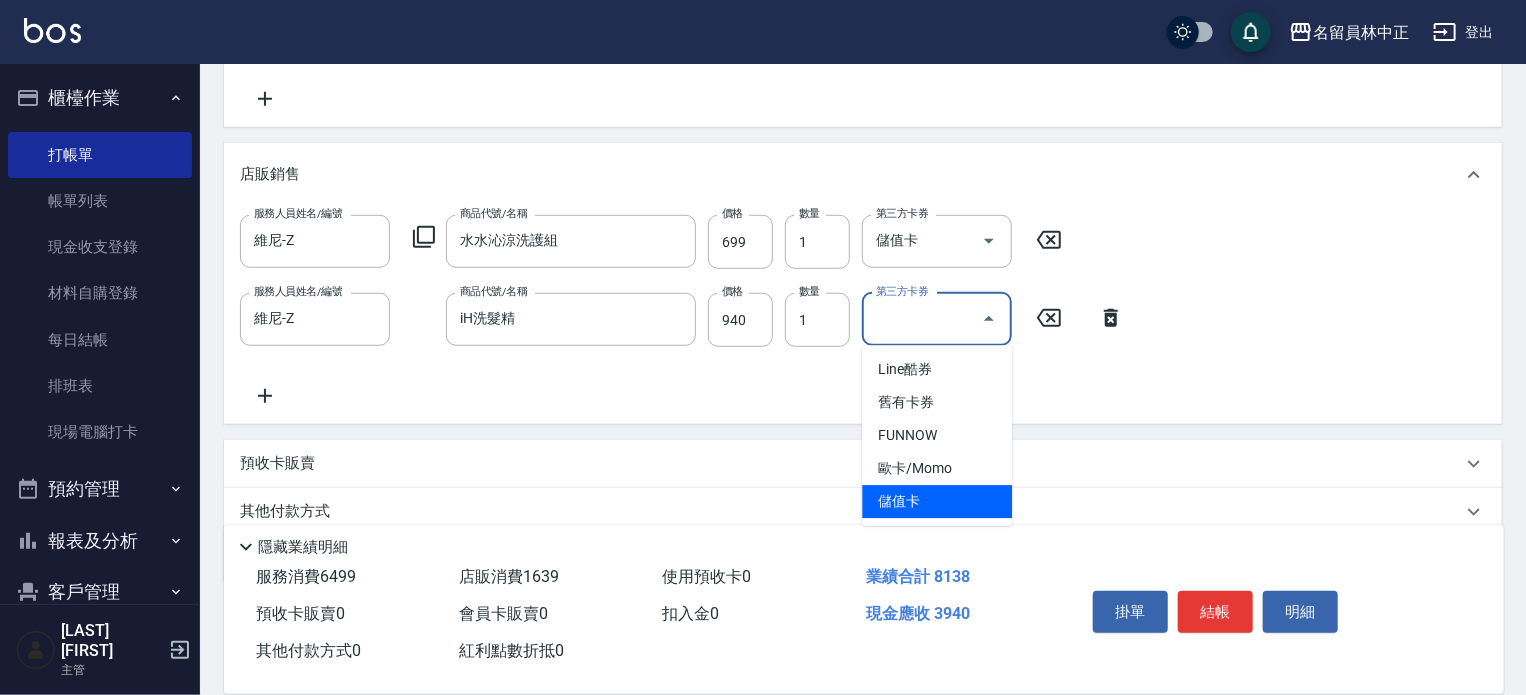 type on "儲值卡" 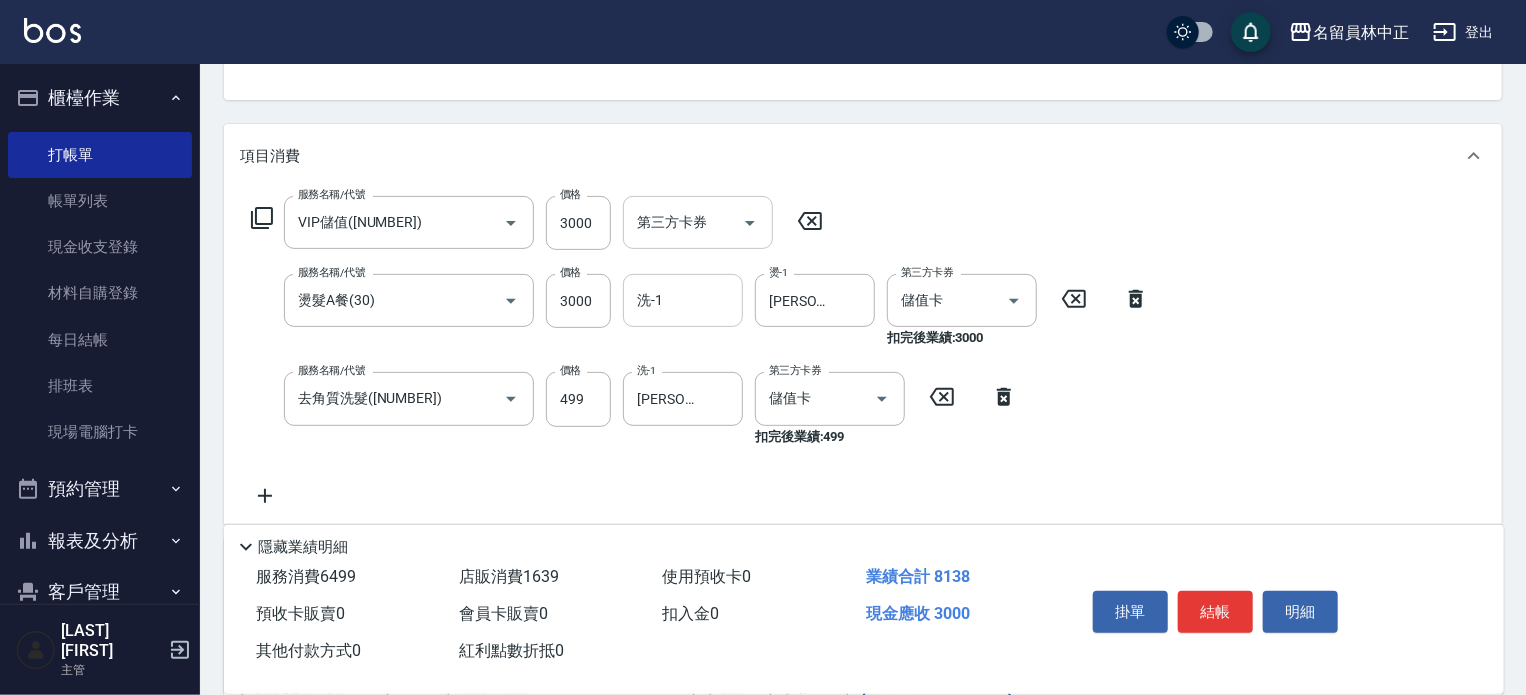 scroll, scrollTop: 0, scrollLeft: 0, axis: both 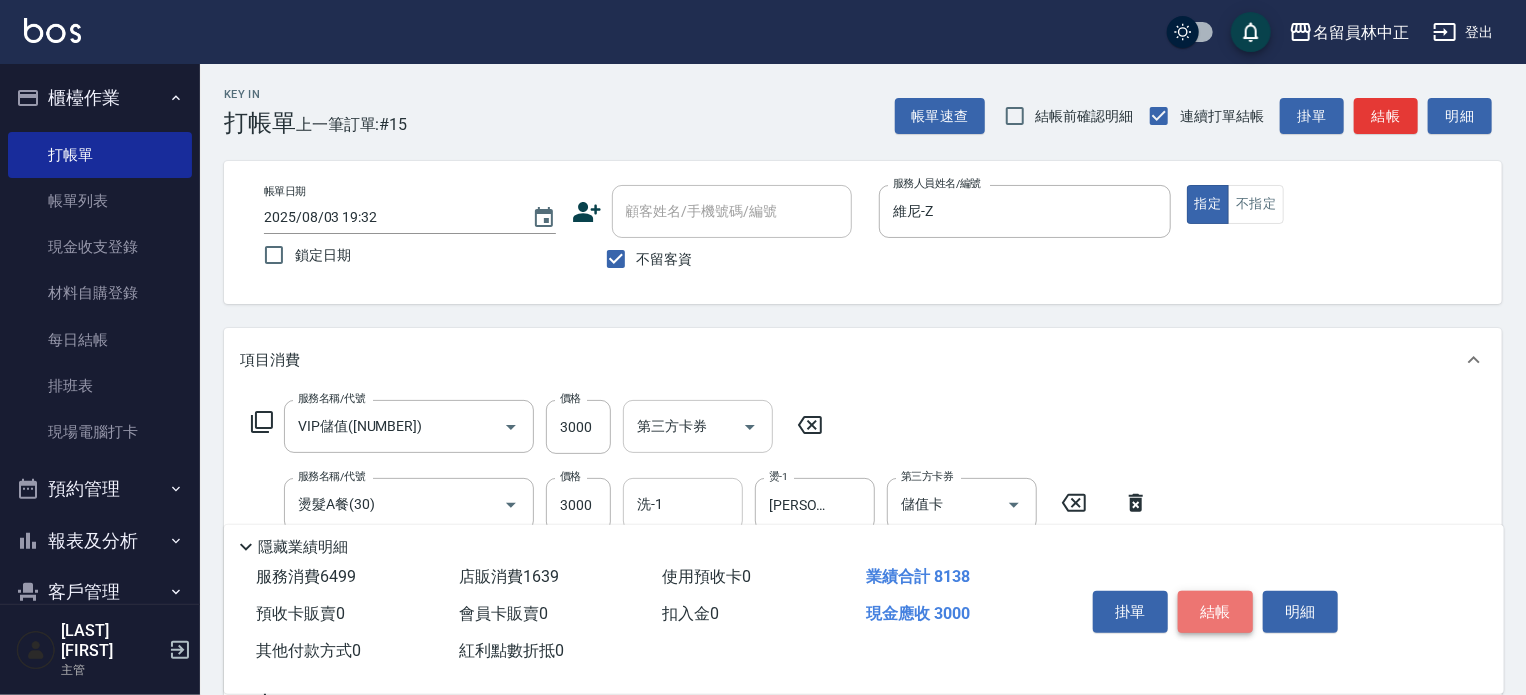 click on "結帳" at bounding box center [1215, 612] 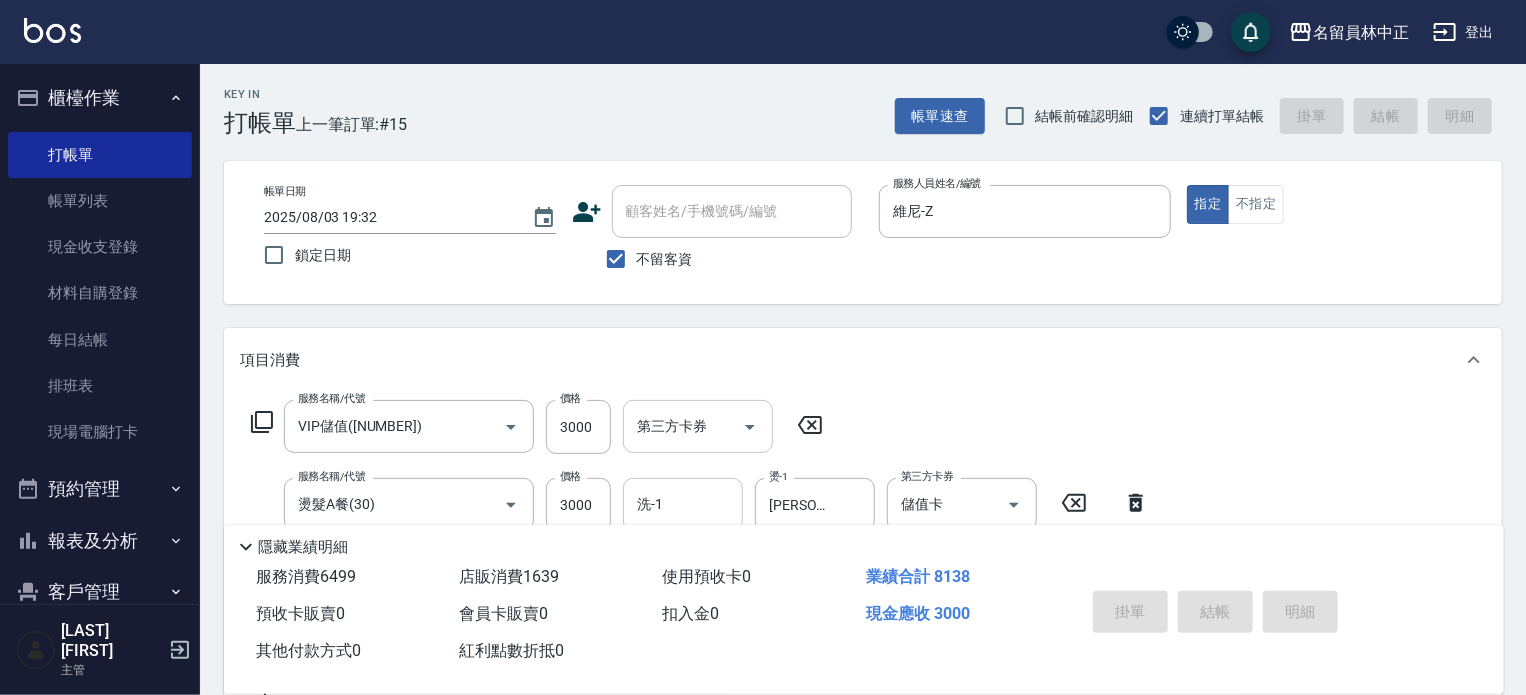 type on "2025/08/03 19:34" 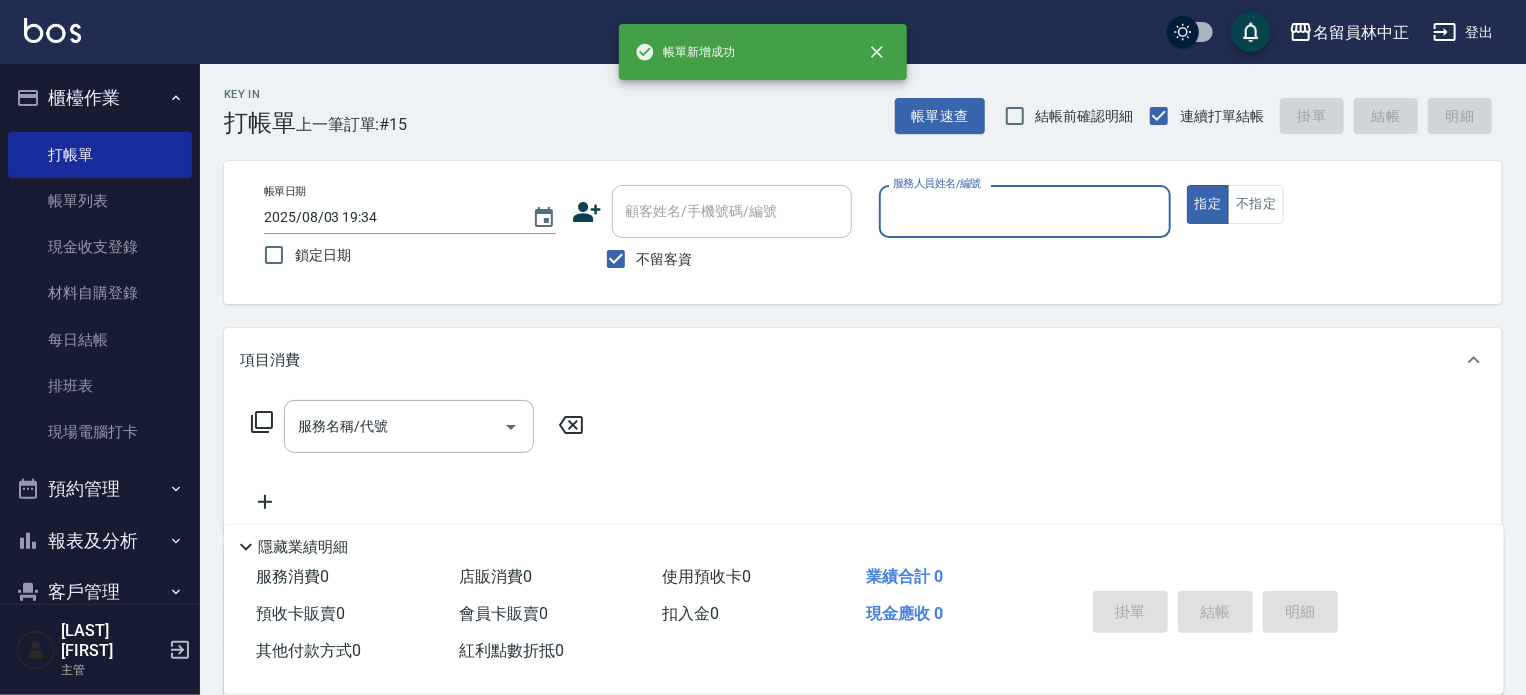 scroll, scrollTop: 0, scrollLeft: 0, axis: both 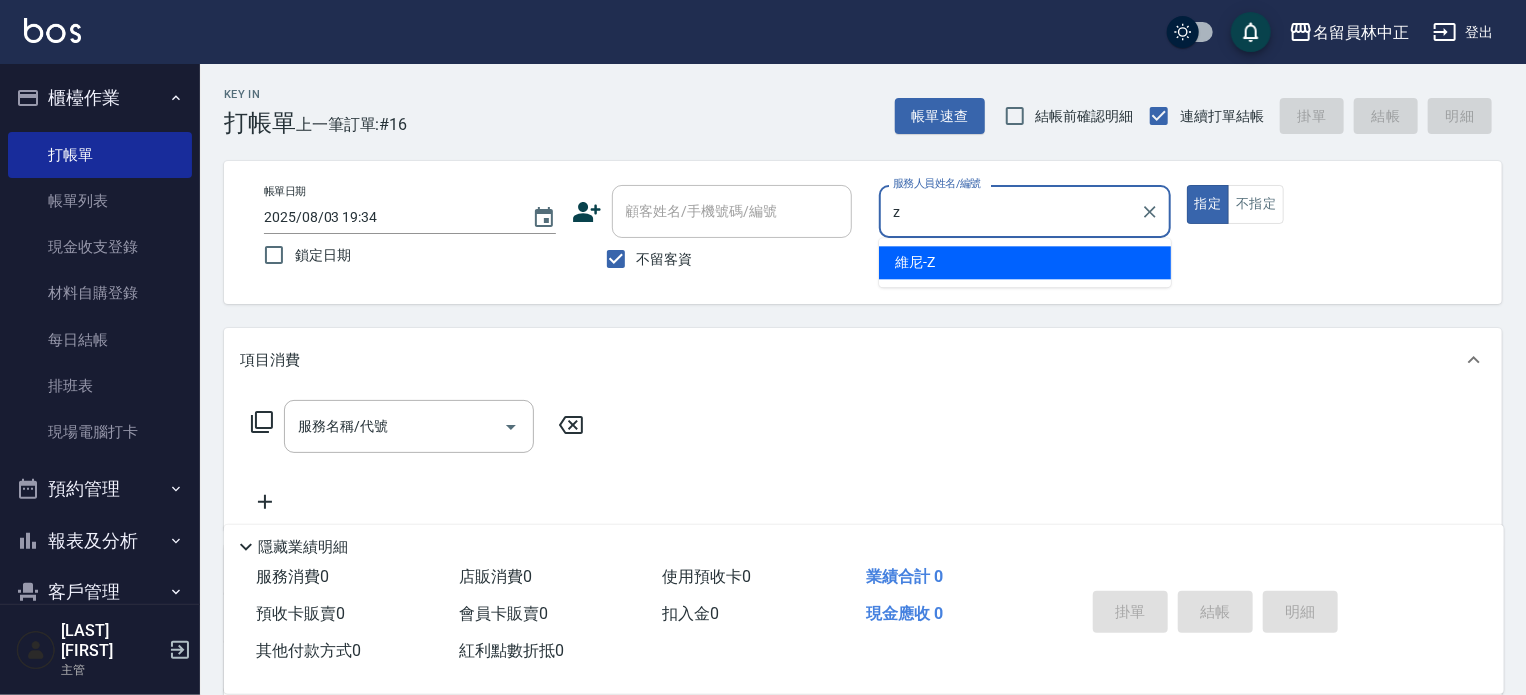 type on "維尼-Z" 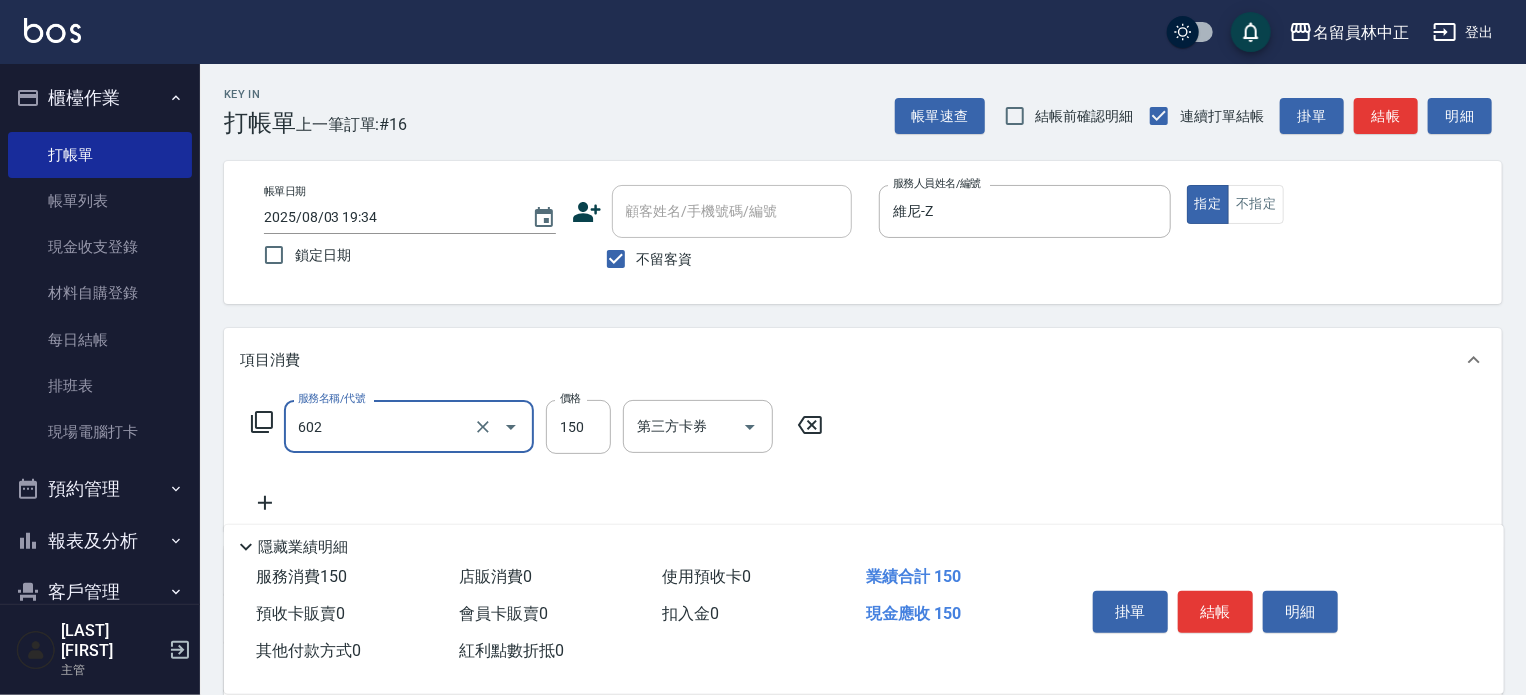 type on "一般洗髮(602)" 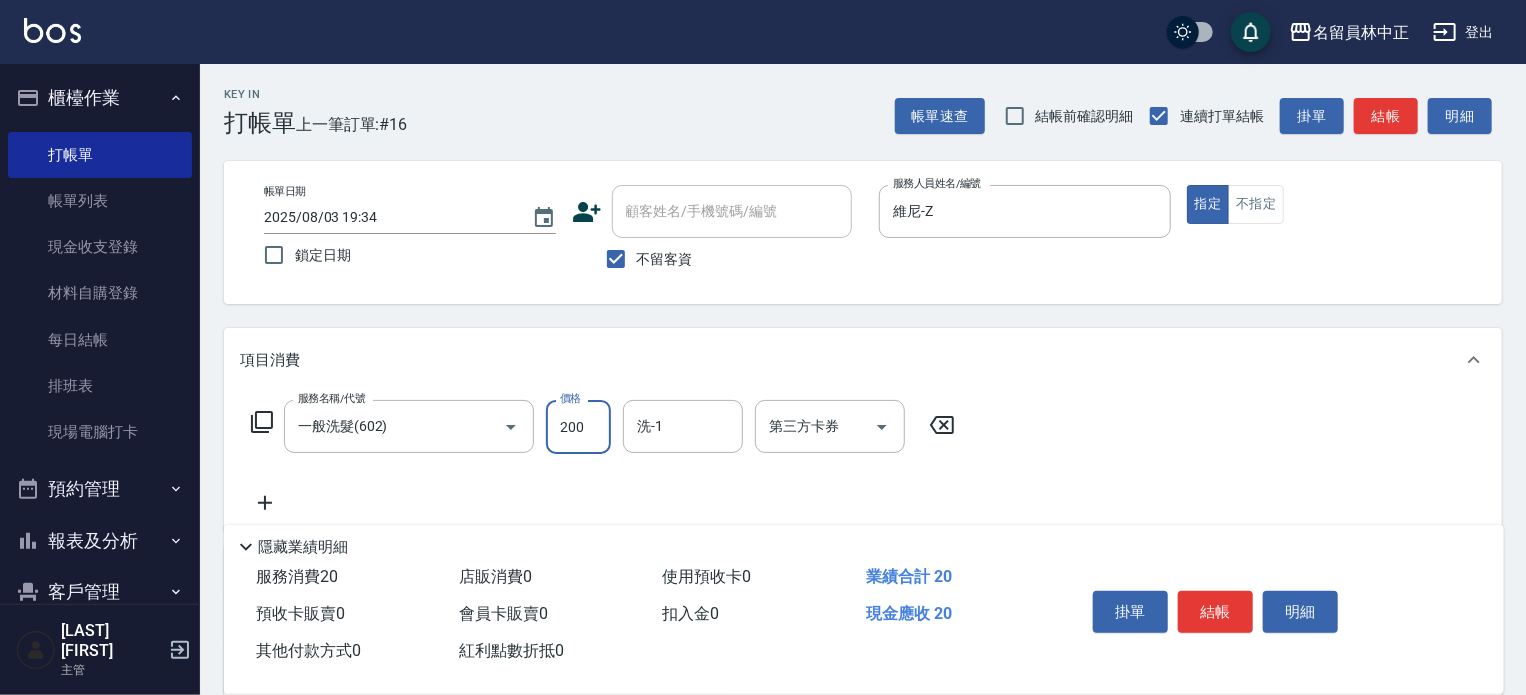 type on "200" 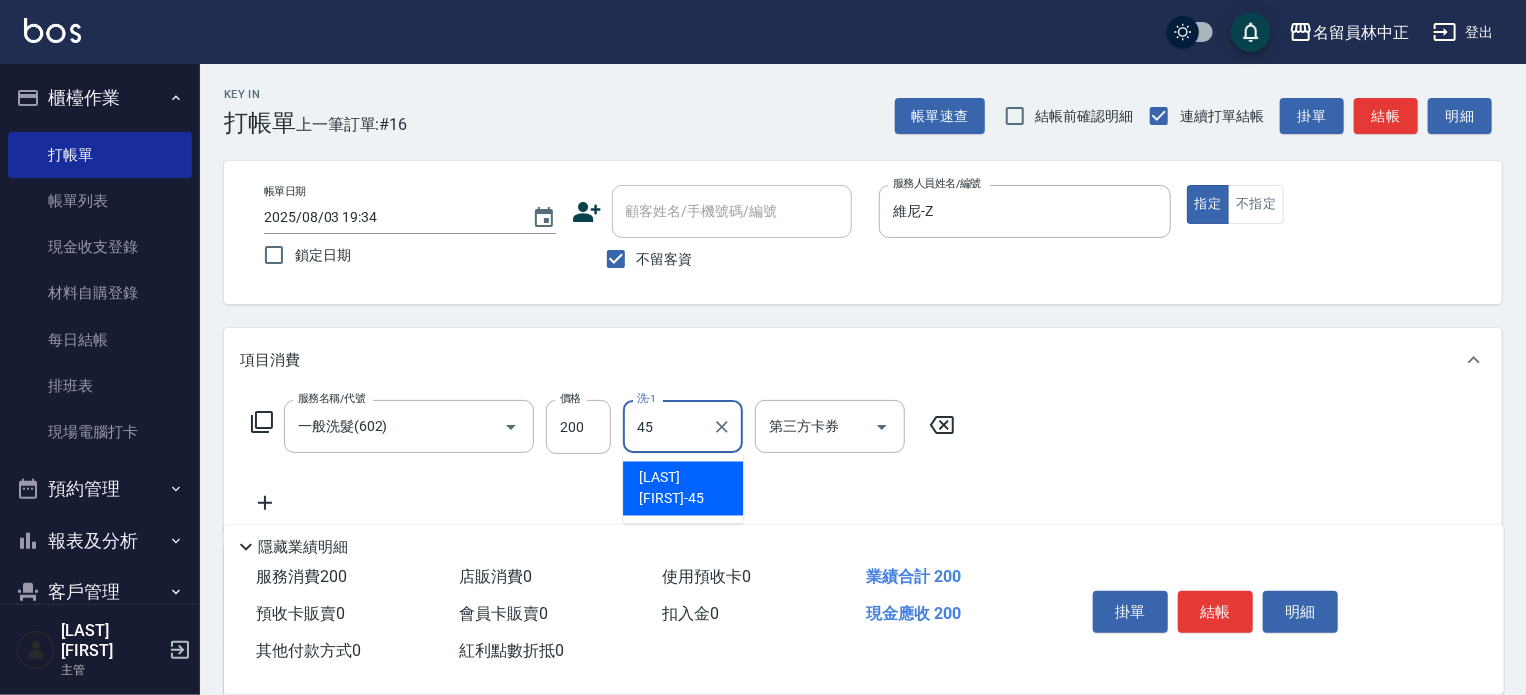 type on "[PERSON]-[NUMBER]" 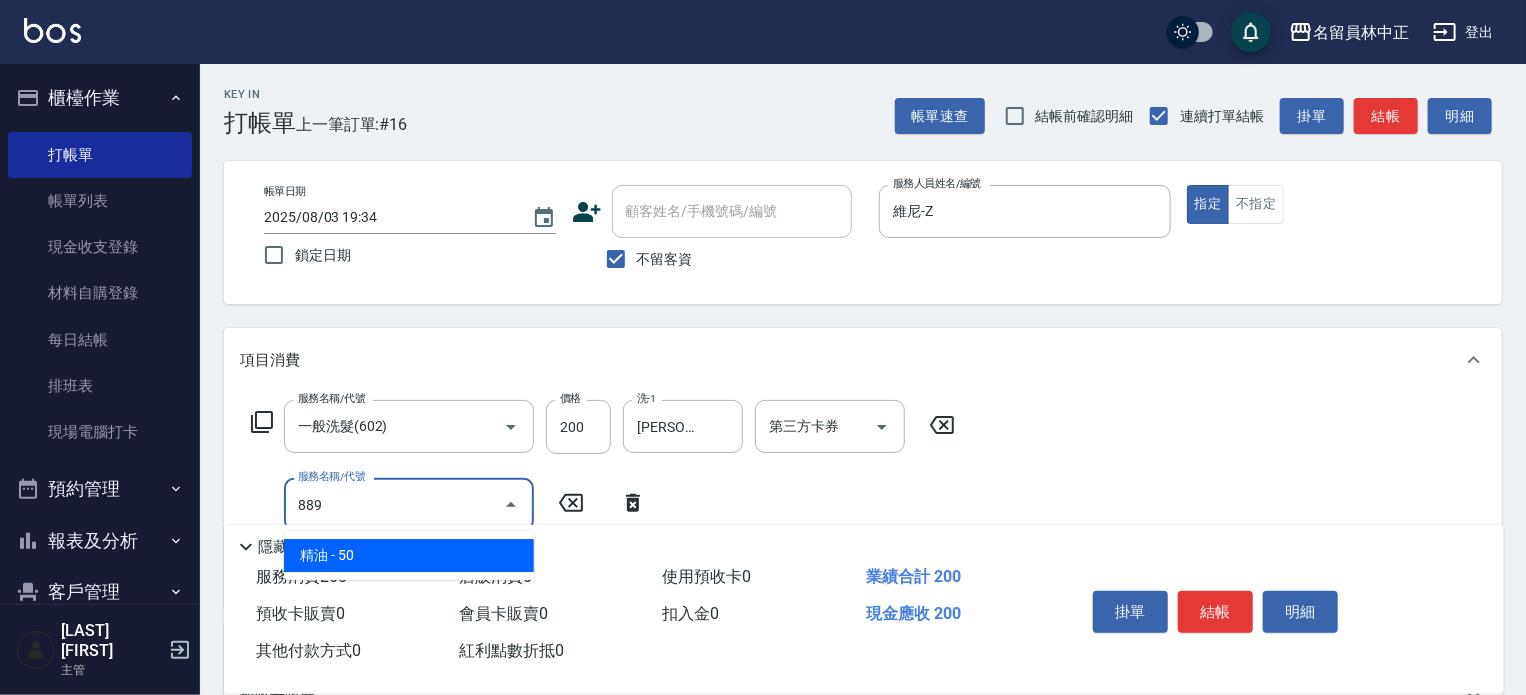 type on "精油(889)" 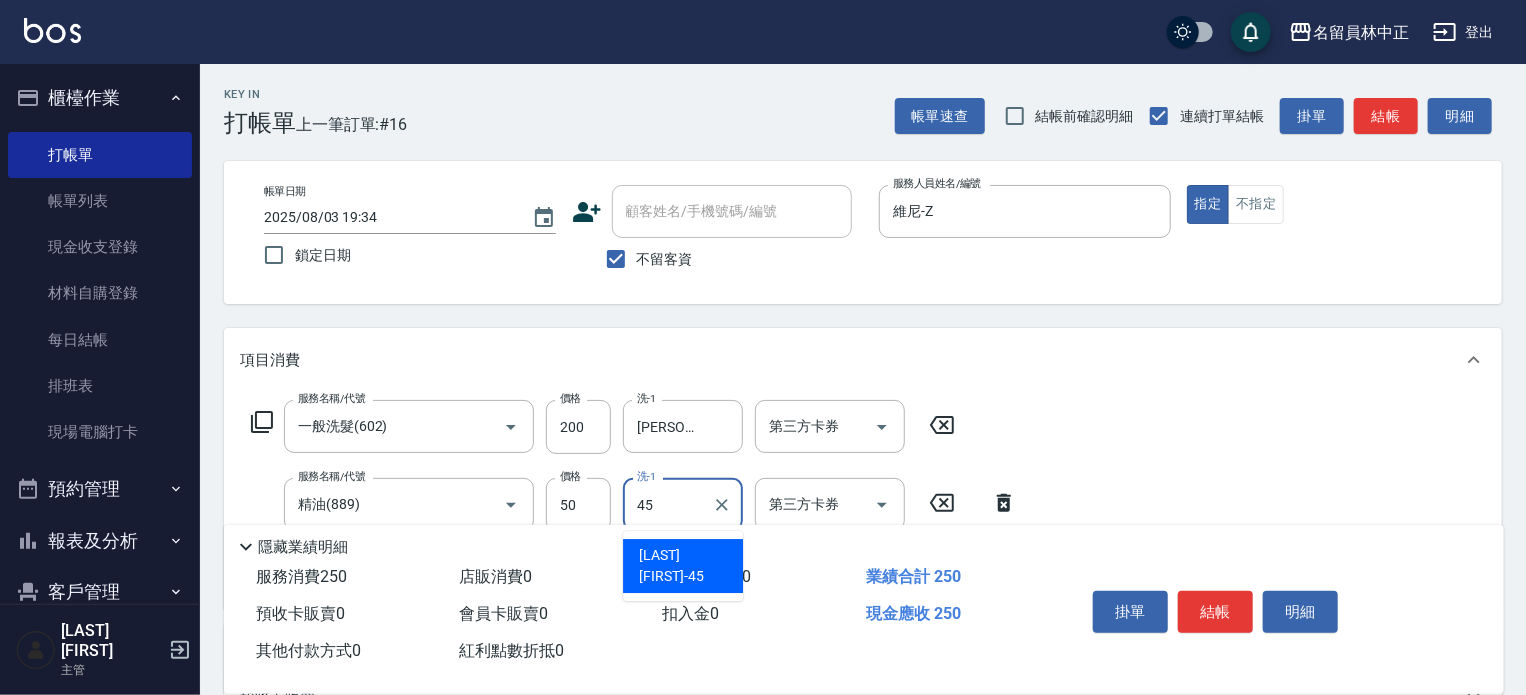 type on "[PERSON]-[NUMBER]" 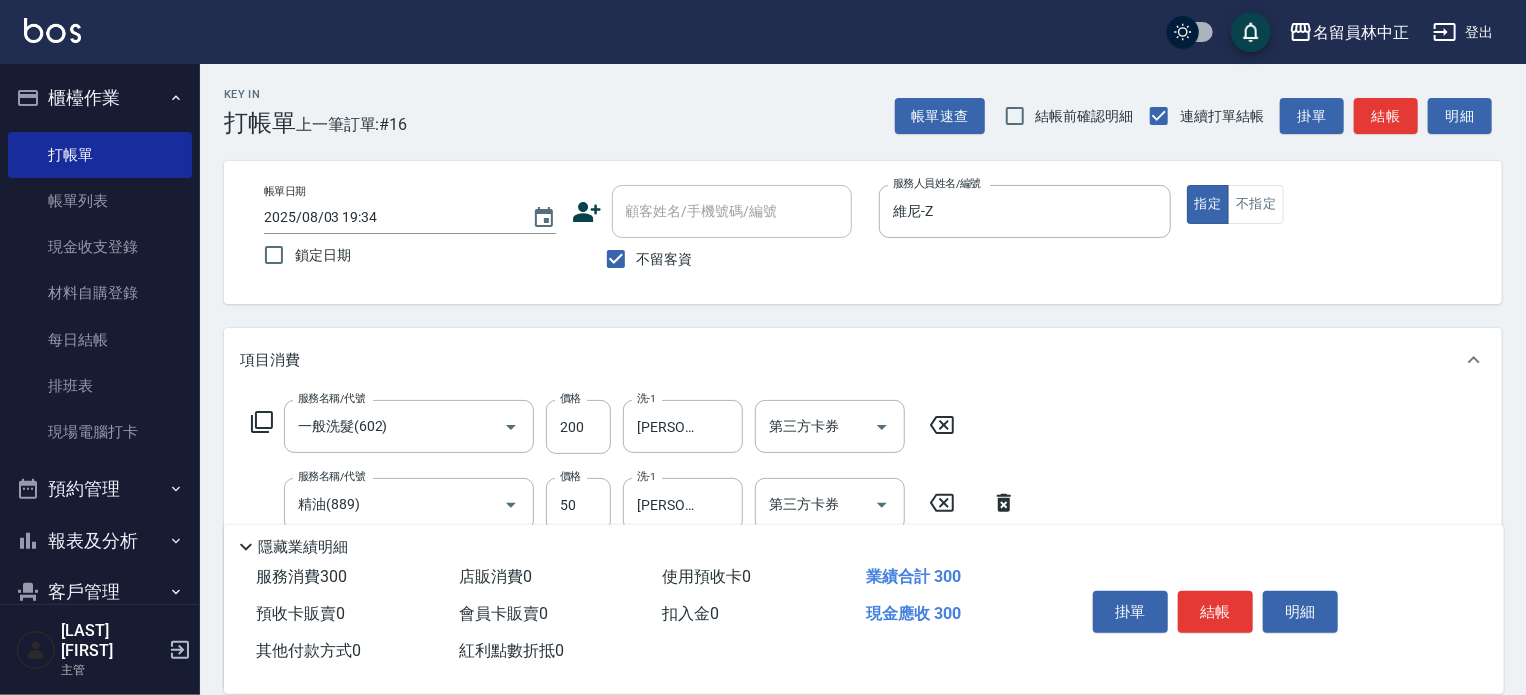 type on "瞬間保養([NUMBER])" 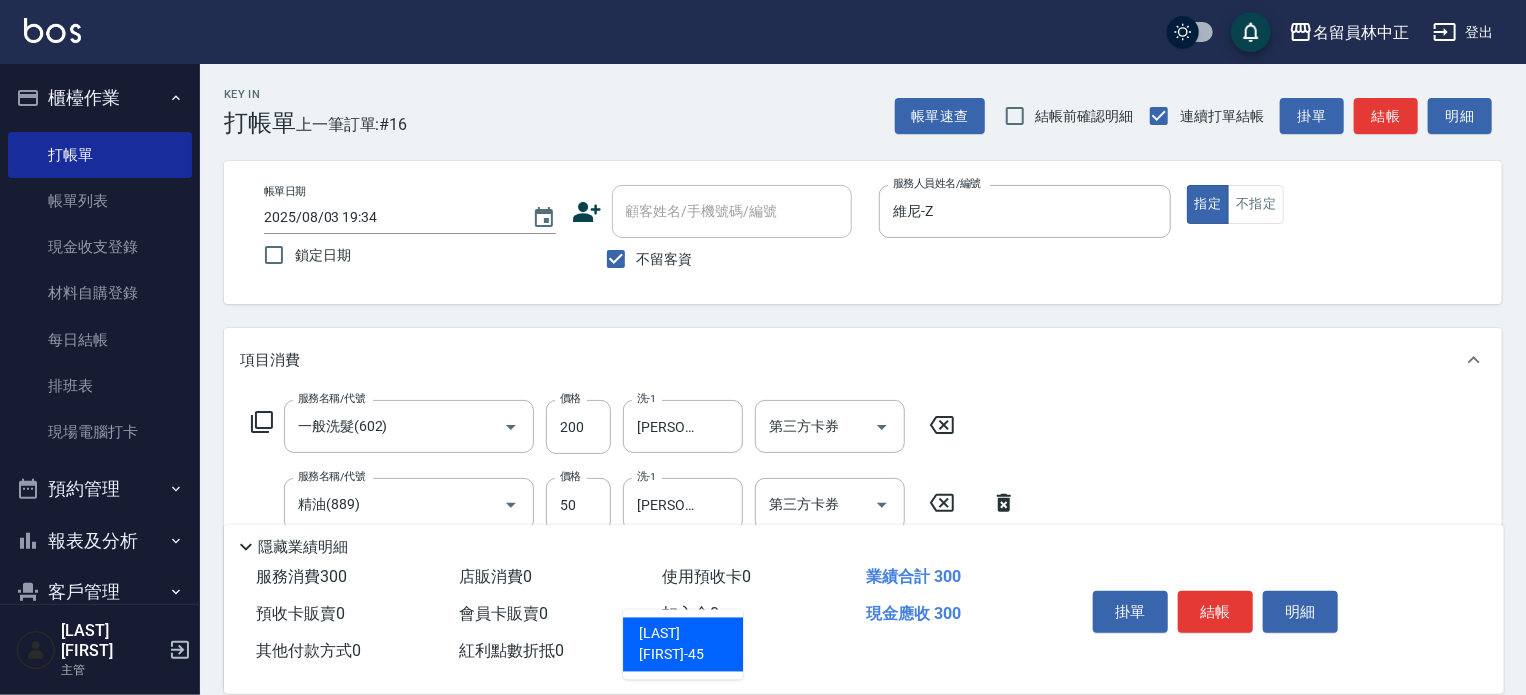 type on "[PERSON]-[NUMBER]" 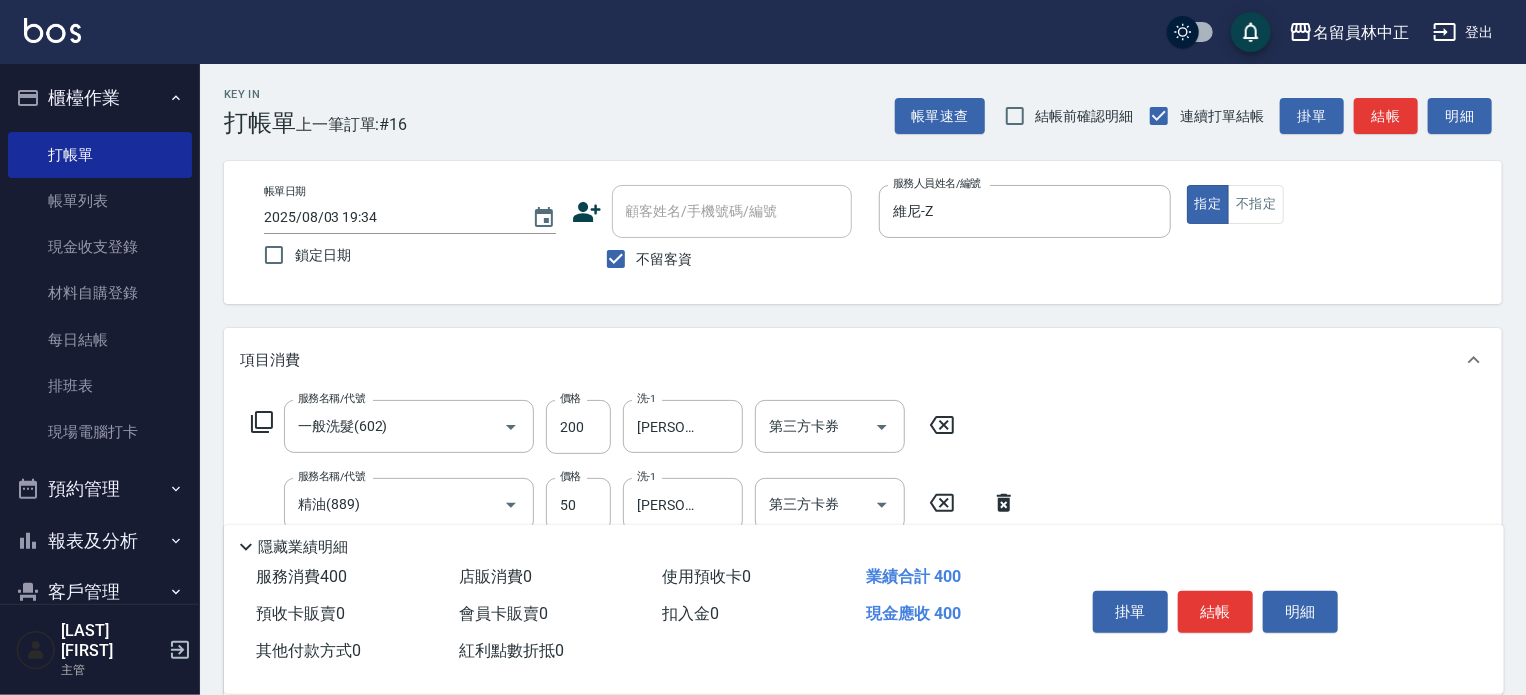 type on "剪髮(302)" 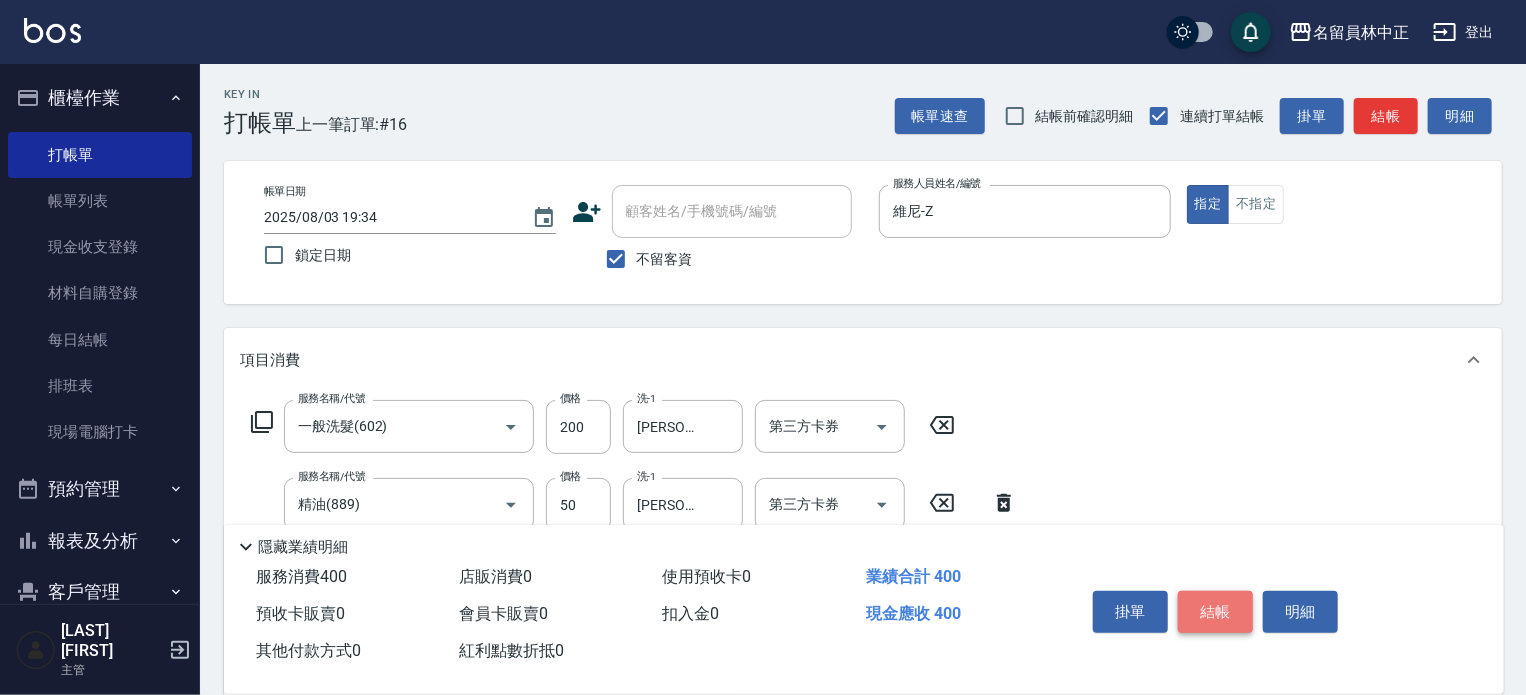 click on "結帳" at bounding box center (1215, 612) 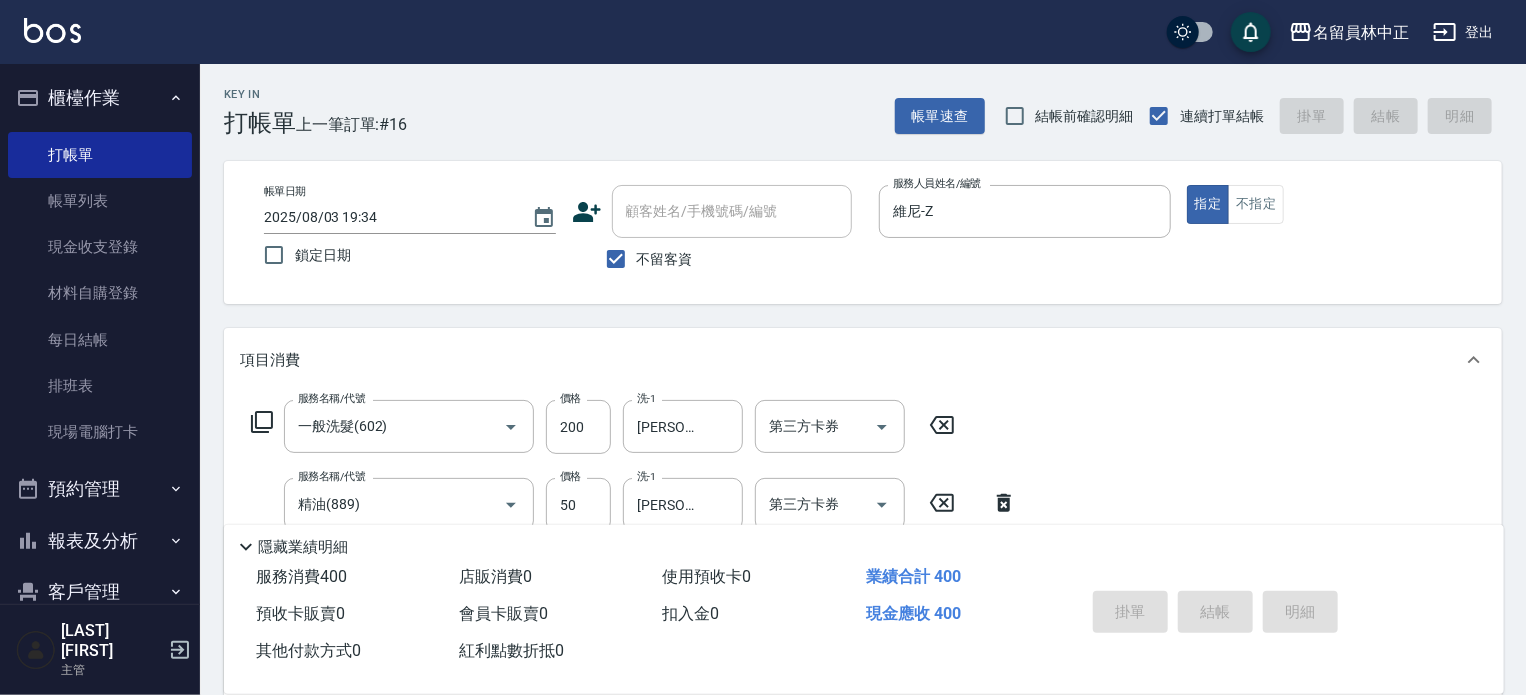 type 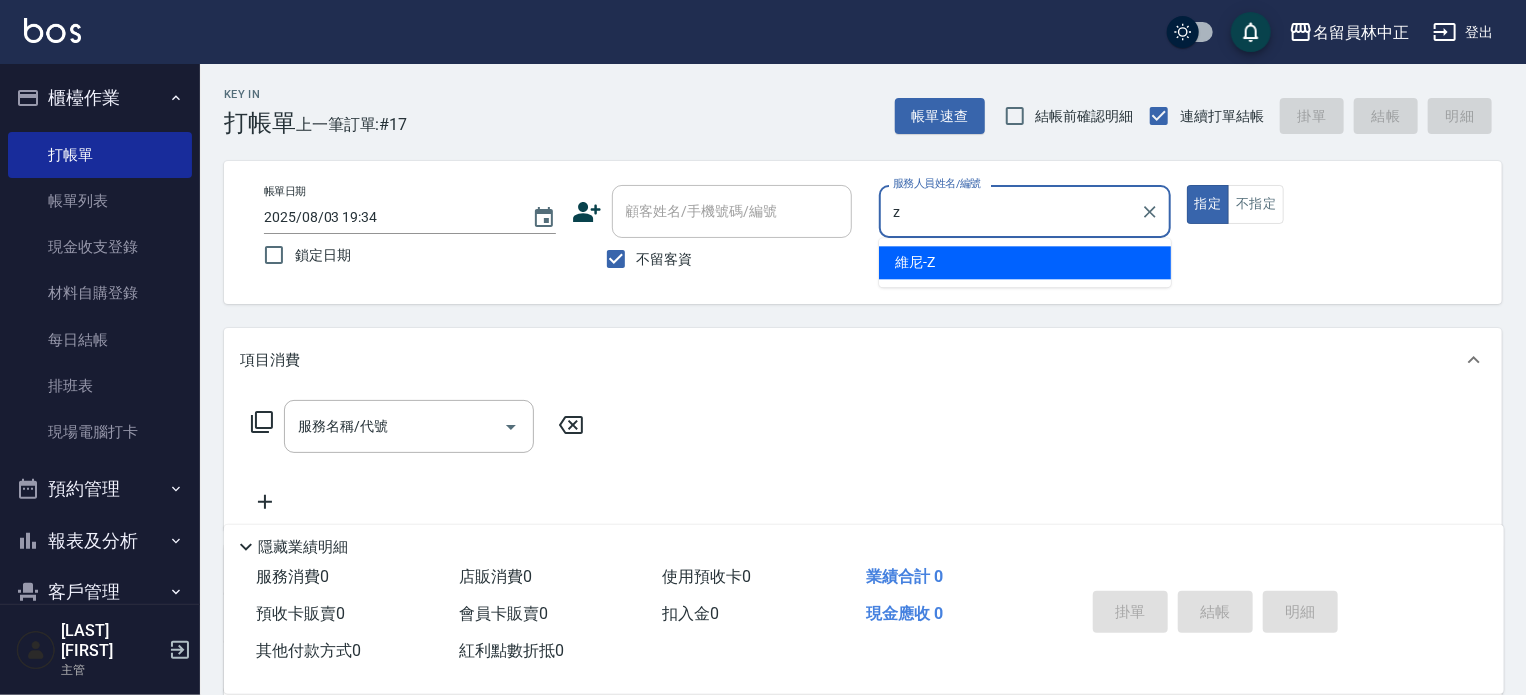 type on "維尼-Z" 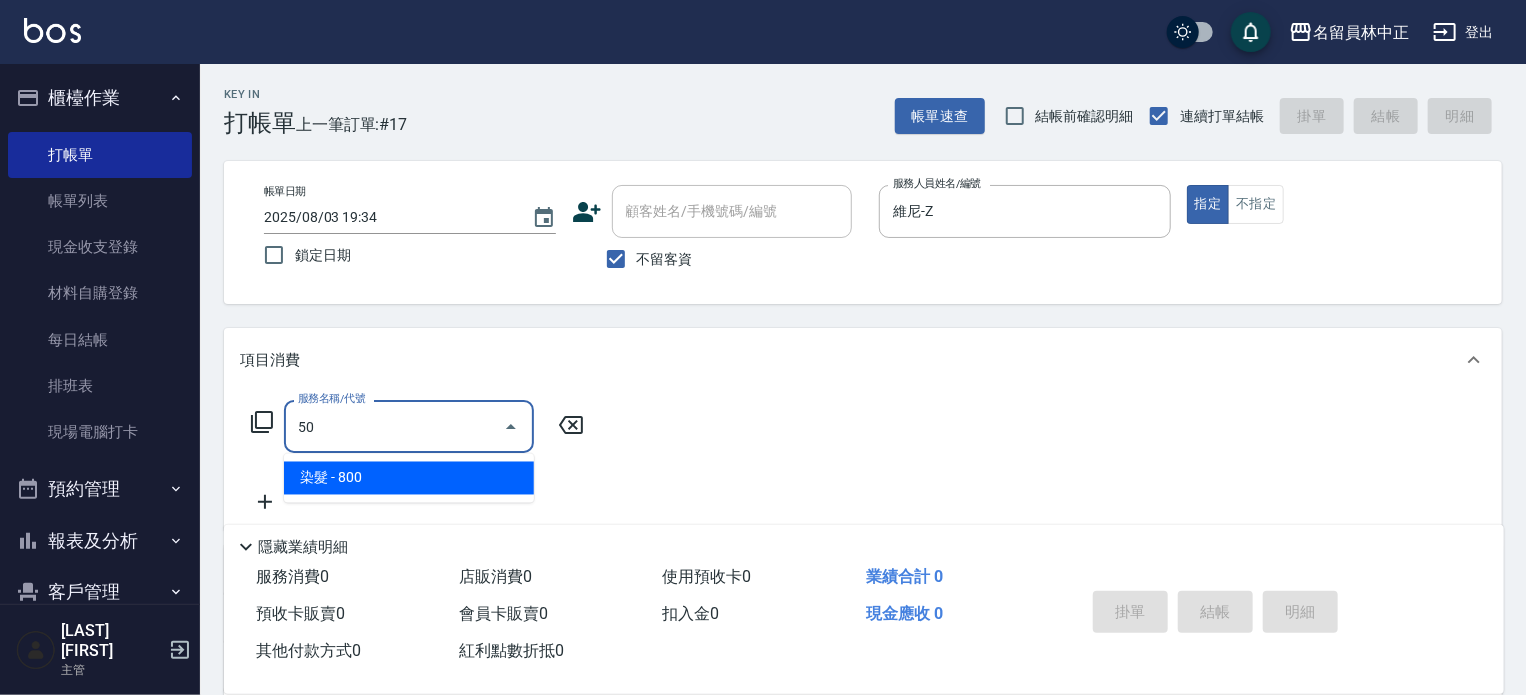 type on "5" 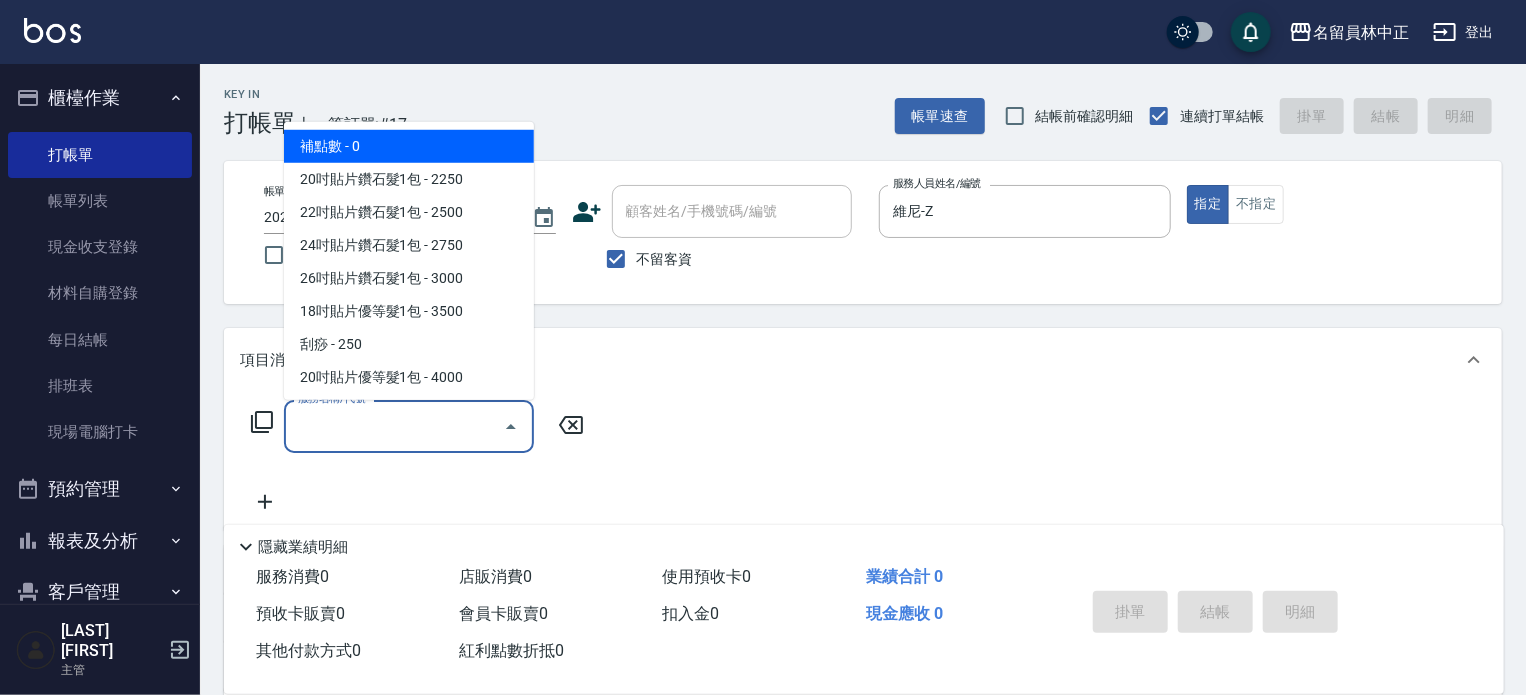 click 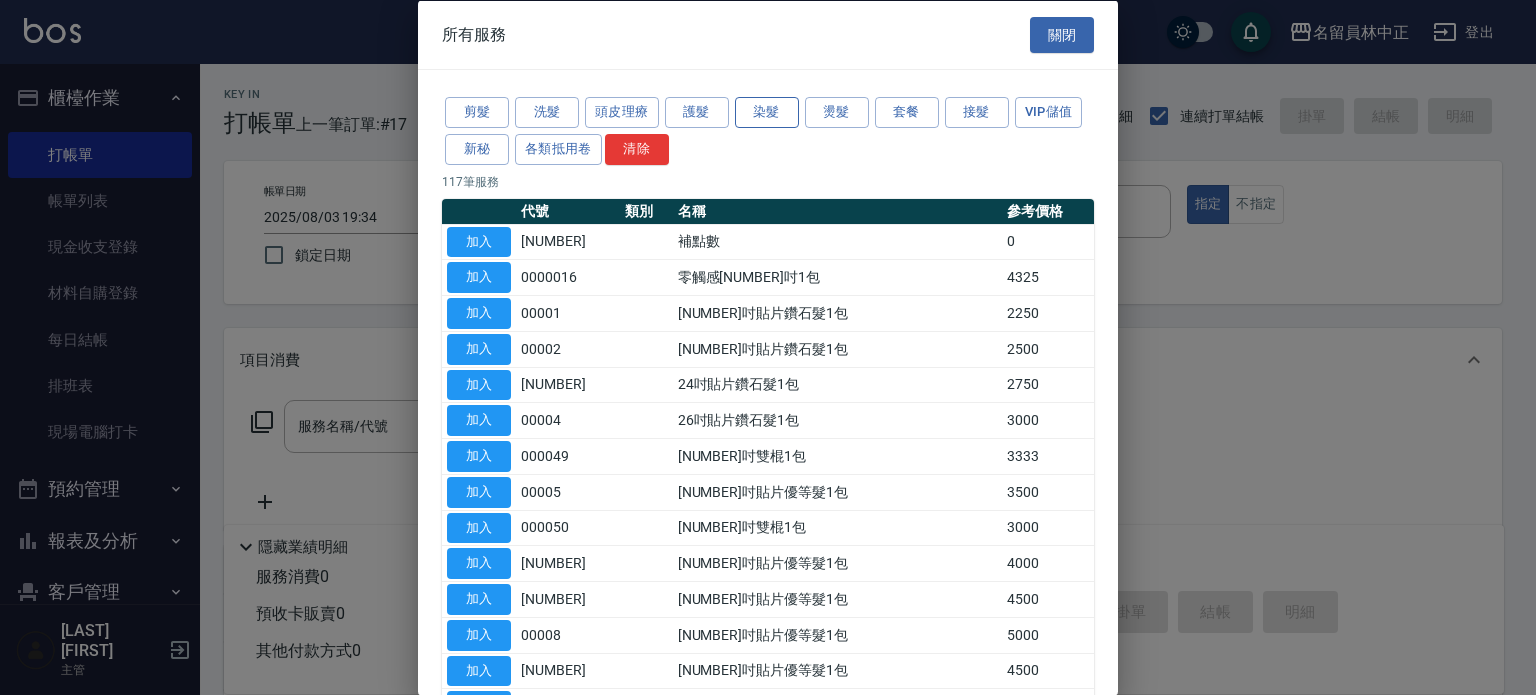 click on "染髮" at bounding box center [767, 112] 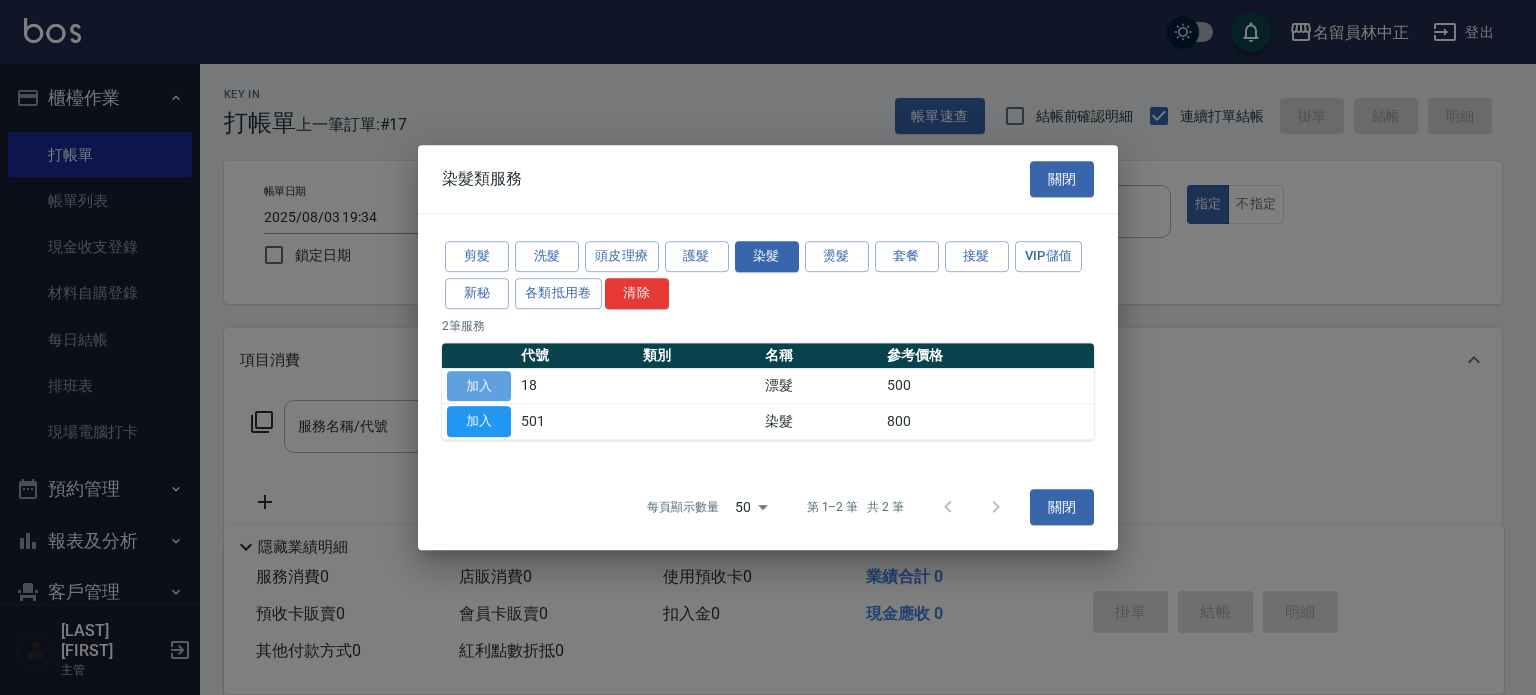 click on "加入" at bounding box center (479, 386) 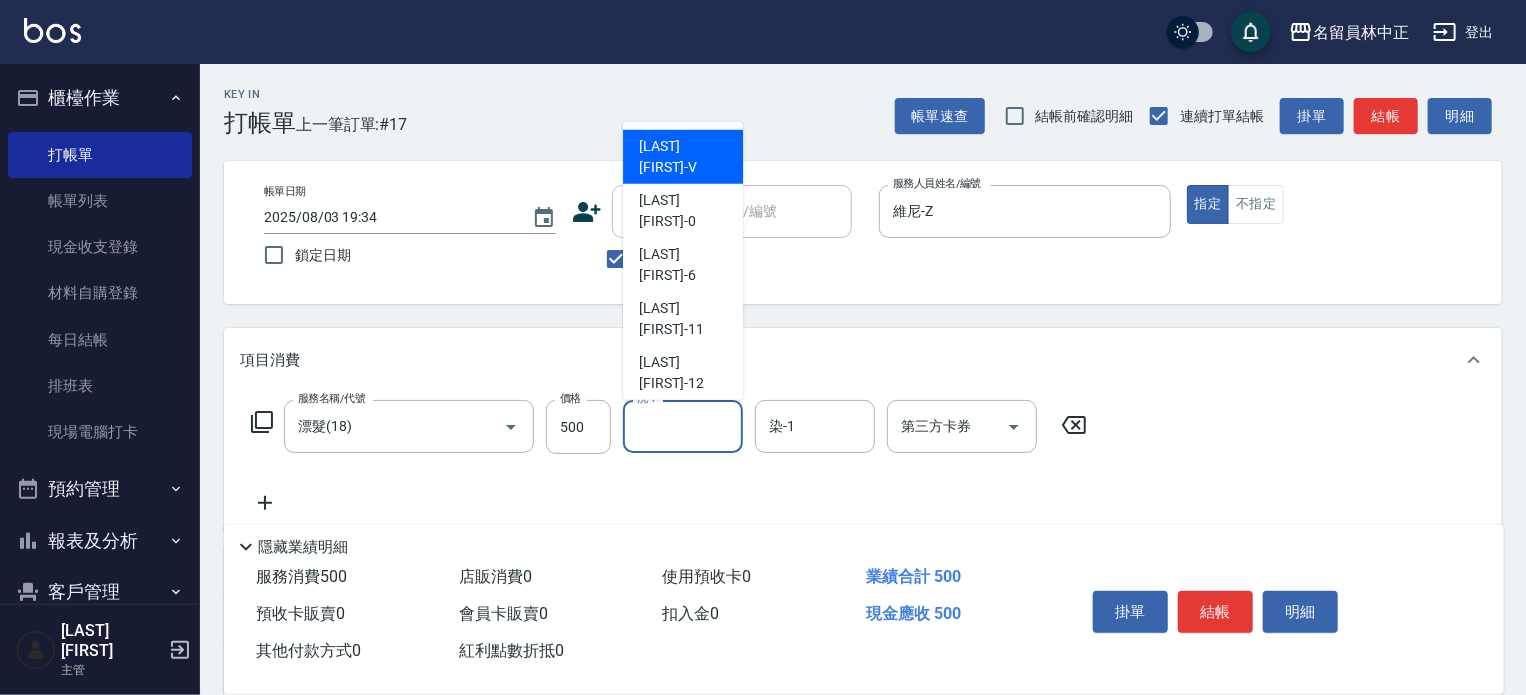 drag, startPoint x: 644, startPoint y: 411, endPoint x: 664, endPoint y: 407, distance: 20.396078 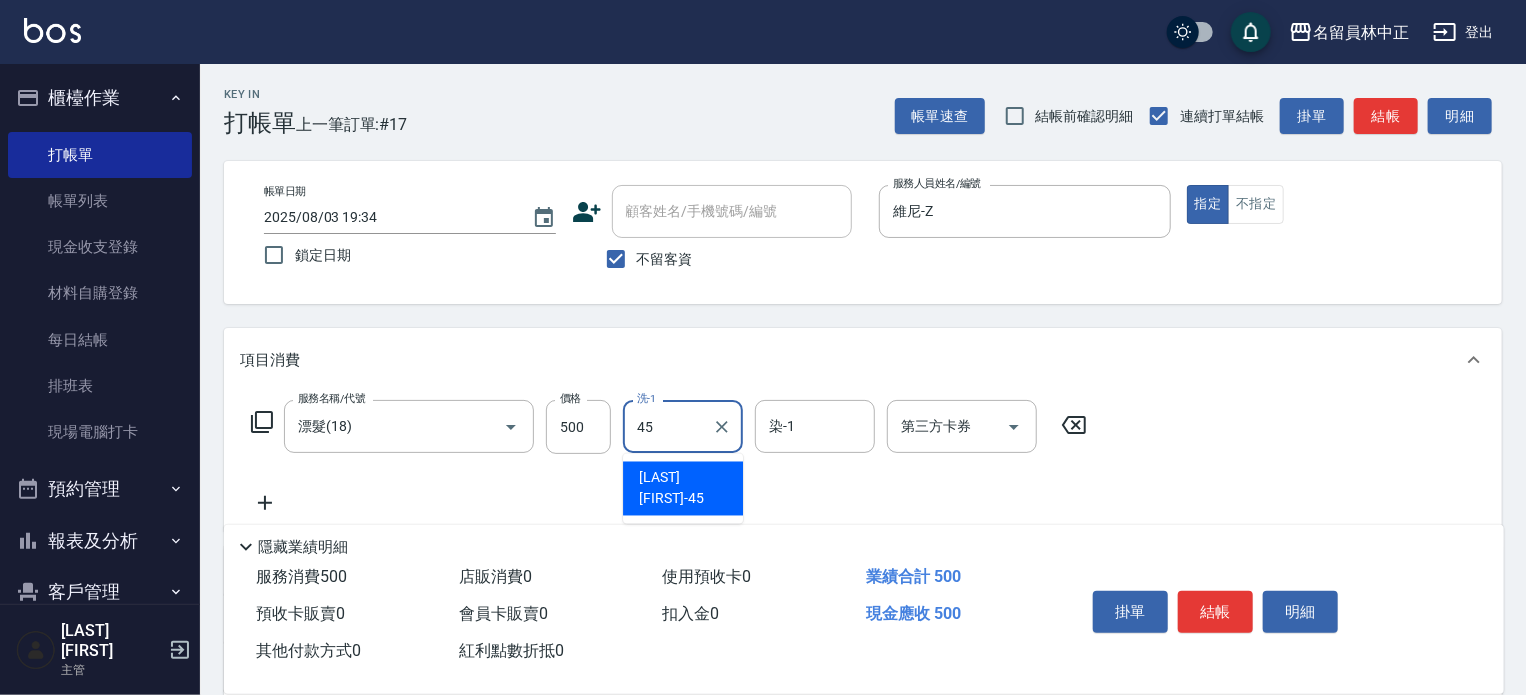 type on "[PERSON]-[NUMBER]" 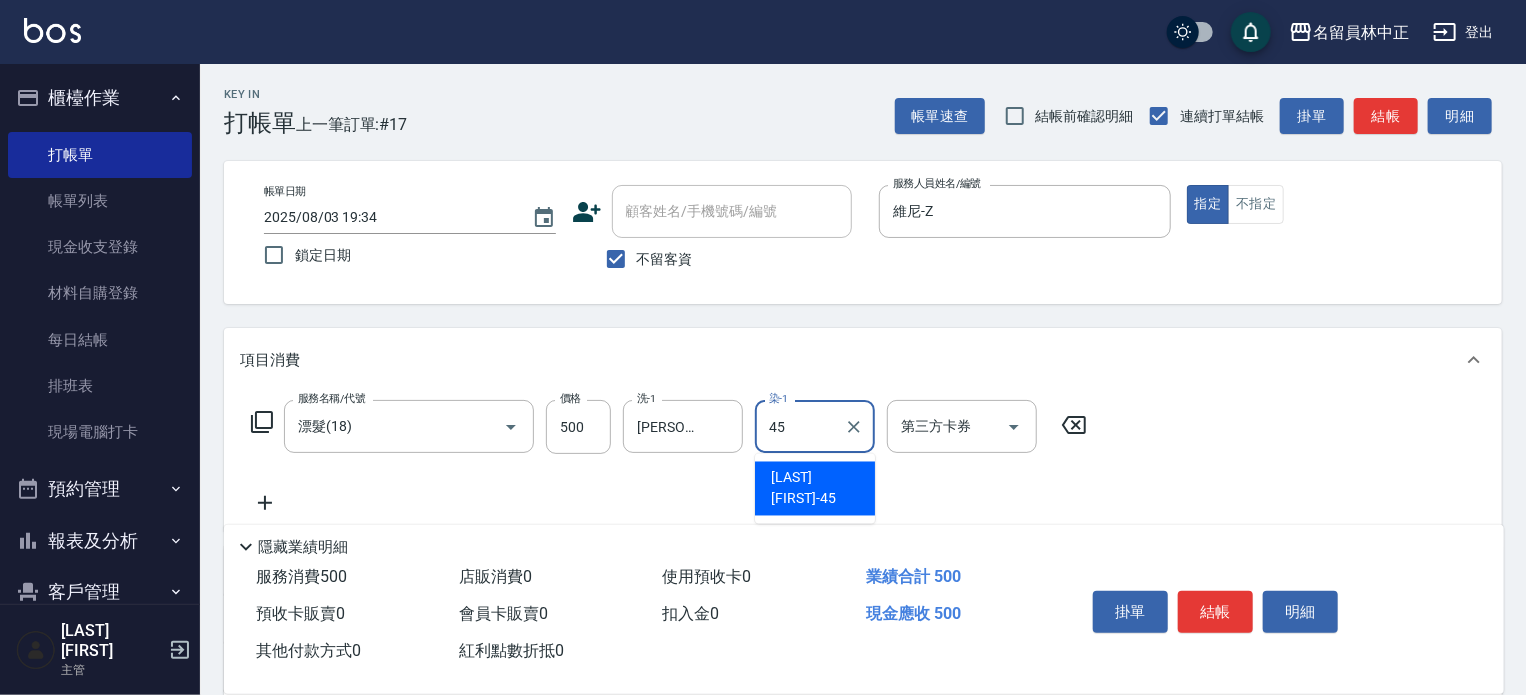 type on "[PERSON]-[NUMBER]" 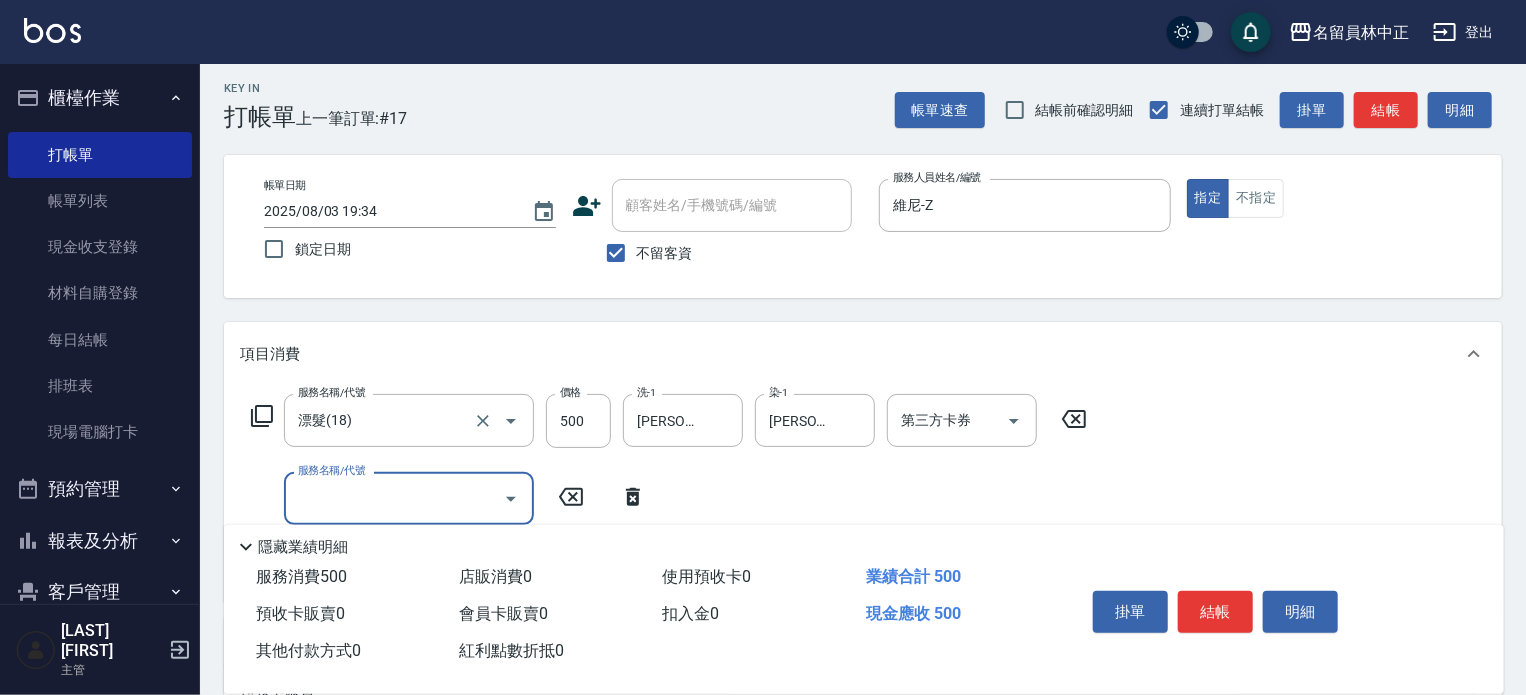 scroll, scrollTop: 100, scrollLeft: 0, axis: vertical 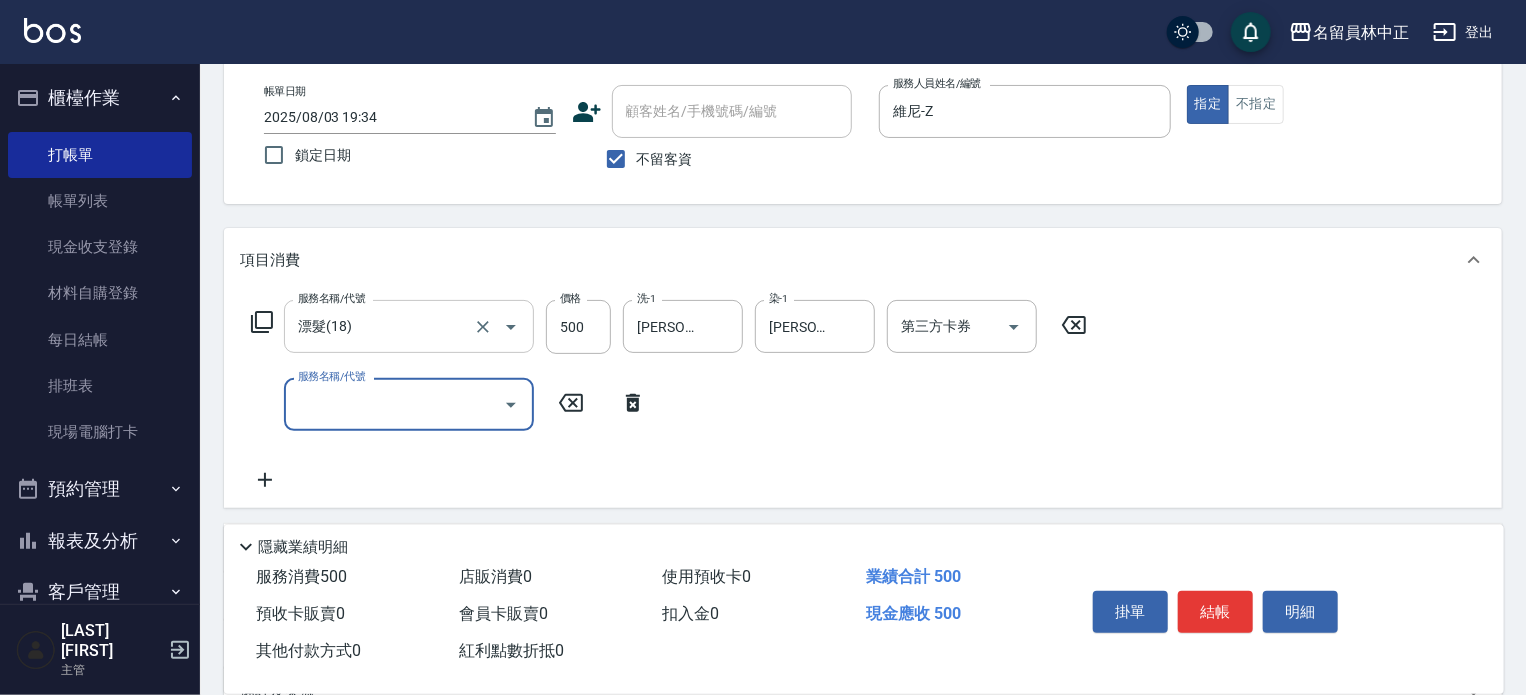 type on "z" 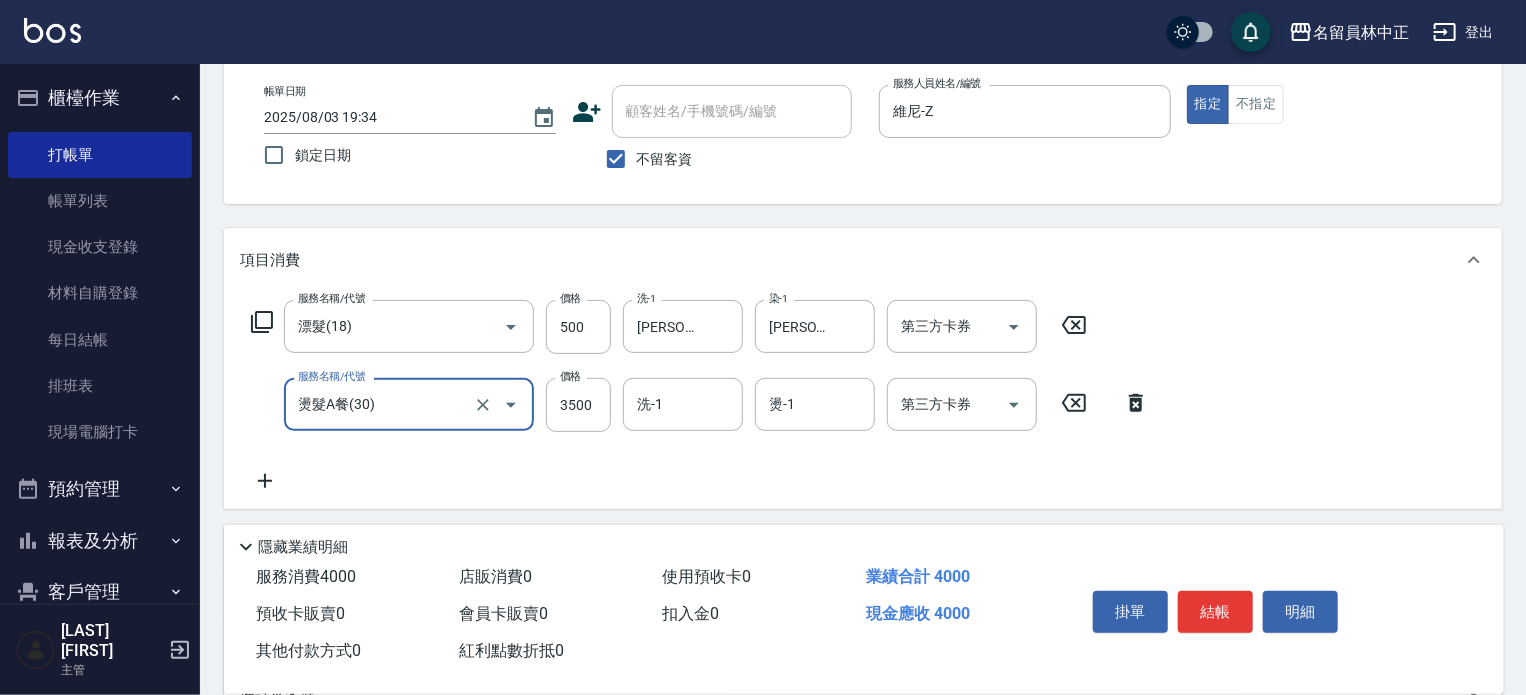 type on "燙髮A餐(30)" 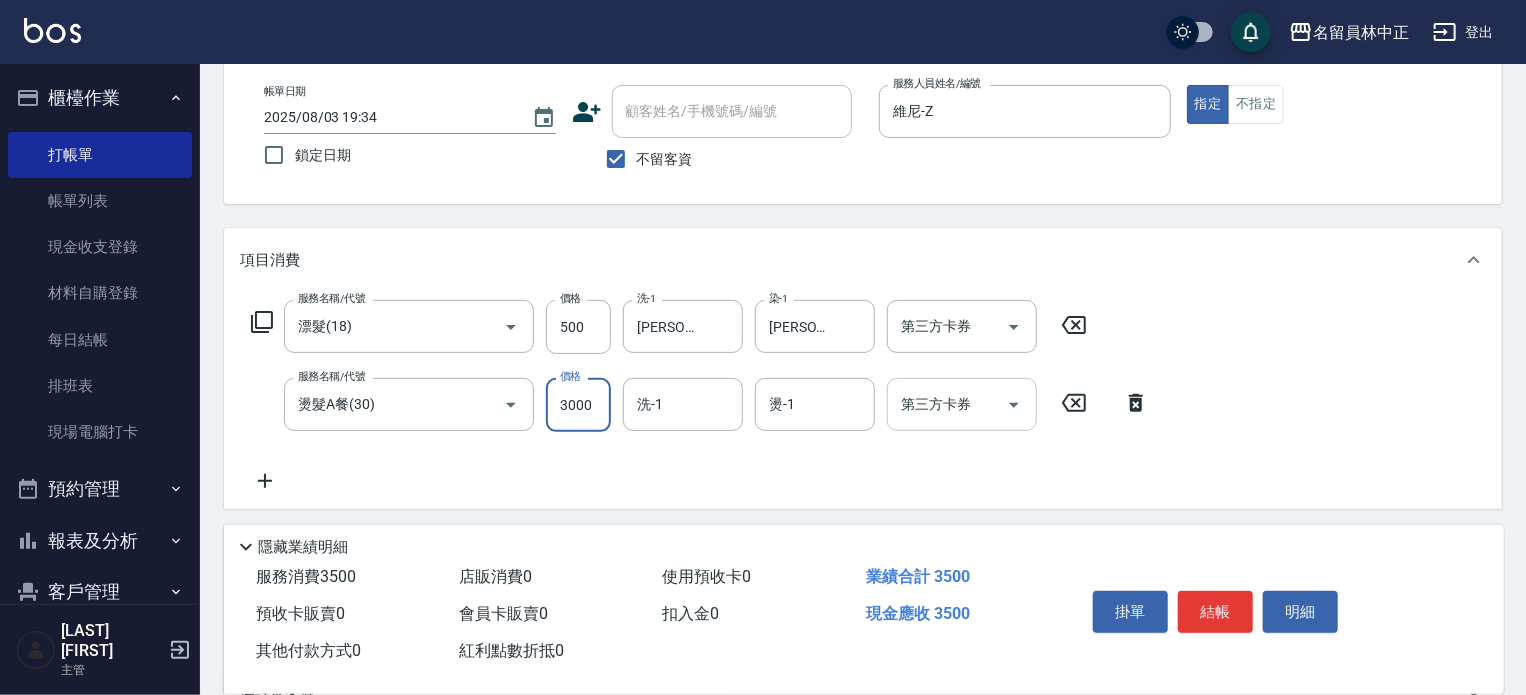 type on "3000" 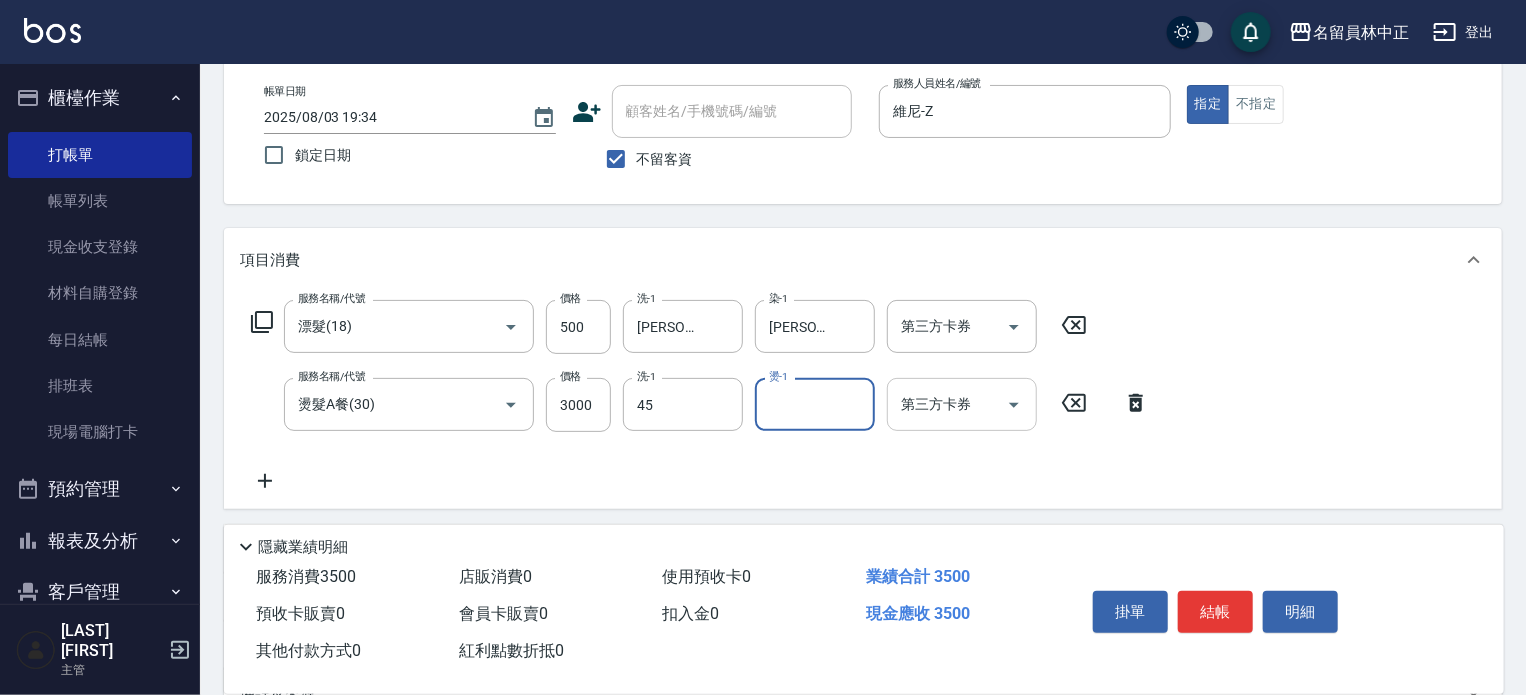 type on "[PERSON]-[NUMBER]" 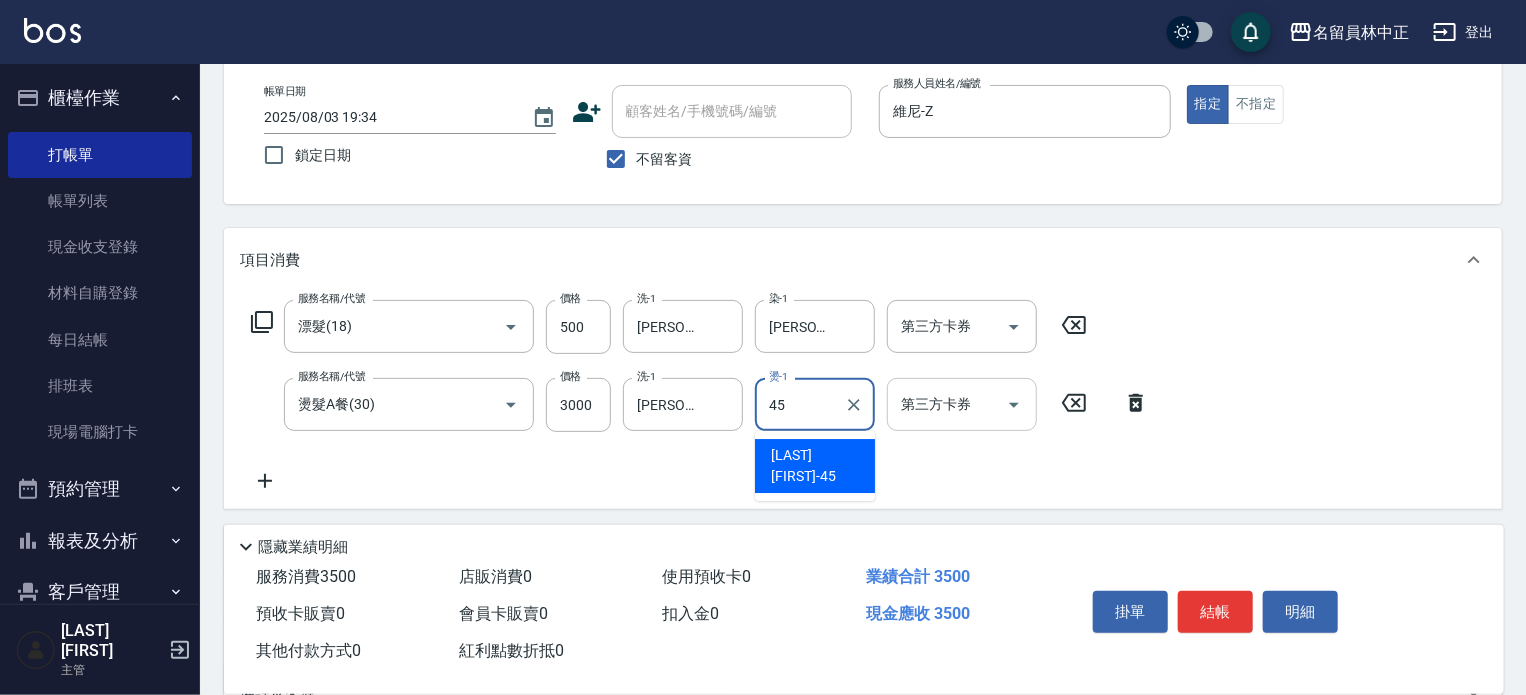 type on "[PERSON]-[NUMBER]" 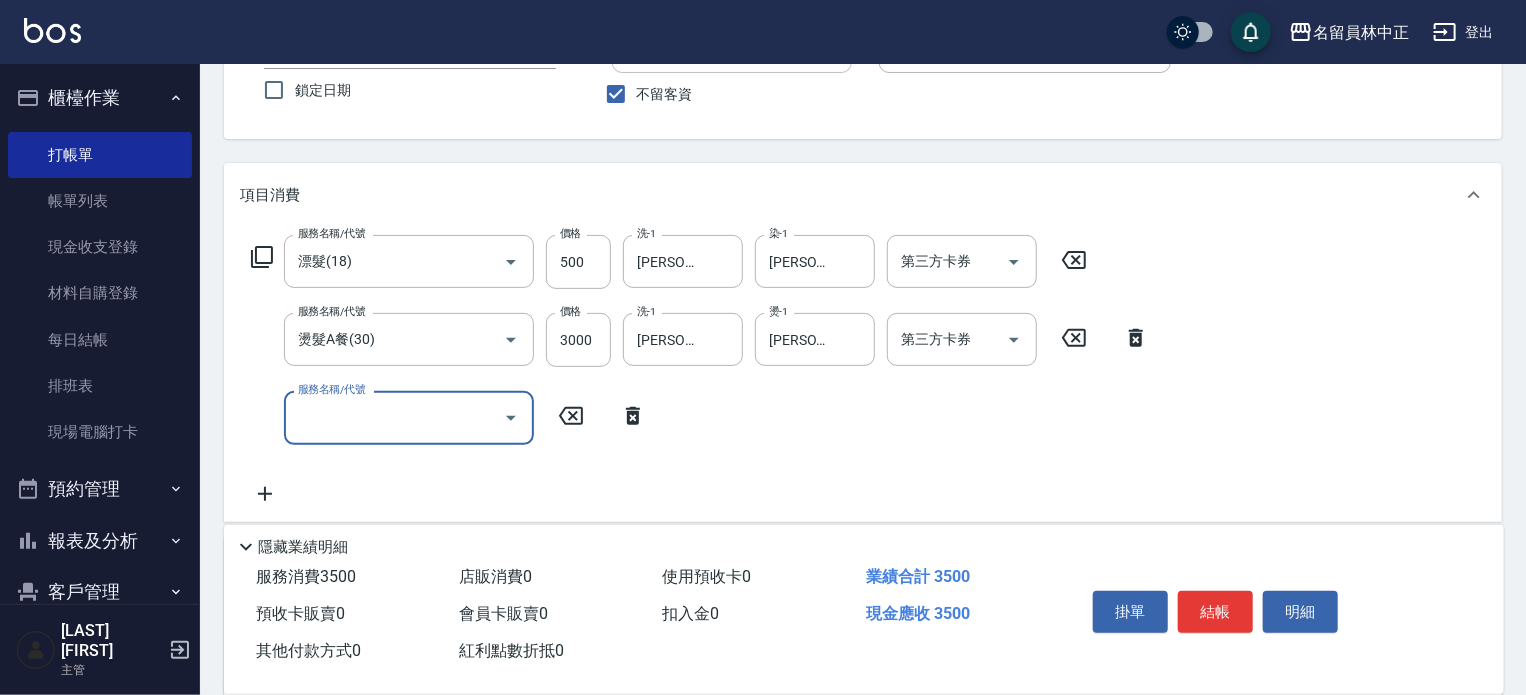 scroll, scrollTop: 300, scrollLeft: 0, axis: vertical 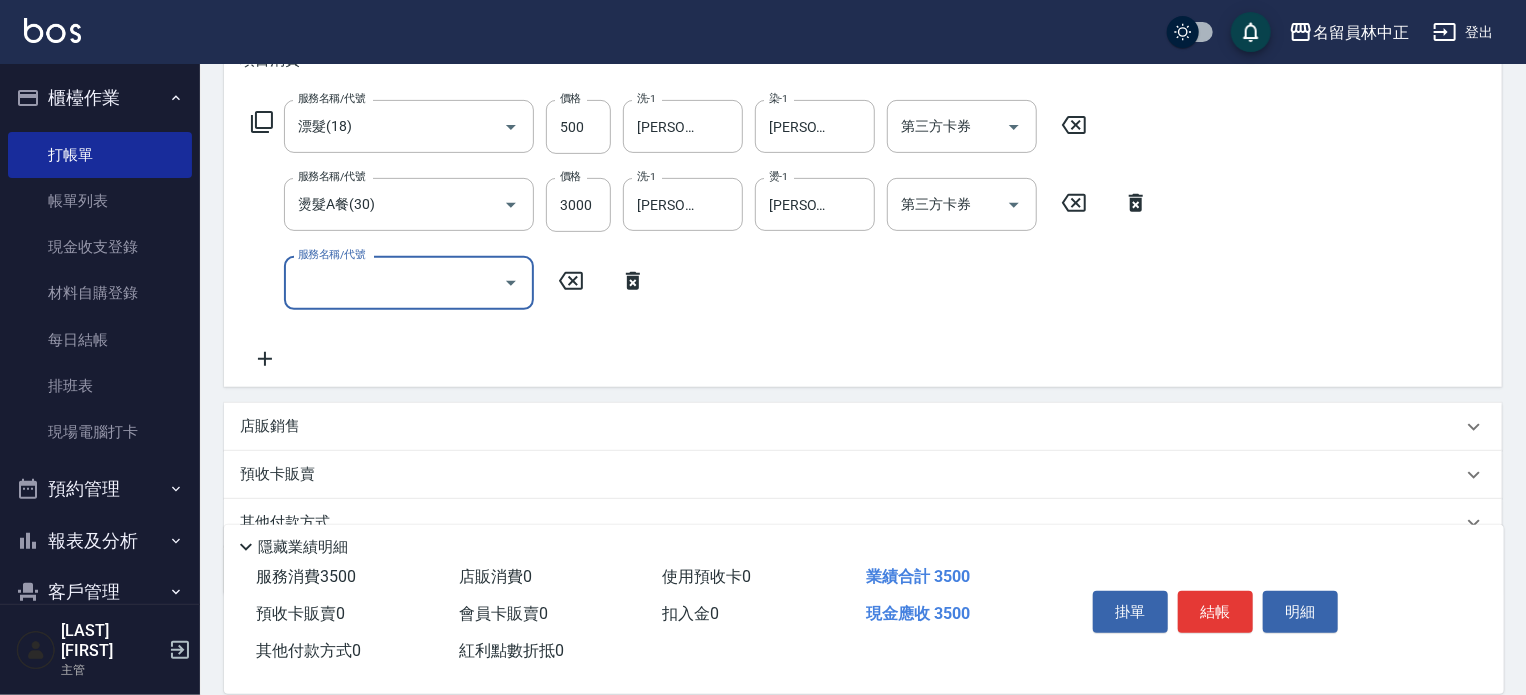 click on "店販銷售" at bounding box center [851, 426] 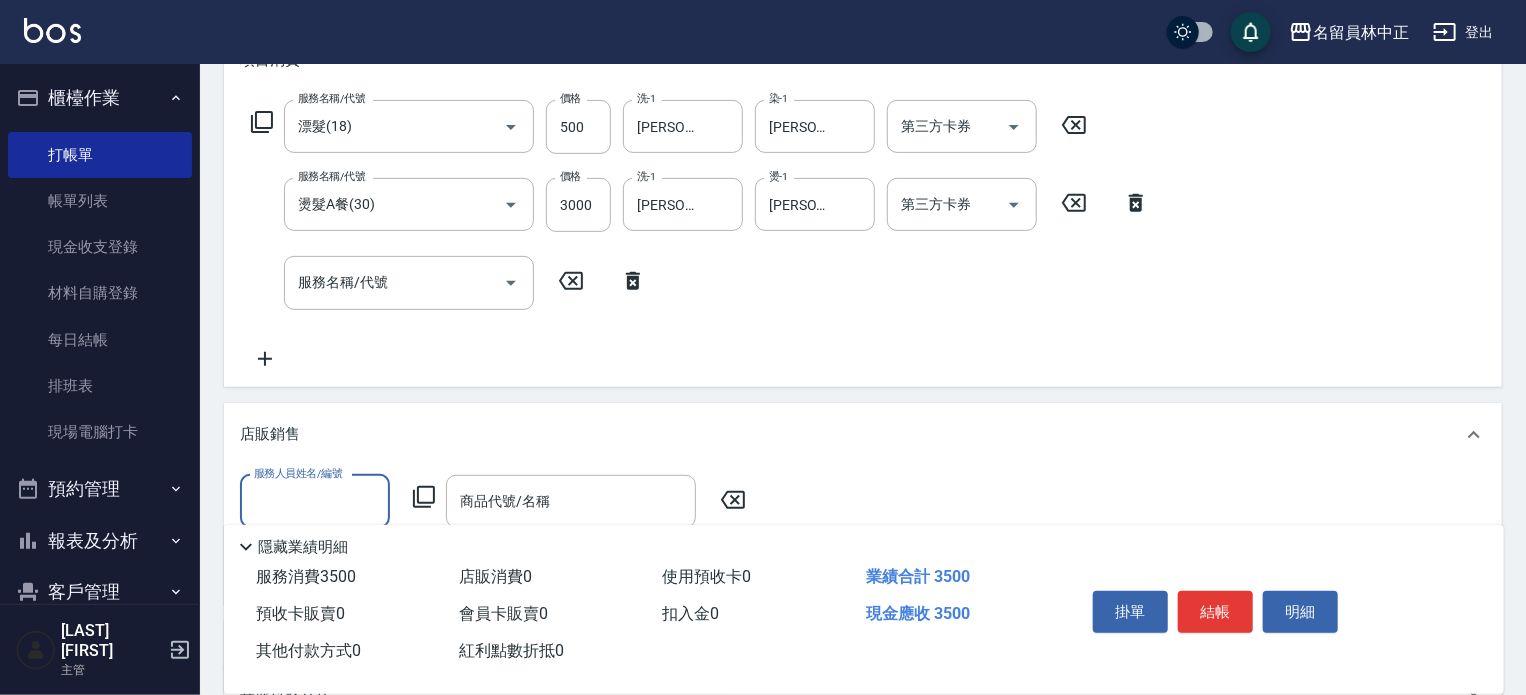 scroll, scrollTop: 0, scrollLeft: 0, axis: both 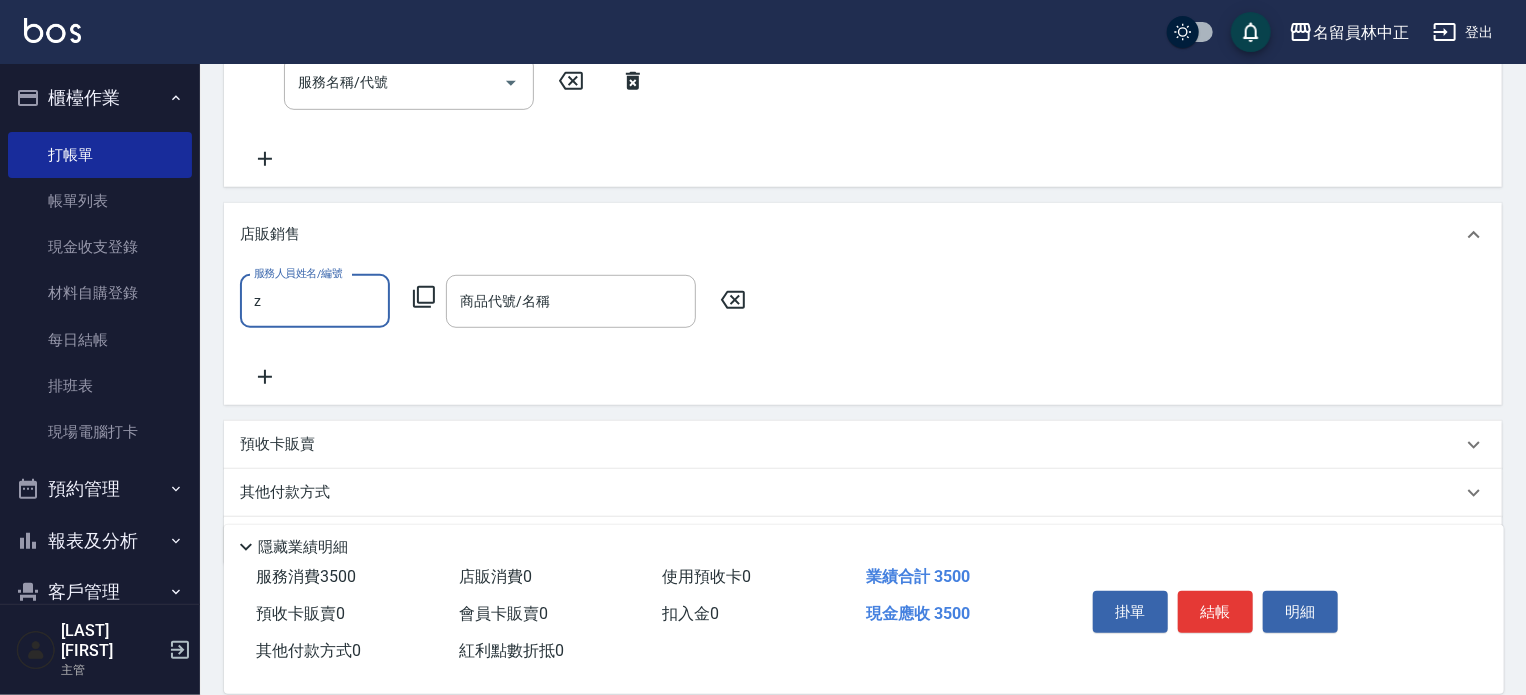 type on "維尼-Z" 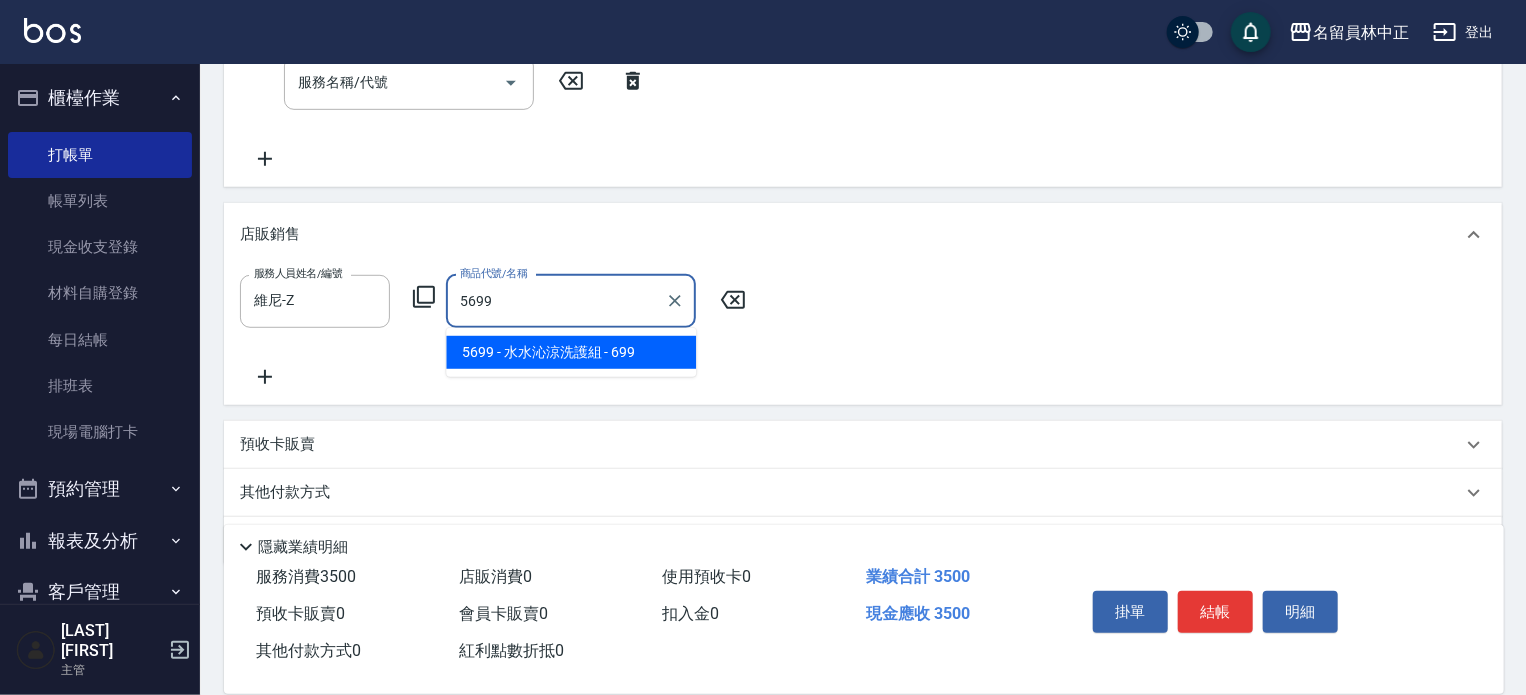 type on "水水沁涼洗護組" 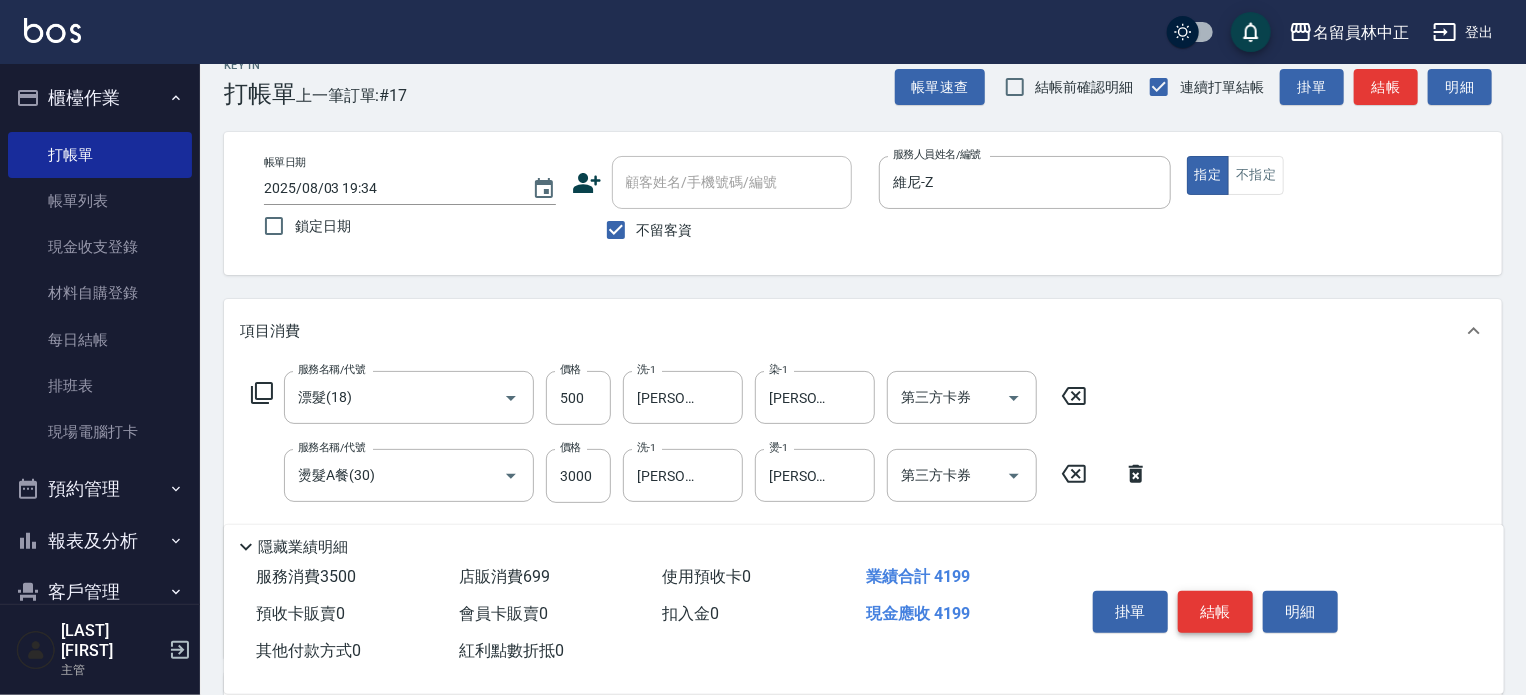 scroll, scrollTop: 0, scrollLeft: 0, axis: both 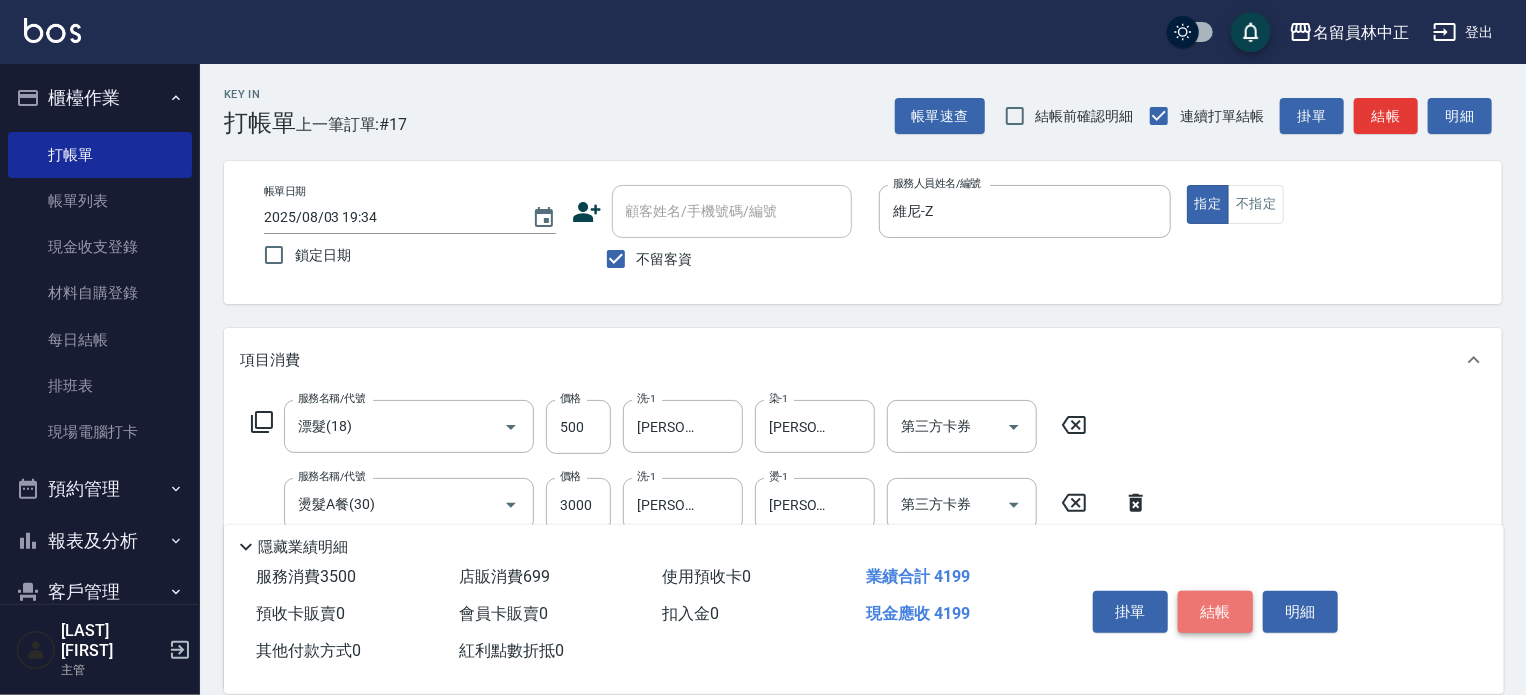 click on "結帳" at bounding box center [1215, 612] 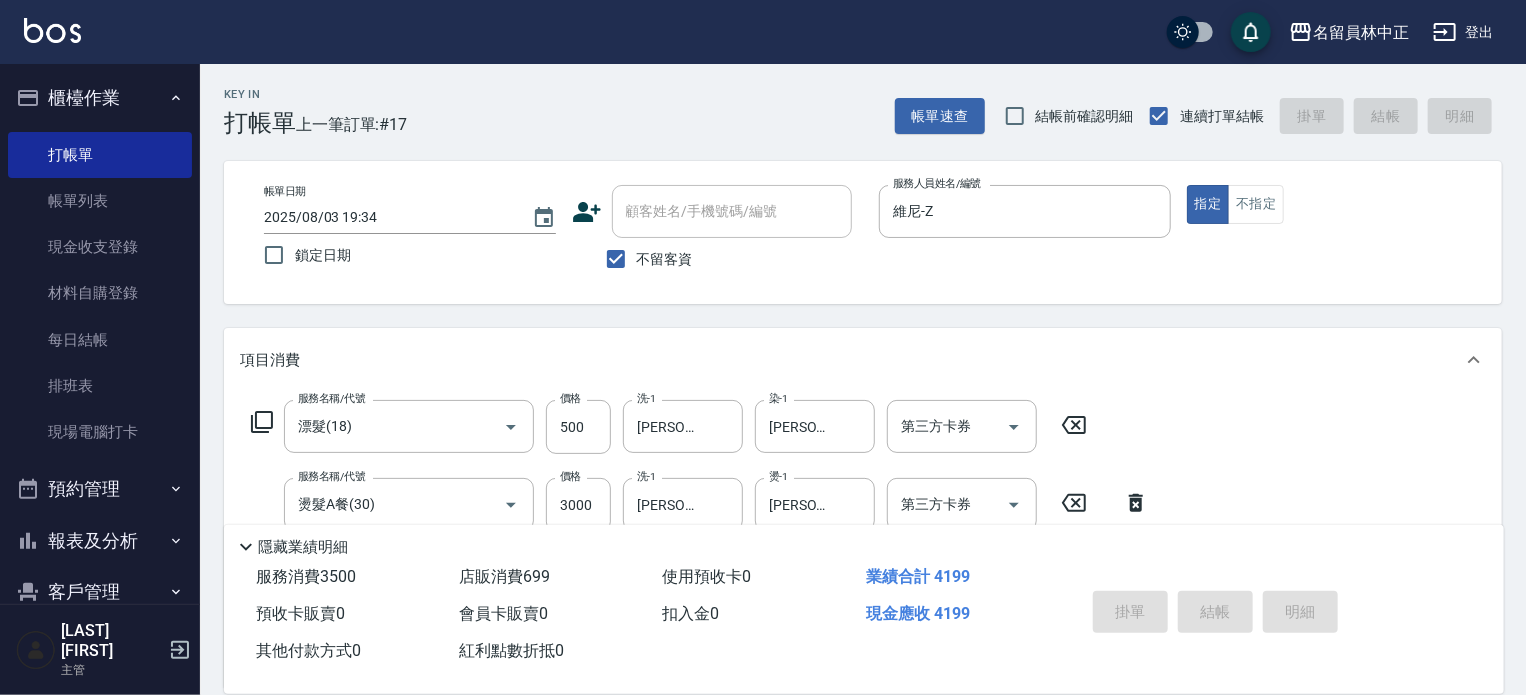 type on "2025/08/03 19:35" 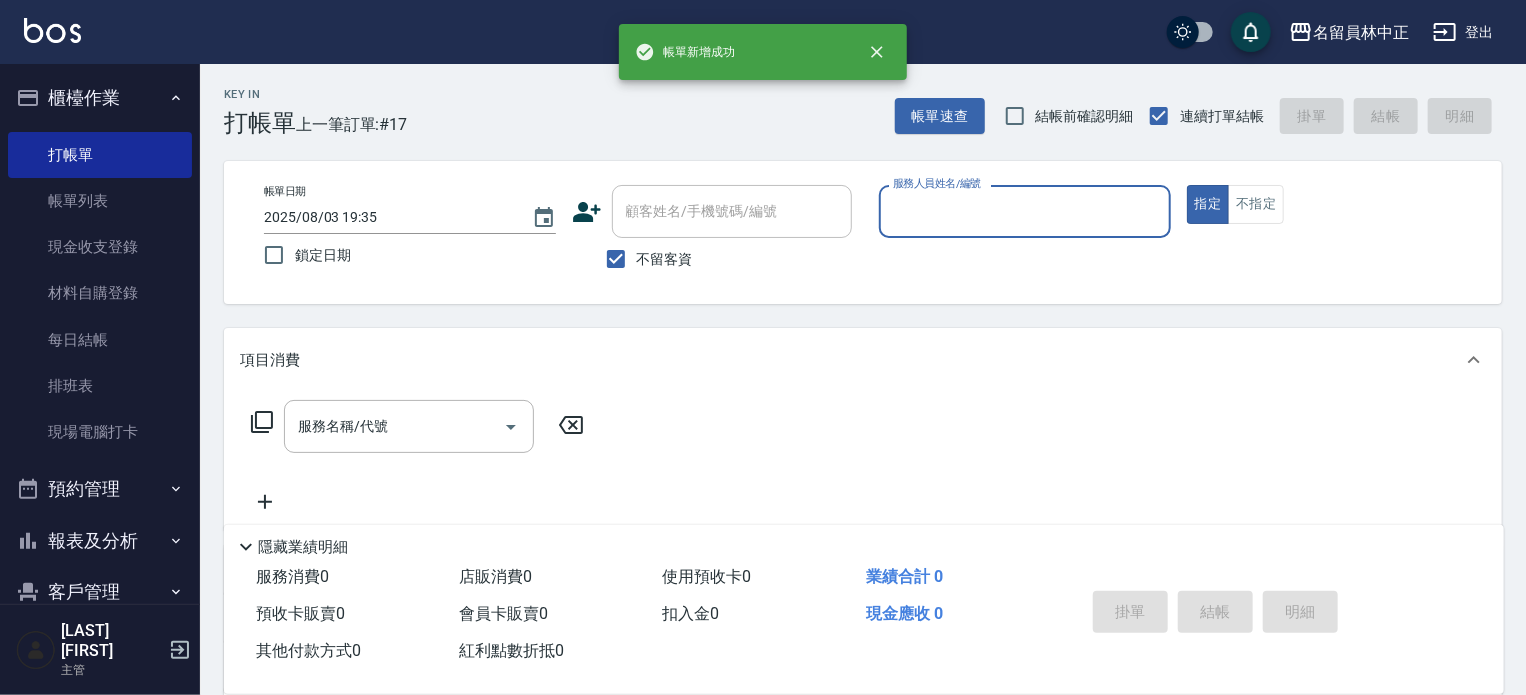 scroll, scrollTop: 0, scrollLeft: 0, axis: both 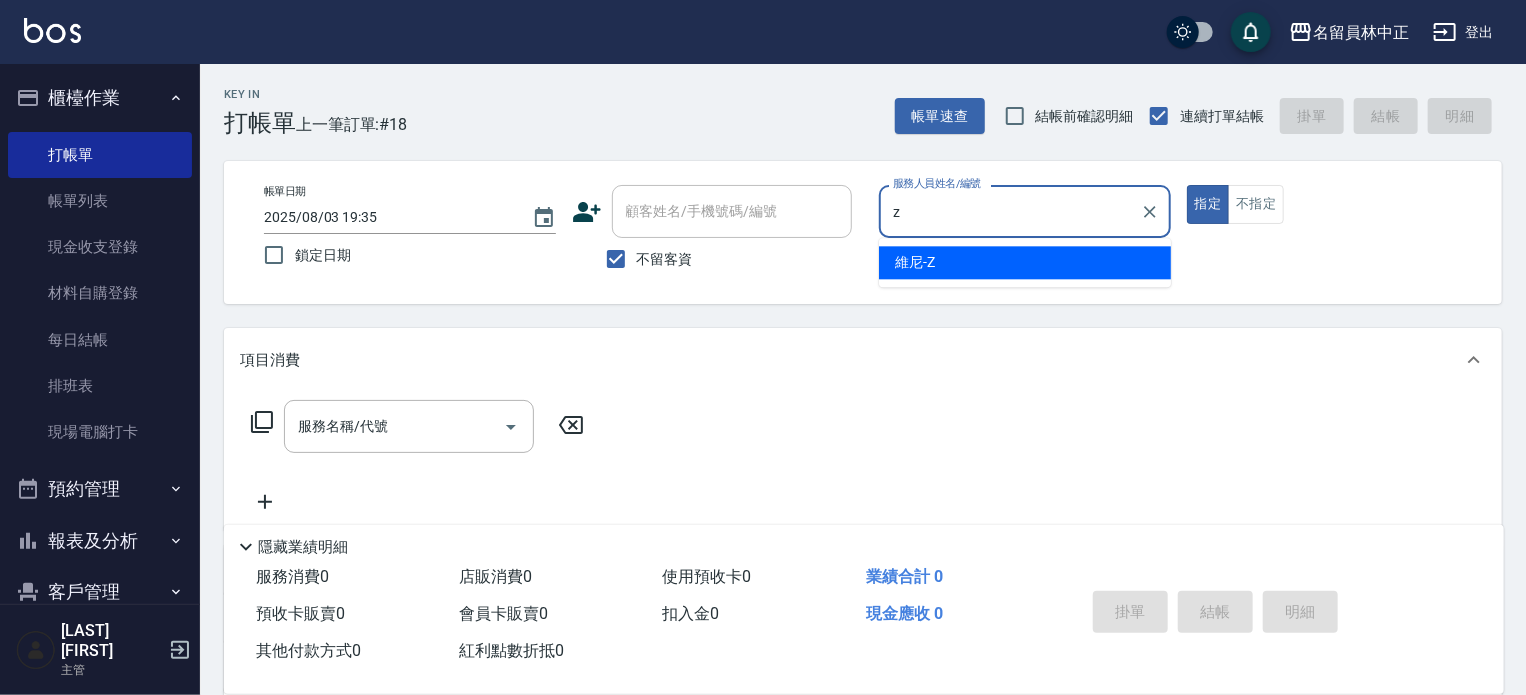 type 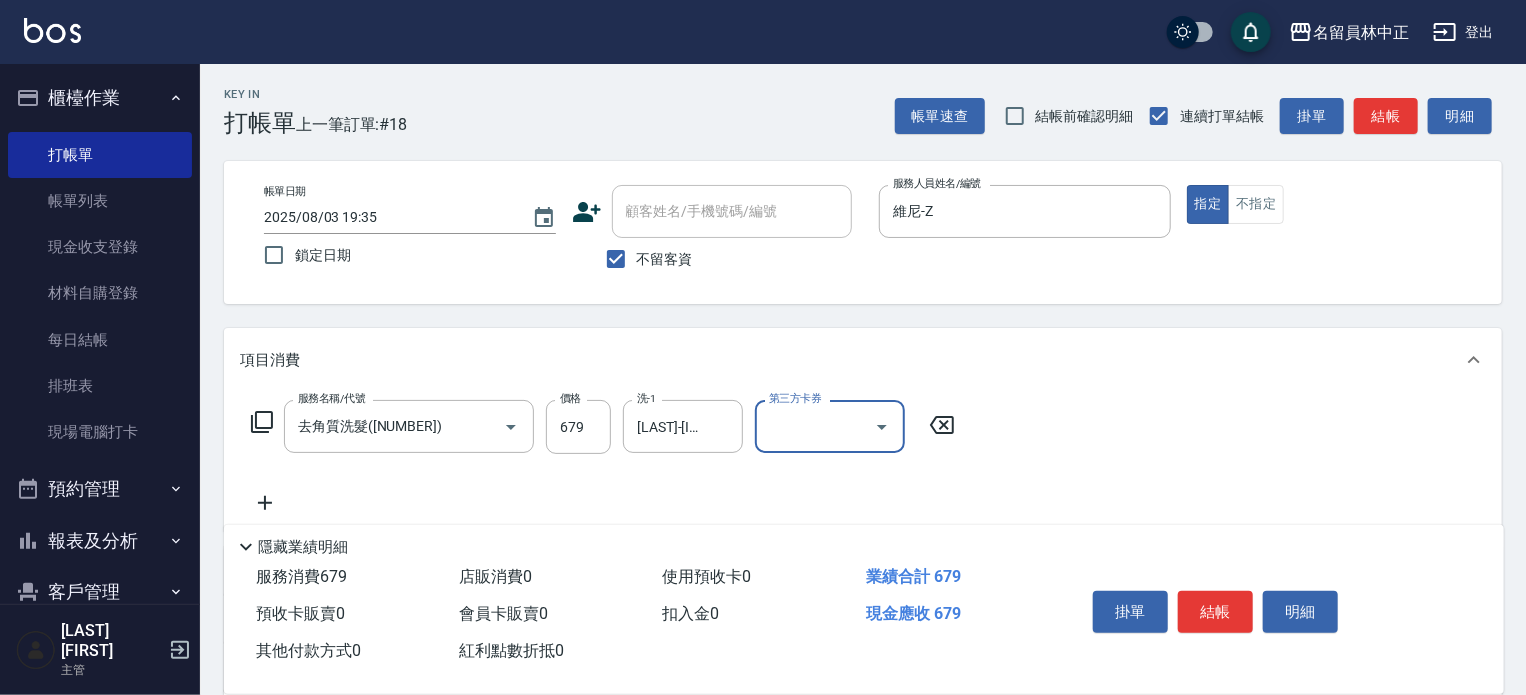 click on "結帳" at bounding box center [1215, 612] 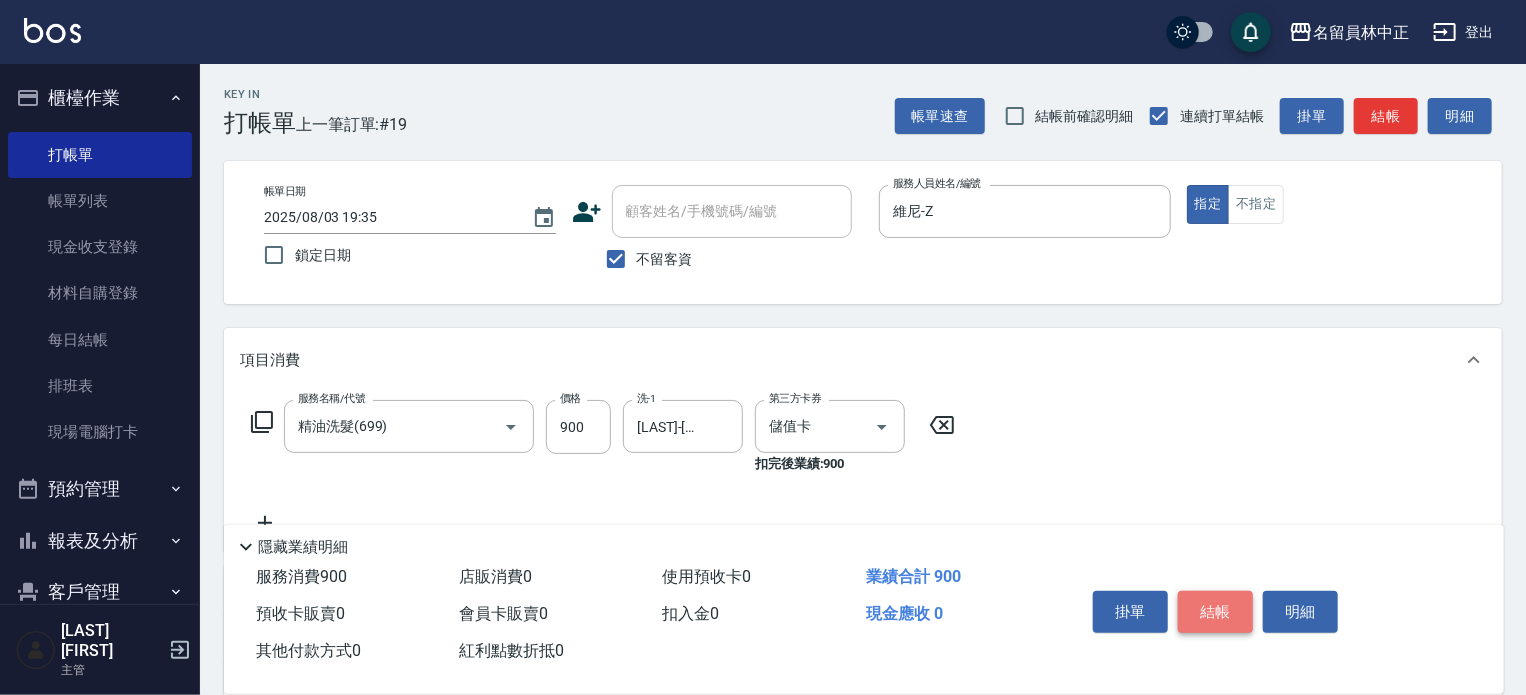click on "結帳" at bounding box center [1215, 612] 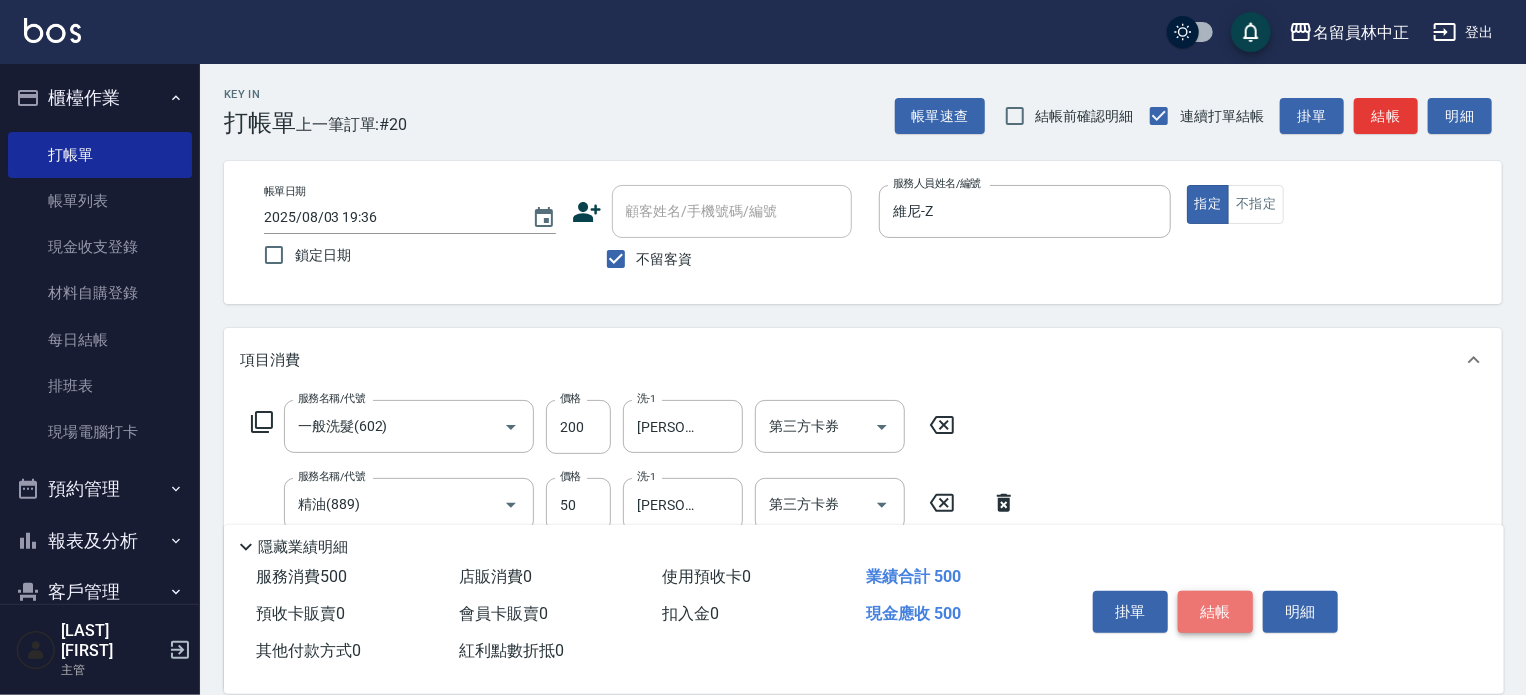 click on "結帳" at bounding box center [1215, 612] 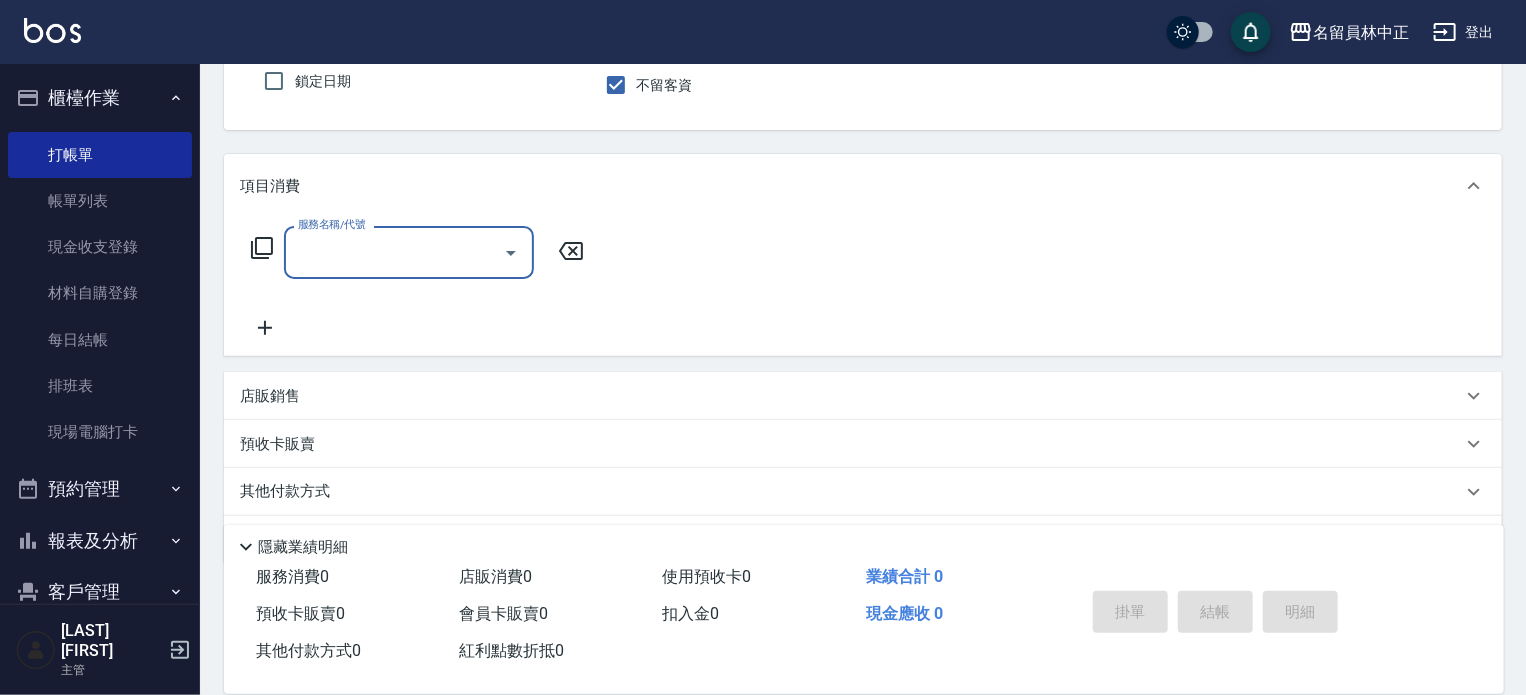 scroll, scrollTop: 232, scrollLeft: 0, axis: vertical 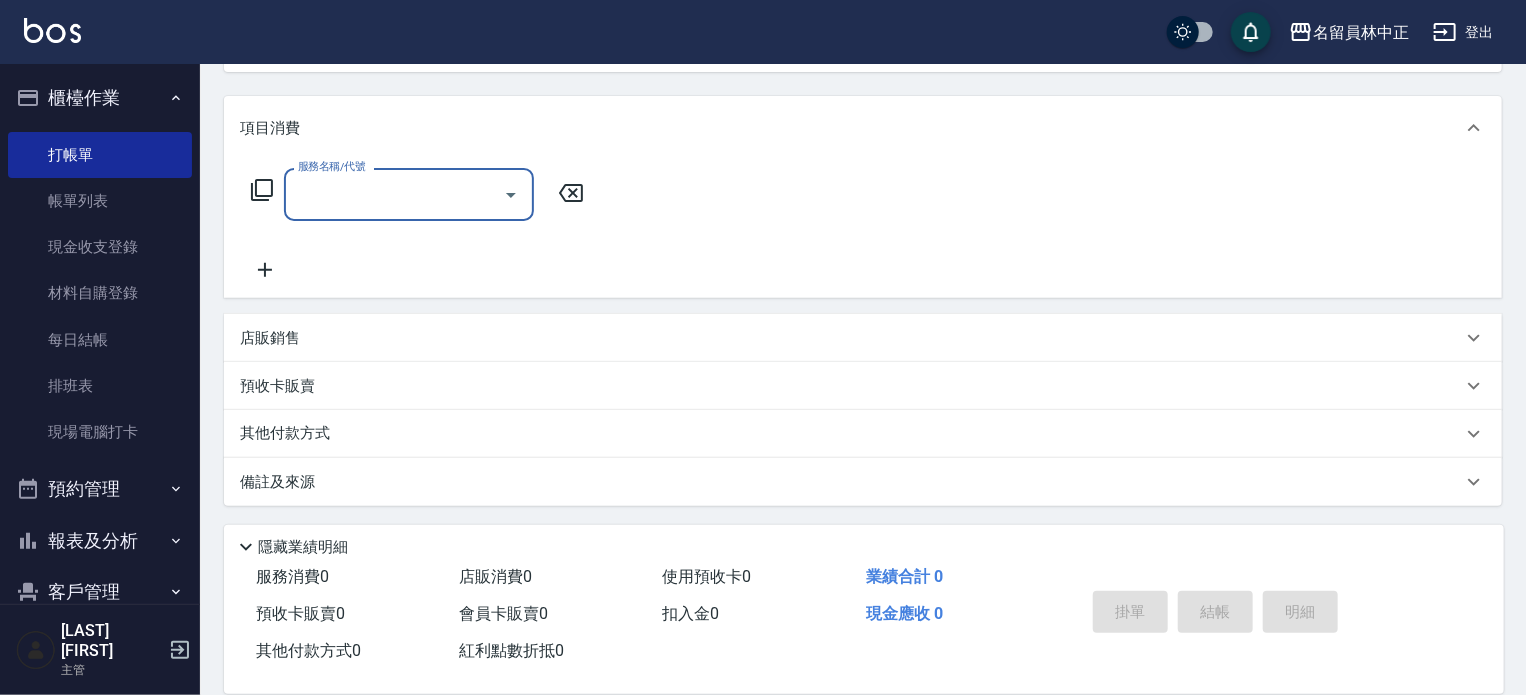 click on "店販銷售" at bounding box center [851, 338] 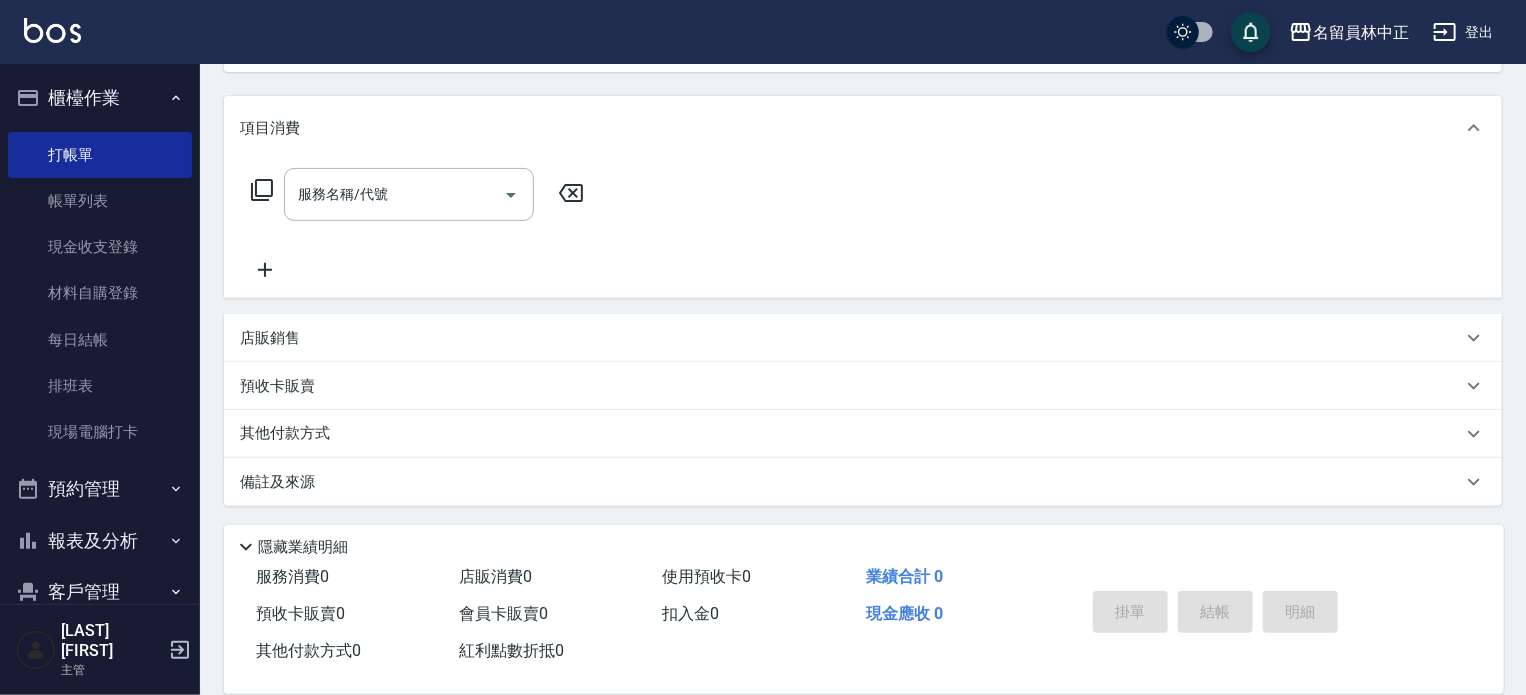 click on "店販銷售" at bounding box center (851, 338) 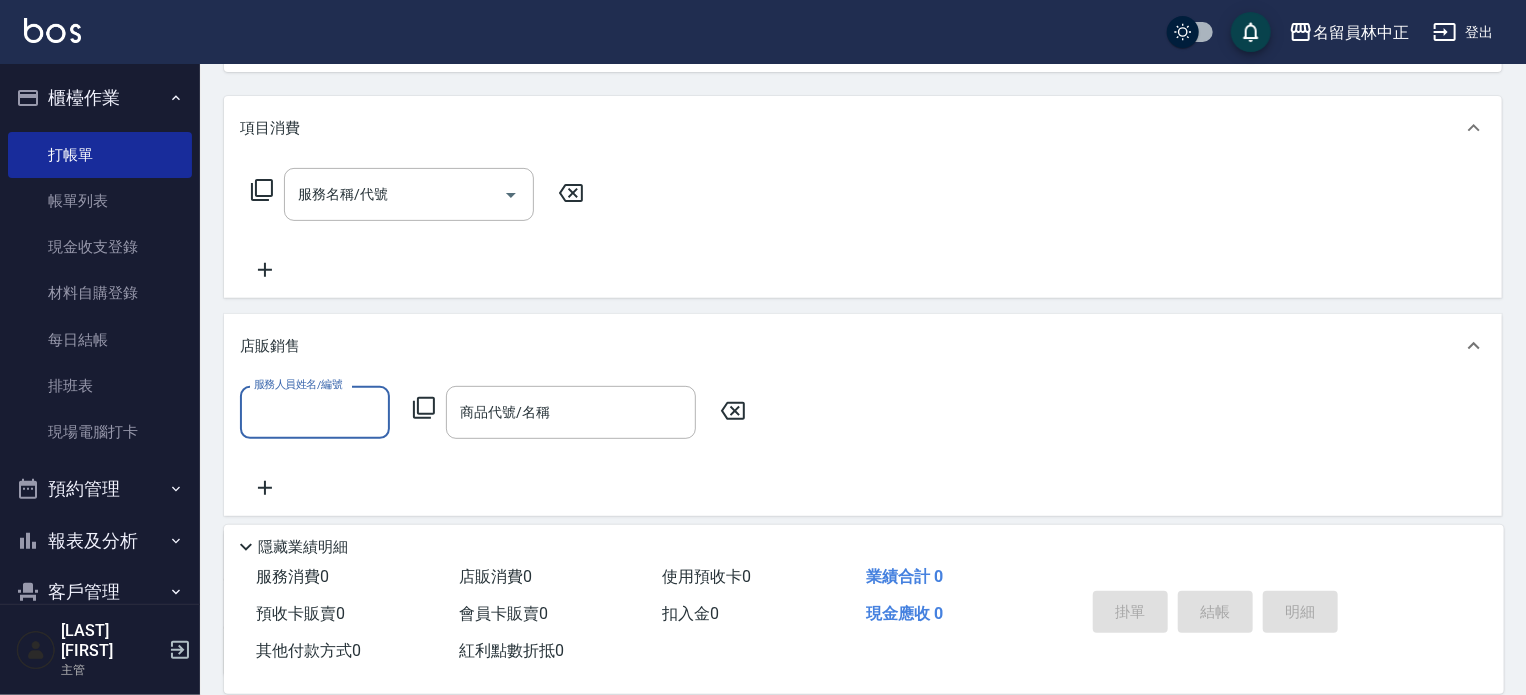 scroll, scrollTop: 0, scrollLeft: 0, axis: both 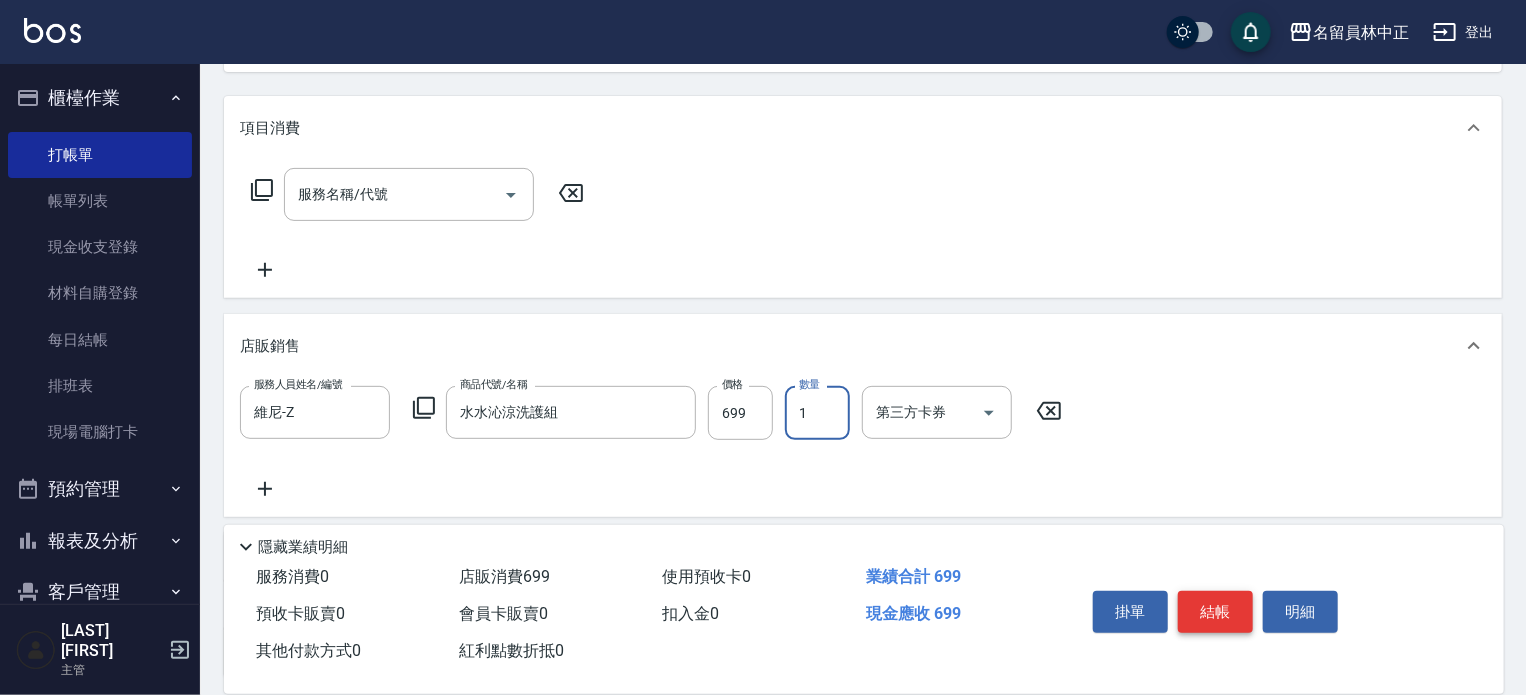 click on "結帳" at bounding box center (1215, 612) 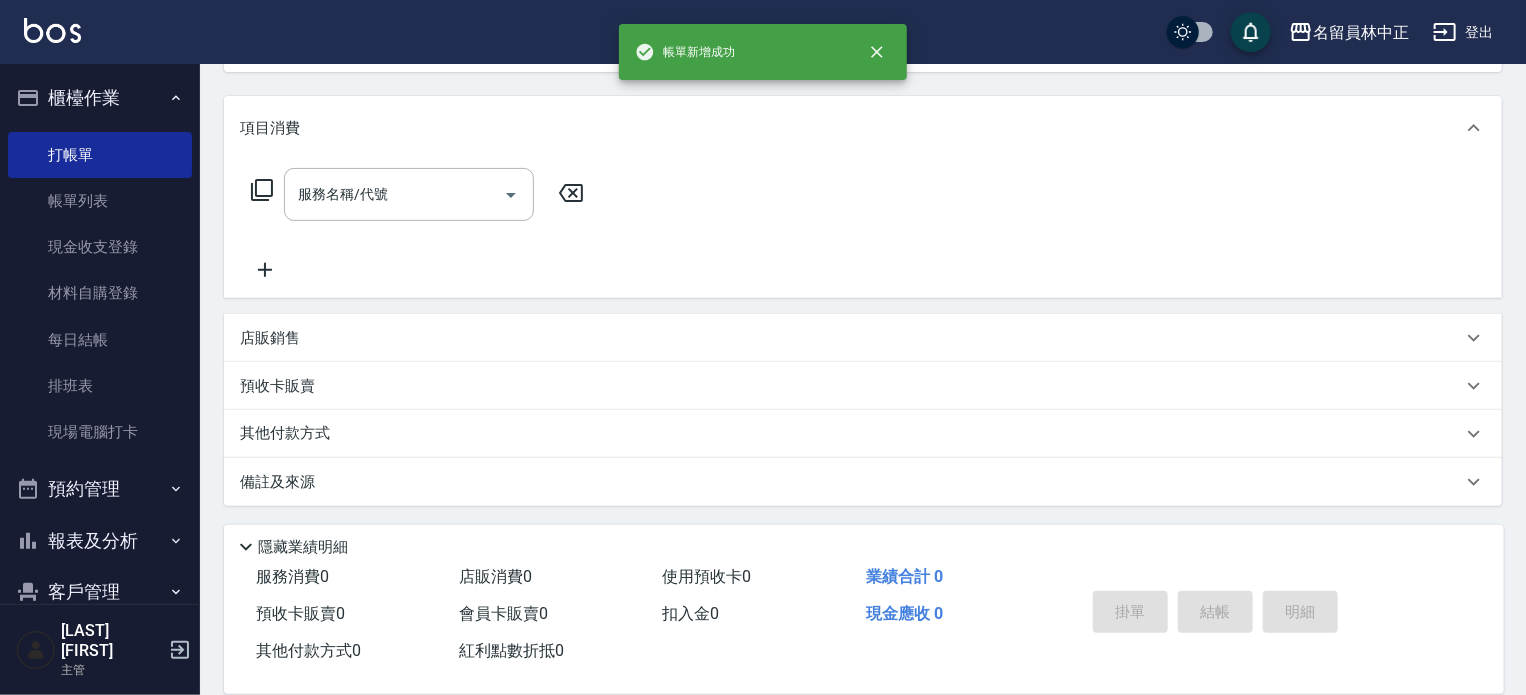scroll, scrollTop: 0, scrollLeft: 0, axis: both 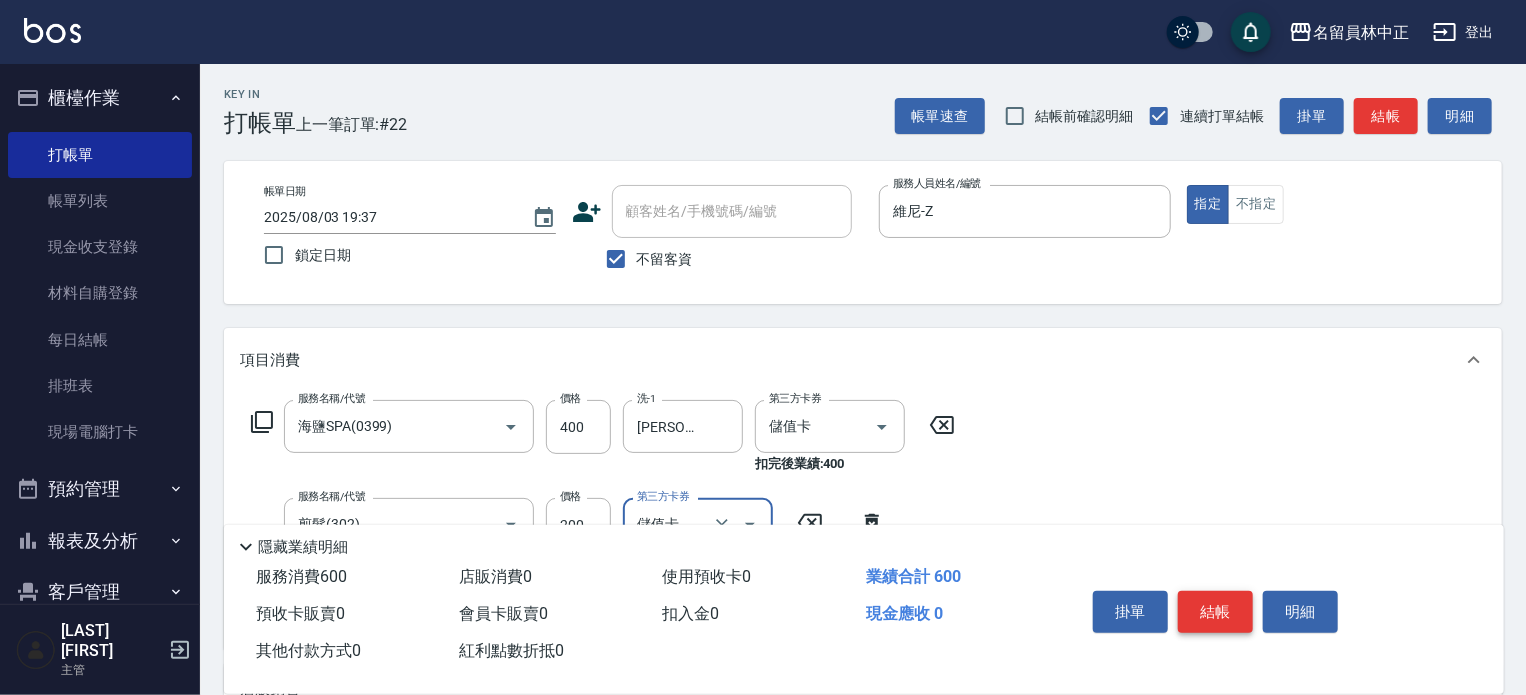 click on "結帳" at bounding box center [1215, 612] 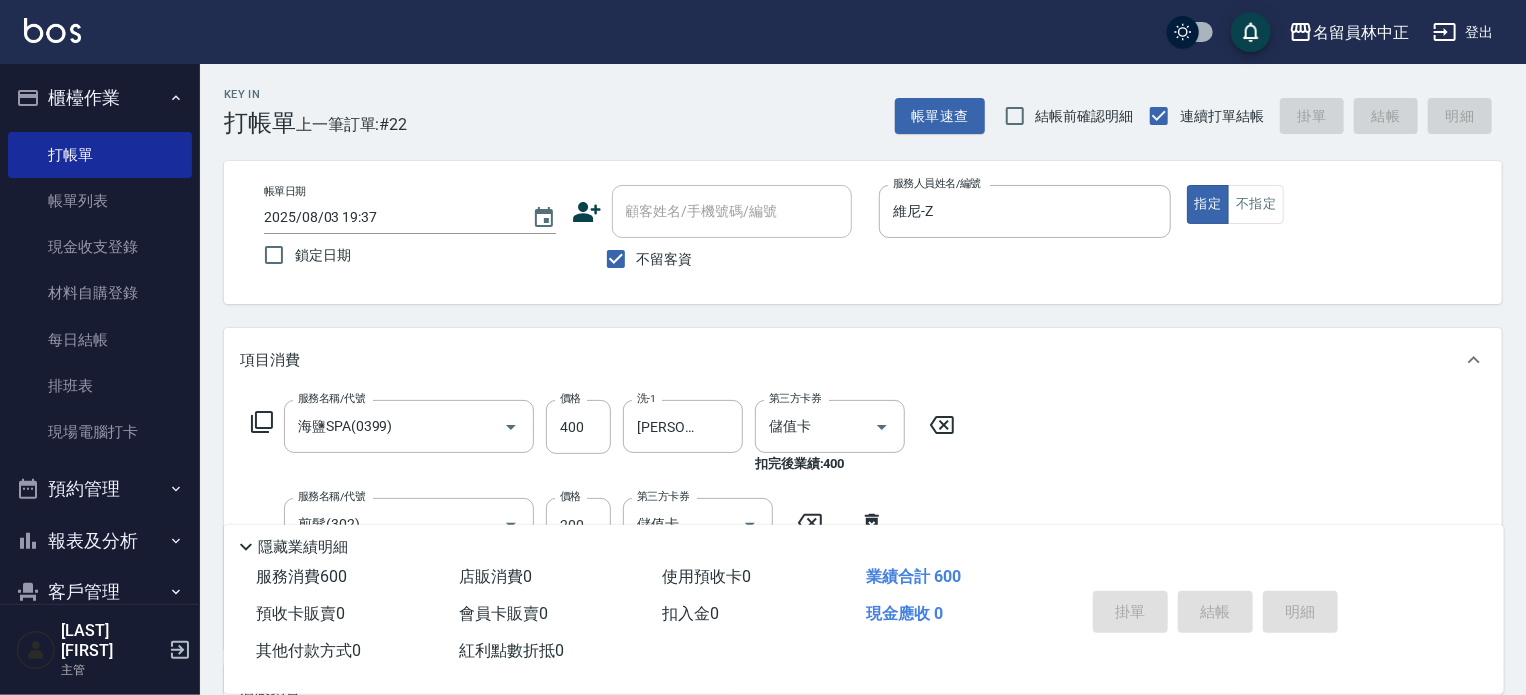 click on "掛單 結帳 明細" at bounding box center (1215, 614) 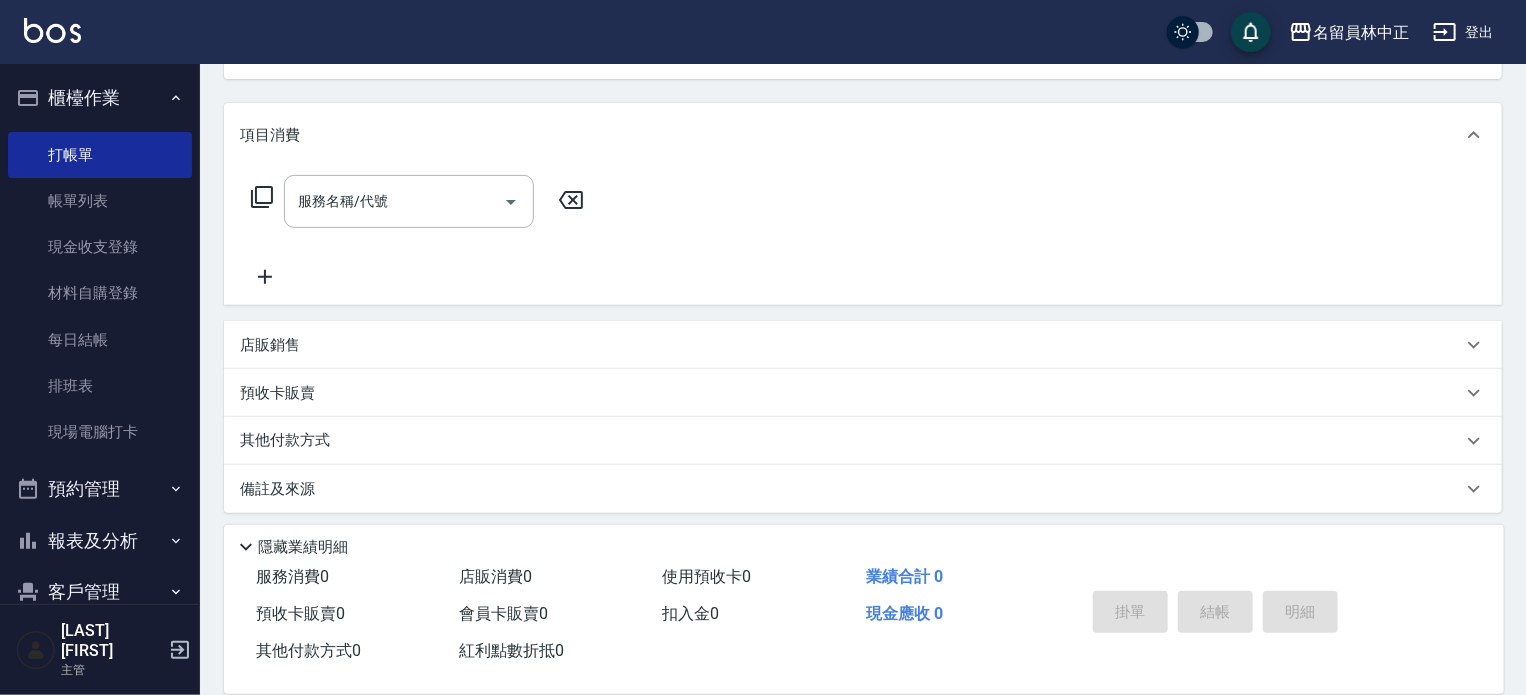 scroll, scrollTop: 232, scrollLeft: 0, axis: vertical 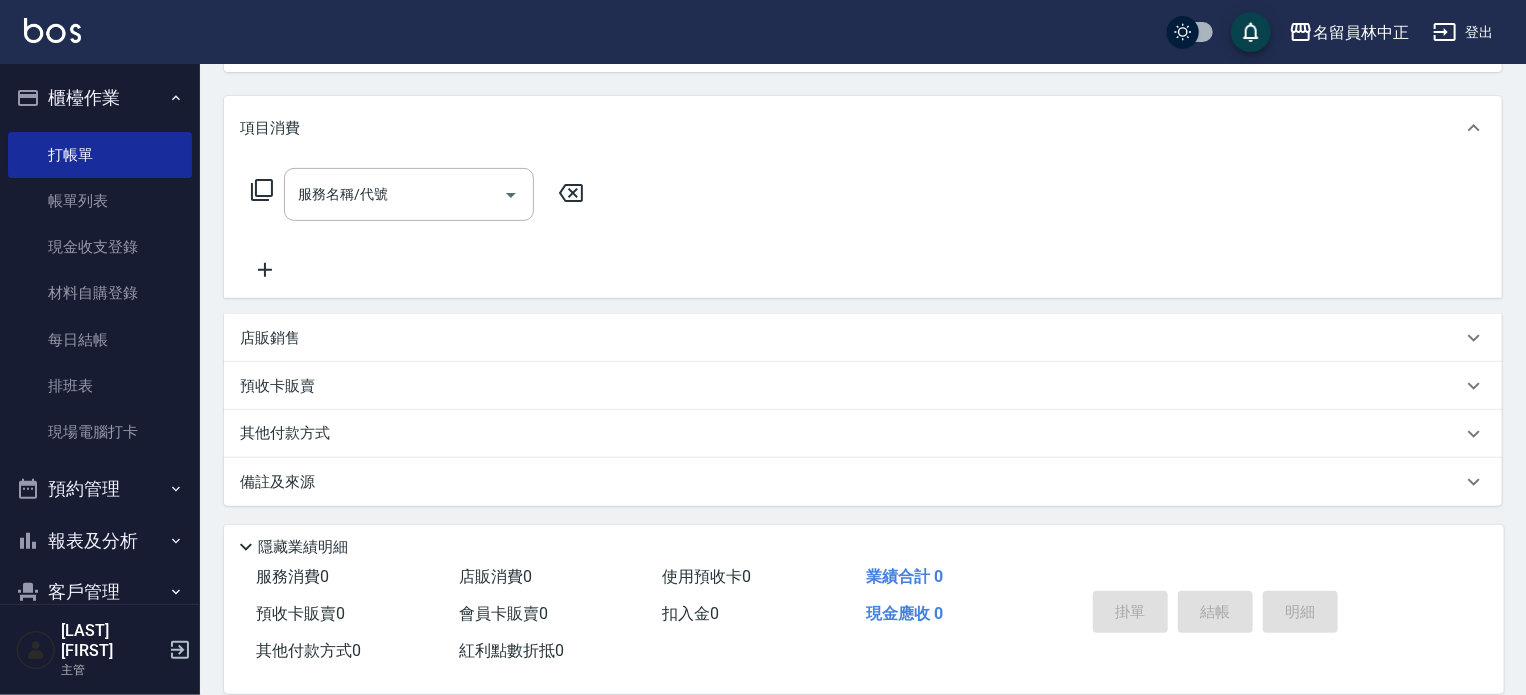 drag, startPoint x: 623, startPoint y: 335, endPoint x: 632, endPoint y: 329, distance: 10.816654 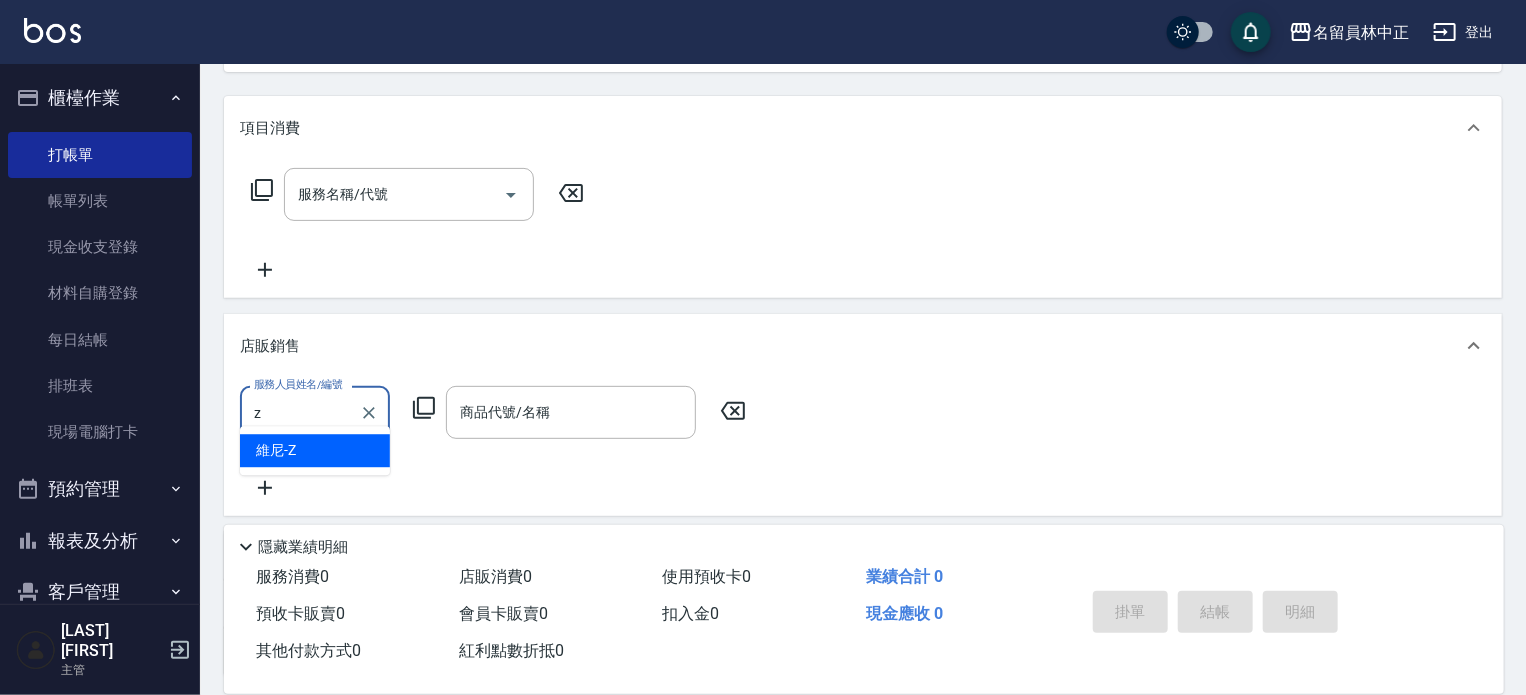 scroll, scrollTop: 0, scrollLeft: 0, axis: both 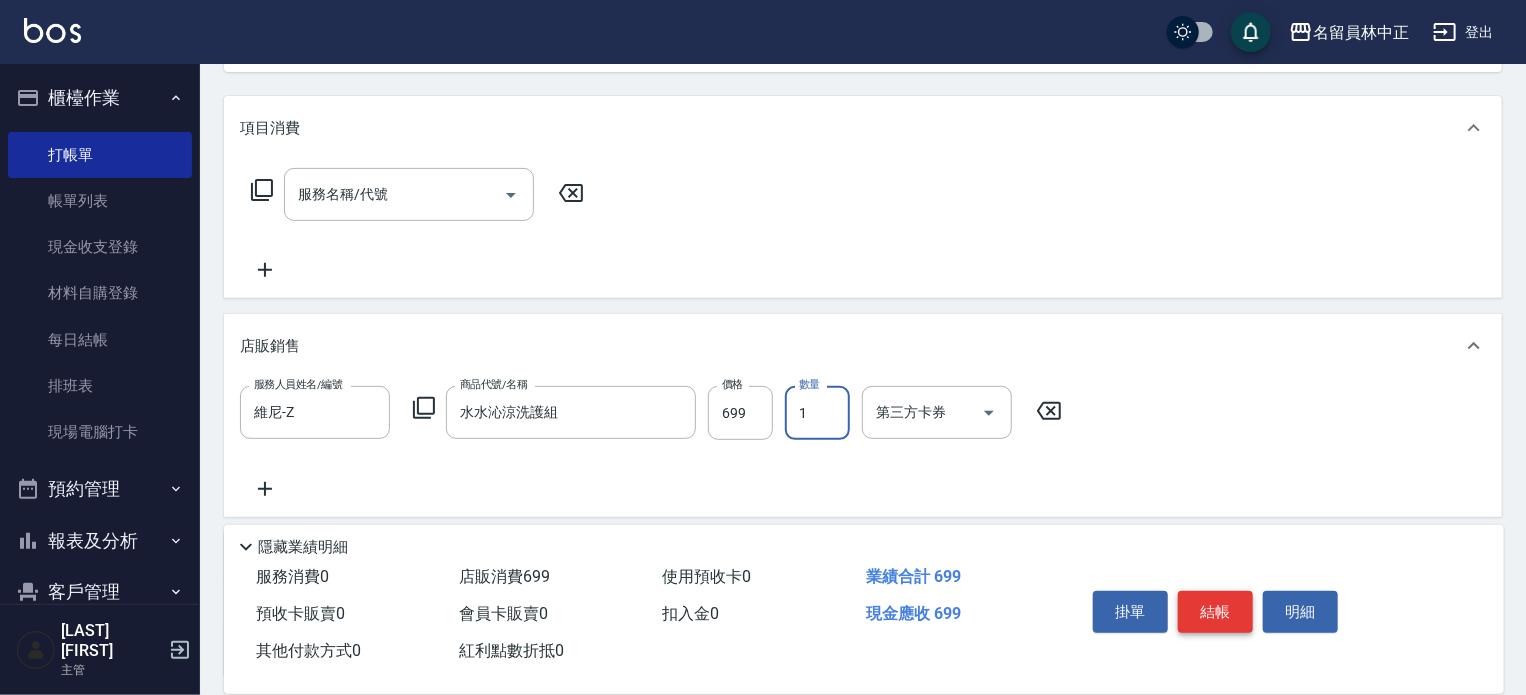 click on "結帳" at bounding box center [1215, 612] 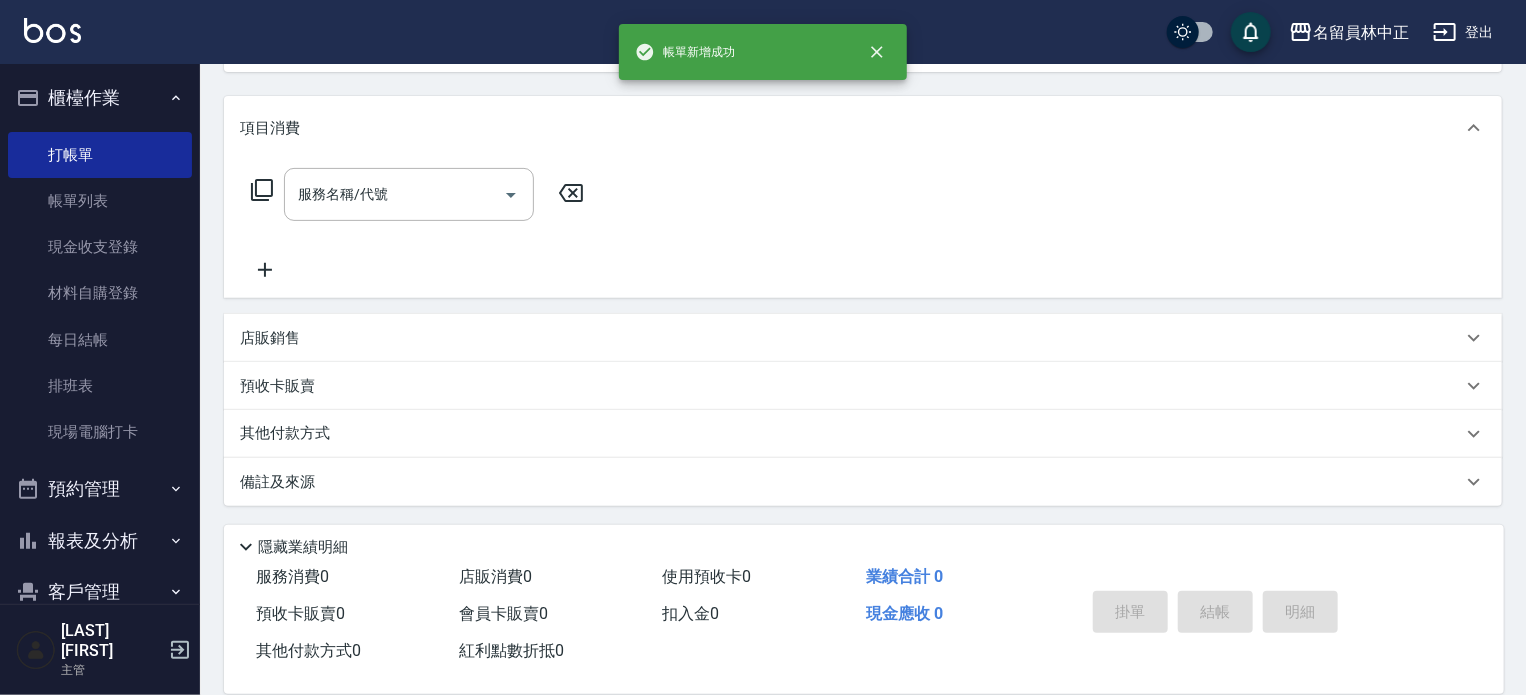 scroll, scrollTop: 0, scrollLeft: 0, axis: both 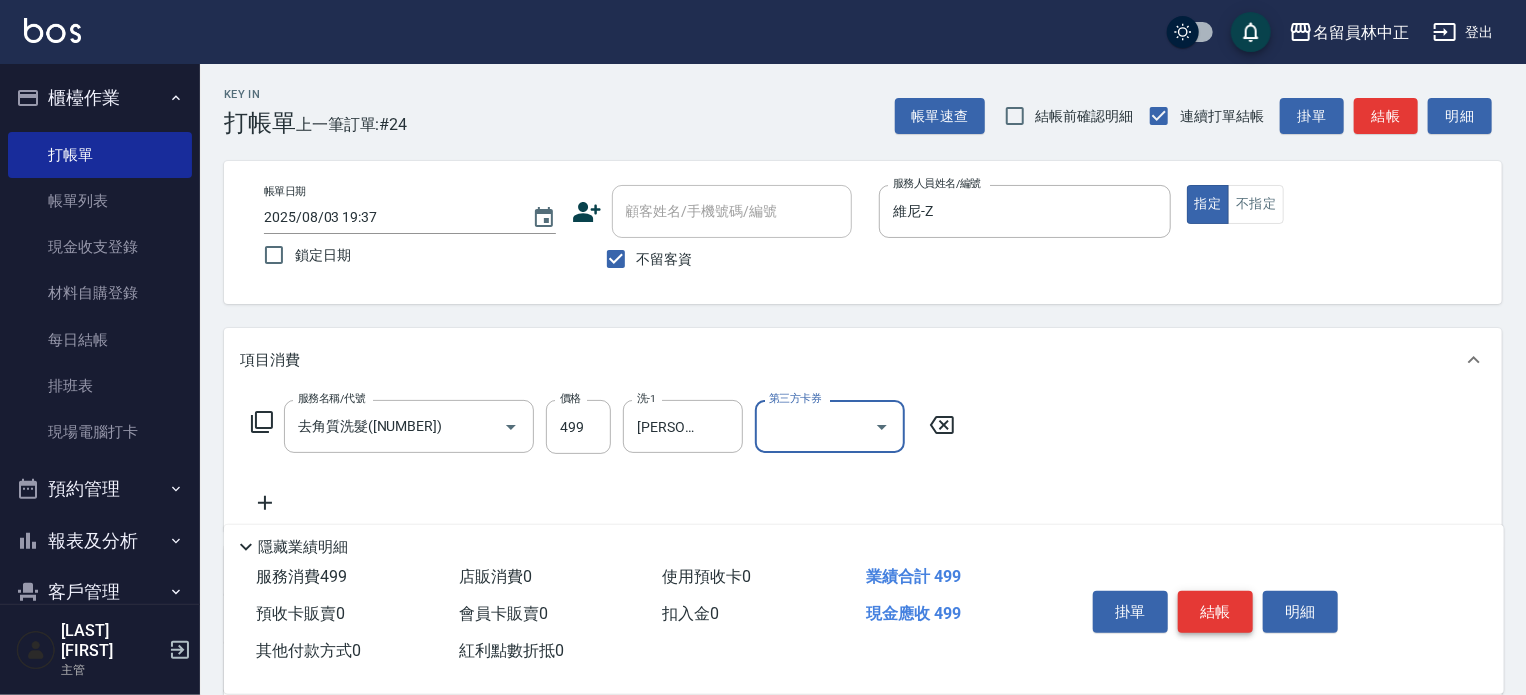 click on "結帳" at bounding box center [1215, 612] 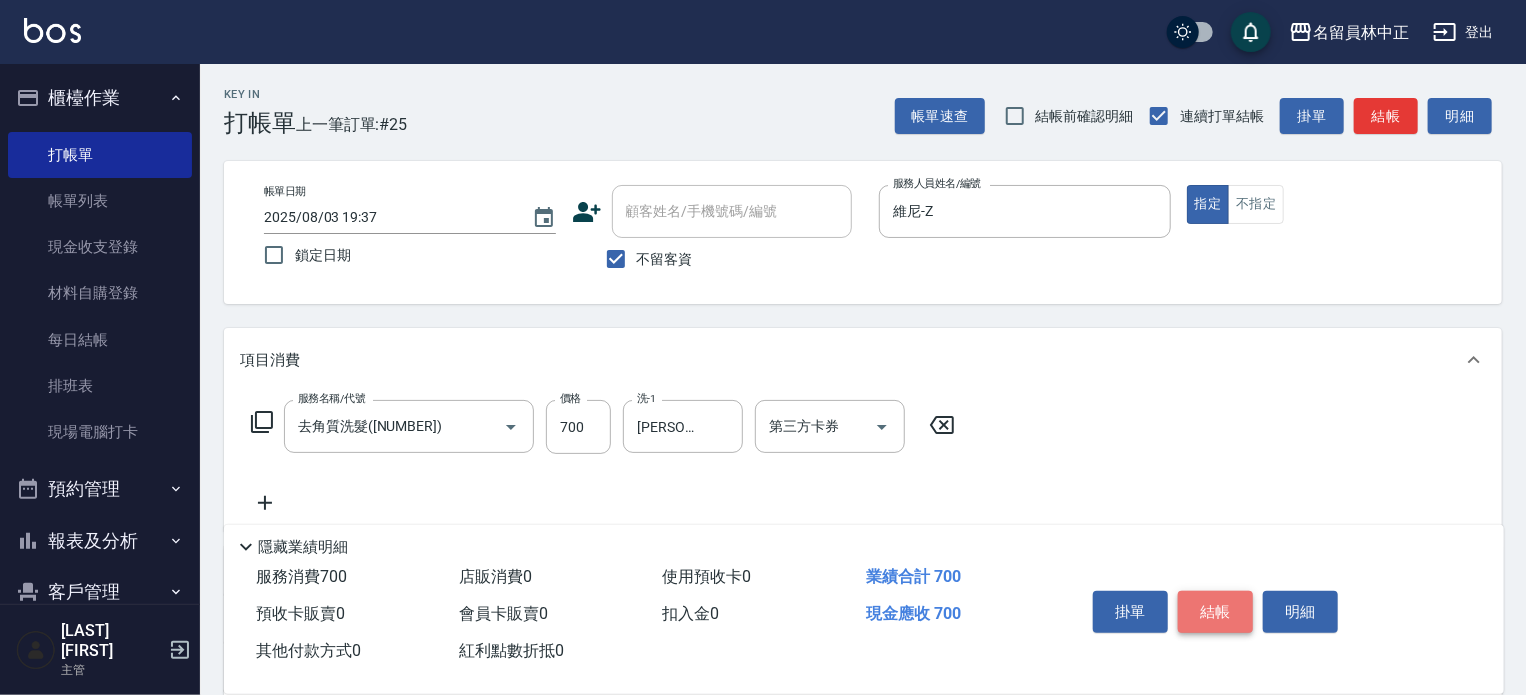 click on "結帳" at bounding box center [1215, 612] 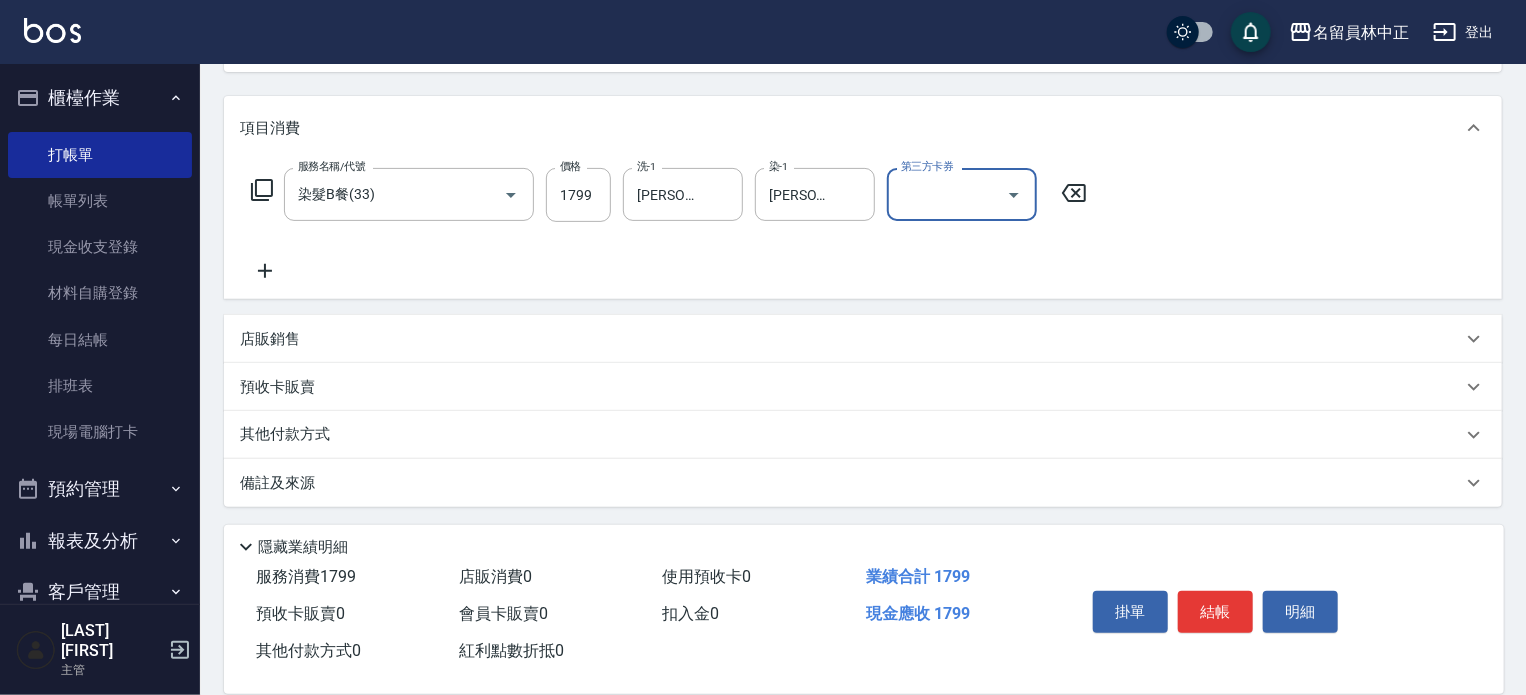 scroll, scrollTop: 234, scrollLeft: 0, axis: vertical 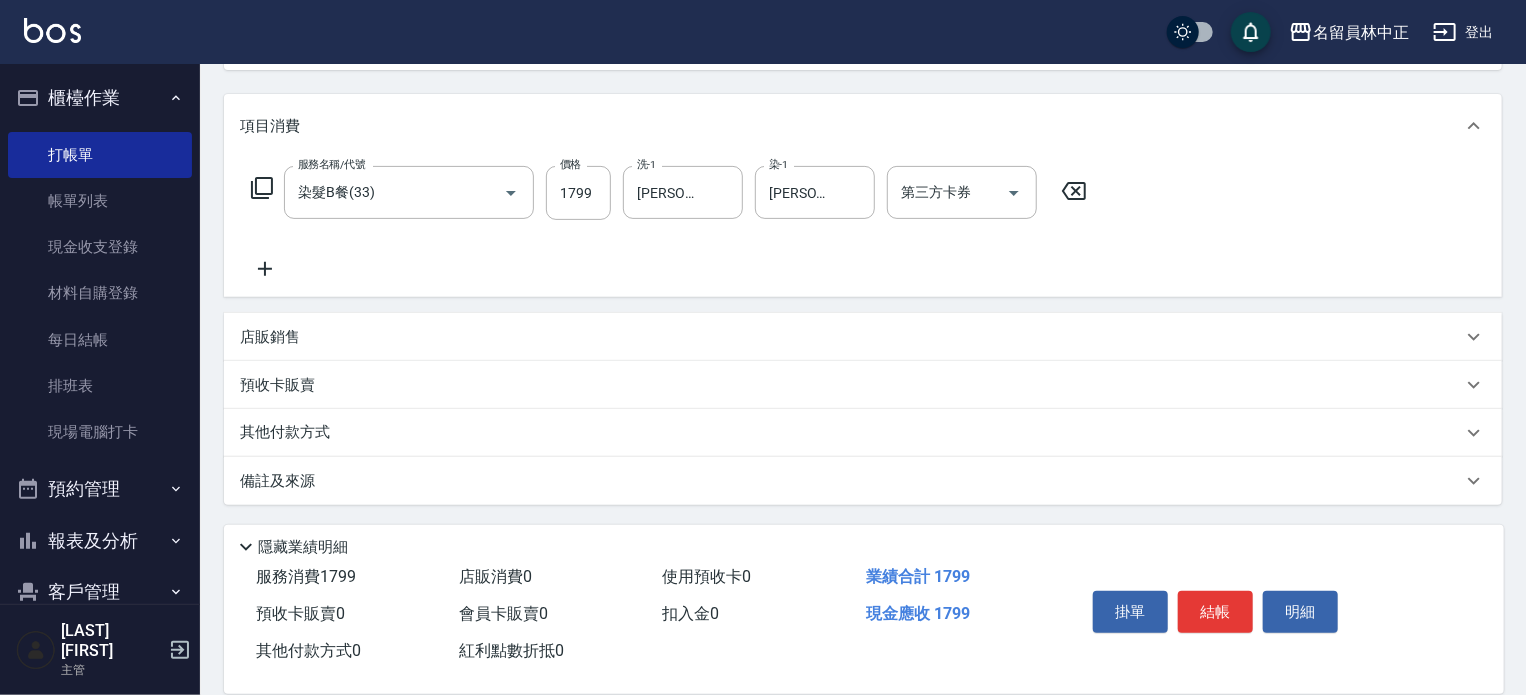 click on "店販銷售" at bounding box center [863, 337] 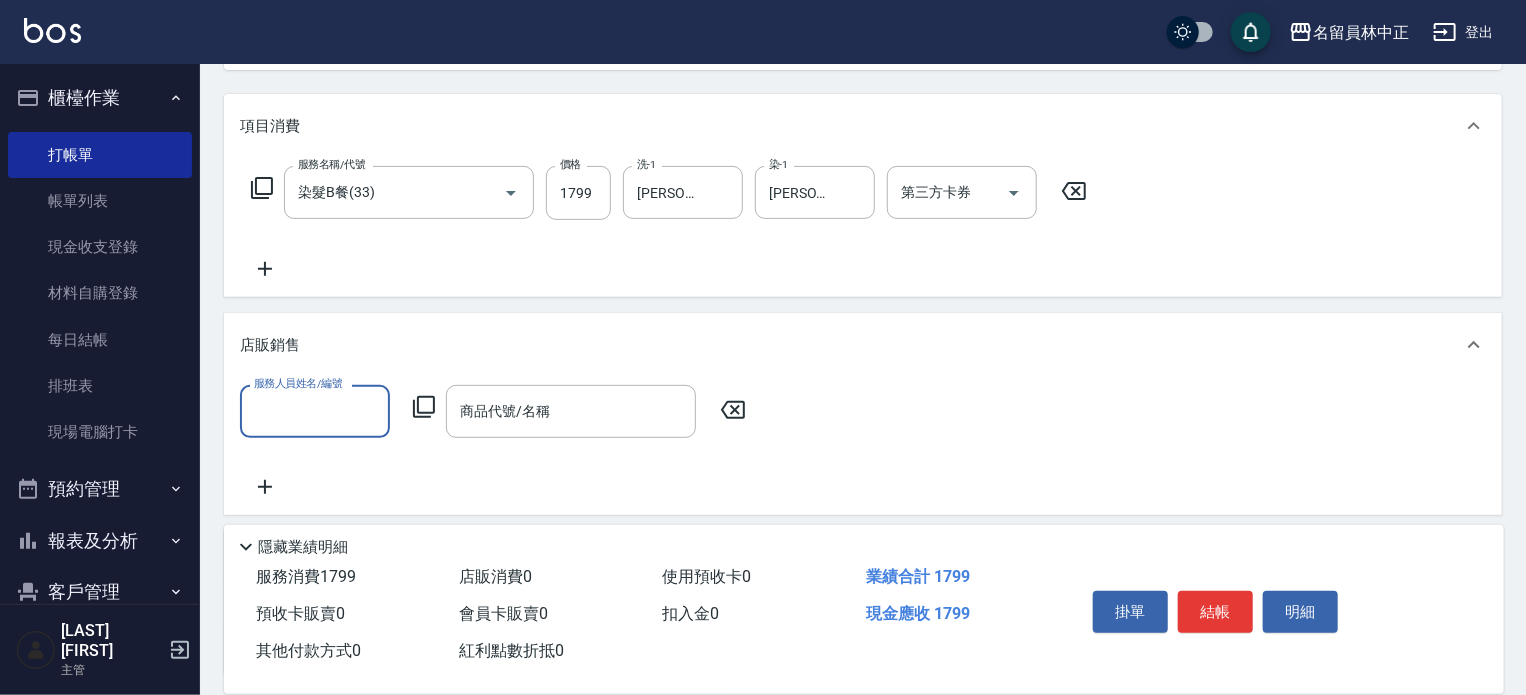 scroll, scrollTop: 168, scrollLeft: 0, axis: vertical 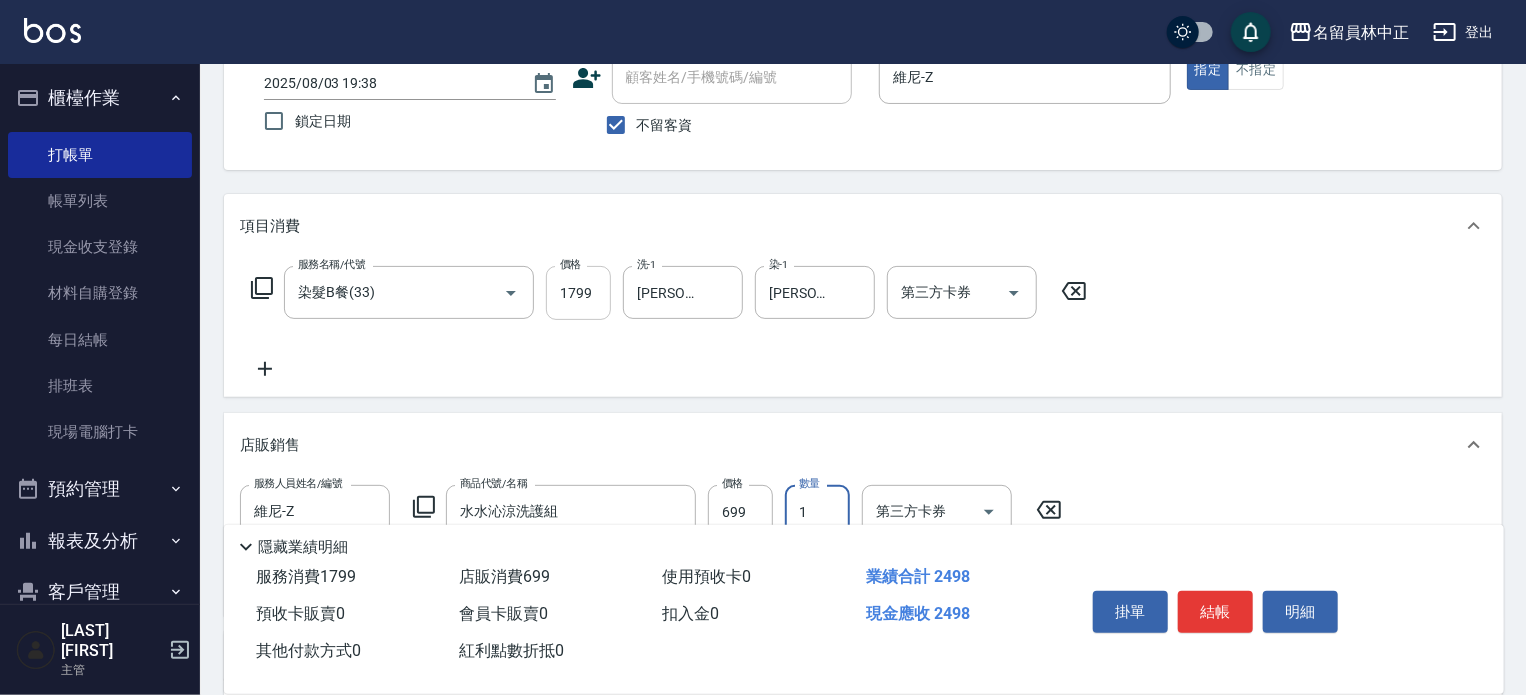 click on "1799" at bounding box center [578, 293] 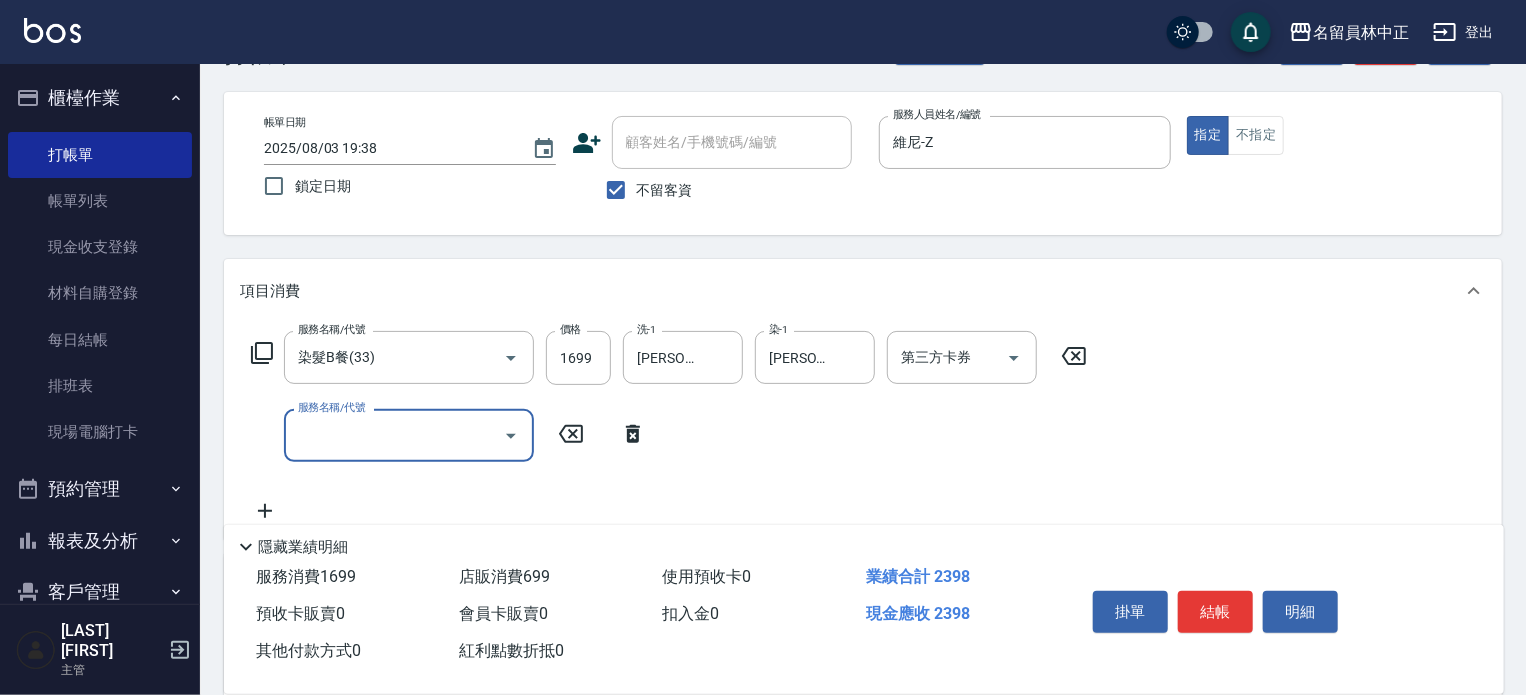 scroll, scrollTop: 34, scrollLeft: 0, axis: vertical 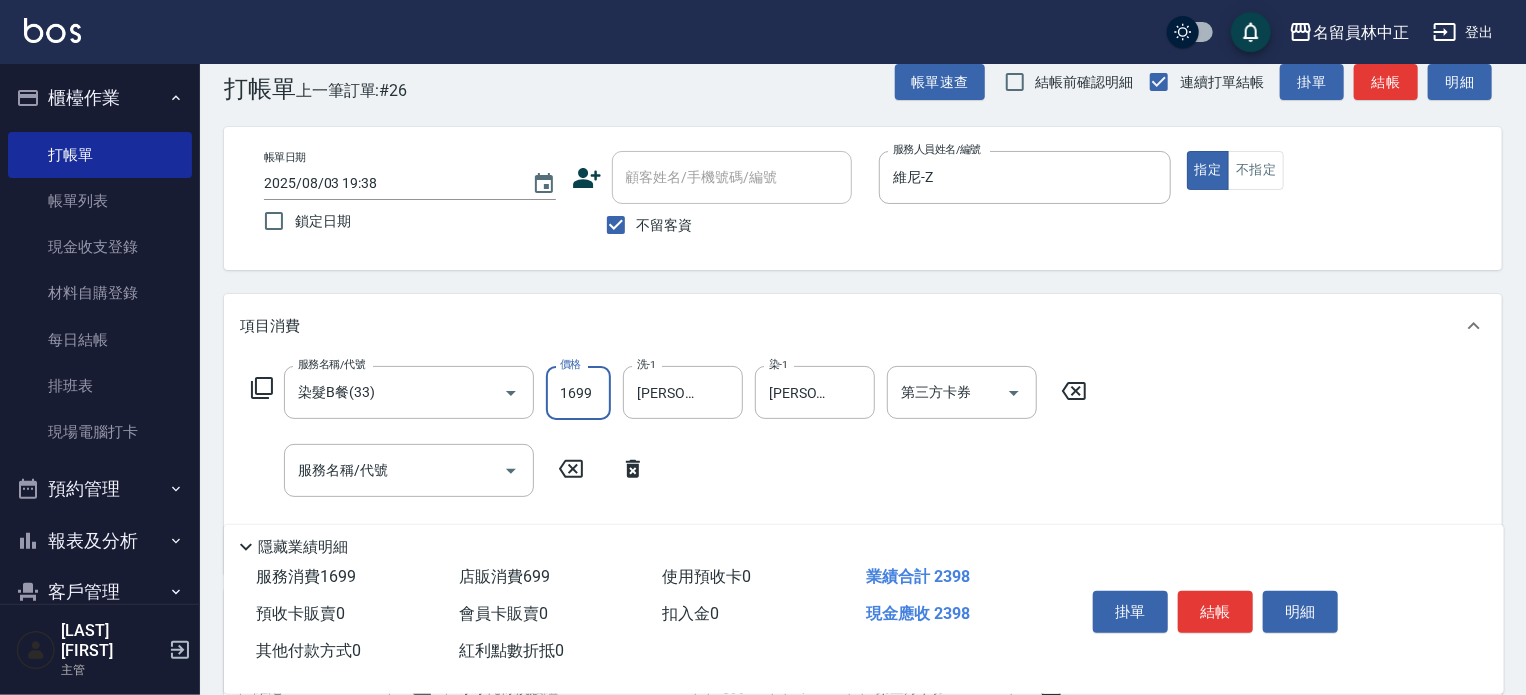click on "1699" at bounding box center [578, 393] 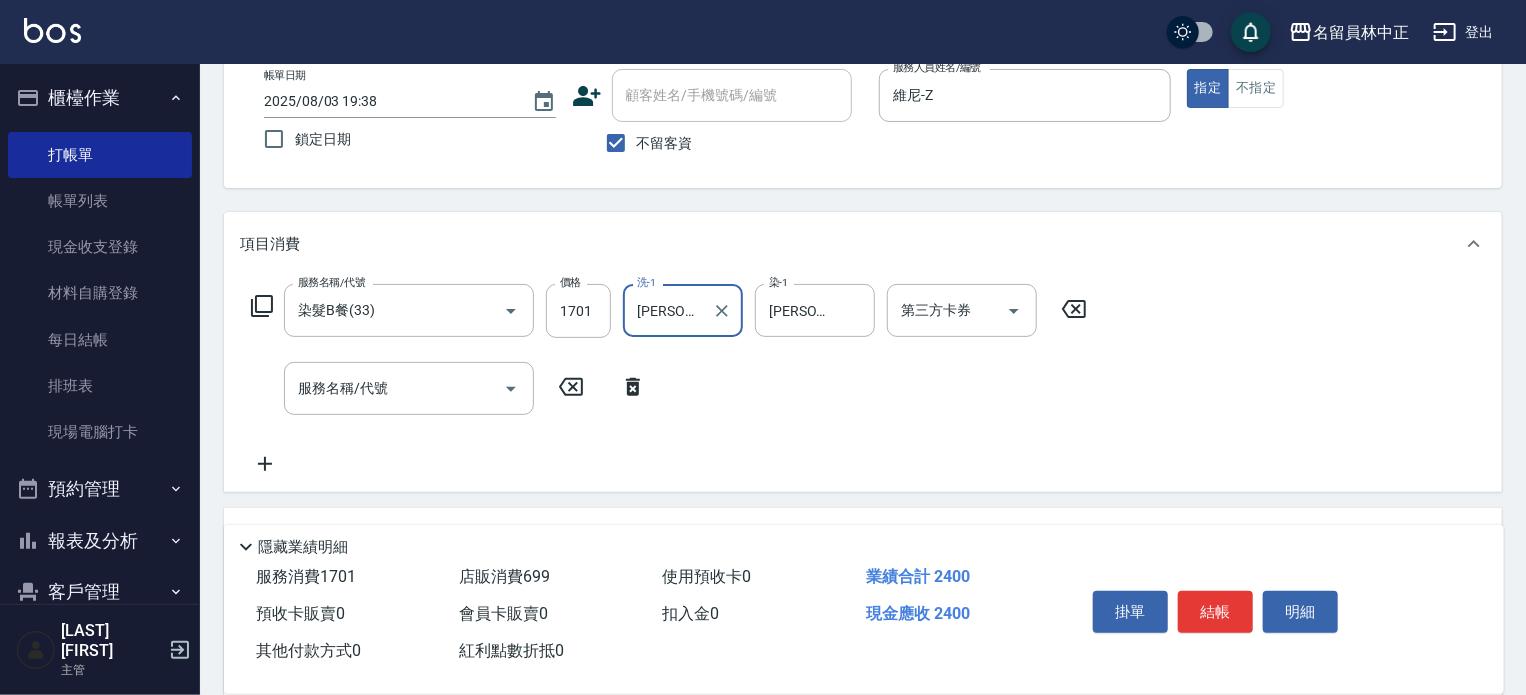 scroll, scrollTop: 234, scrollLeft: 0, axis: vertical 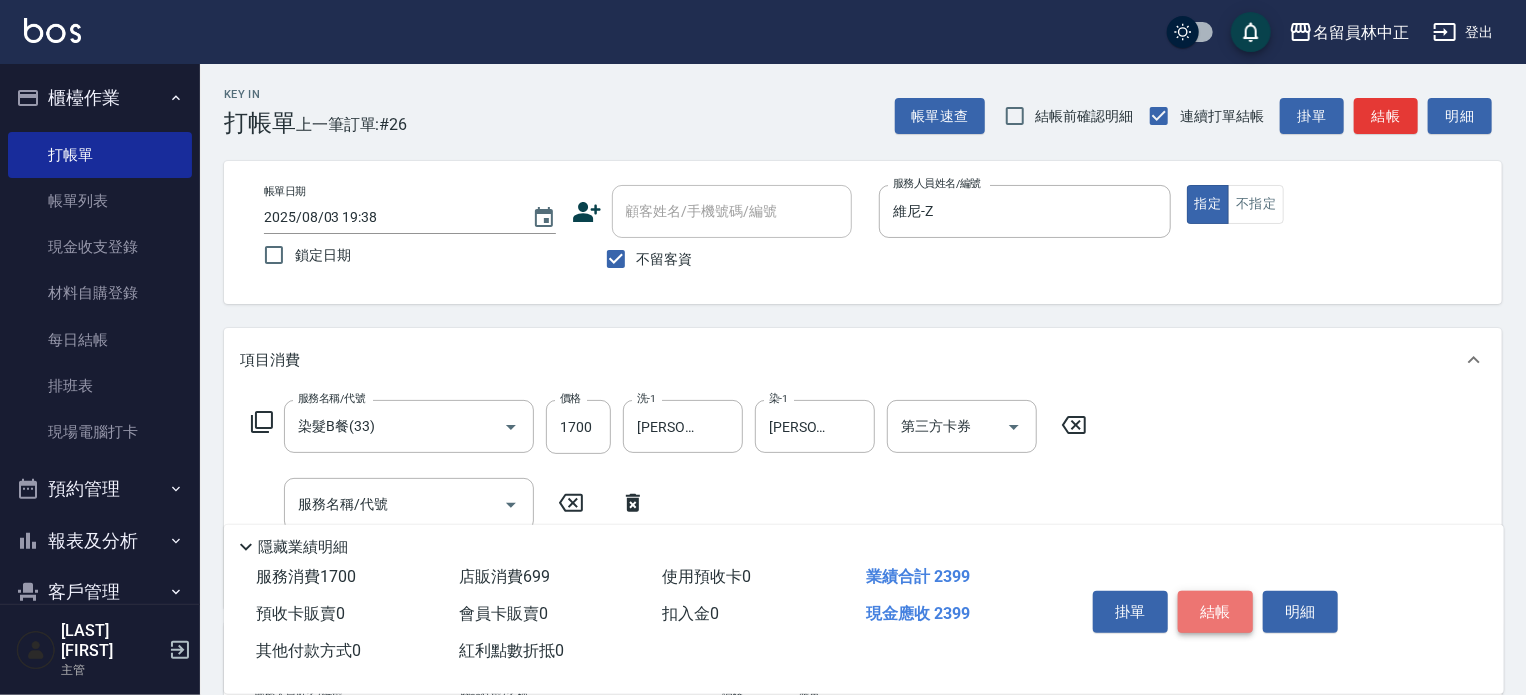 click on "結帳" at bounding box center (1215, 612) 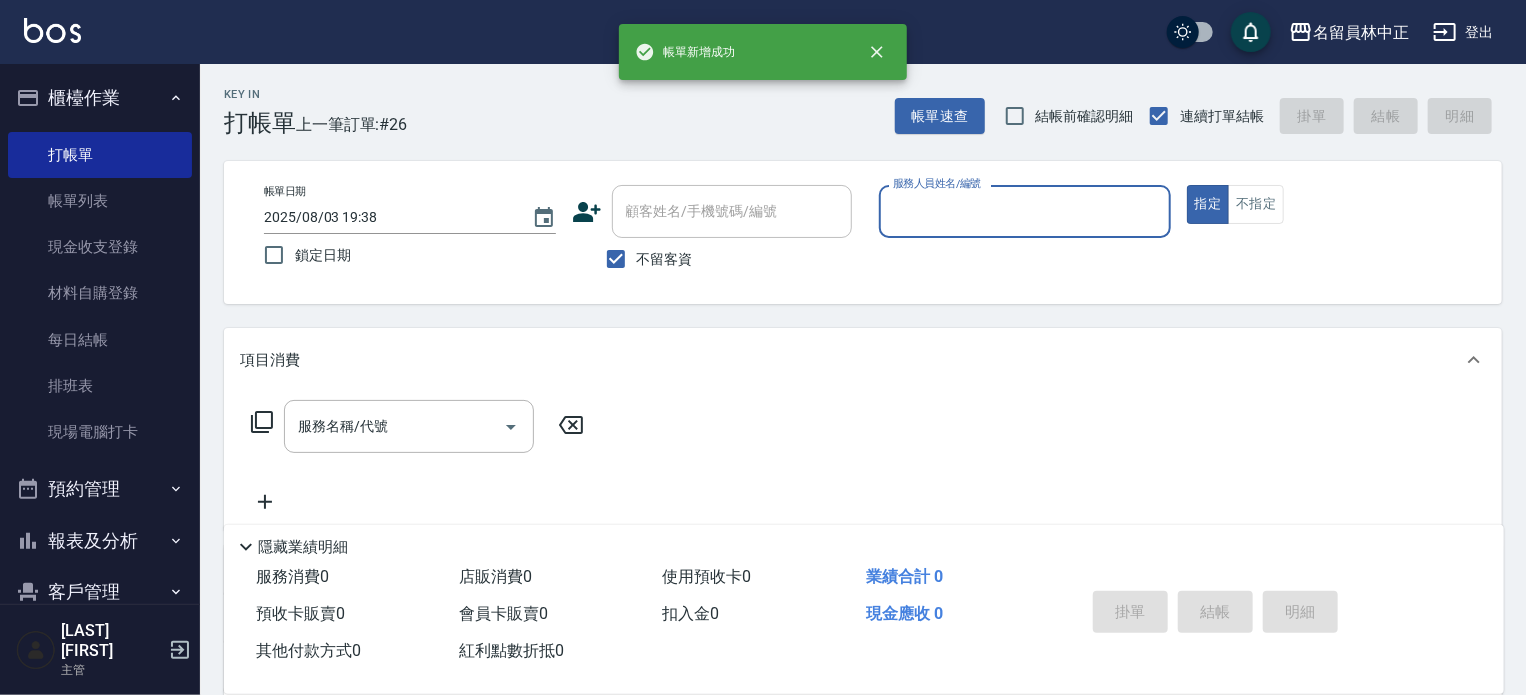 scroll, scrollTop: 0, scrollLeft: 0, axis: both 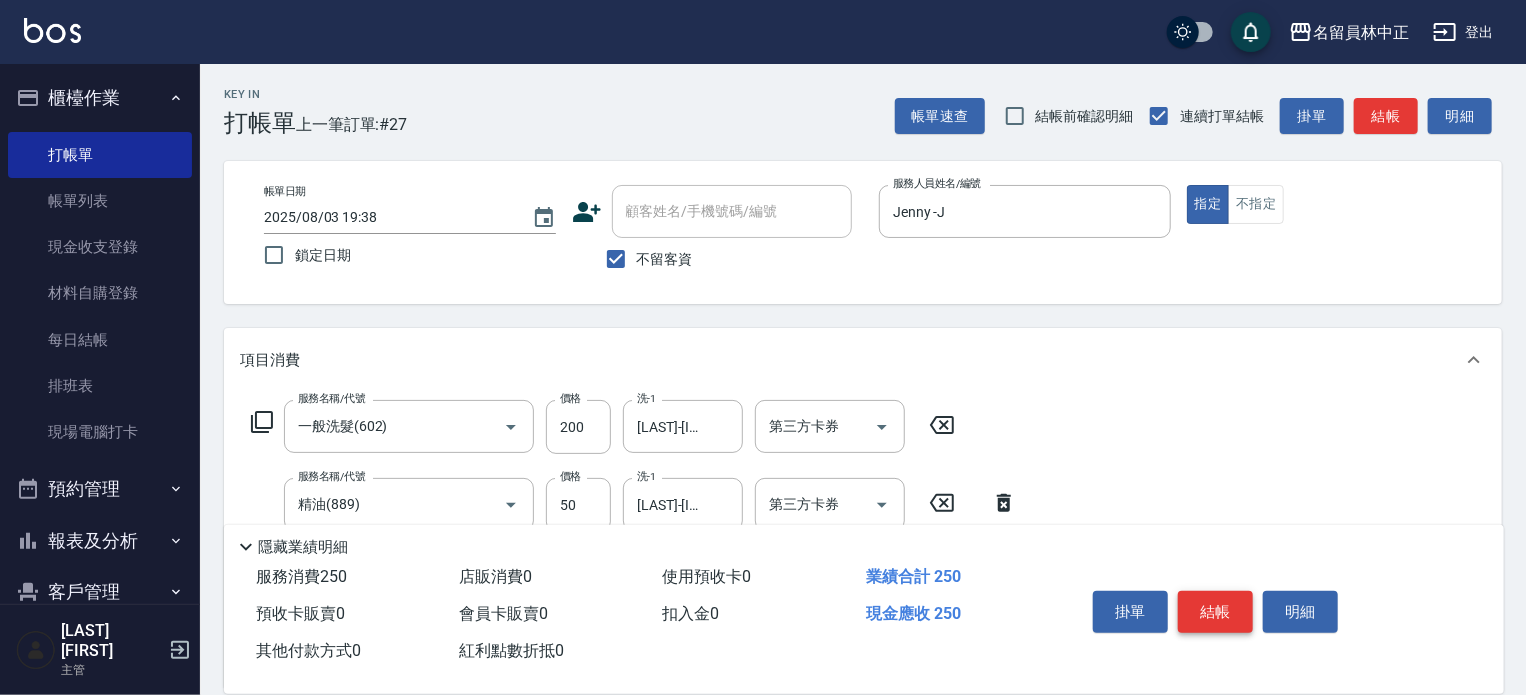 click on "結帳" at bounding box center (1215, 612) 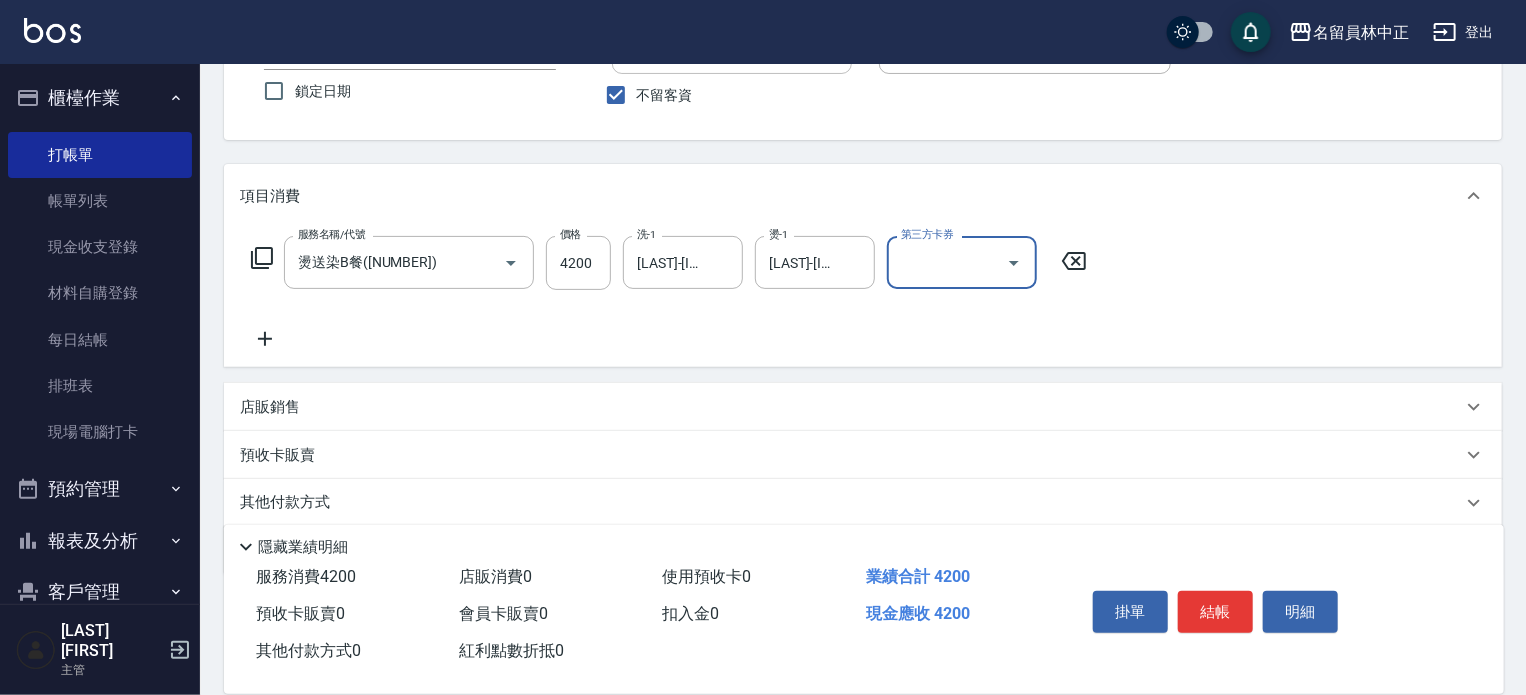 scroll, scrollTop: 200, scrollLeft: 0, axis: vertical 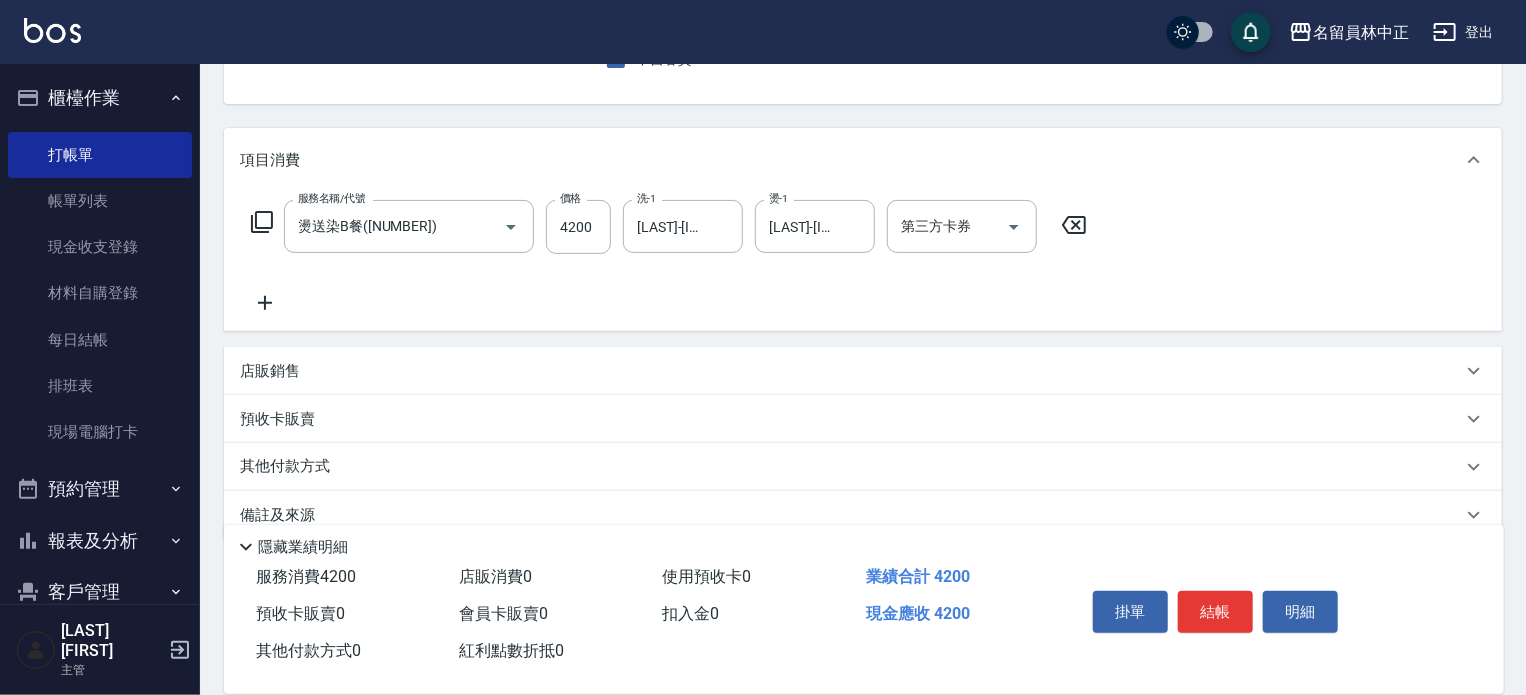 click on "店販銷售" at bounding box center (851, 371) 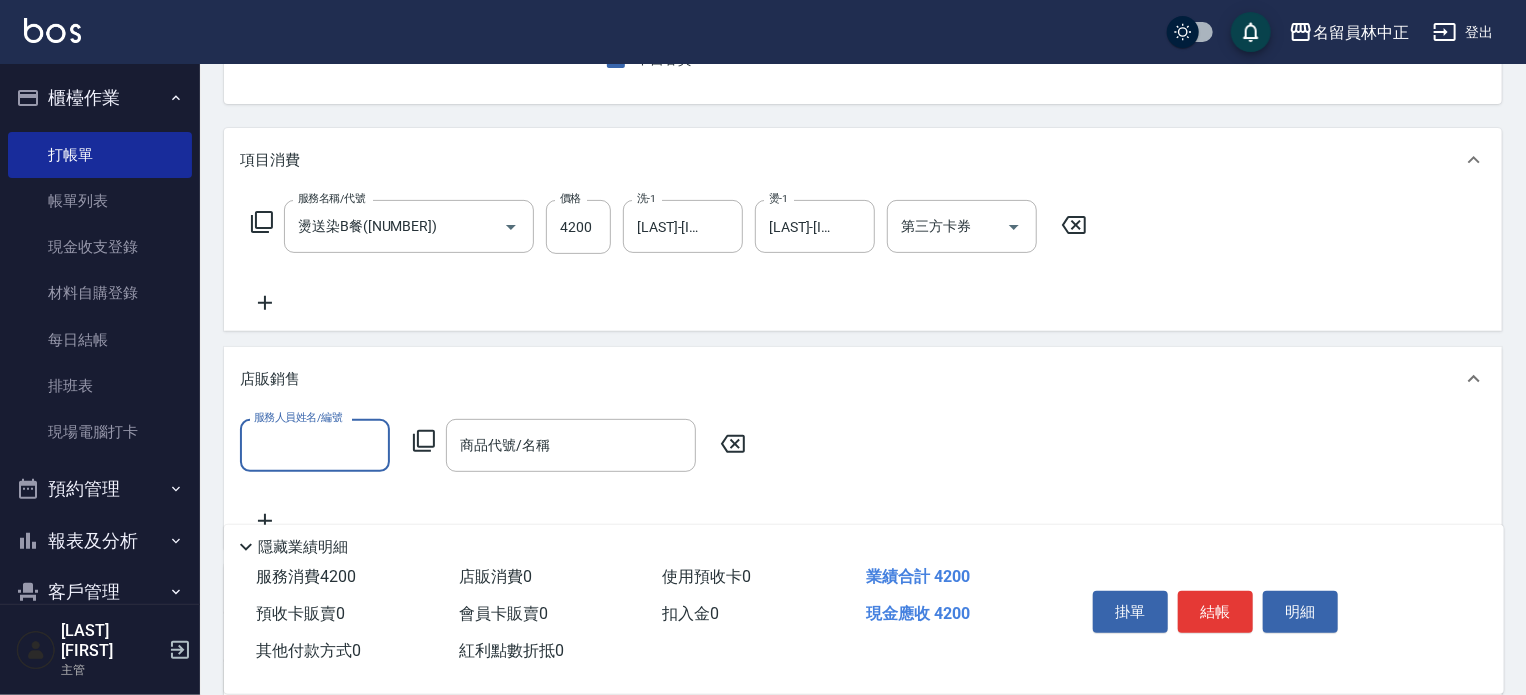 scroll, scrollTop: 0, scrollLeft: 0, axis: both 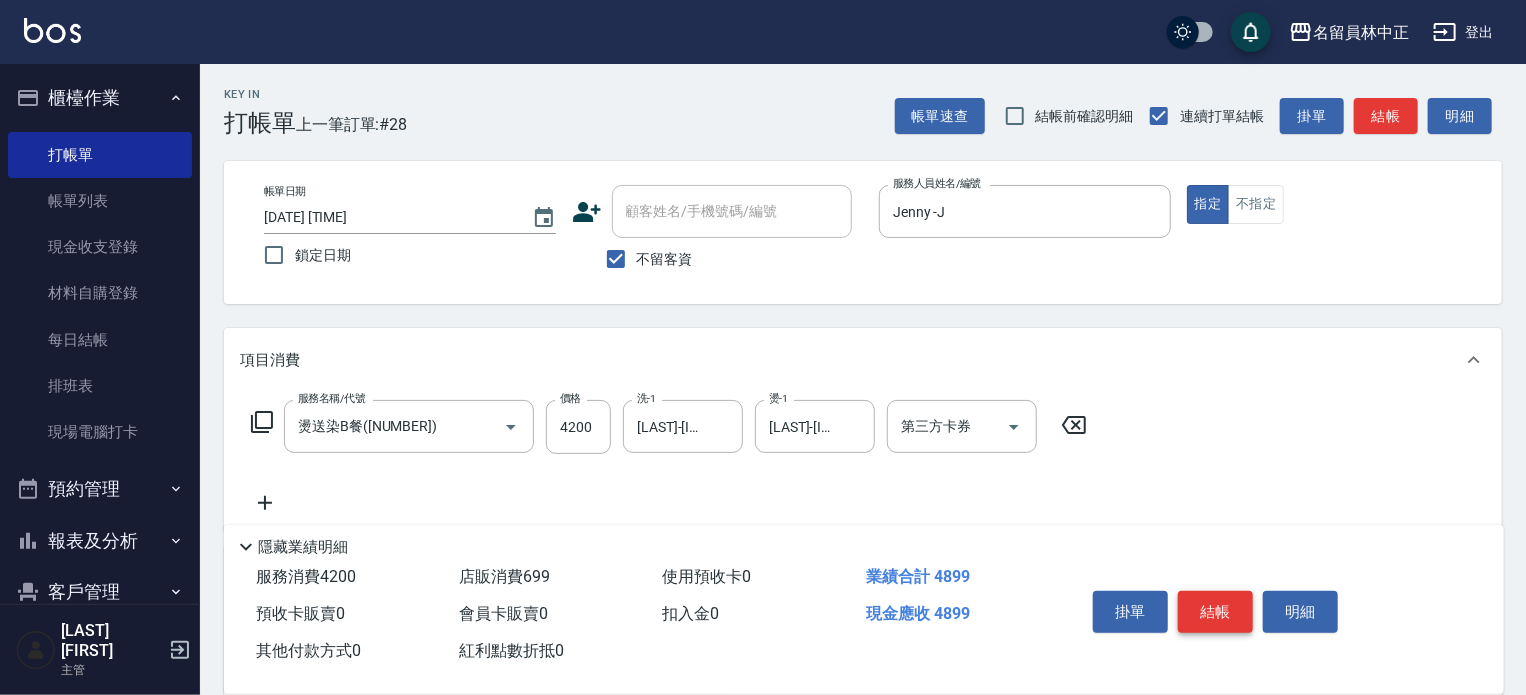 click on "結帳" at bounding box center (1215, 612) 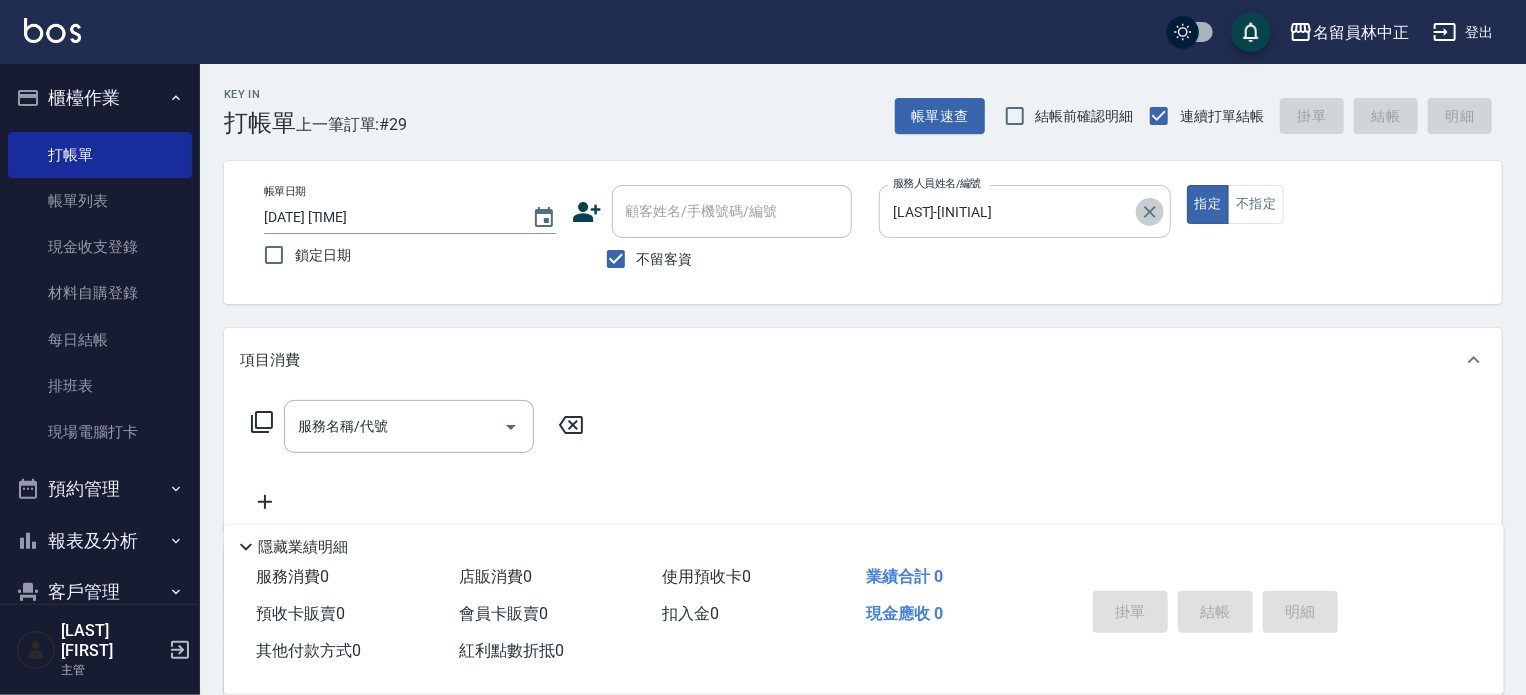 click at bounding box center (1150, 212) 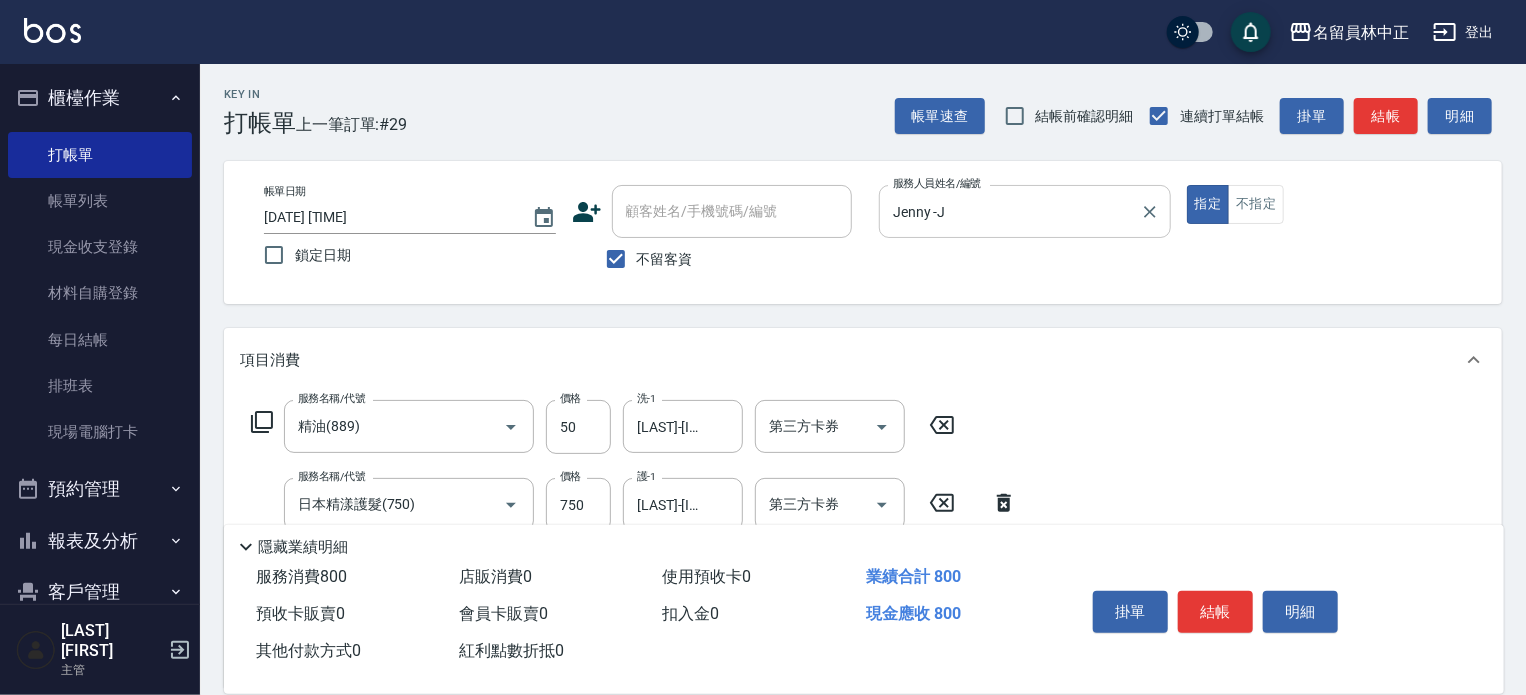 click 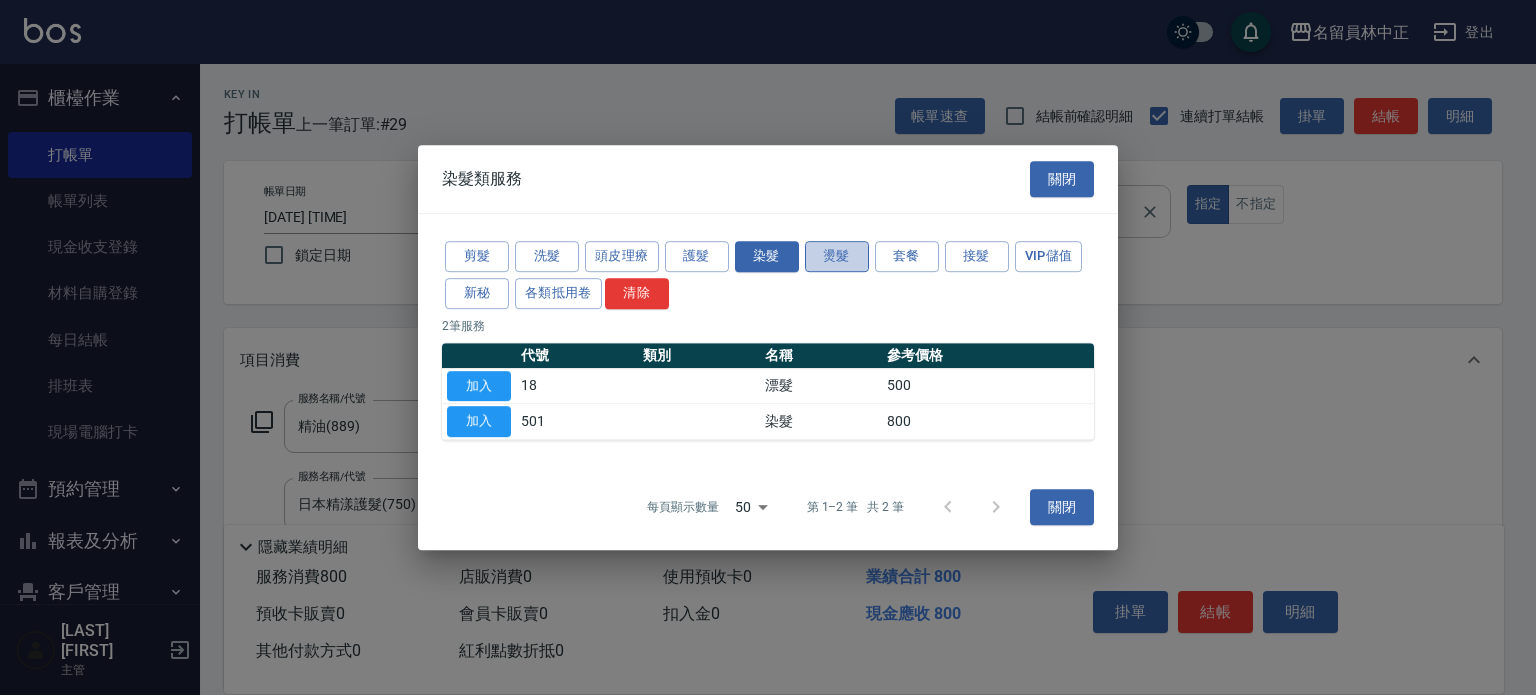 click on "燙髮" at bounding box center [837, 256] 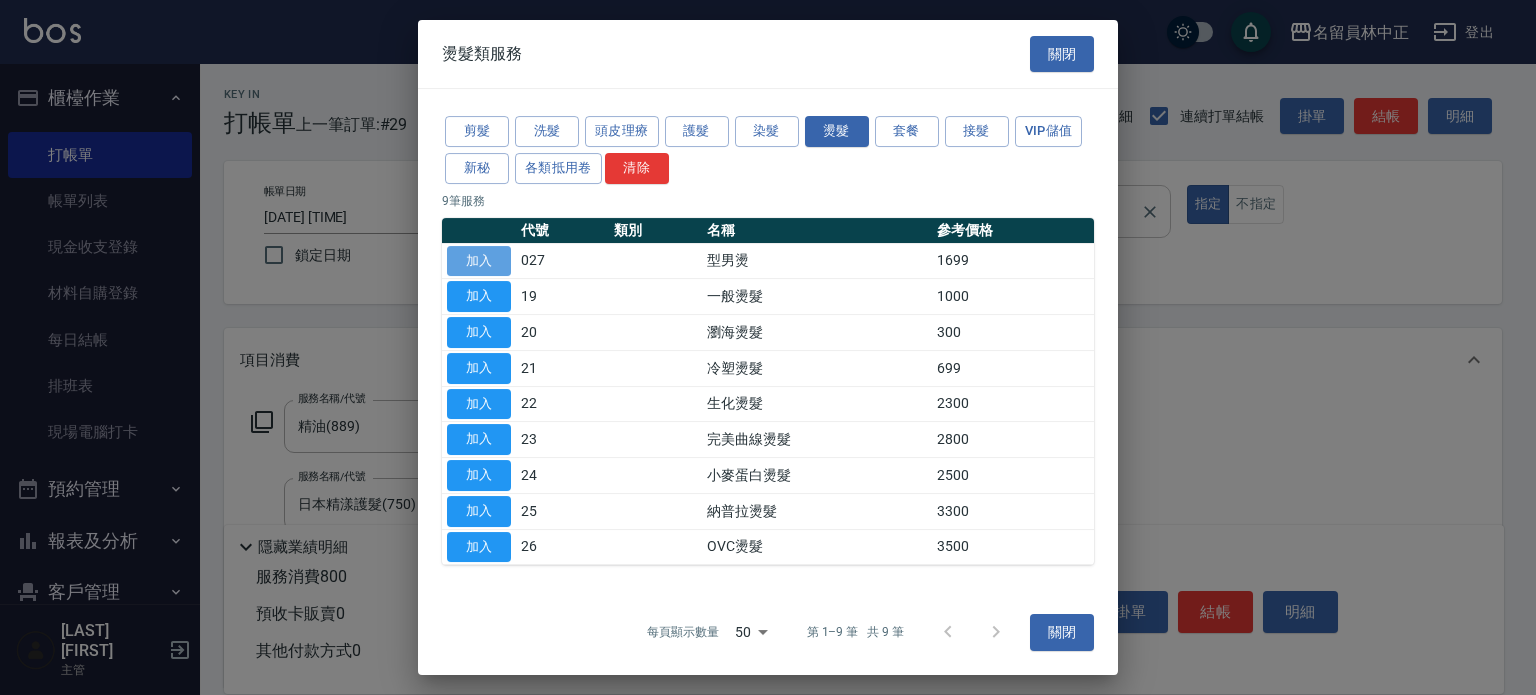 click on "加入" at bounding box center [479, 261] 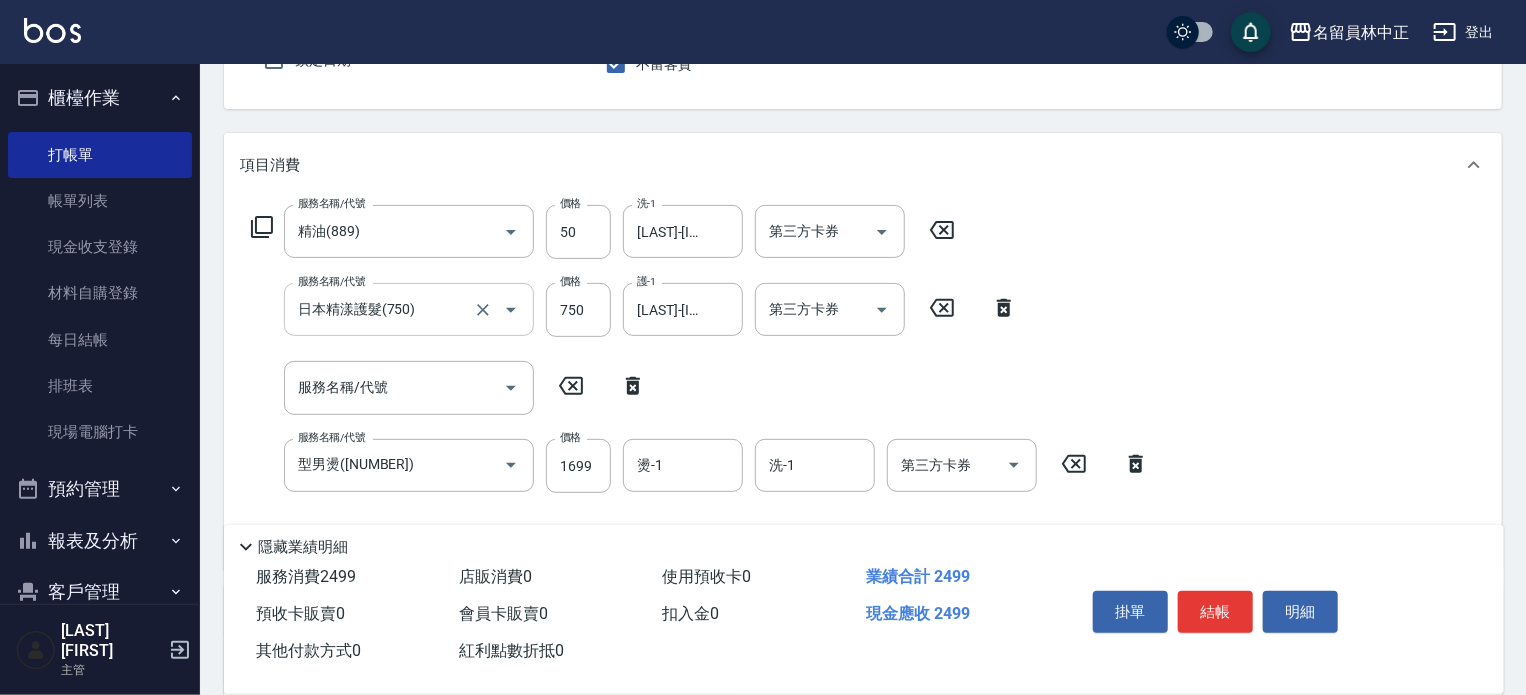 scroll, scrollTop: 200, scrollLeft: 0, axis: vertical 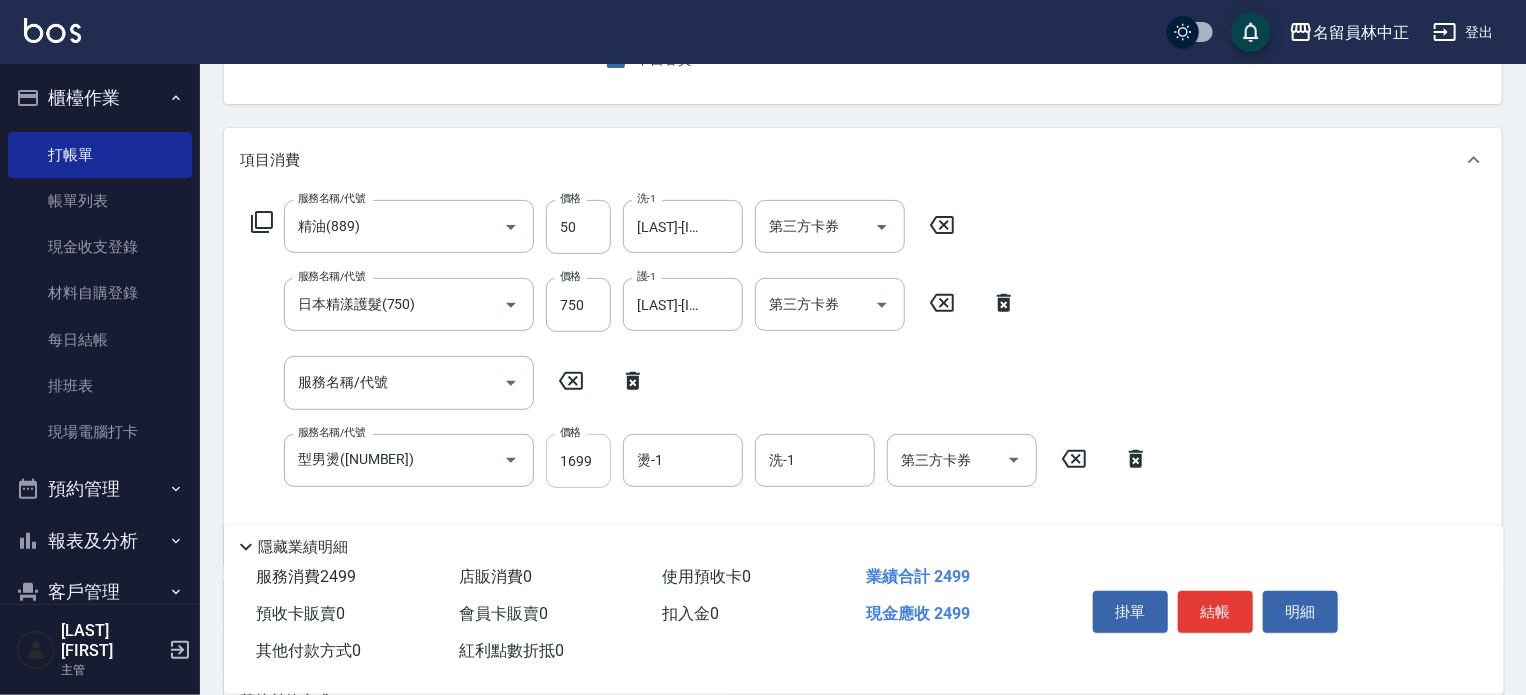 click on "1699" at bounding box center (578, 461) 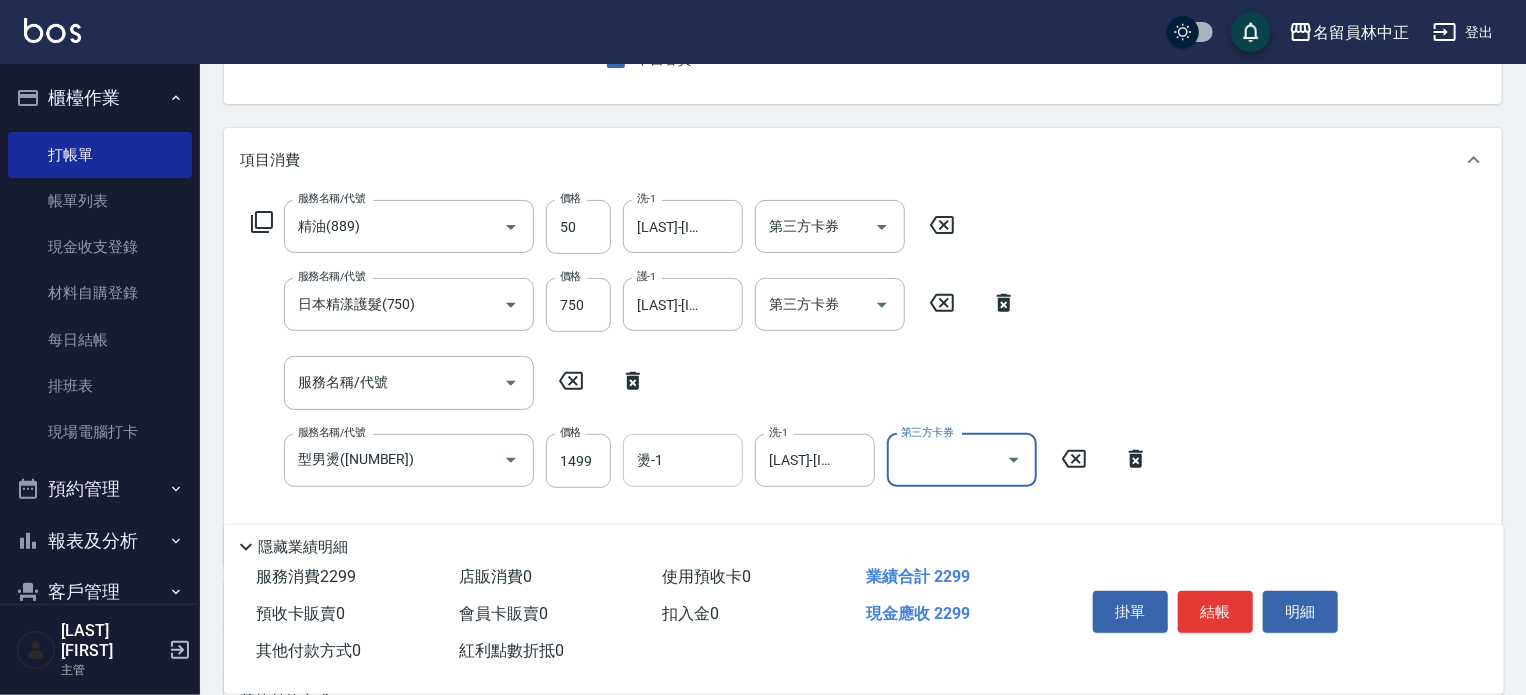 click on "燙-1" at bounding box center (683, 460) 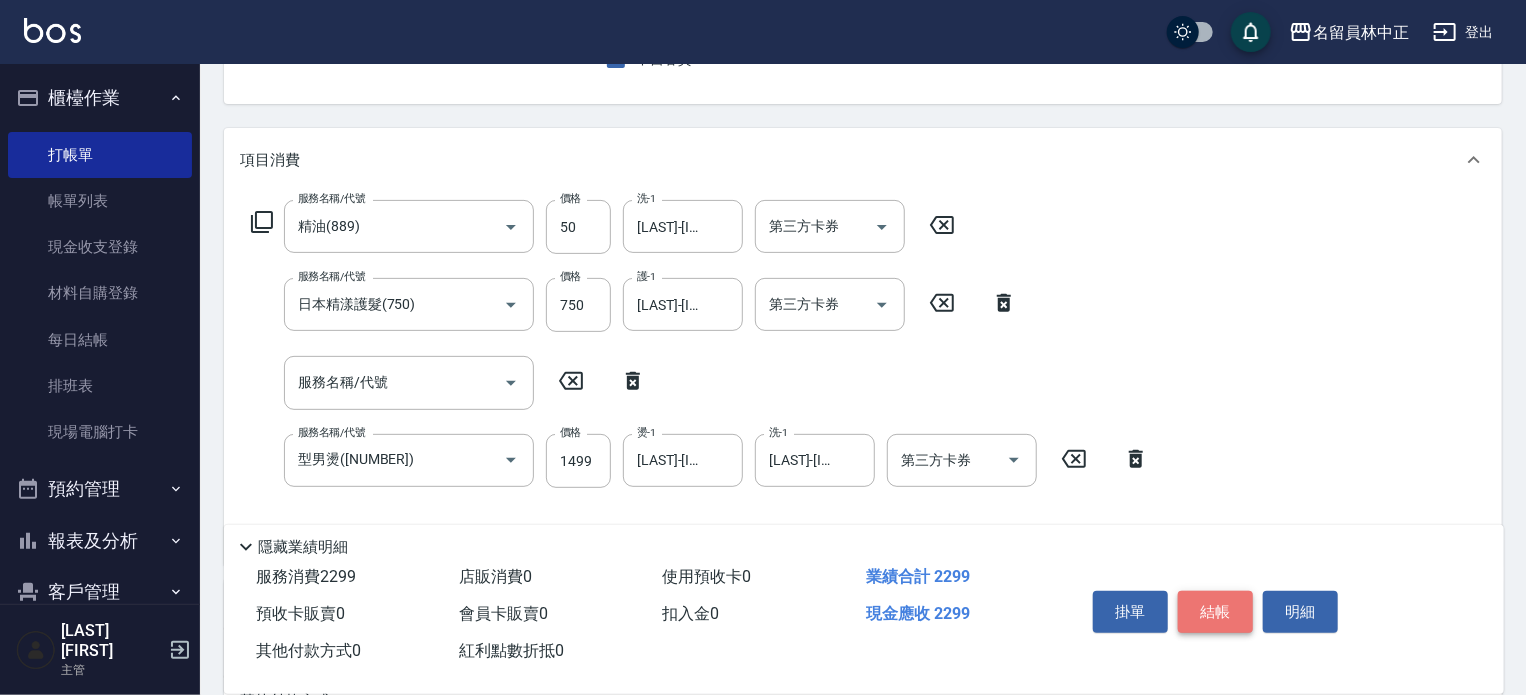 click on "結帳" at bounding box center (1215, 612) 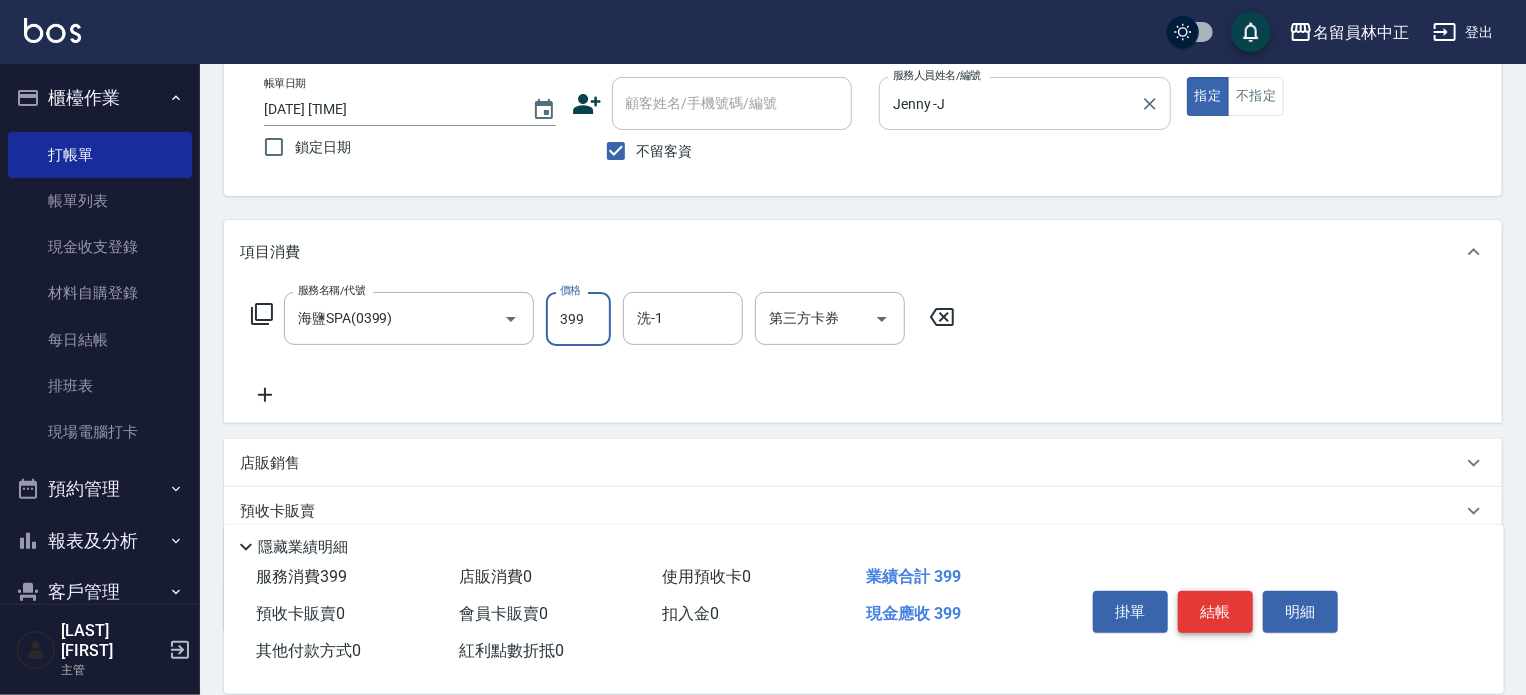 scroll, scrollTop: 0, scrollLeft: 0, axis: both 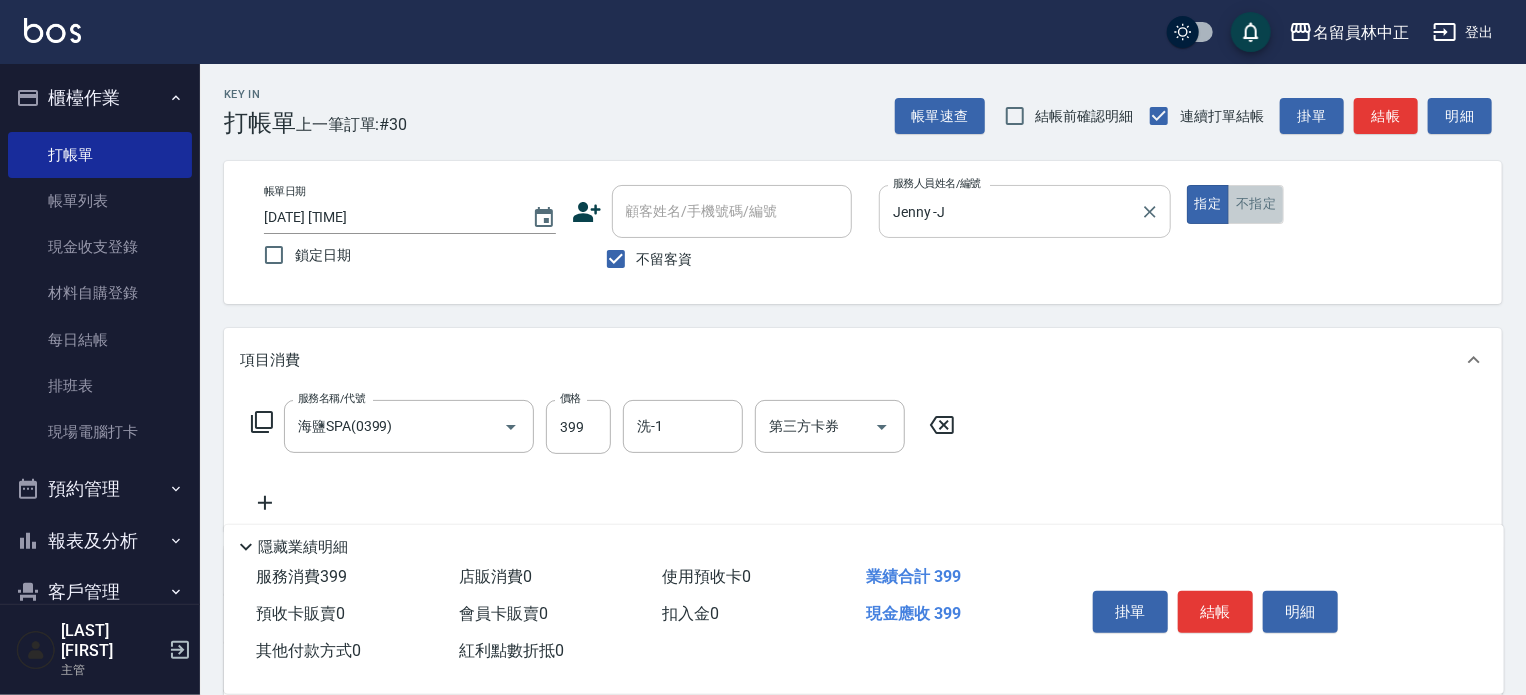 click on "不指定" at bounding box center (1256, 204) 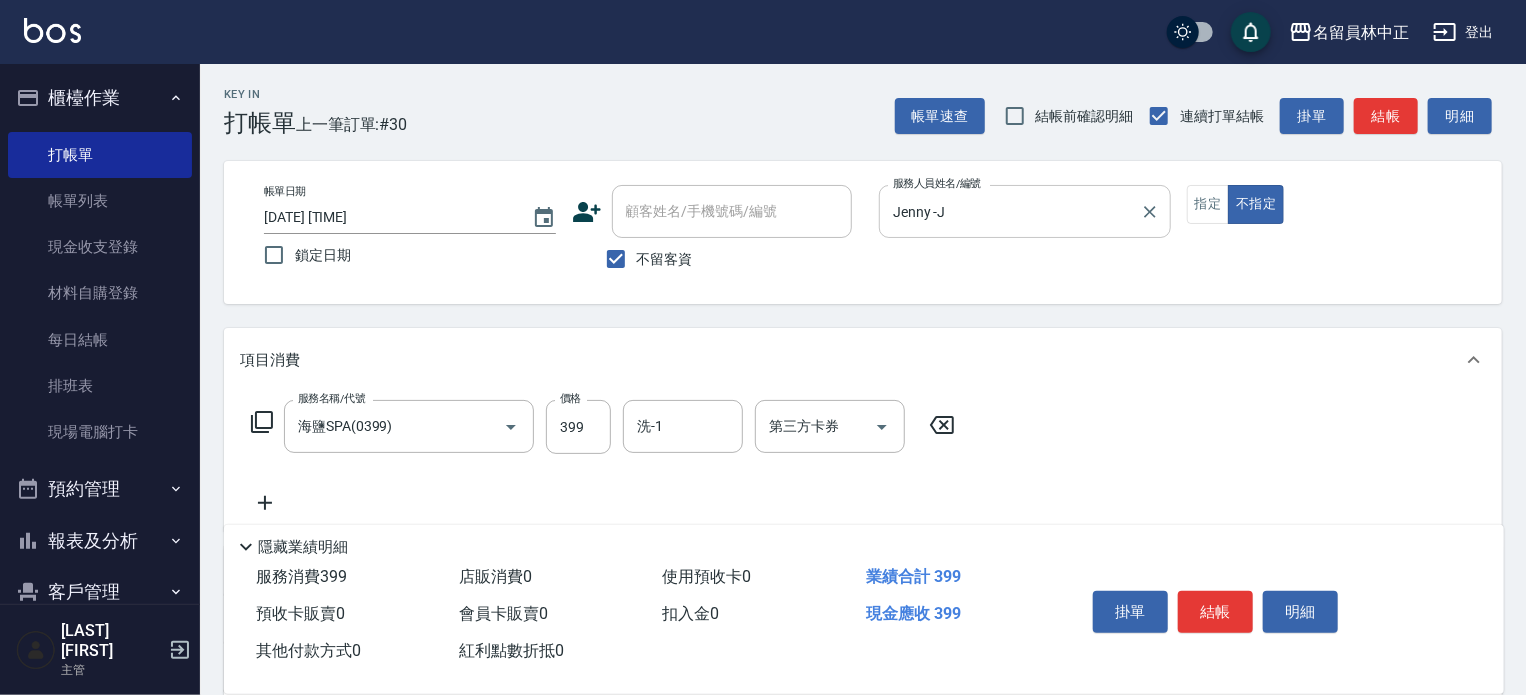 click on "結帳" at bounding box center (1215, 612) 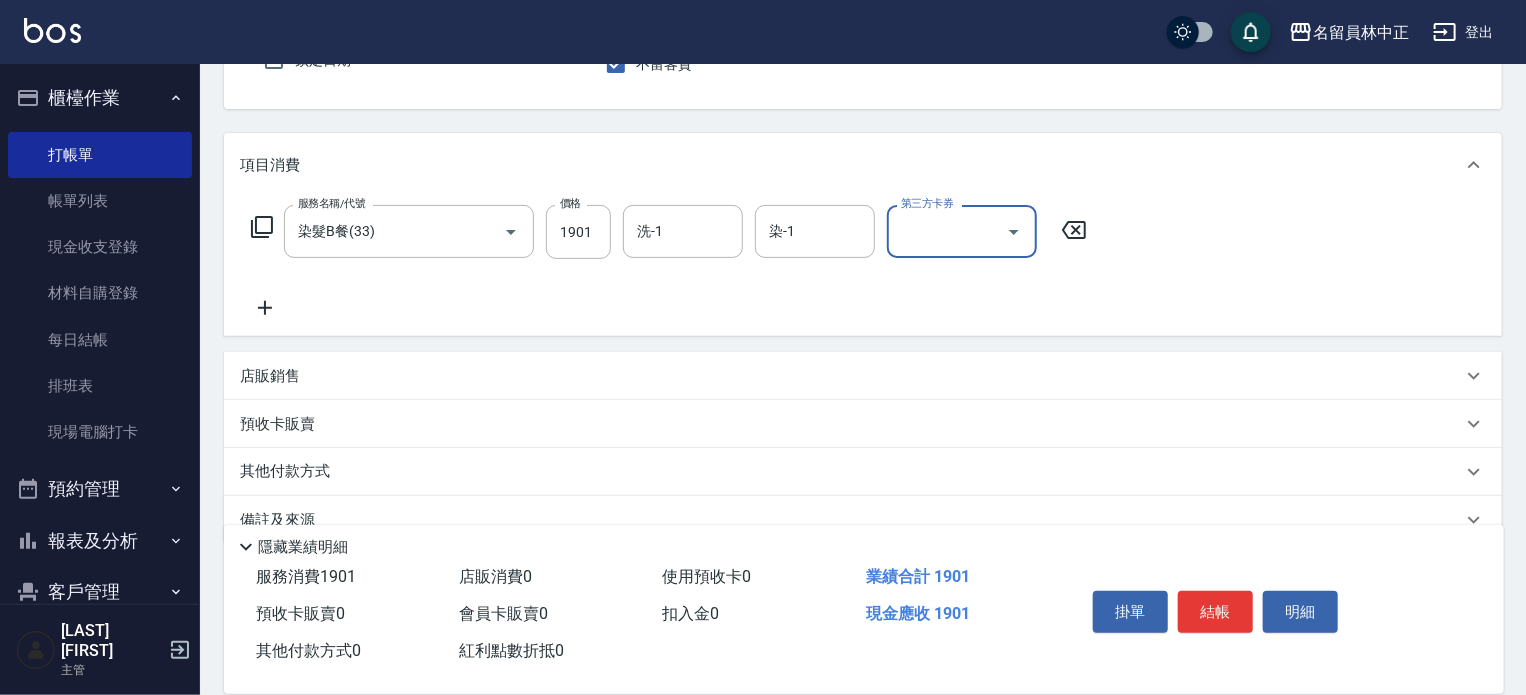scroll, scrollTop: 200, scrollLeft: 0, axis: vertical 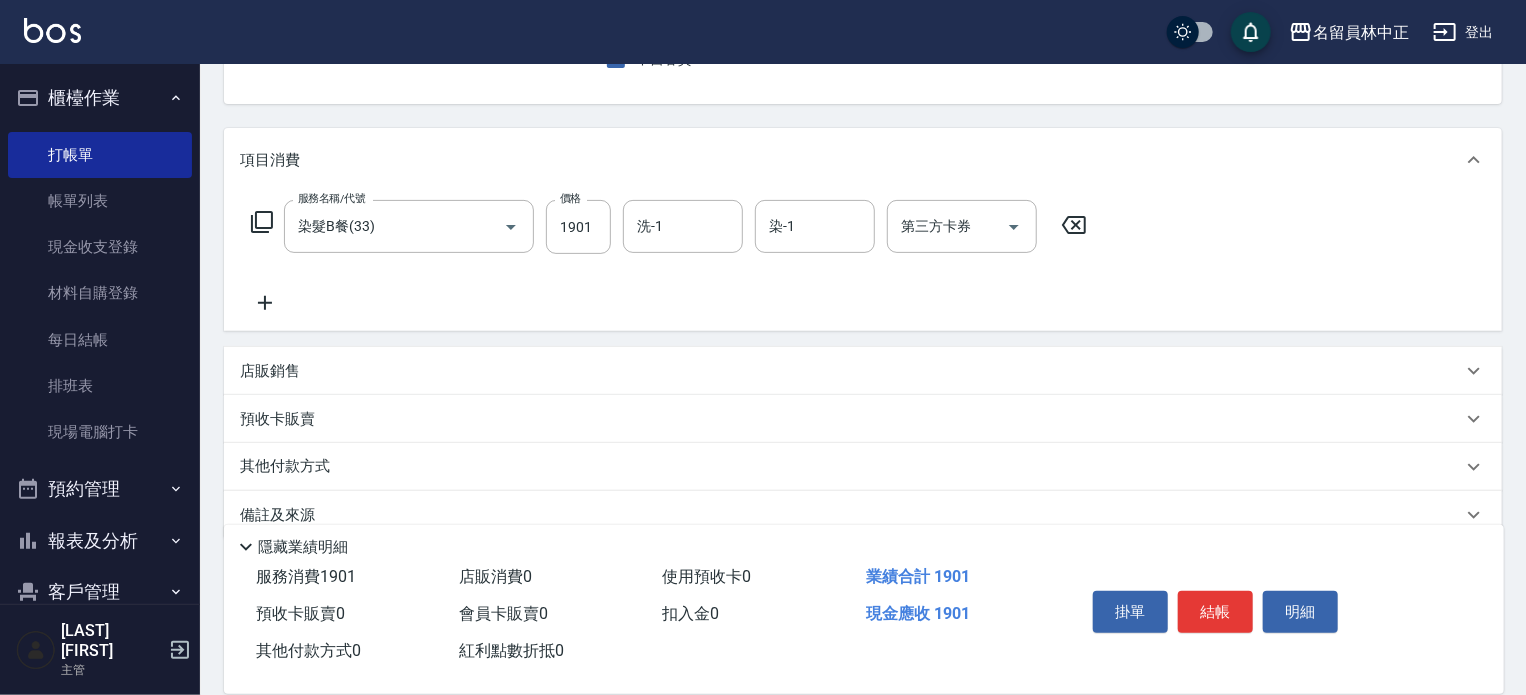 click on "店販銷售" at bounding box center (863, 371) 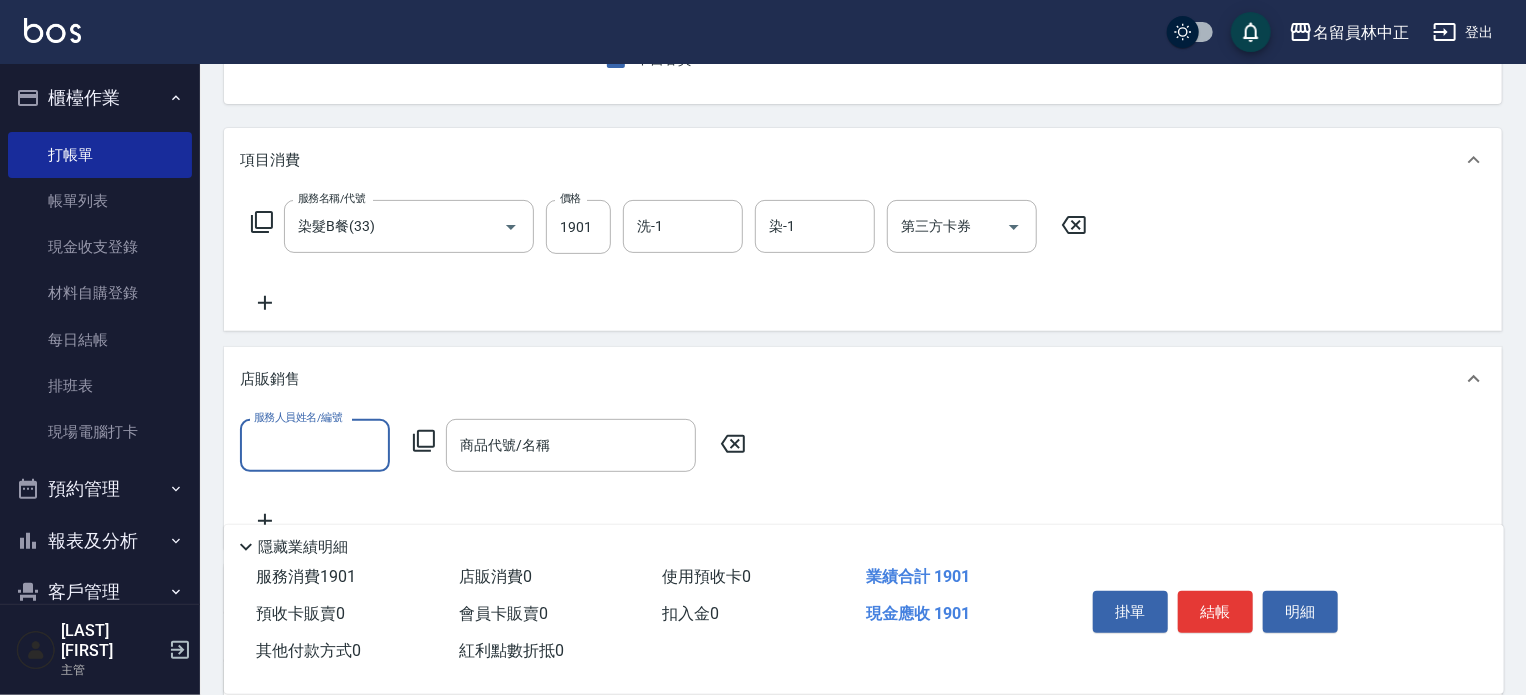 scroll, scrollTop: 0, scrollLeft: 0, axis: both 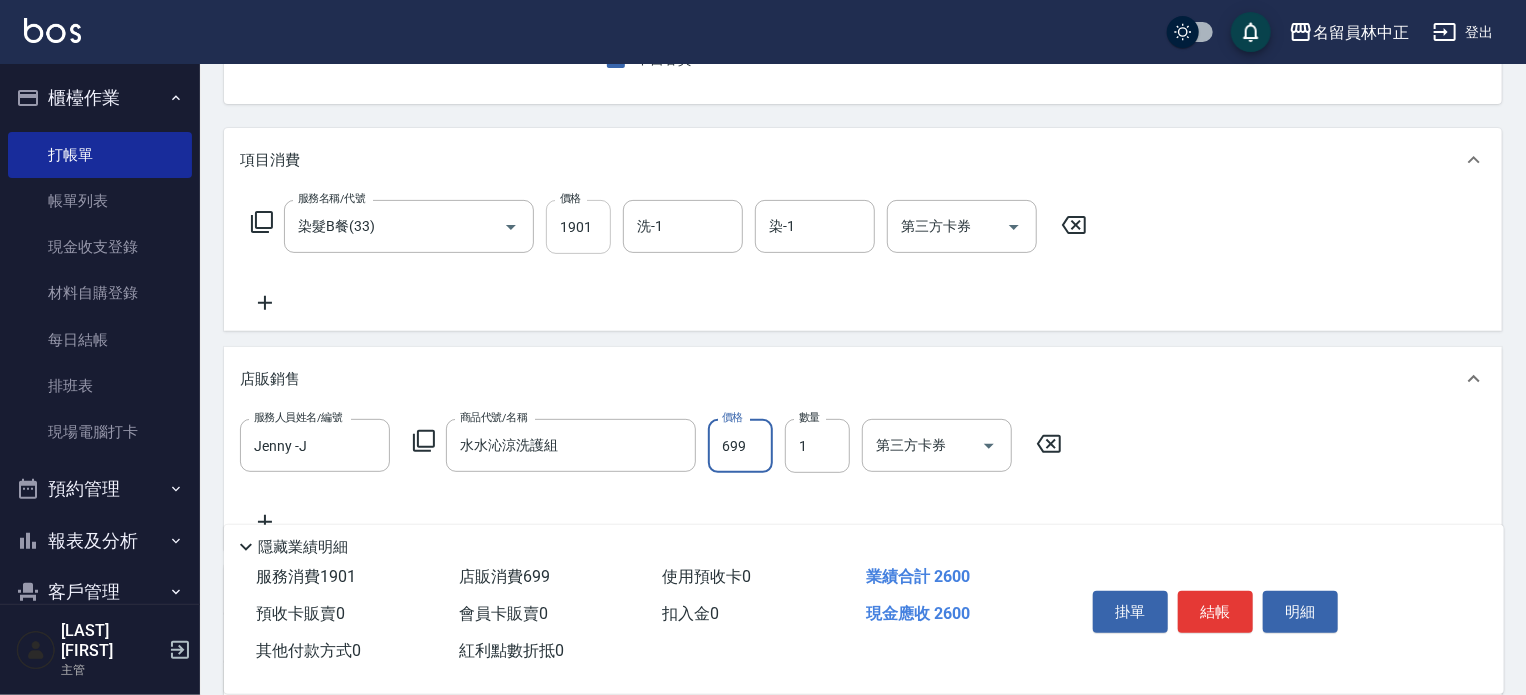 click on "1901" at bounding box center (578, 227) 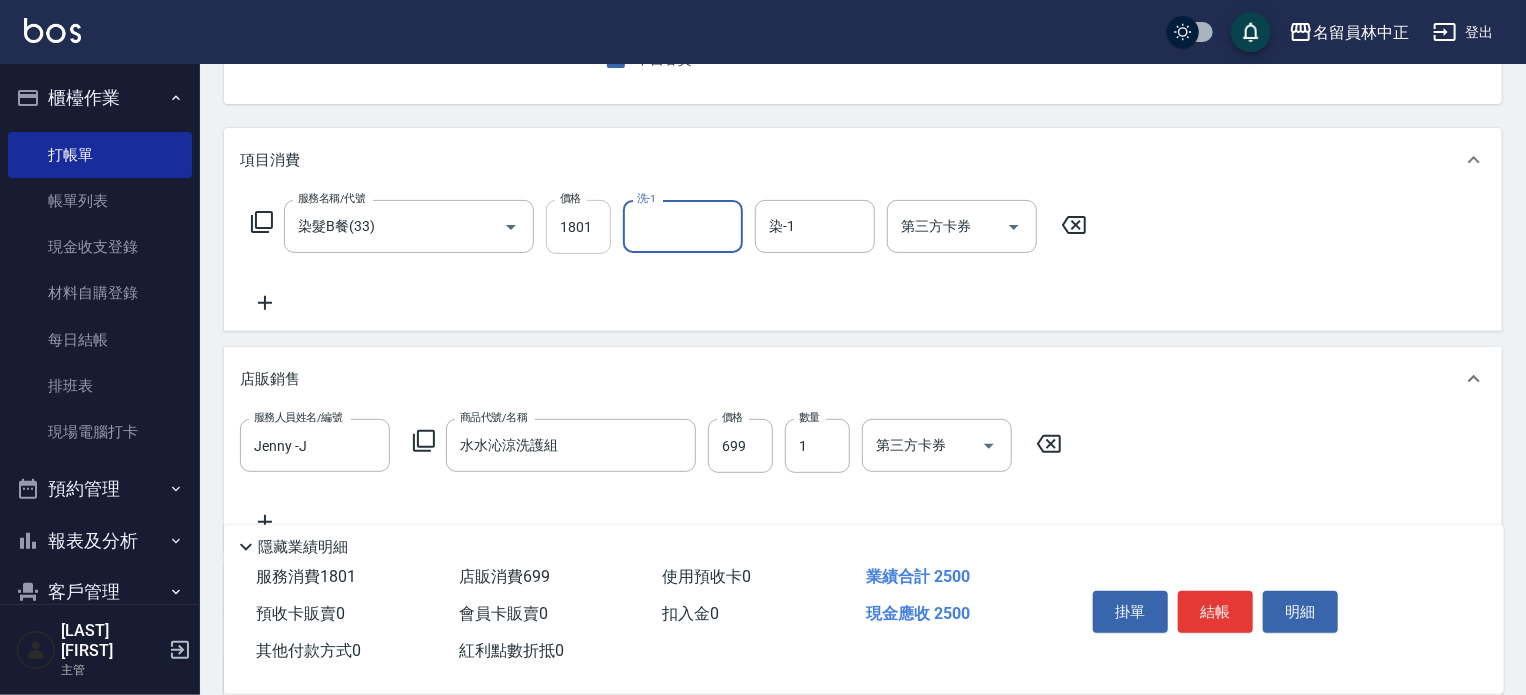 click on "1801" at bounding box center [578, 227] 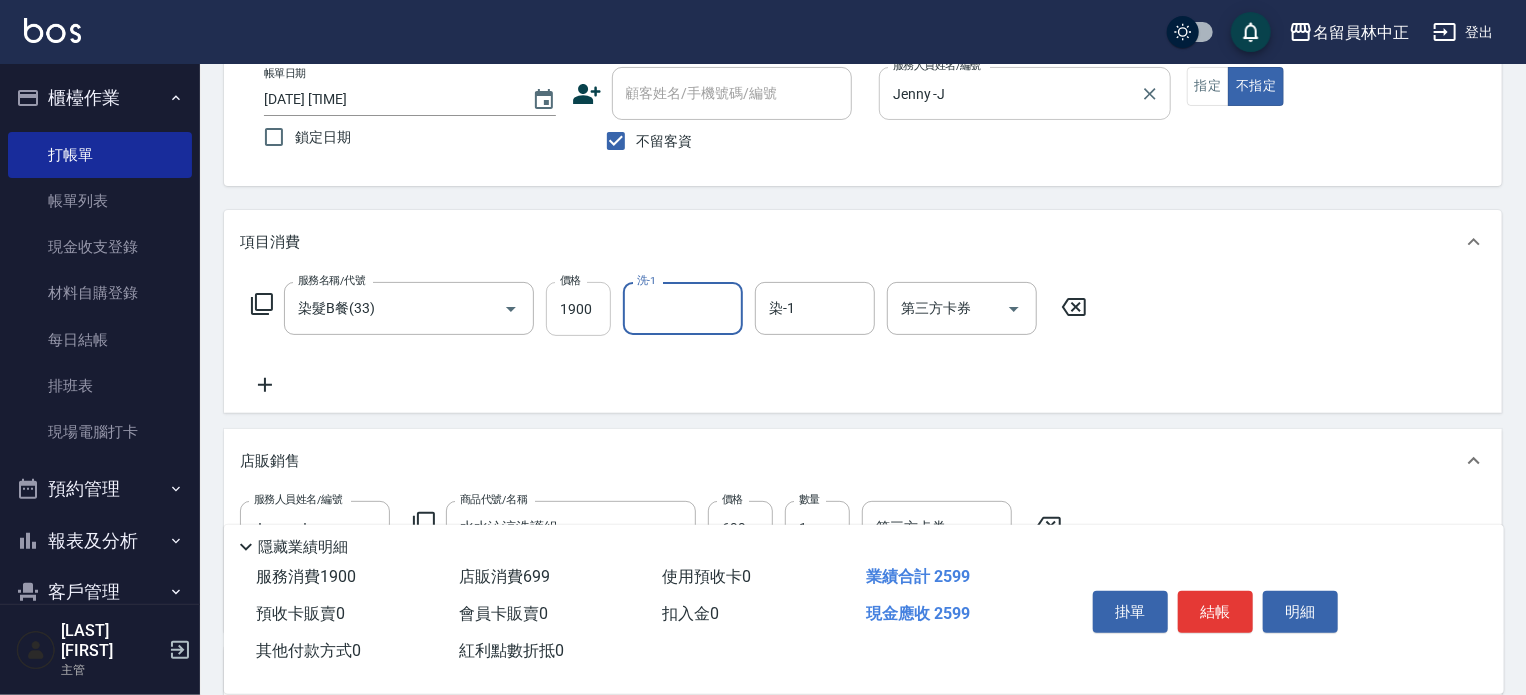 scroll, scrollTop: 0, scrollLeft: 0, axis: both 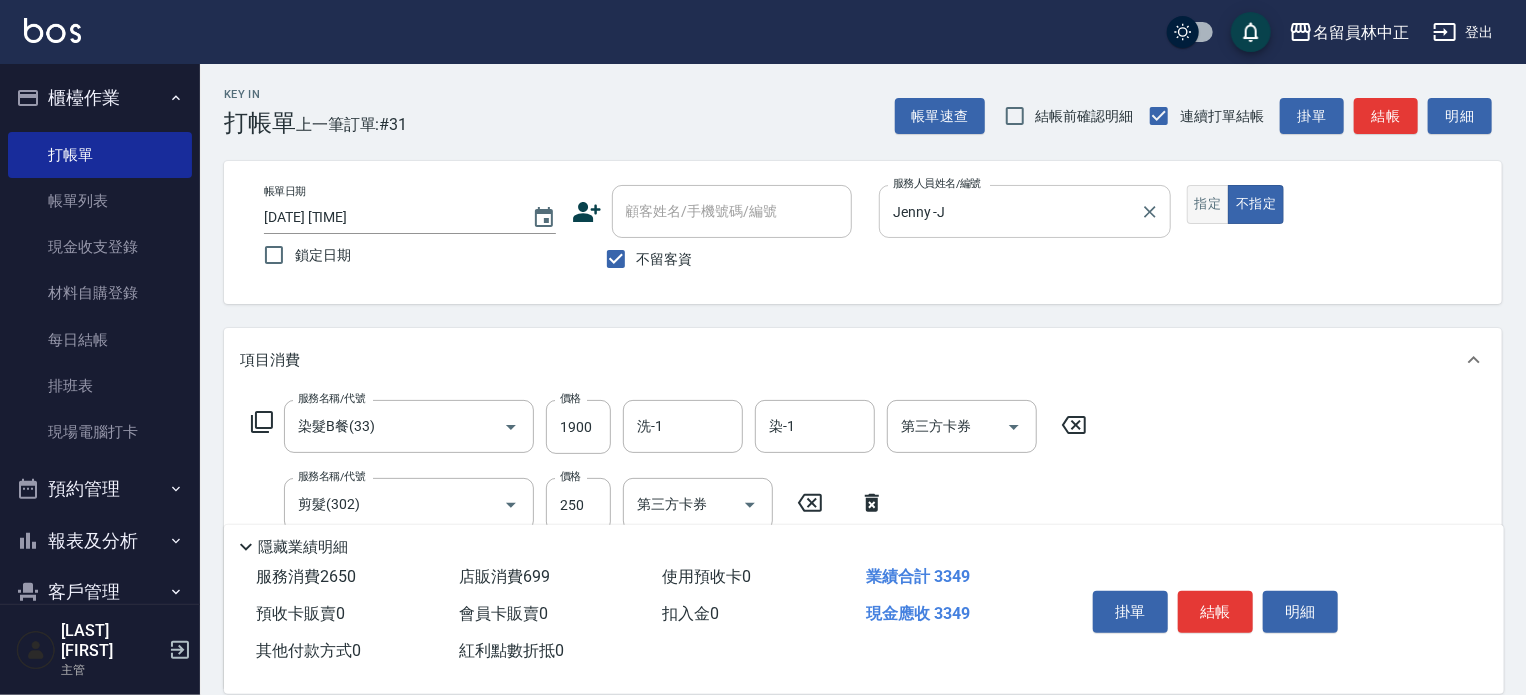 click on "指定" at bounding box center (1208, 204) 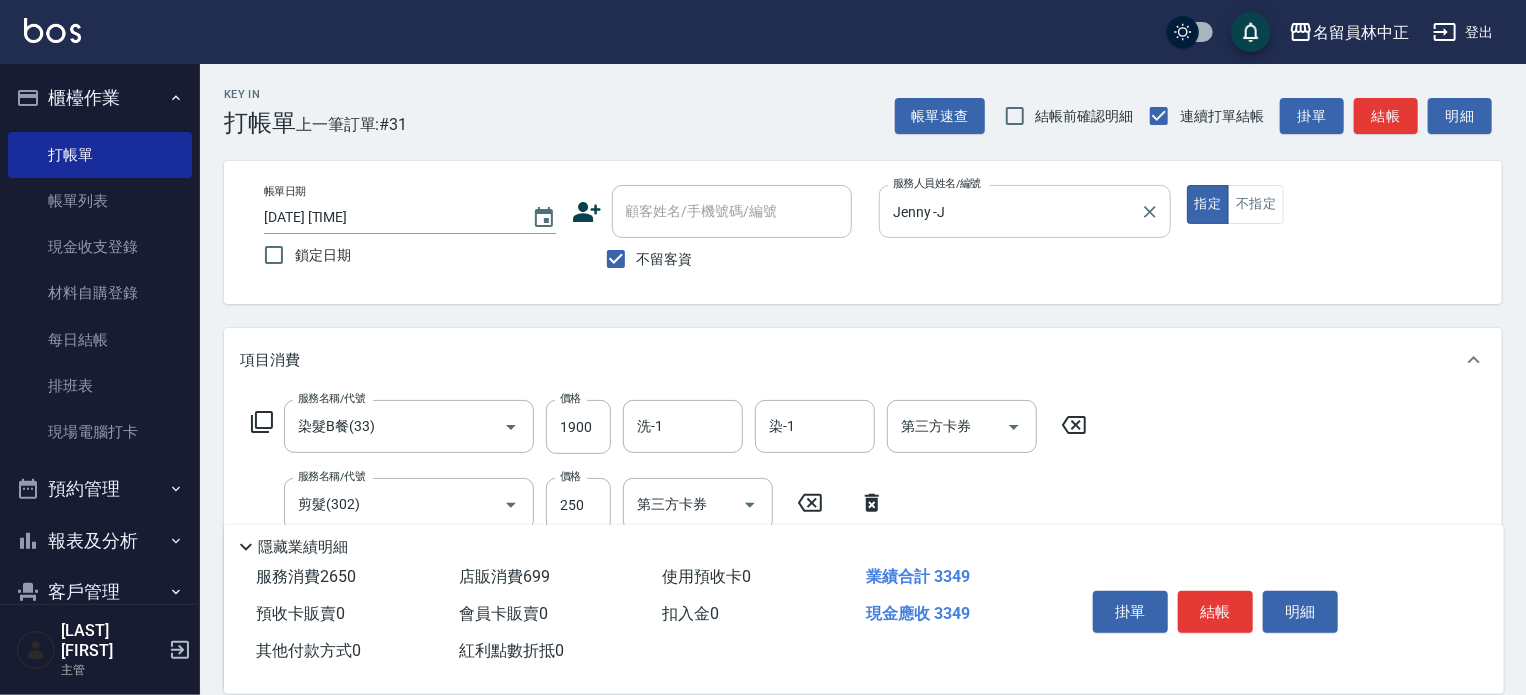 click on "掛單 結帳 明細" at bounding box center [1215, 614] 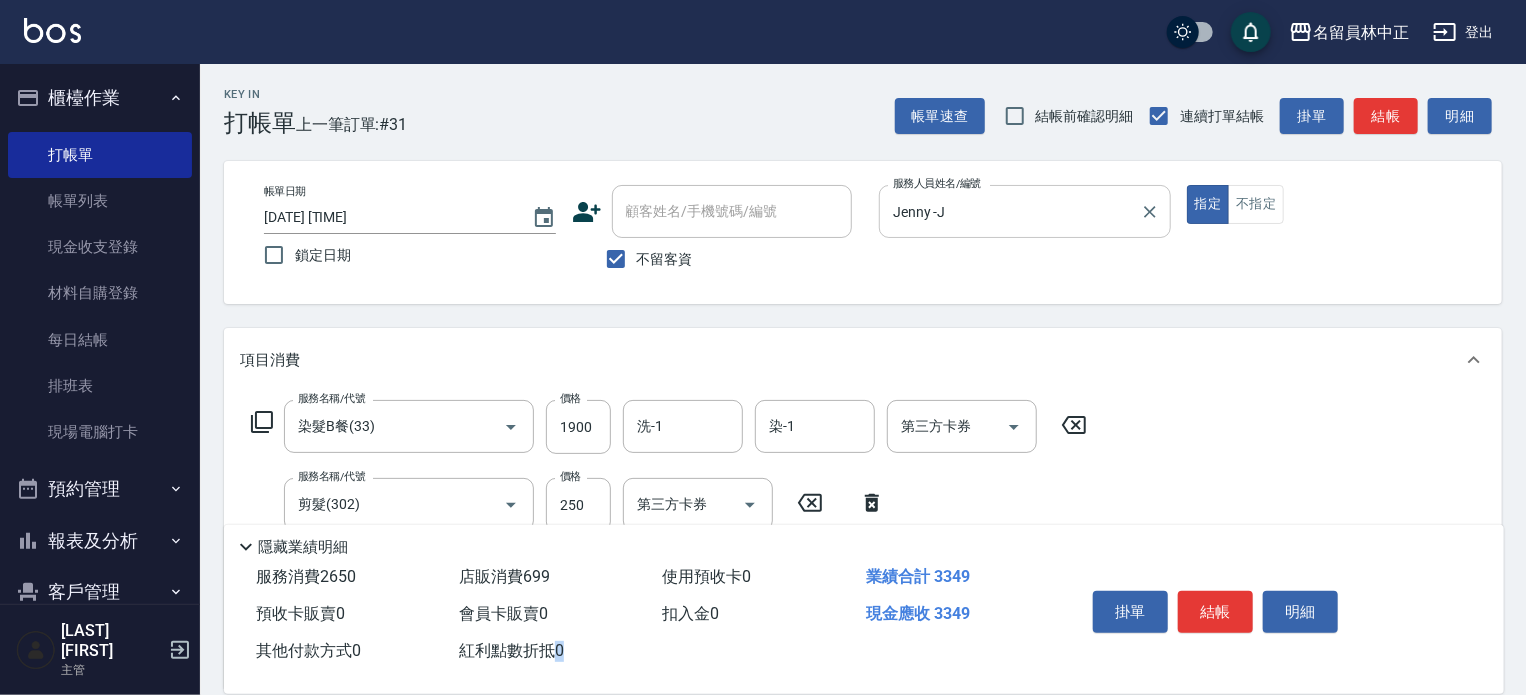 click on "掛單 結帳 明細" at bounding box center (1215, 614) 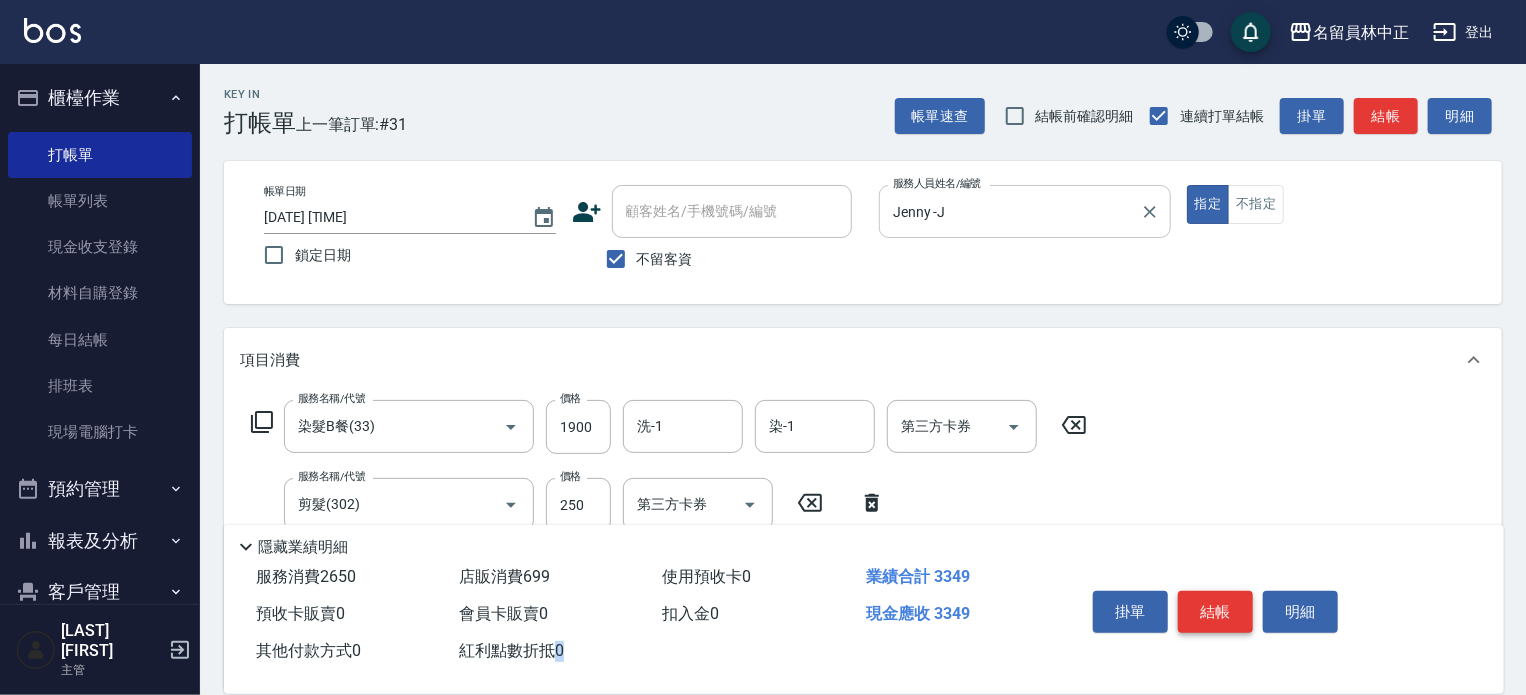 click on "結帳" at bounding box center (1215, 612) 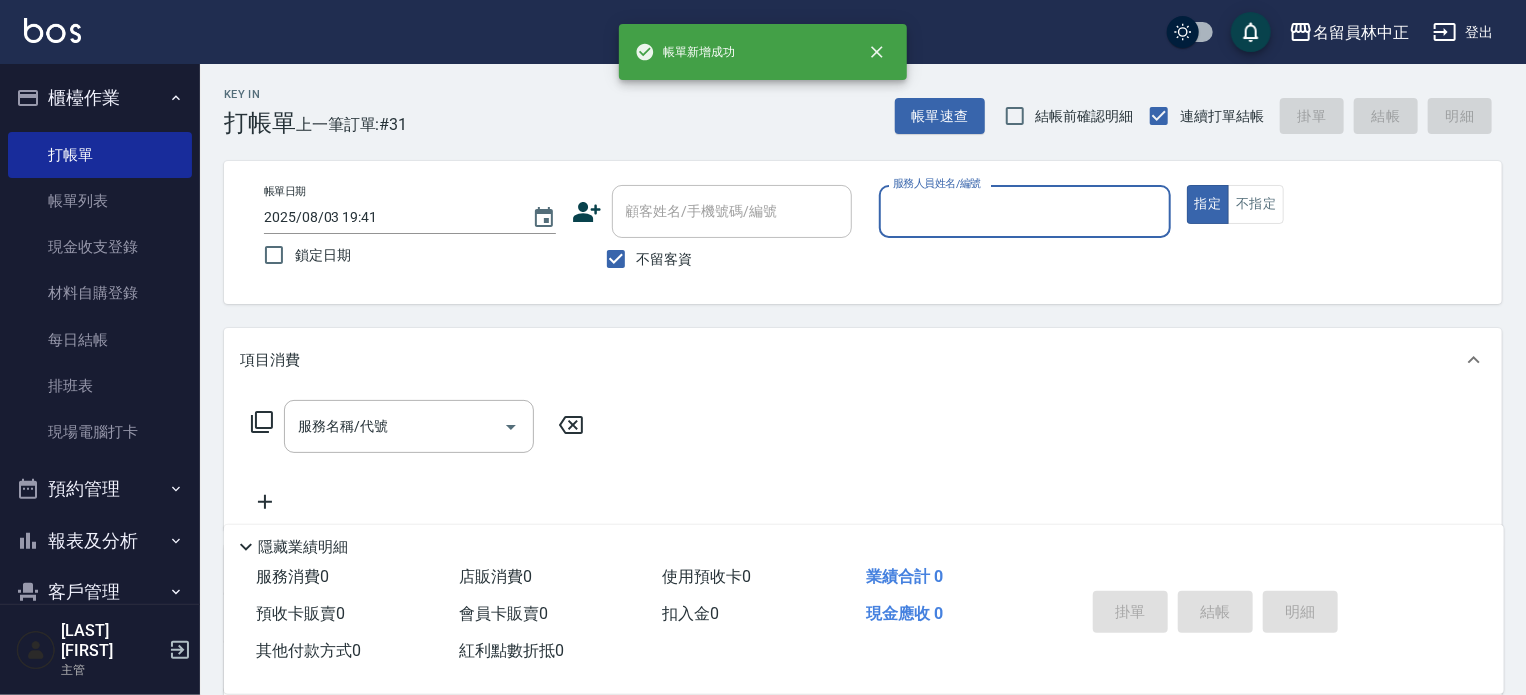 scroll, scrollTop: 0, scrollLeft: 0, axis: both 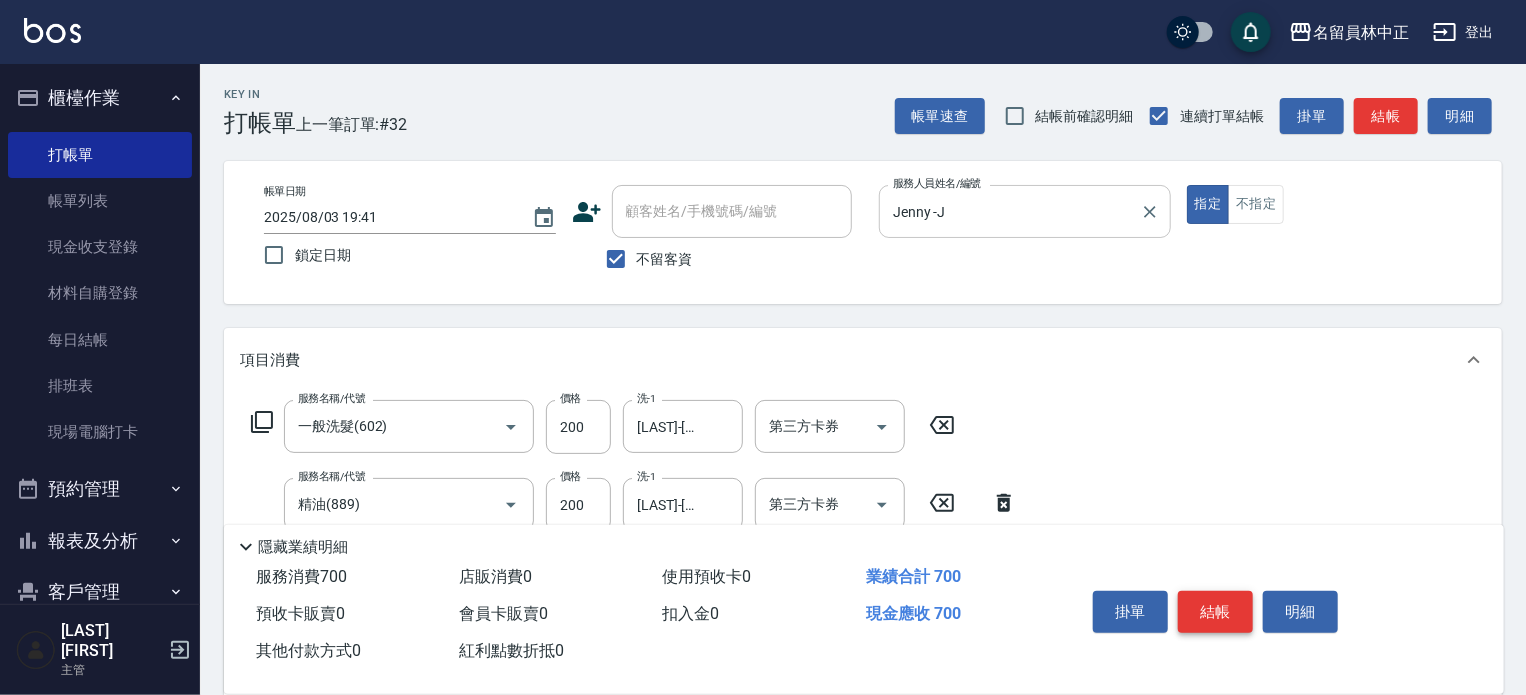 click on "結帳" at bounding box center (1215, 612) 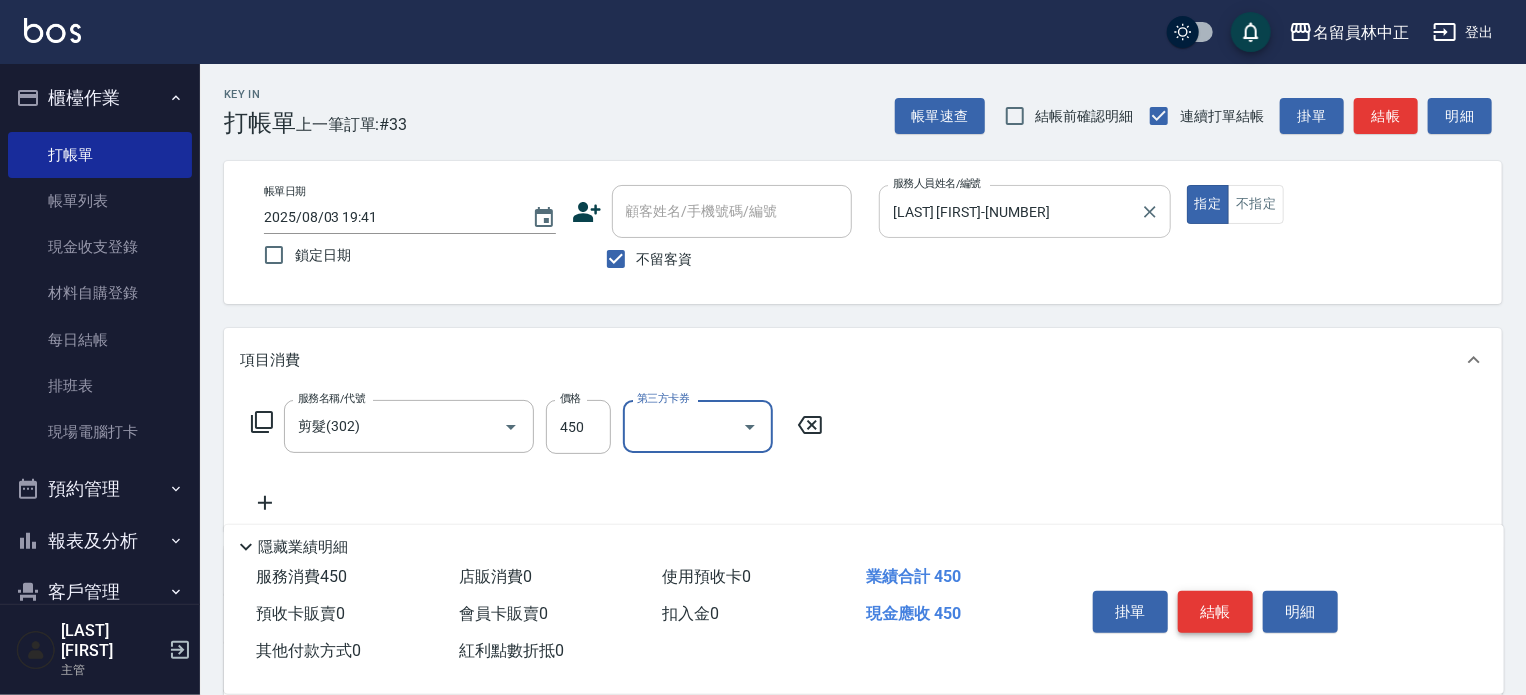 click on "結帳" at bounding box center (1215, 612) 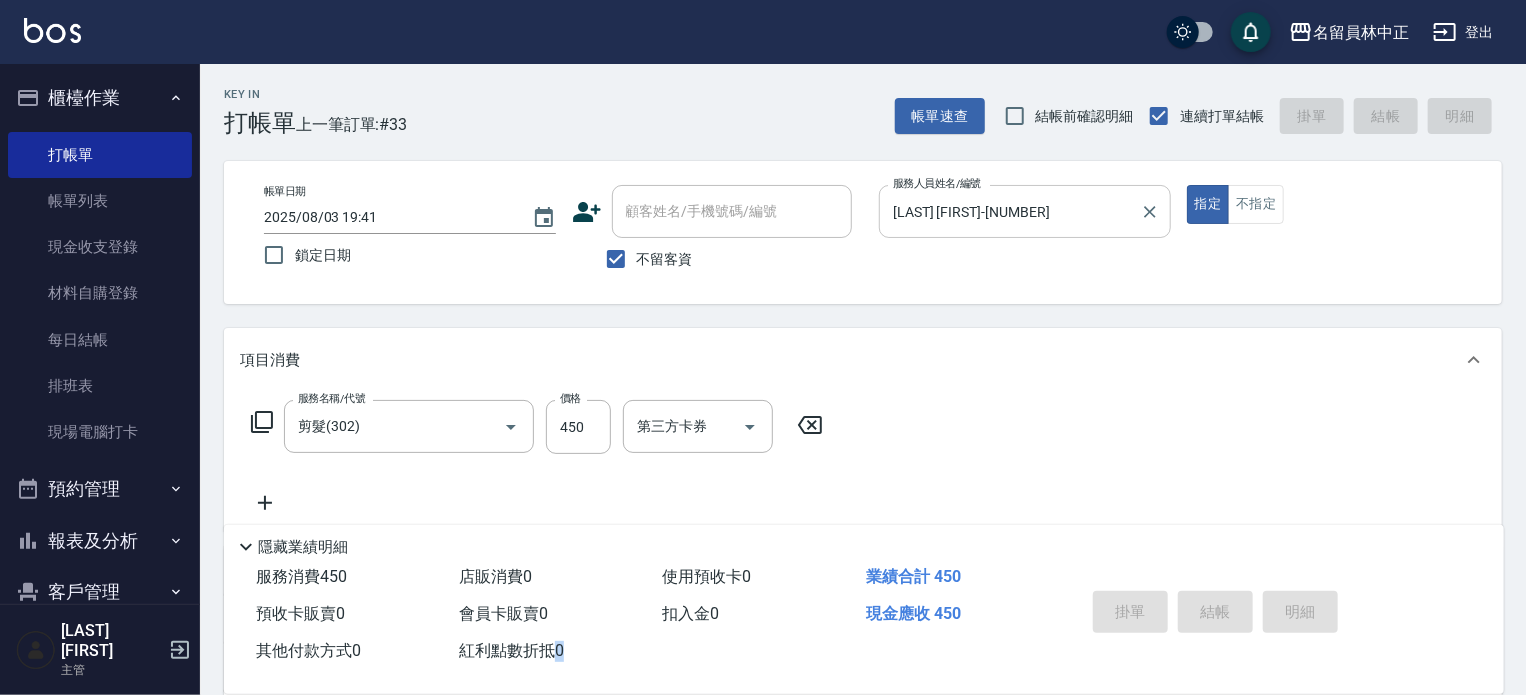 click on "掛單 結帳 明細" at bounding box center [1215, 614] 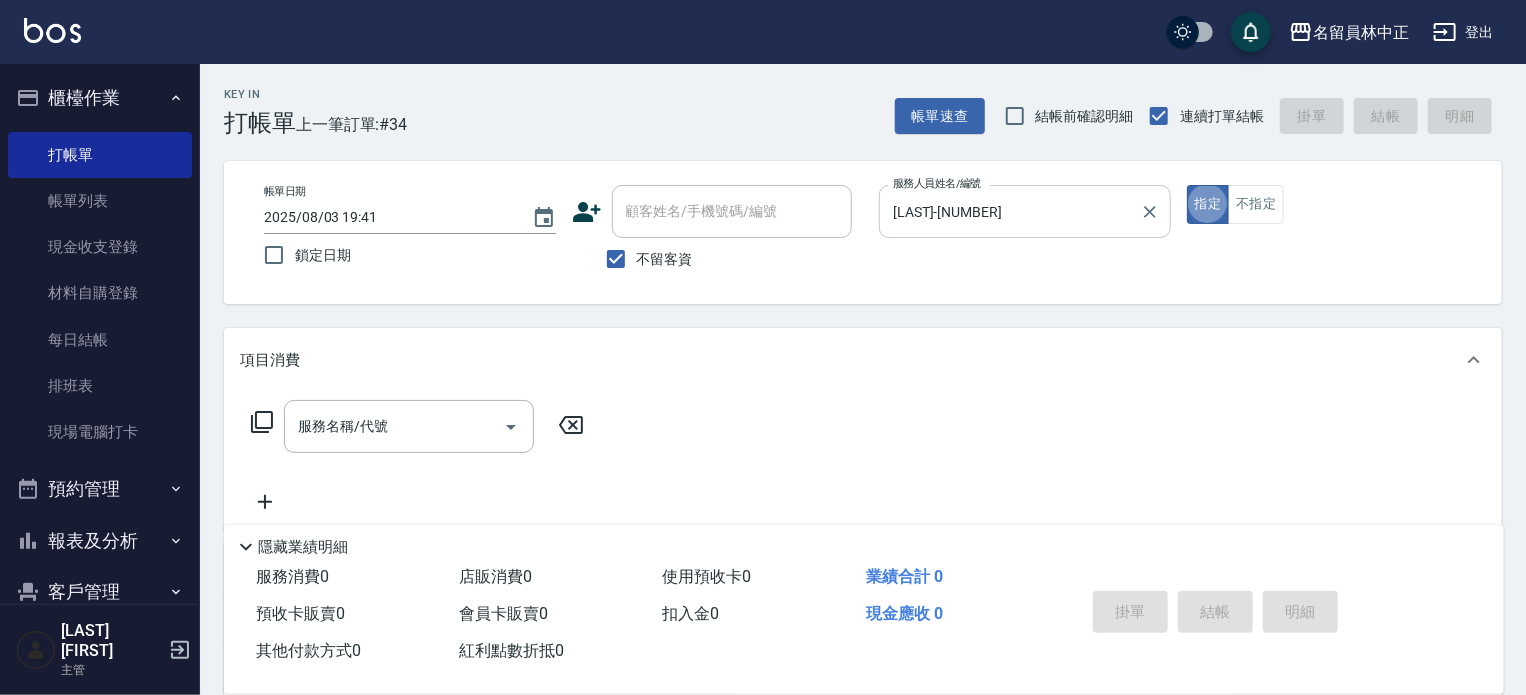 click at bounding box center (1149, 211) 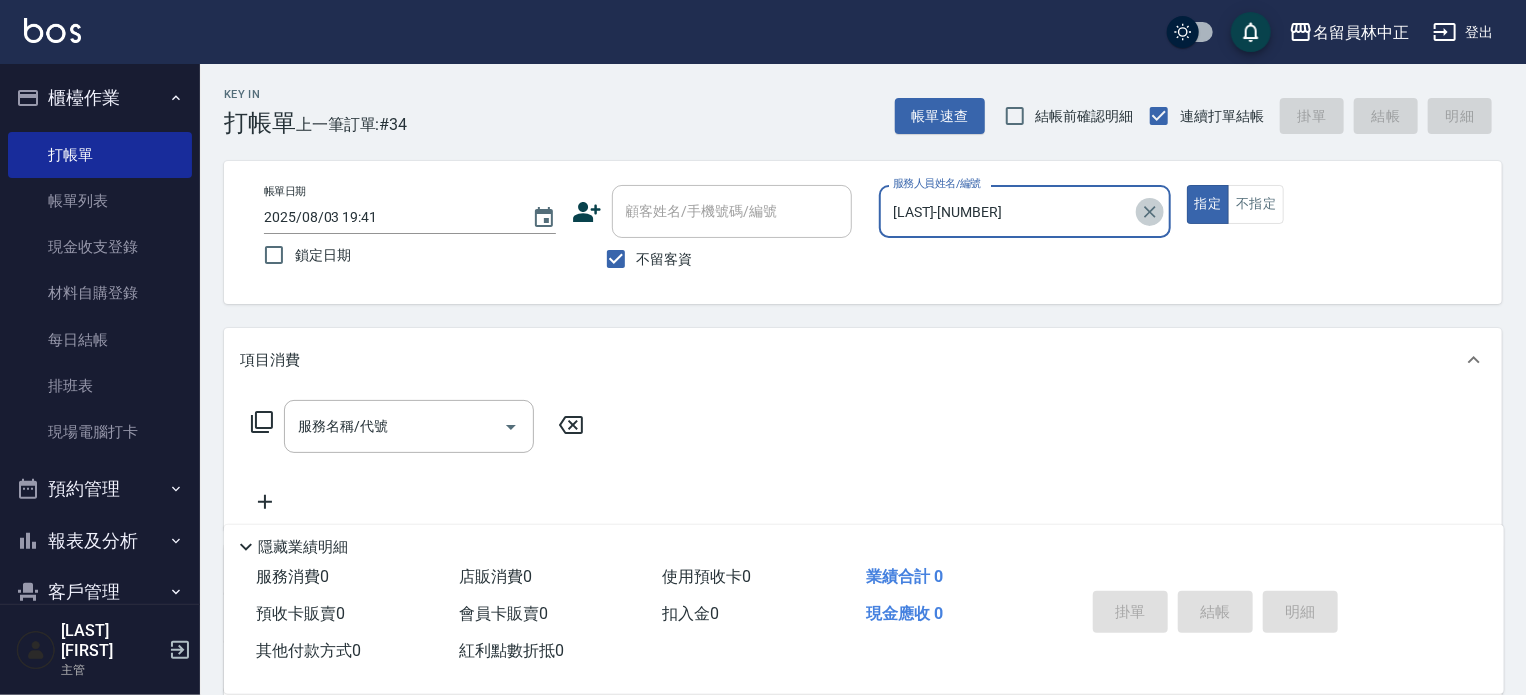 click 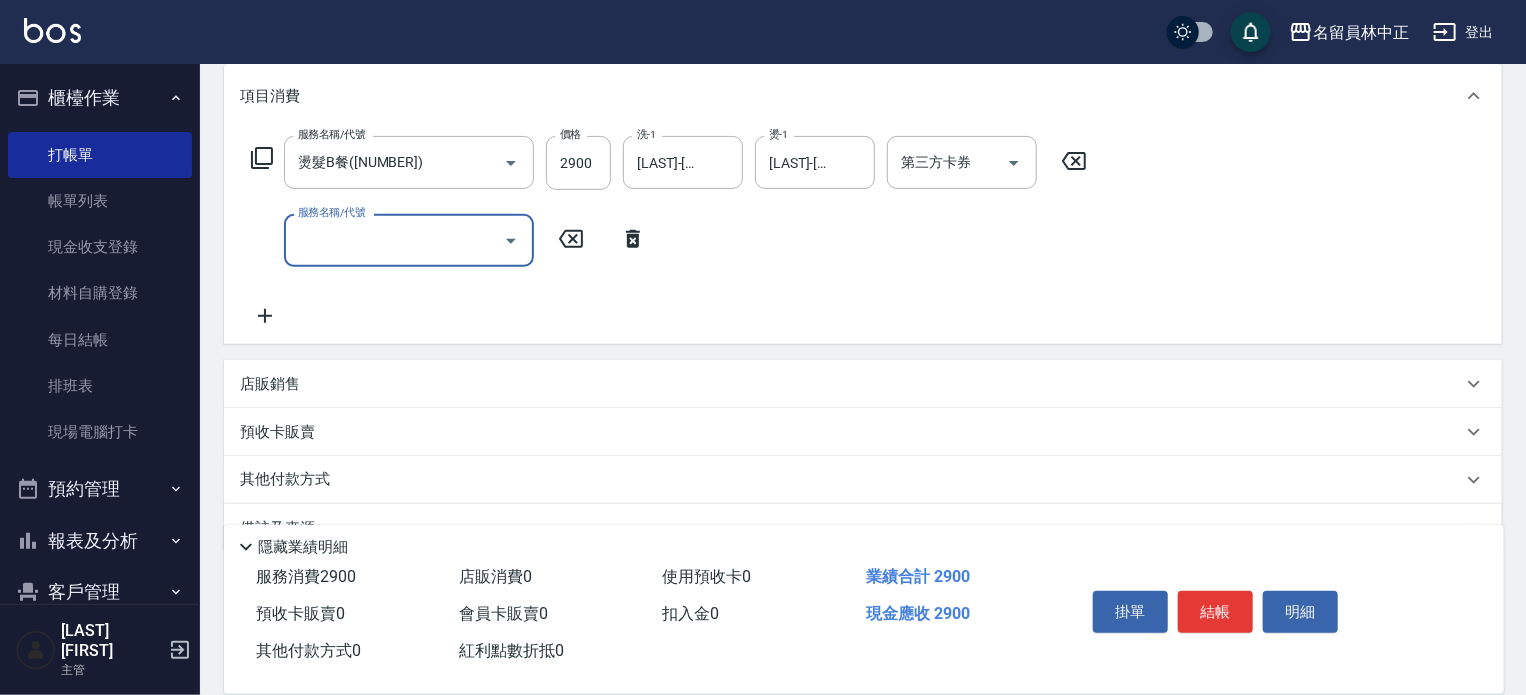scroll, scrollTop: 300, scrollLeft: 0, axis: vertical 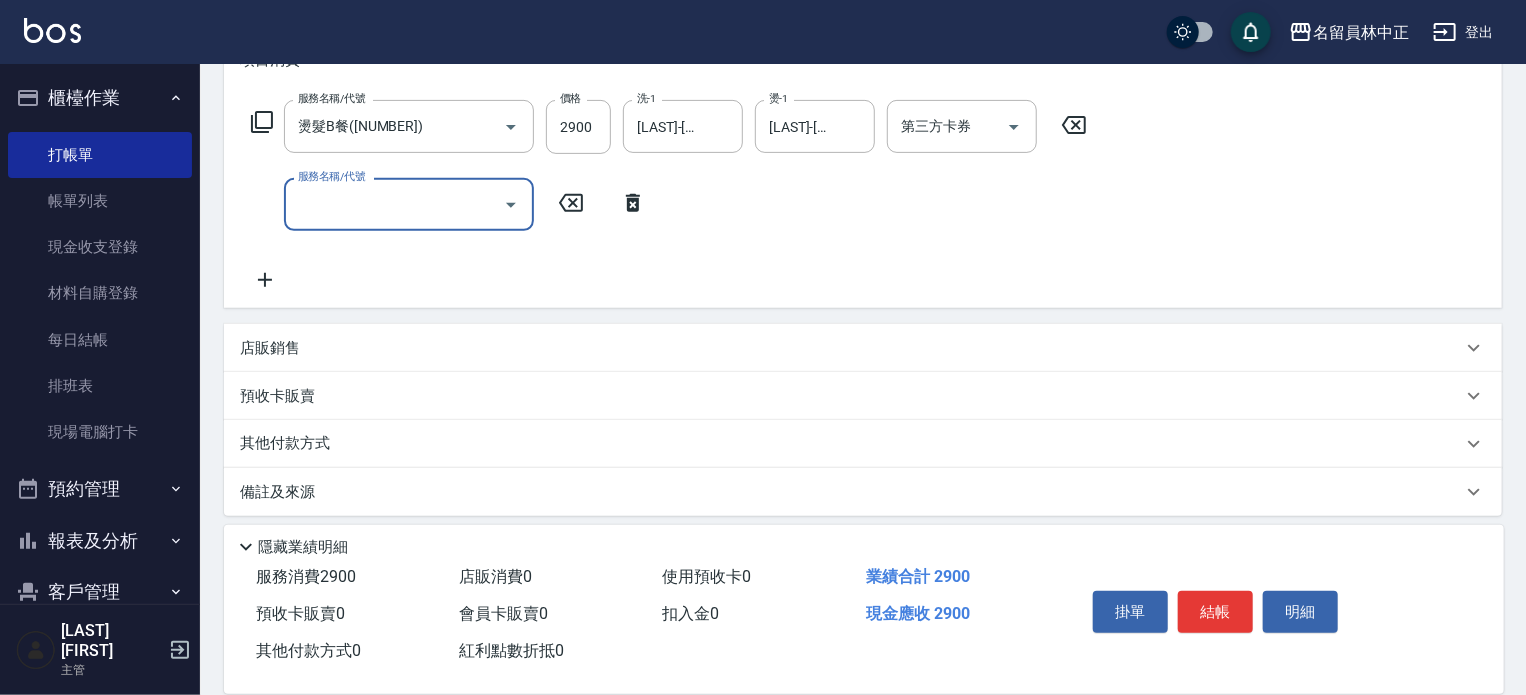 click on "店販銷售" at bounding box center [863, 348] 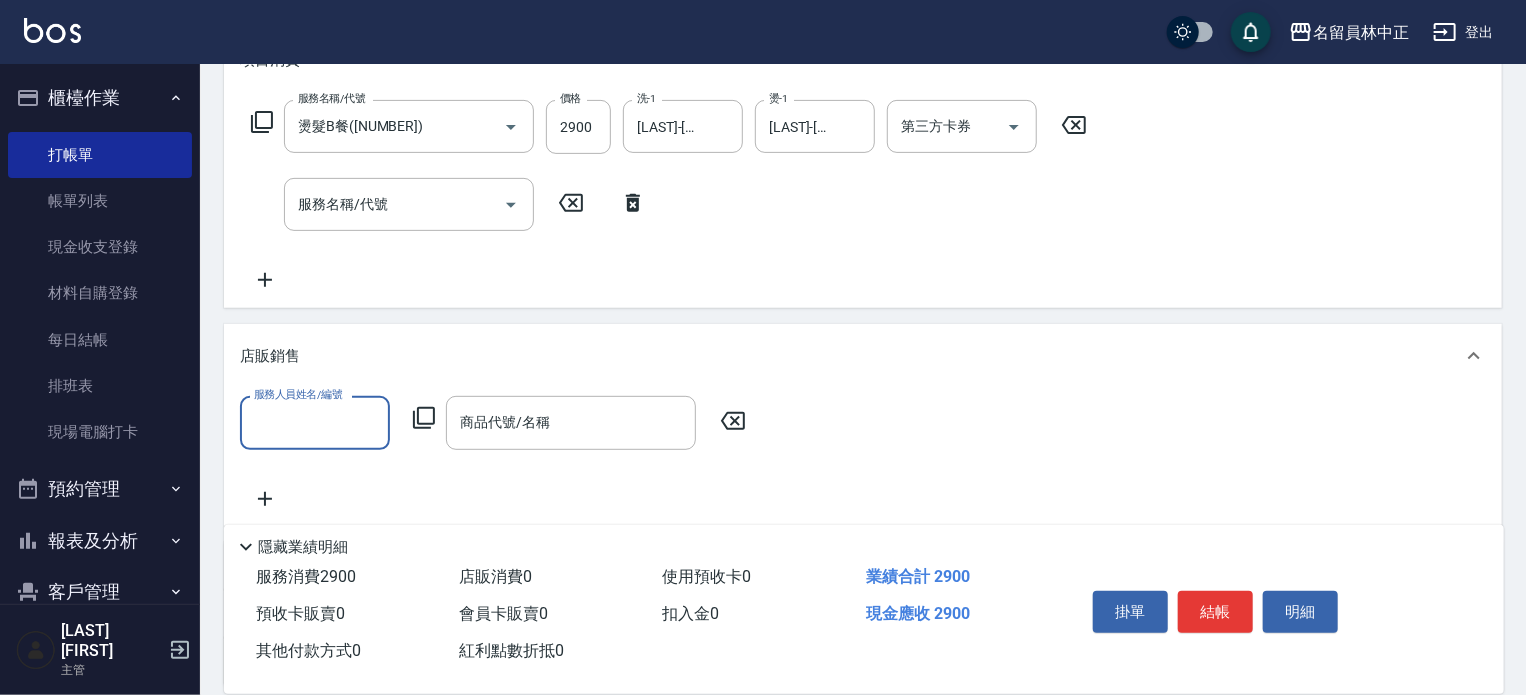 scroll, scrollTop: 0, scrollLeft: 0, axis: both 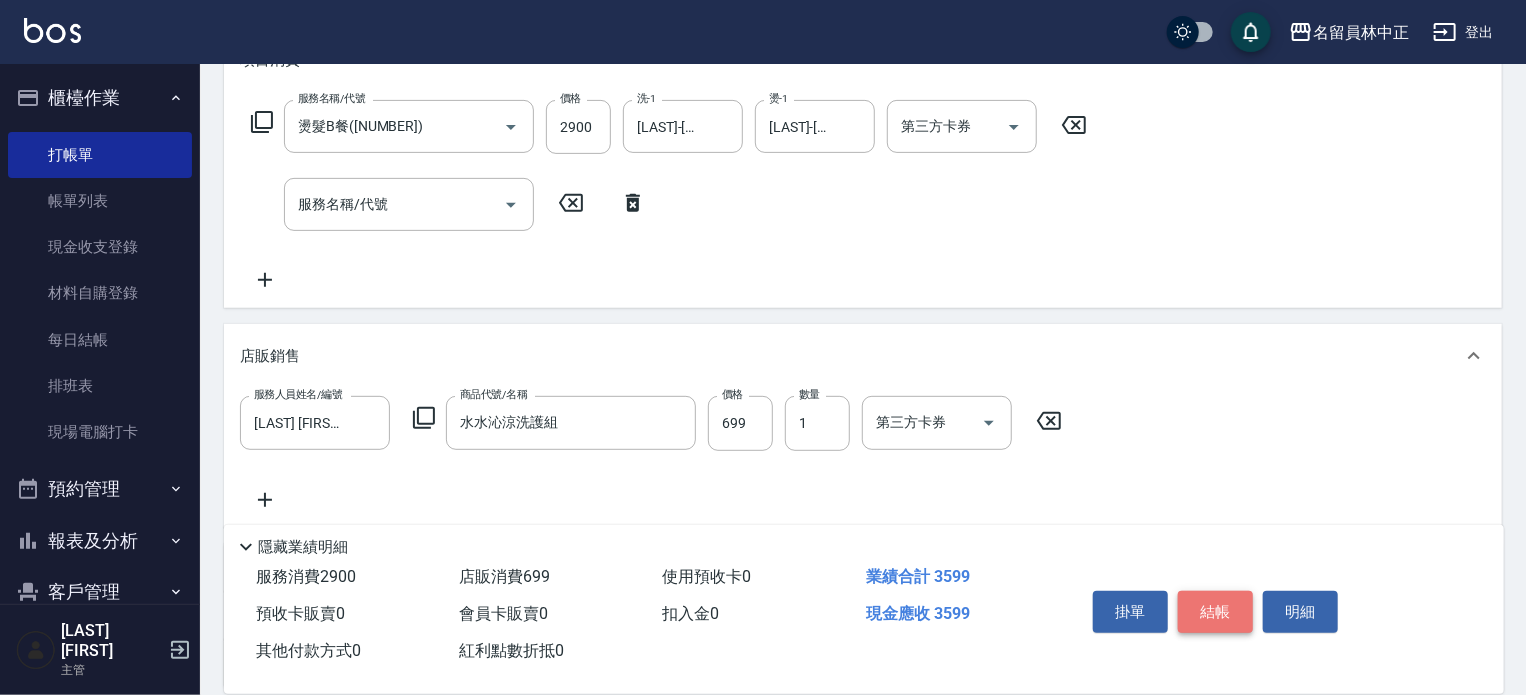 click on "結帳" at bounding box center (1215, 612) 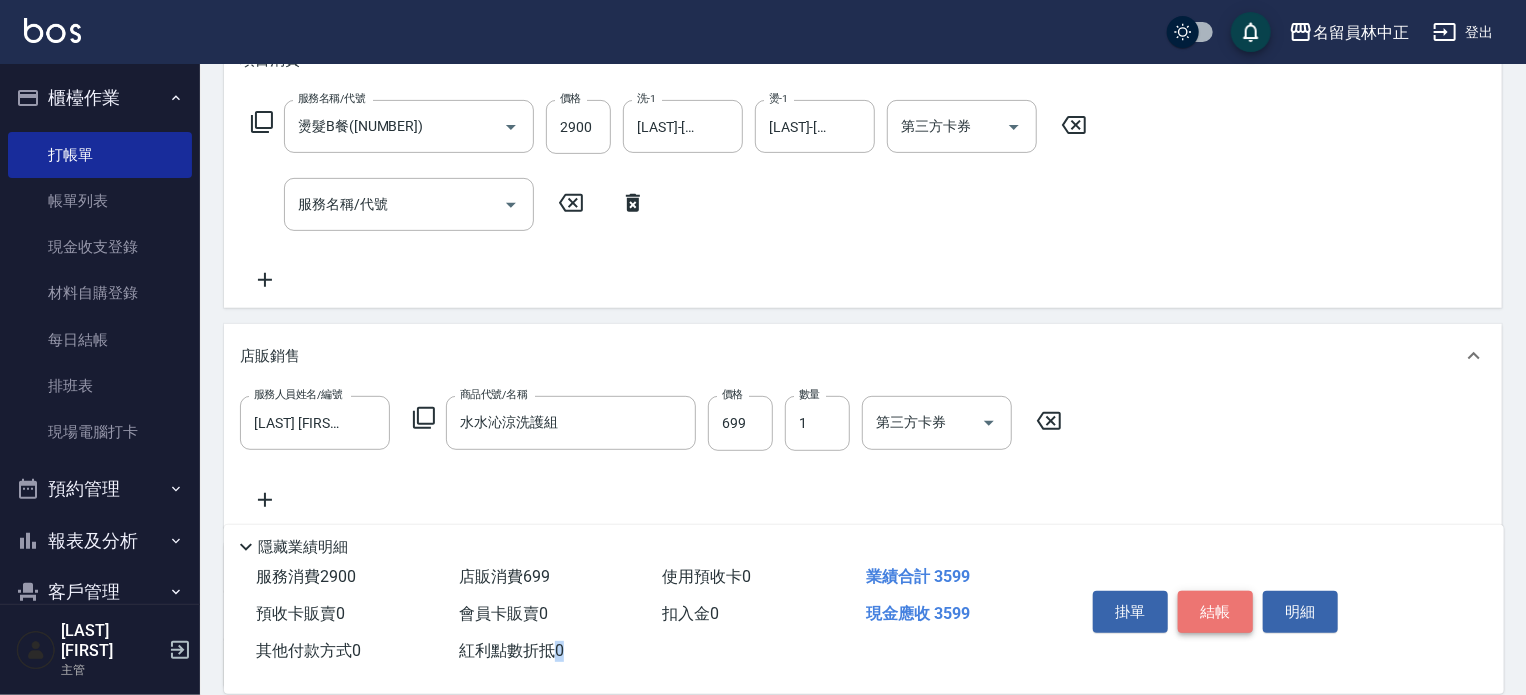 click on "掛單 結帳 明細" at bounding box center [1215, 614] 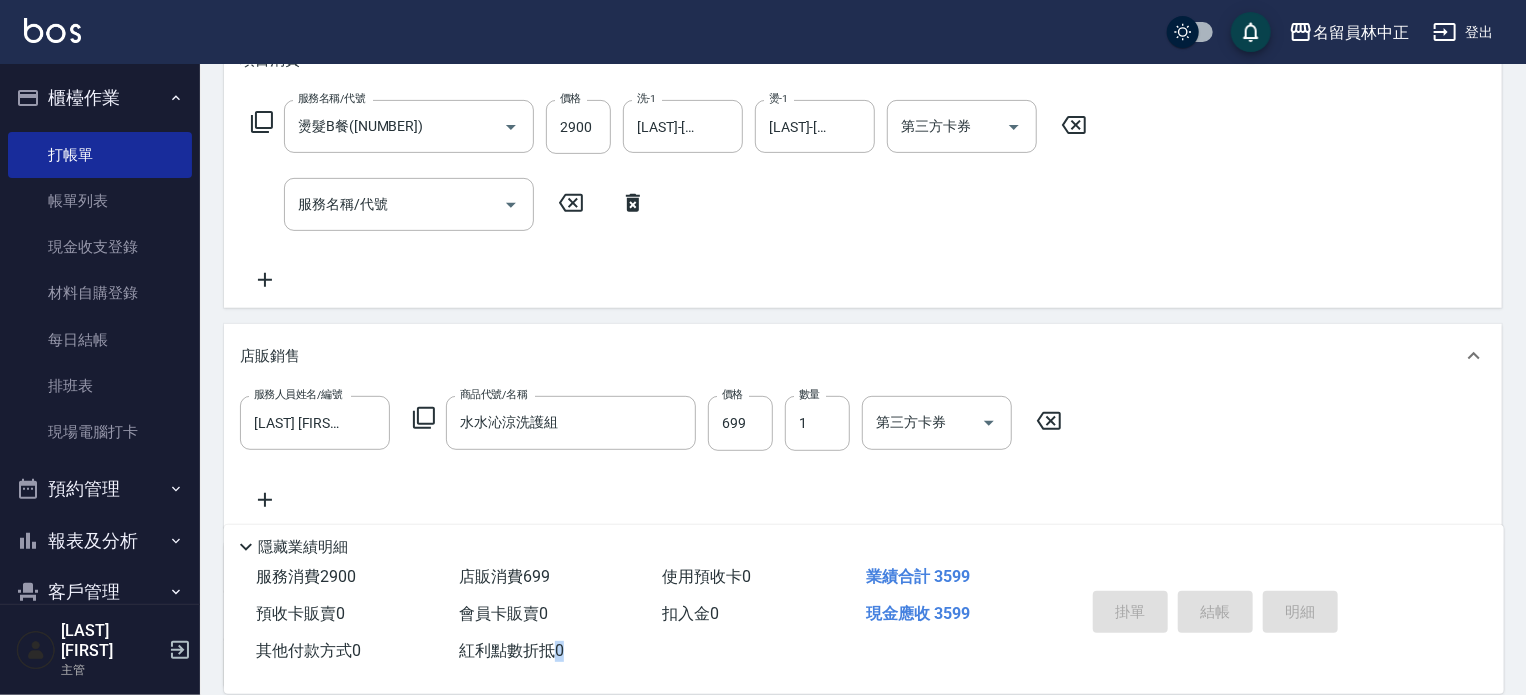 scroll, scrollTop: 0, scrollLeft: 0, axis: both 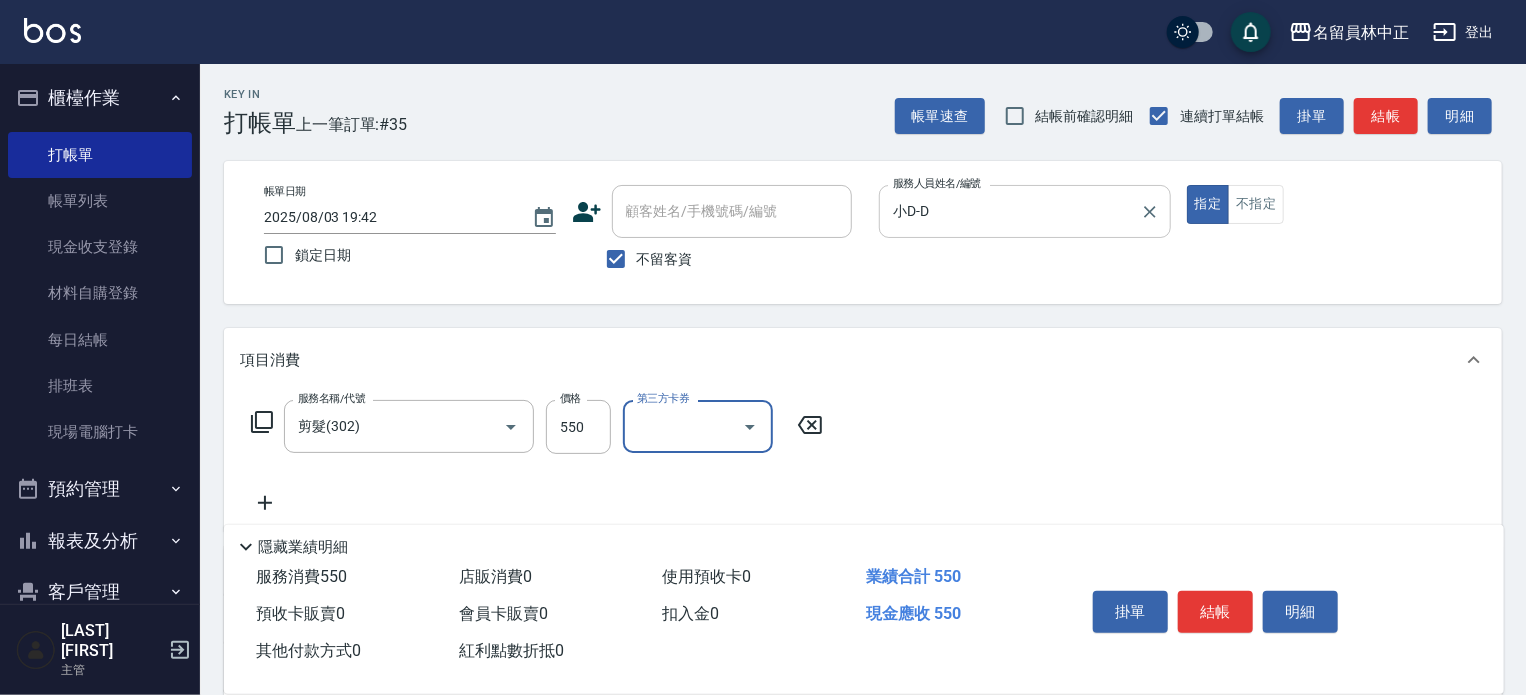 click on "結帳" at bounding box center (1215, 612) 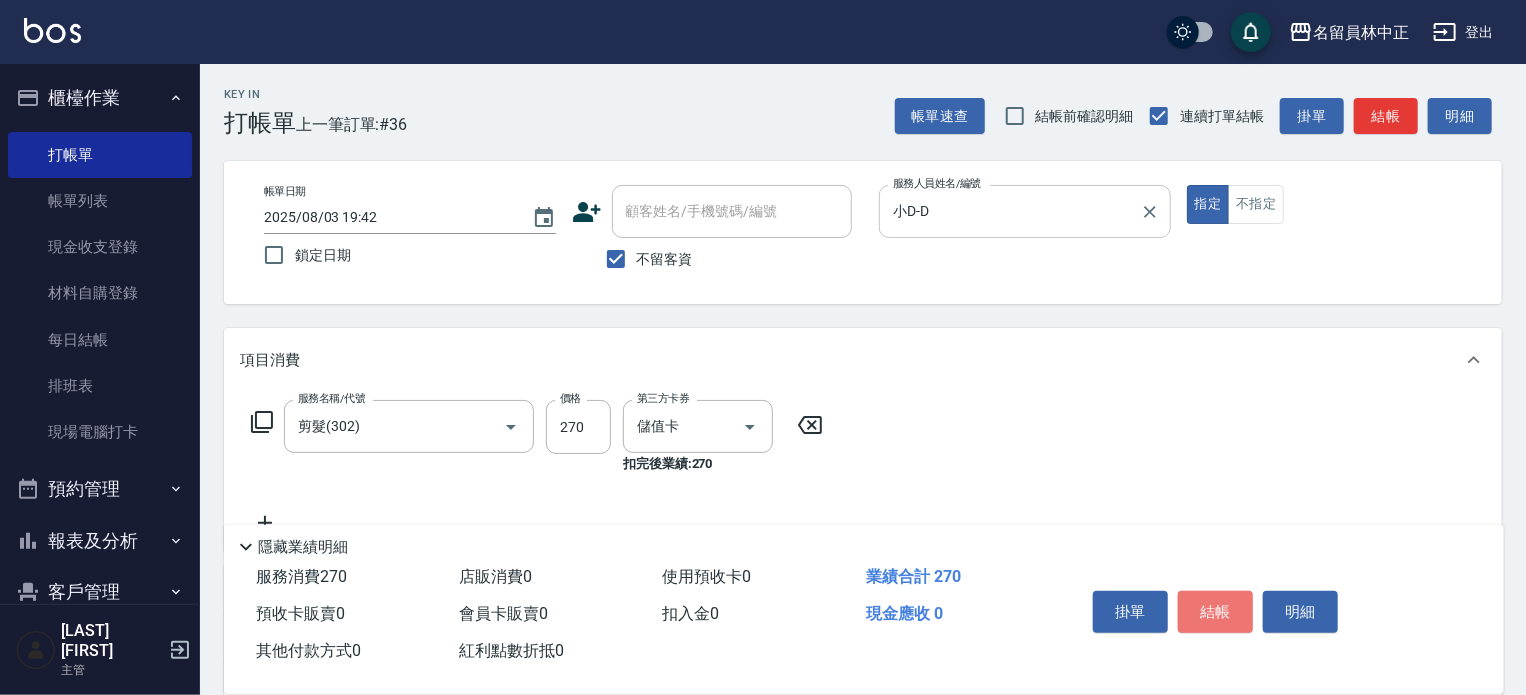 click on "結帳" at bounding box center [1215, 612] 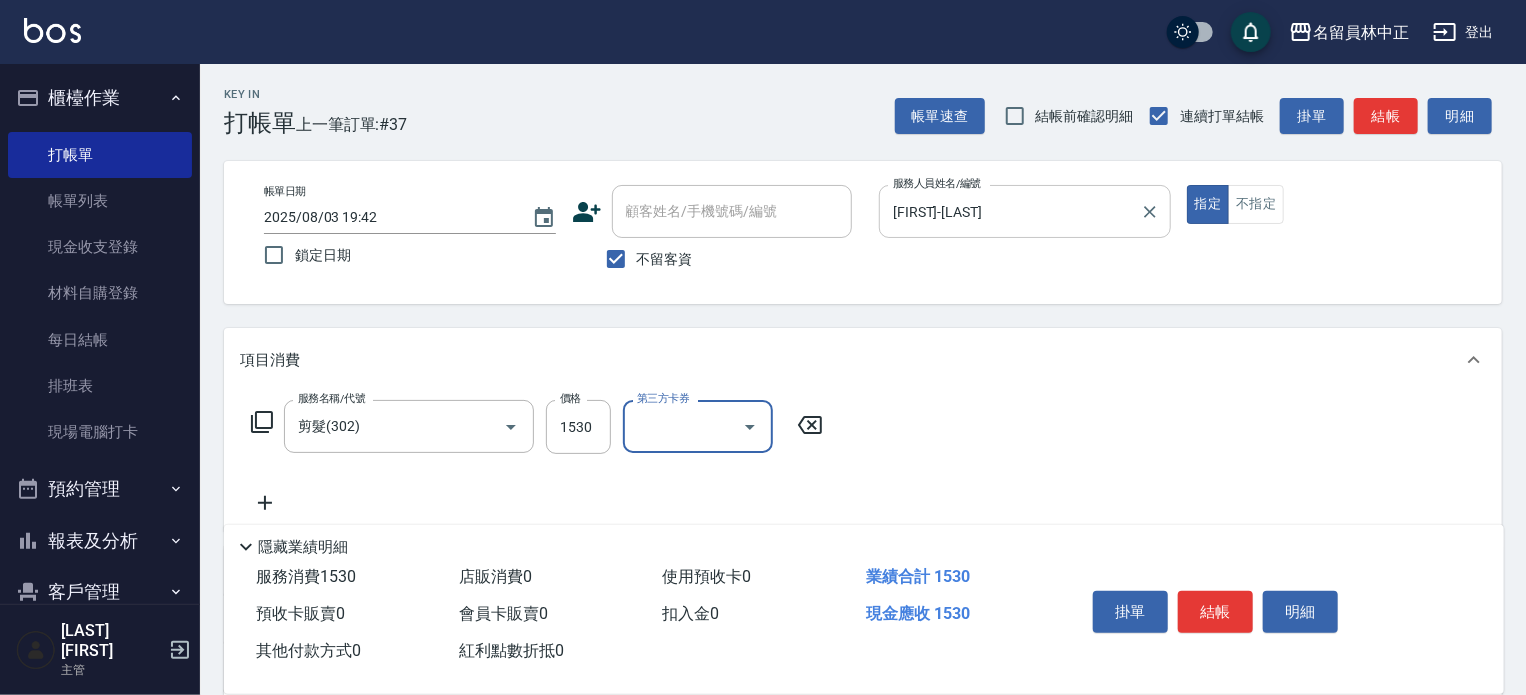 click on "結帳" at bounding box center (1215, 612) 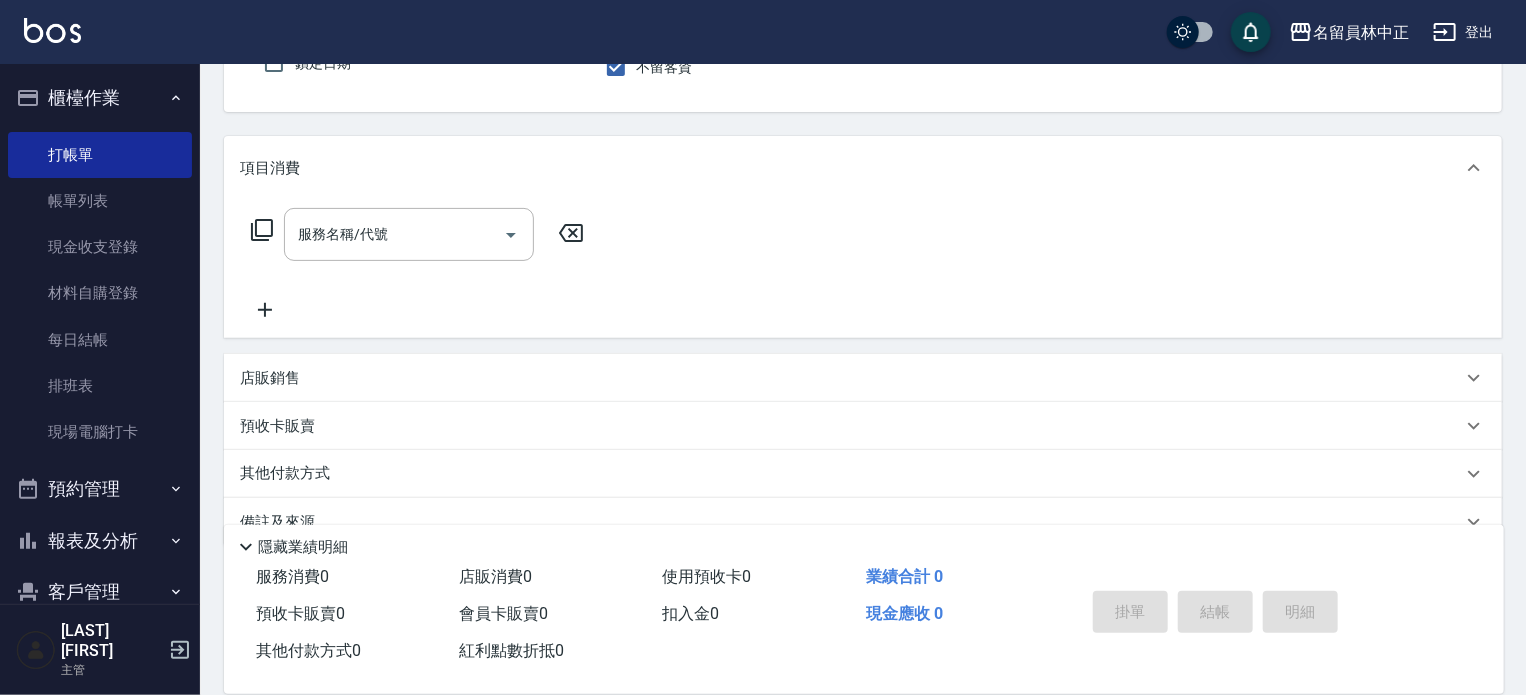 scroll, scrollTop: 232, scrollLeft: 0, axis: vertical 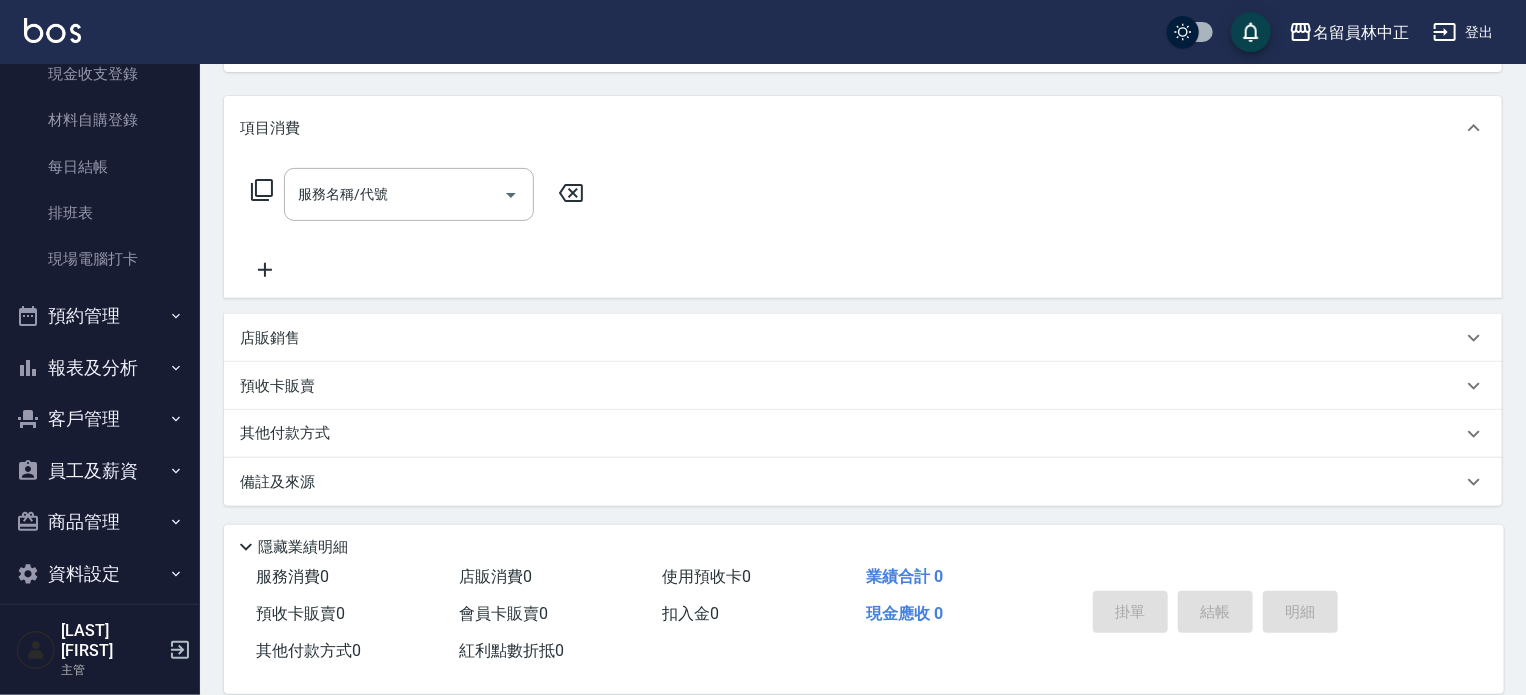click on "報表及分析" at bounding box center [100, 368] 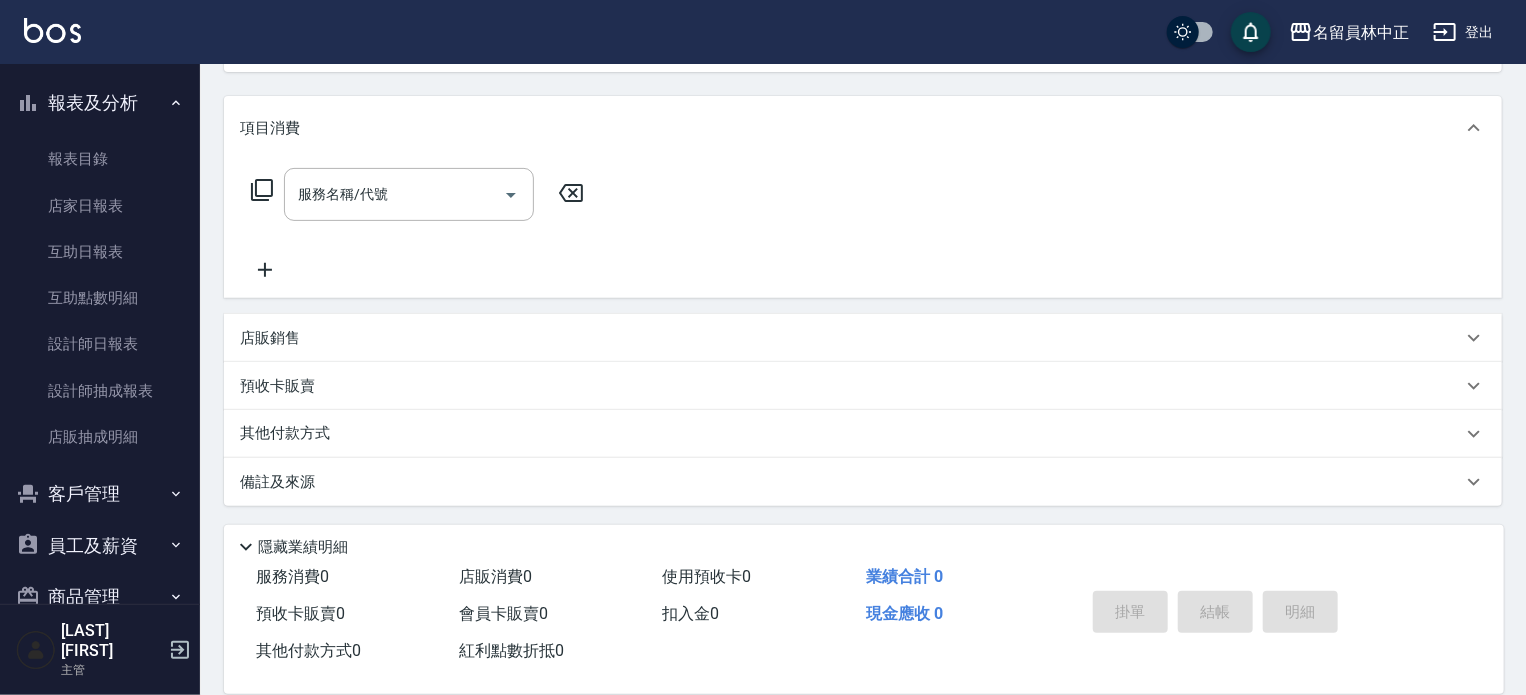 scroll, scrollTop: 473, scrollLeft: 0, axis: vertical 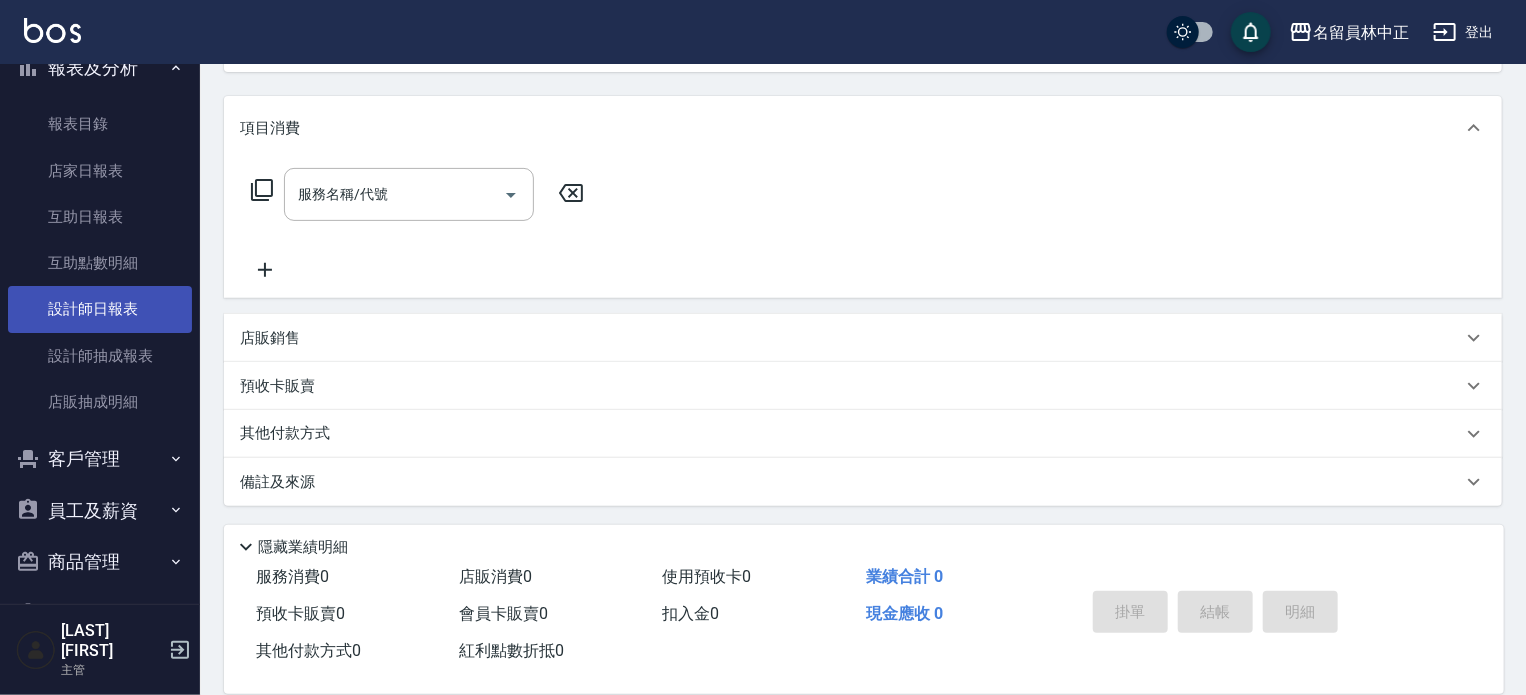 click on "設計師日報表" at bounding box center [100, 309] 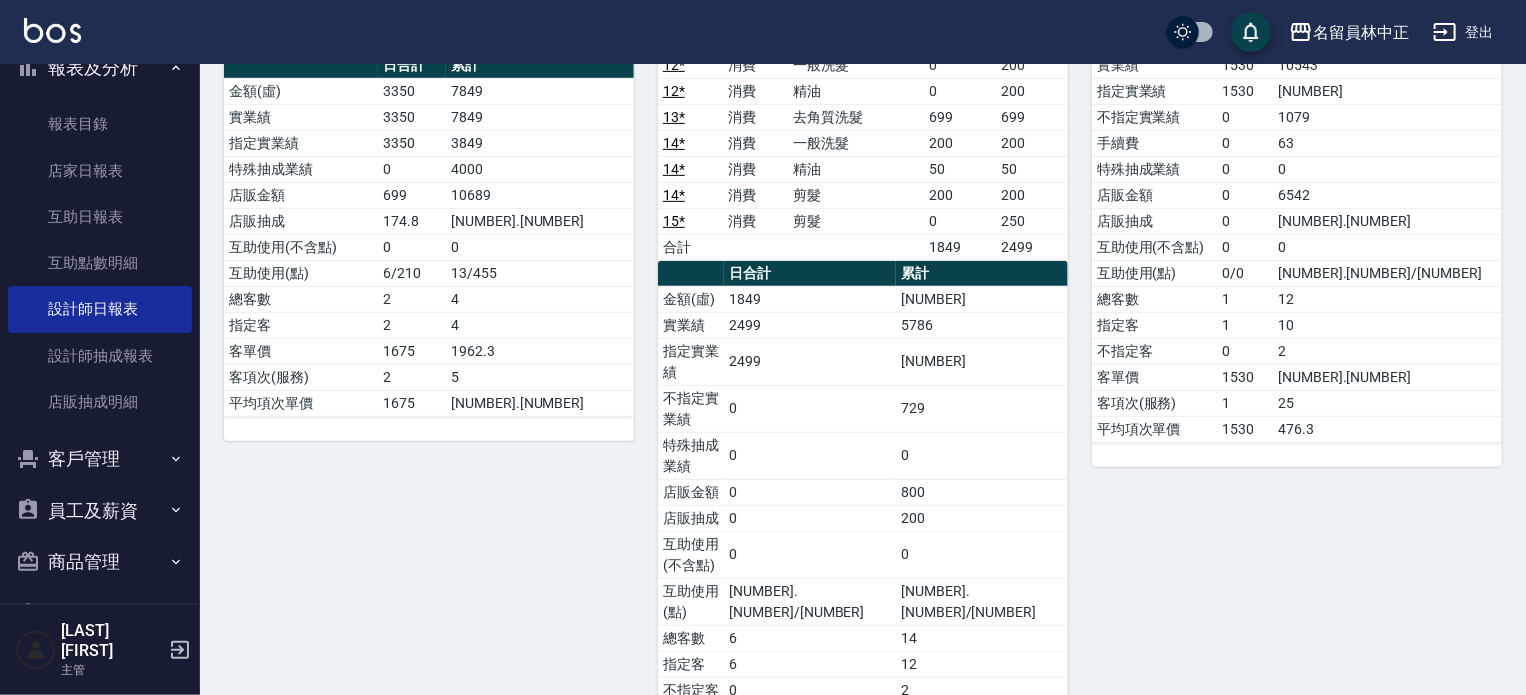 scroll, scrollTop: 400, scrollLeft: 0, axis: vertical 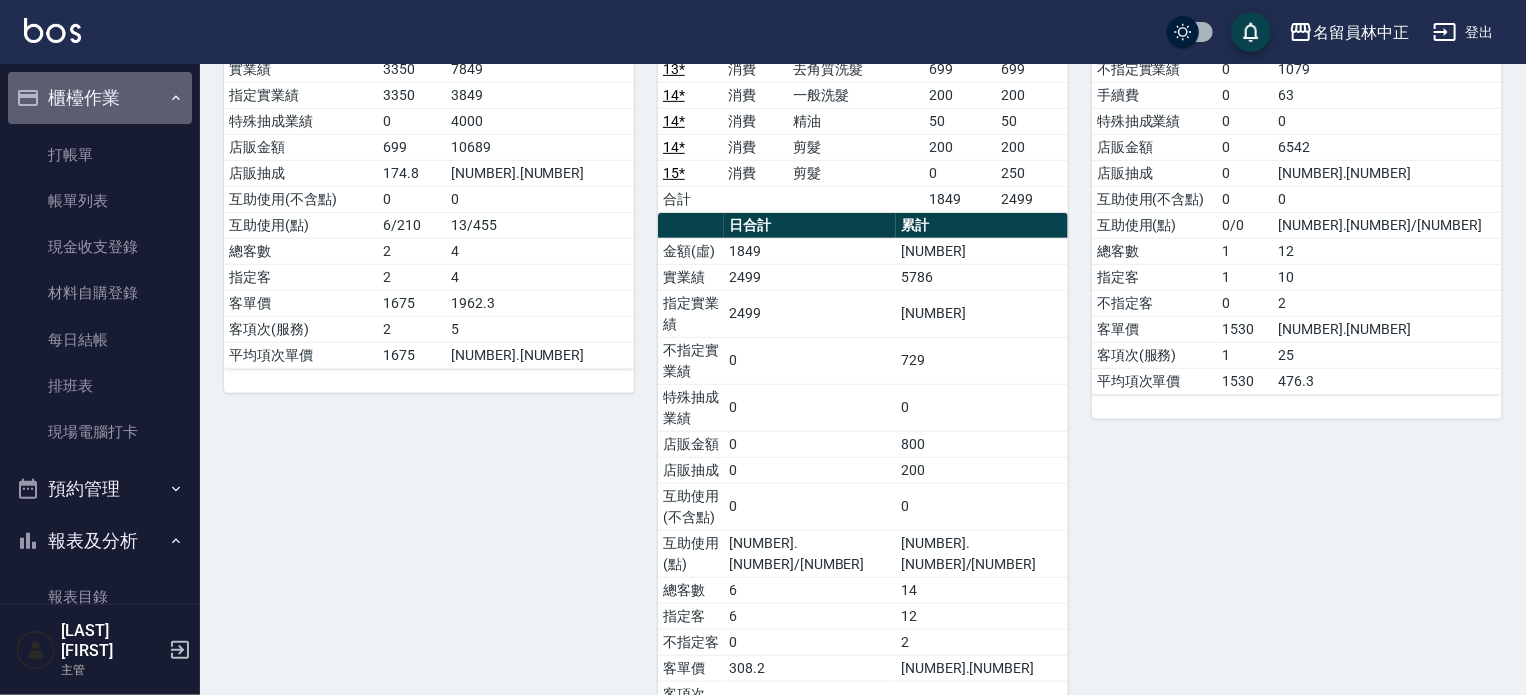 click on "櫃檯作業 打帳單 帳單列表 現金收支登錄 材料自購登錄 每日結帳 排班表 現場電腦打卡" at bounding box center [100, 267] 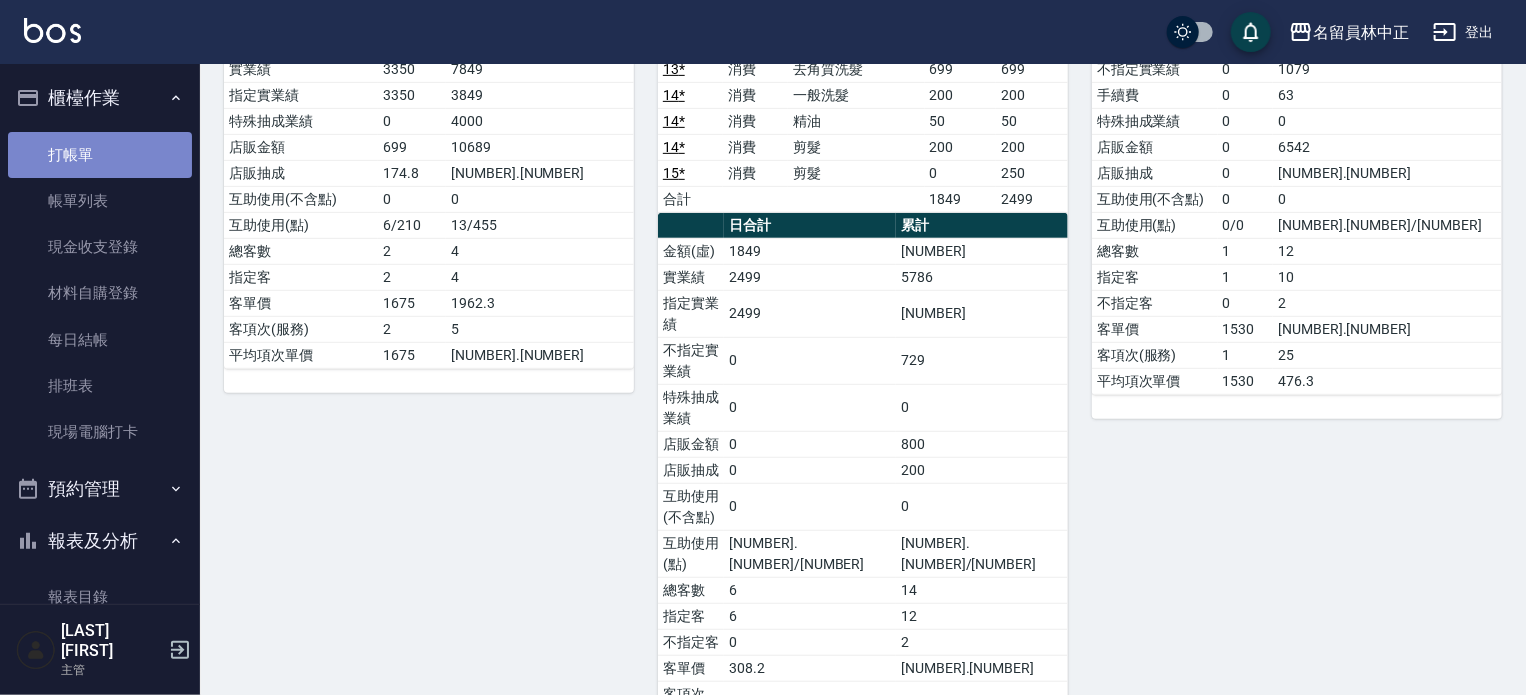 click on "打帳單" at bounding box center [100, 155] 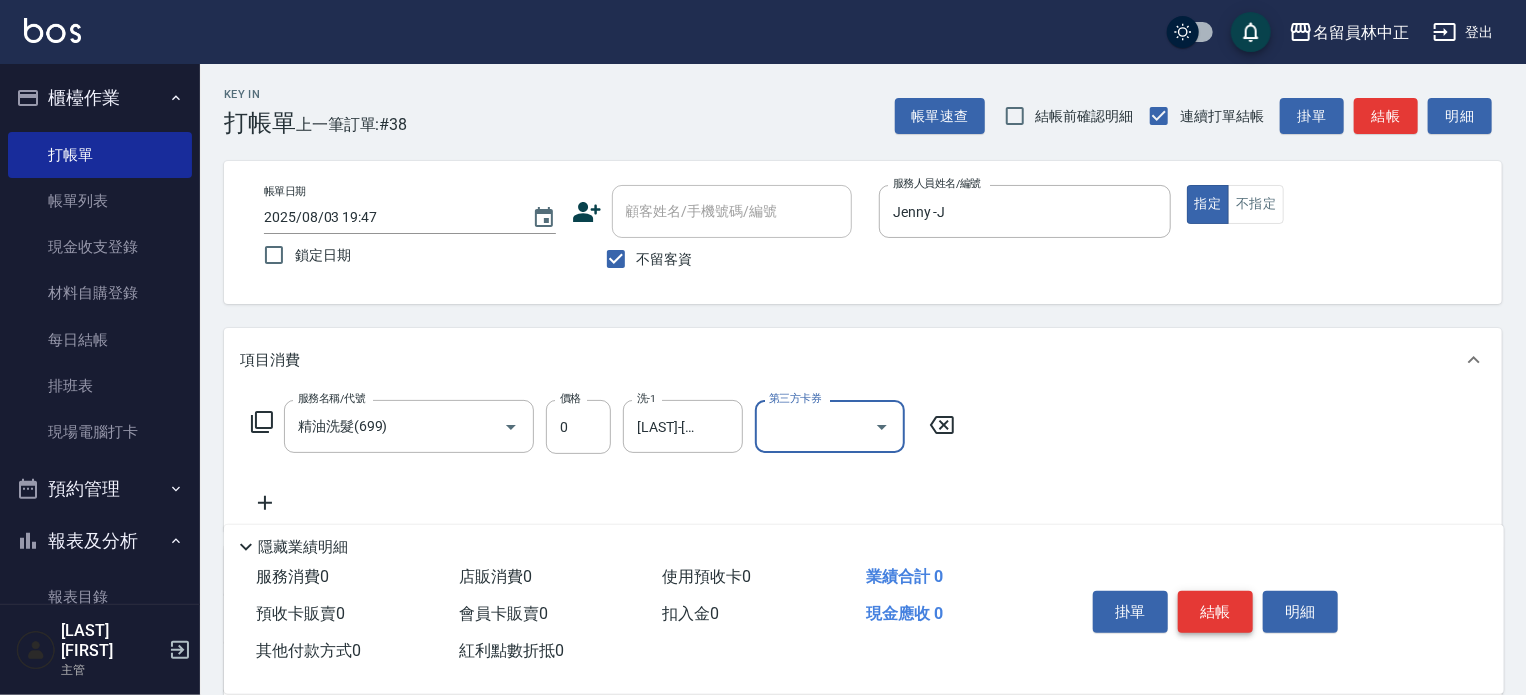click on "結帳" at bounding box center (1215, 612) 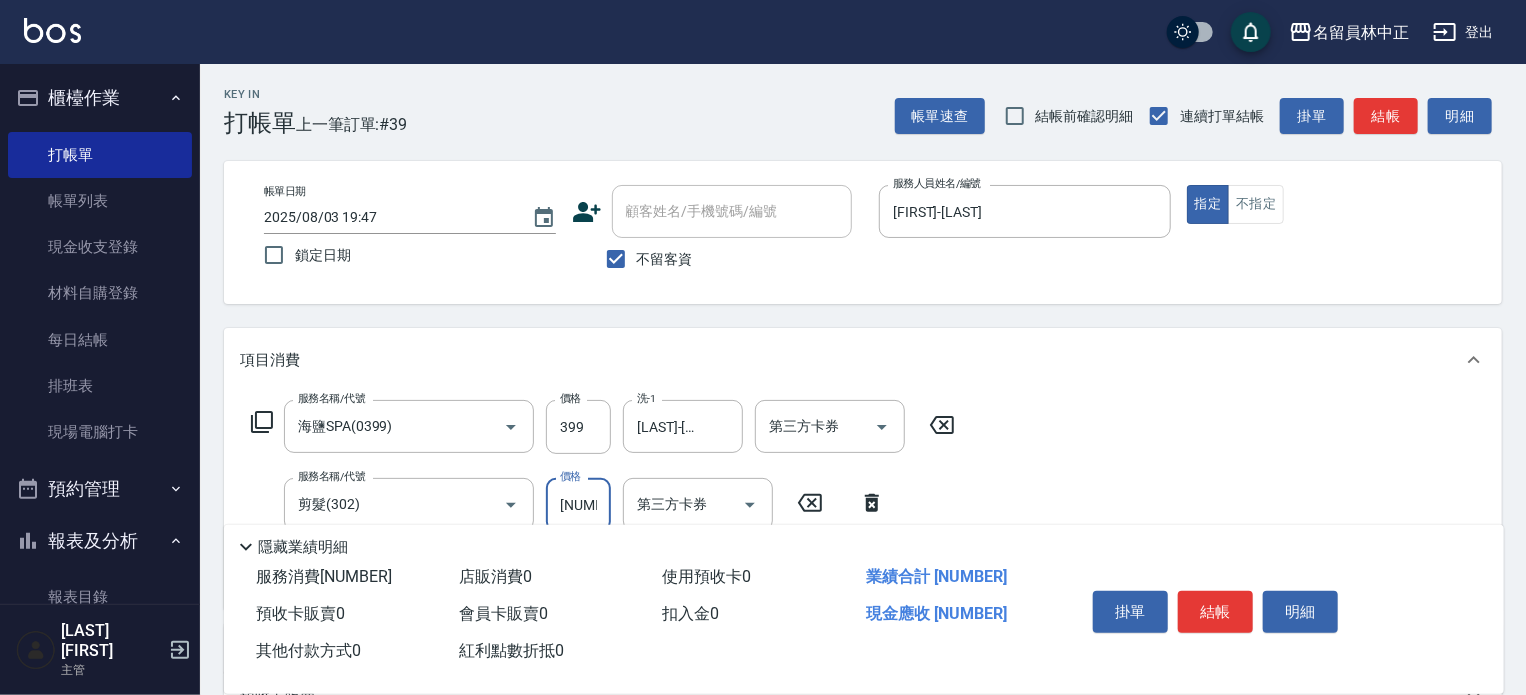 scroll, scrollTop: 0, scrollLeft: 2, axis: horizontal 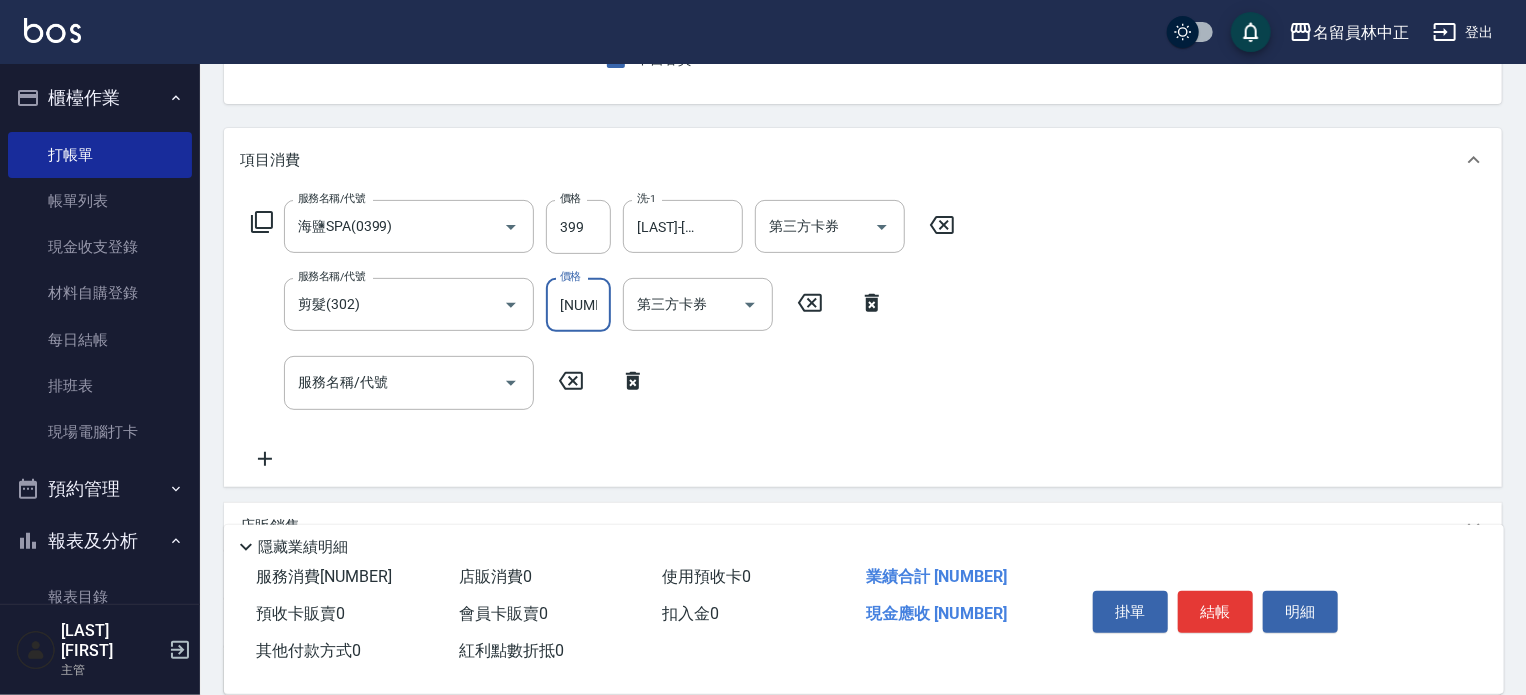 click on "[NUMBER]" at bounding box center (578, 305) 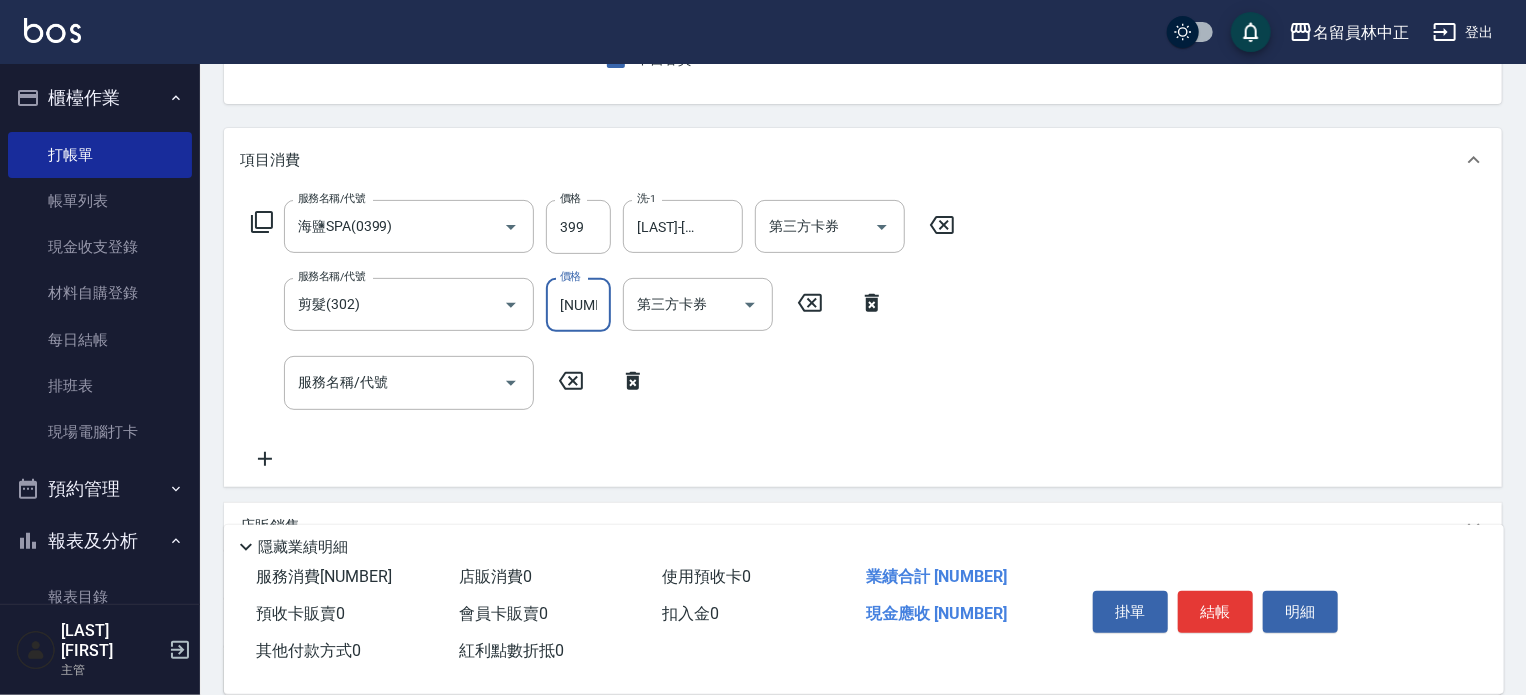 click on "[NUMBER]" at bounding box center [578, 305] 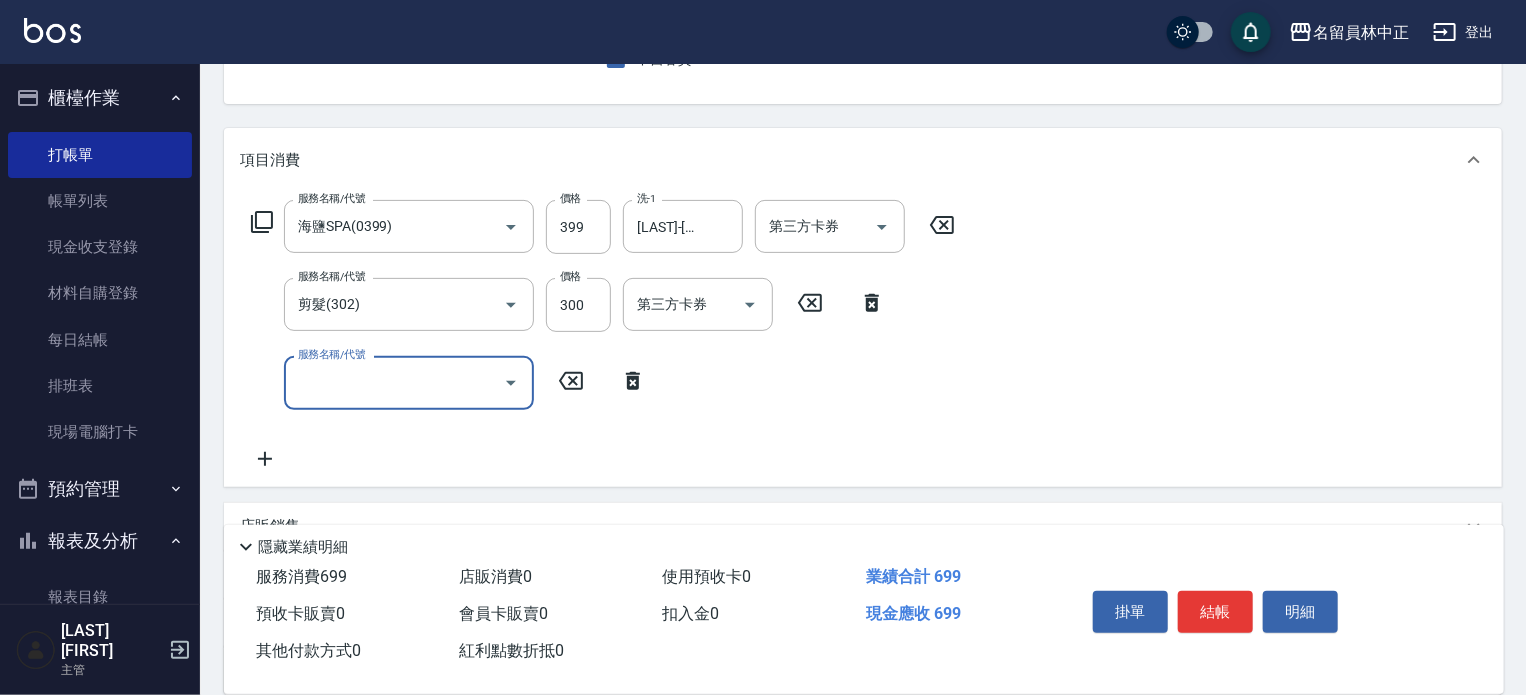 click on "服務名稱/代號" at bounding box center (394, 382) 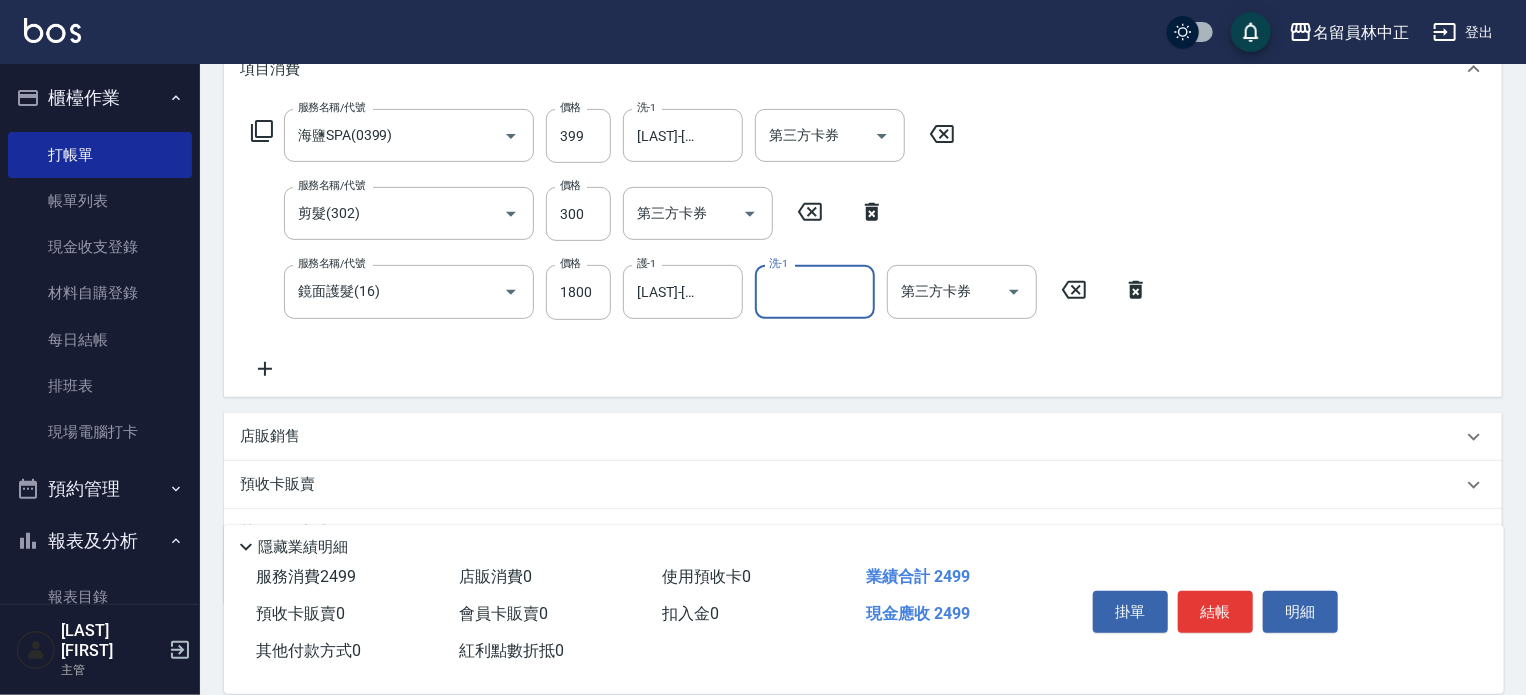 scroll, scrollTop: 390, scrollLeft: 0, axis: vertical 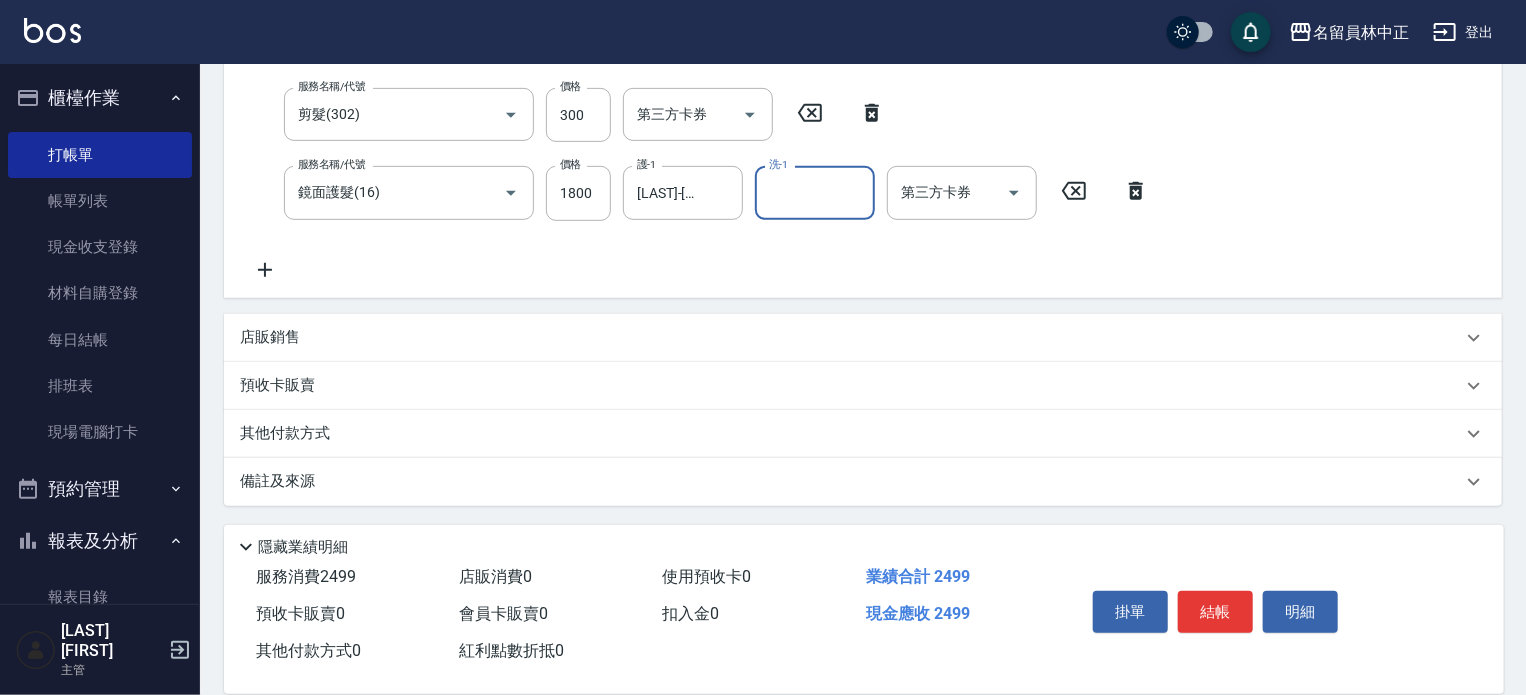 click on "店販銷售" at bounding box center (851, 337) 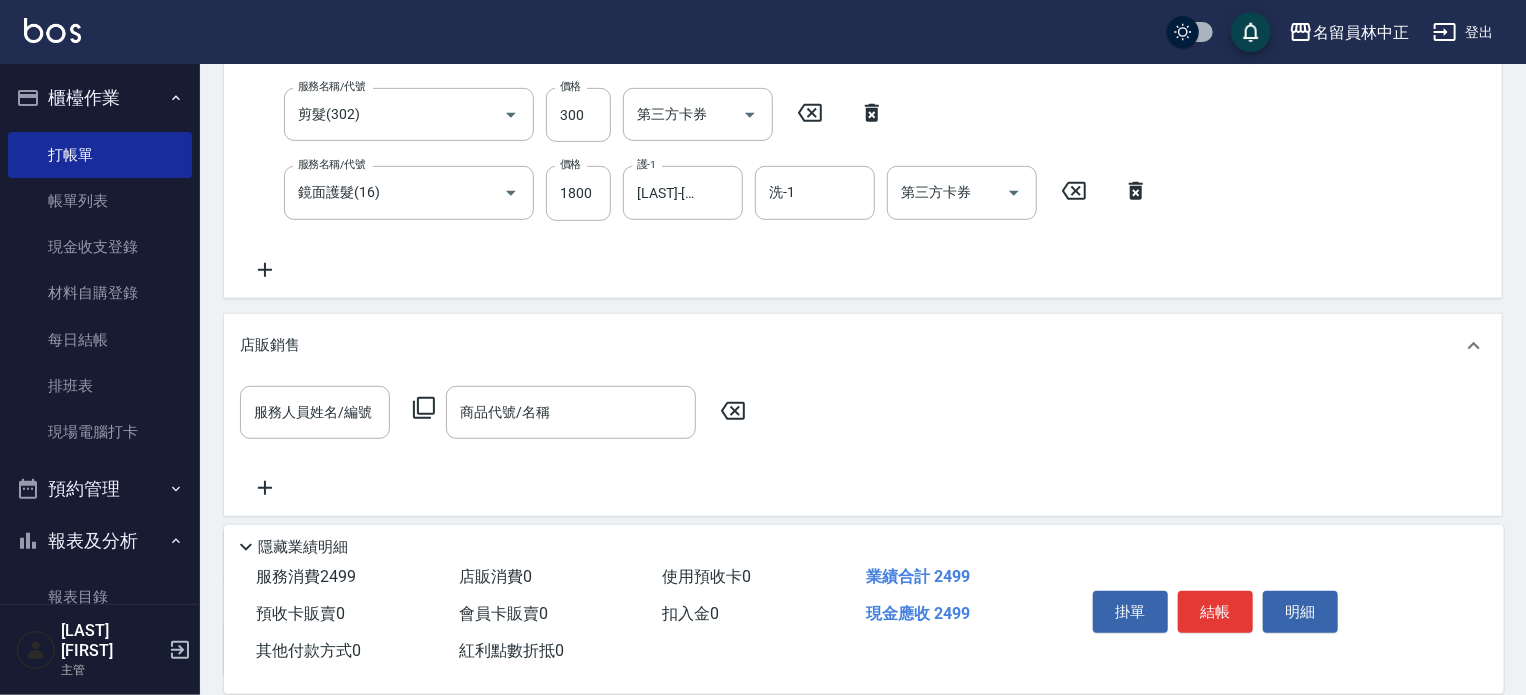 click on "店販銷售" at bounding box center [851, 345] 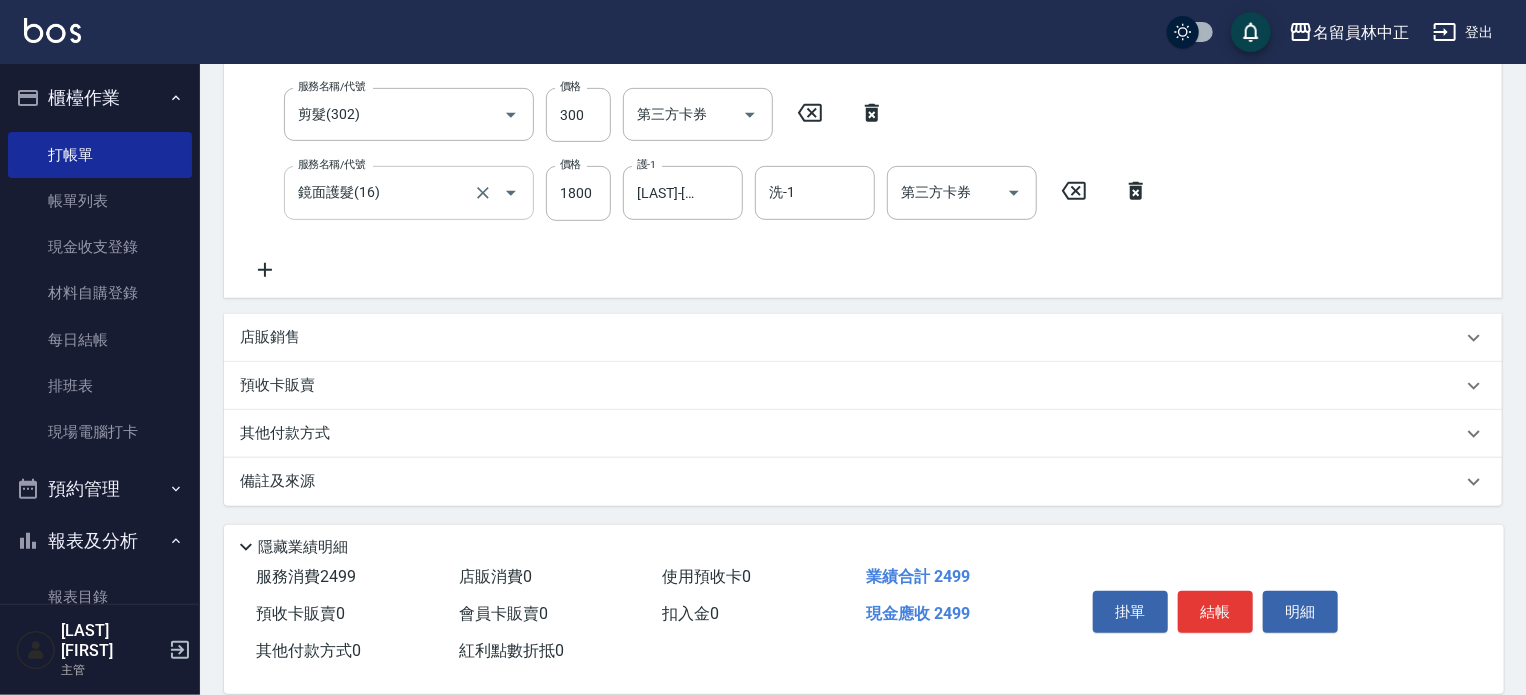 drag, startPoint x: 660, startPoint y: 341, endPoint x: 360, endPoint y: 183, distance: 339.06342 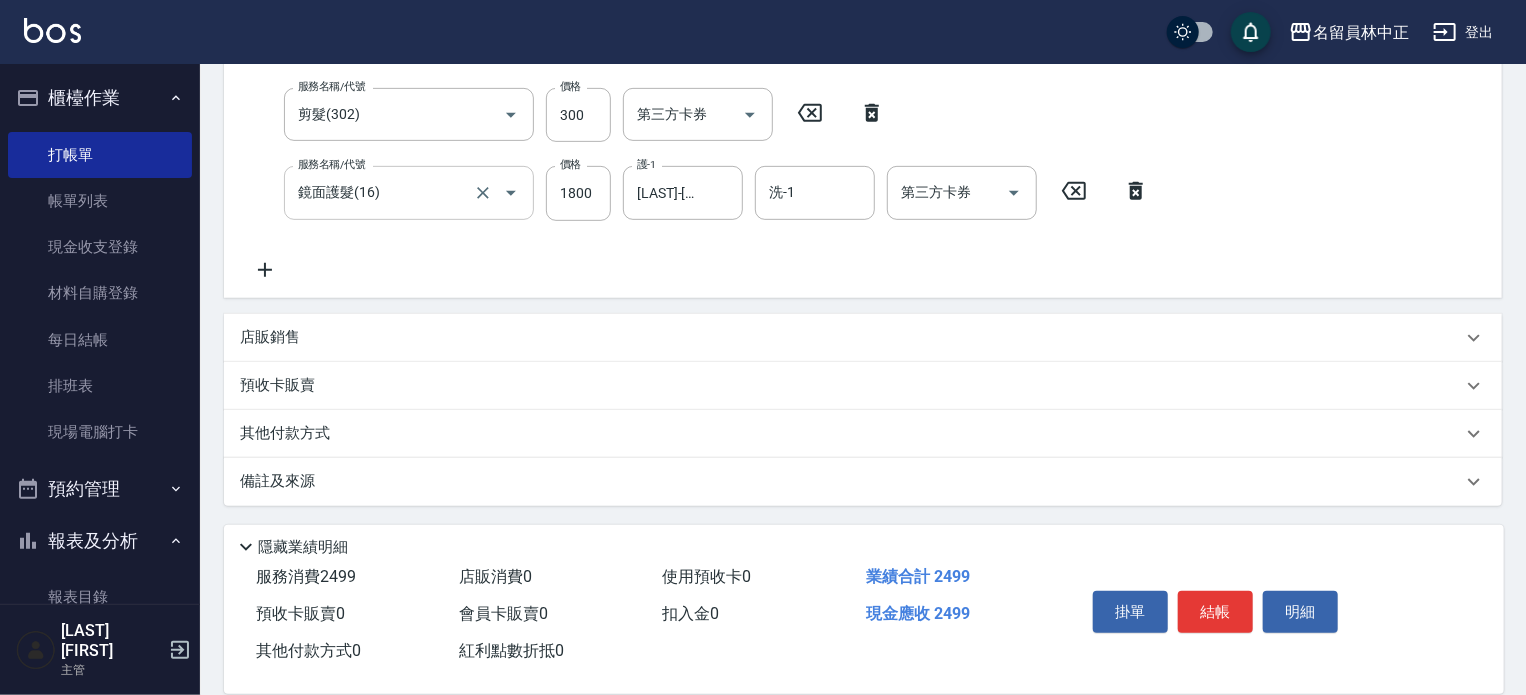 click on "項目消費 服務名稱/代號 海鹽SPA([CODE]) 服務名稱/代號 價格 [PRICE] 價格 洗-1 [PERSON]-[NUMBER] 洗-1 第三方卡券 第三方卡券 服務名稱/代號 剪髮([CODE]) 服務名稱/代號 價格 [PRICE] 價格 第三方卡券 第三方卡券 服務名稱/代號 鏡面護髮([CODE]) 服務名稱/代號 價格 [PRICE] 價格 護-1 [PERSON]-[NUMBER] 護-1 洗-1 洗-1 第三方卡券 第三方卡券 店販銷售 服務人員姓名/編號 服務人員姓名/編號 商品代號/名稱 商品代號/名稱 預收卡販賣 卡券名稱/代號 卡券名稱/代號 其他付款方式 其他付款方式 其他付款方式 備註及來源 備註 備註 訂單來源 ​ 訂單來源" at bounding box center (863, 221) 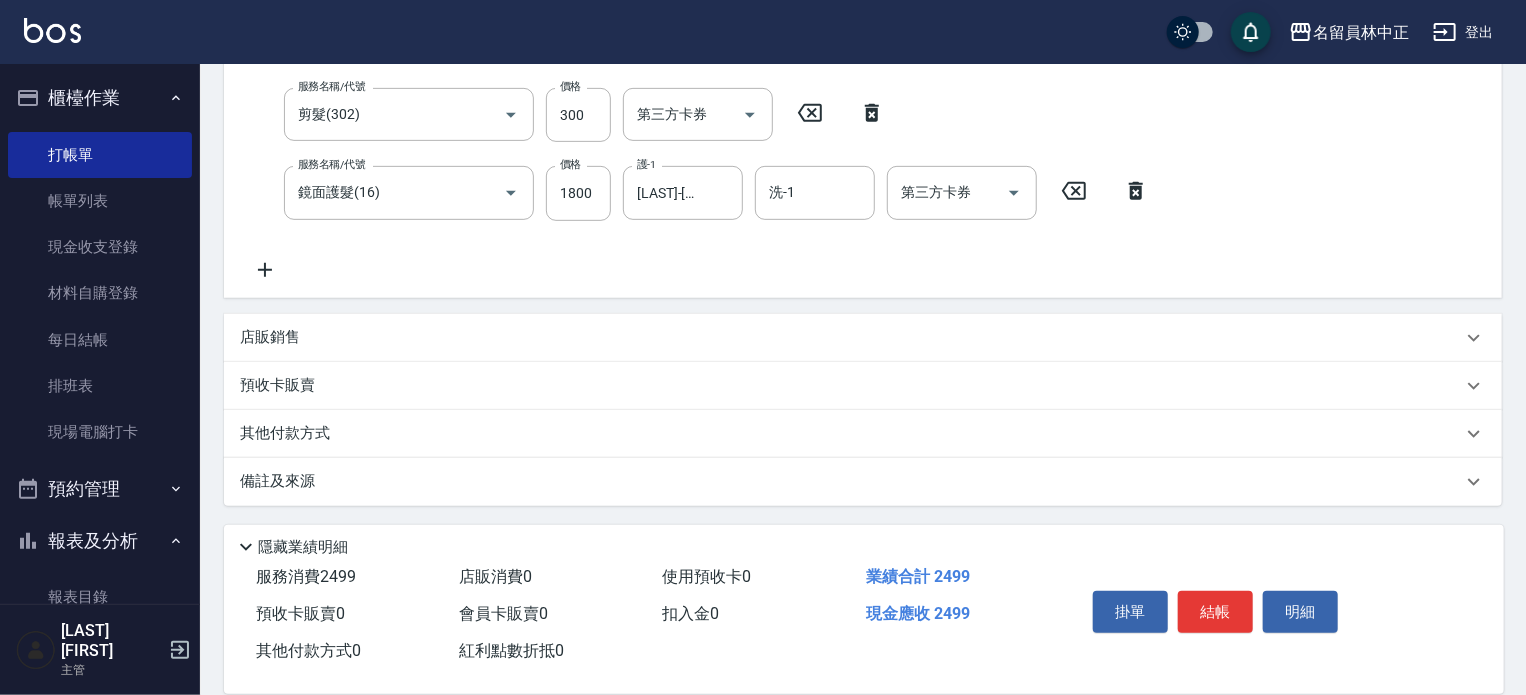 click 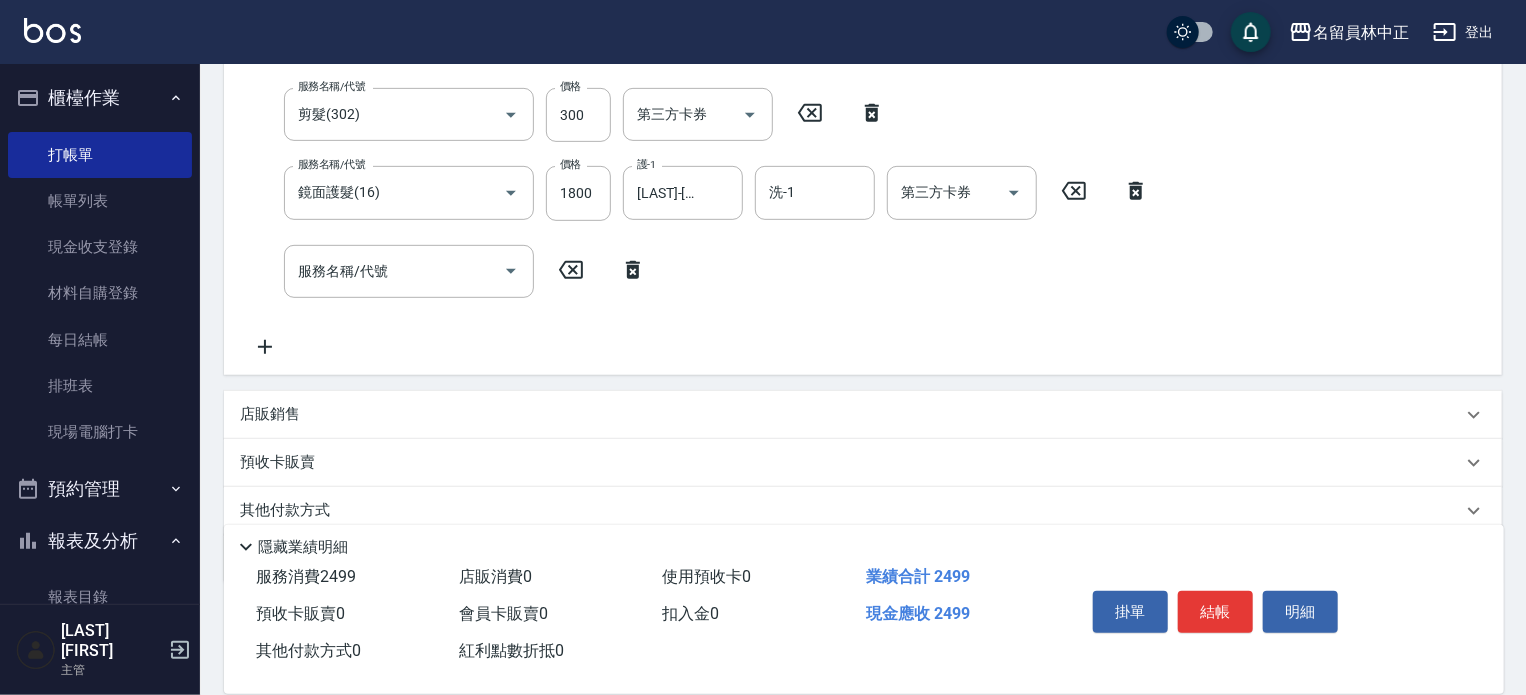 click on "服務名稱/代號 服務名稱/代號" at bounding box center (449, 271) 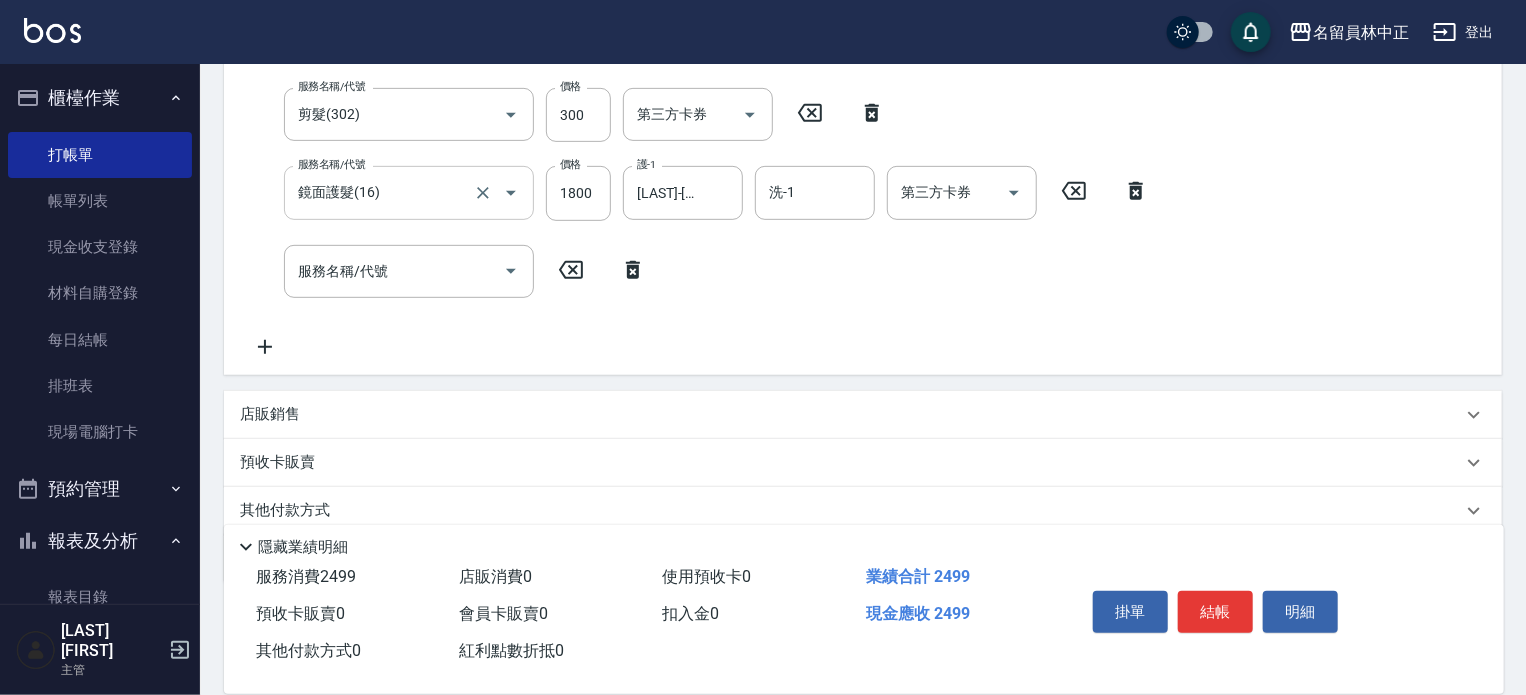 drag, startPoint x: 275, startPoint y: 270, endPoint x: 498, endPoint y: 195, distance: 235.2743 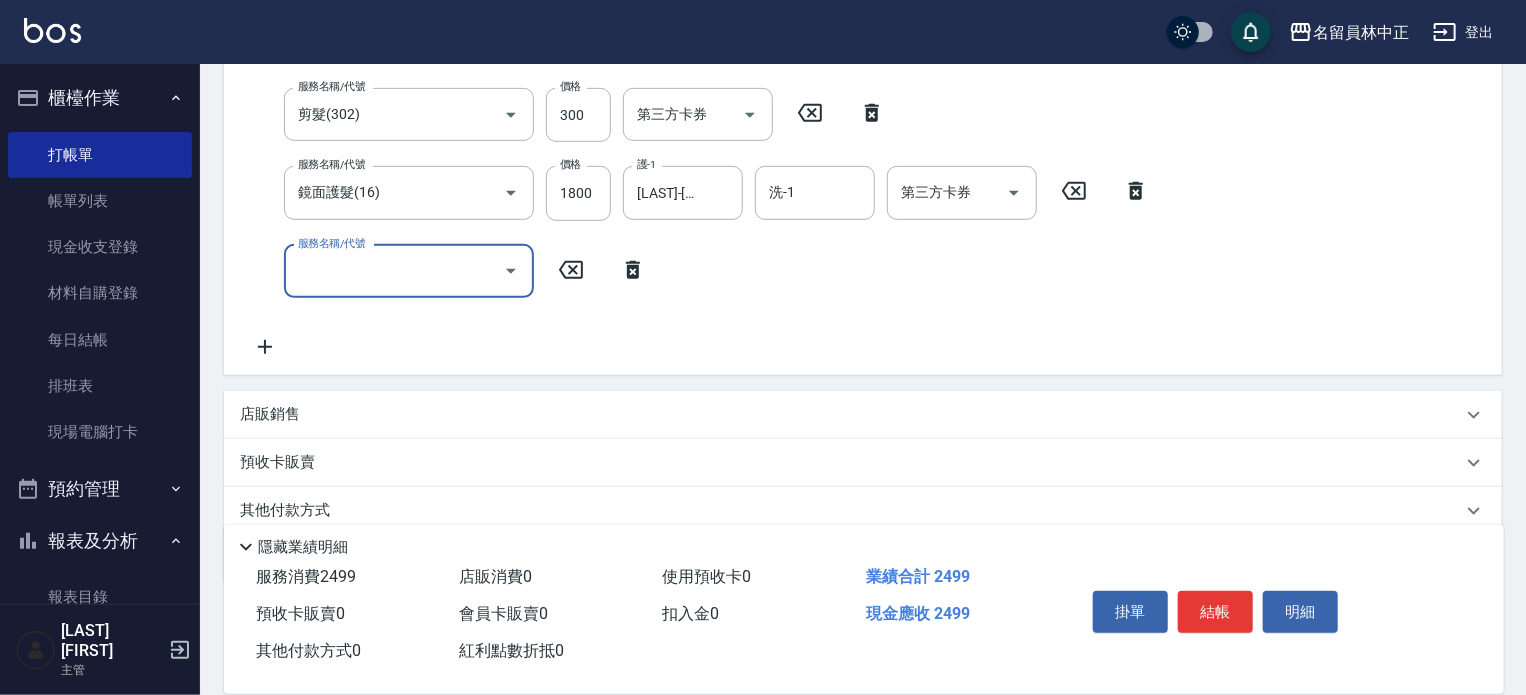 click 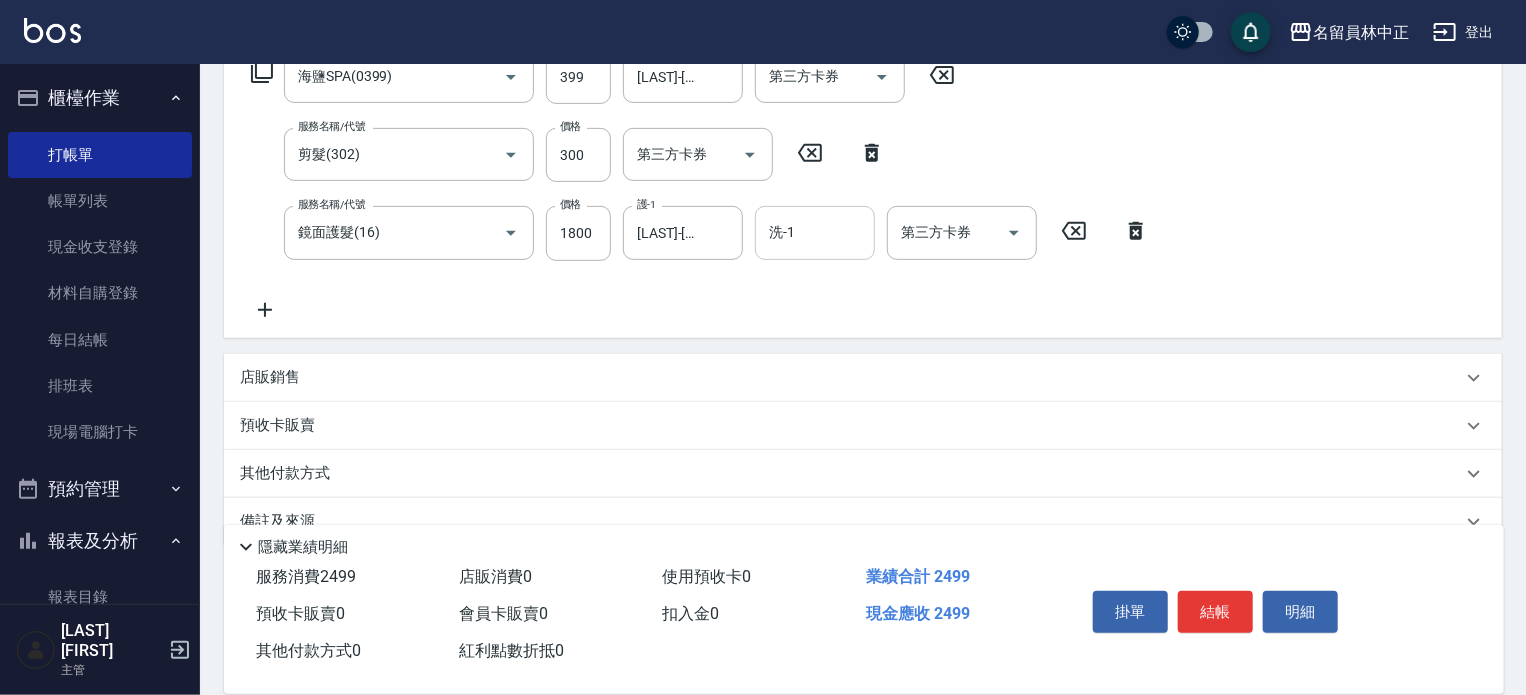 scroll, scrollTop: 390, scrollLeft: 0, axis: vertical 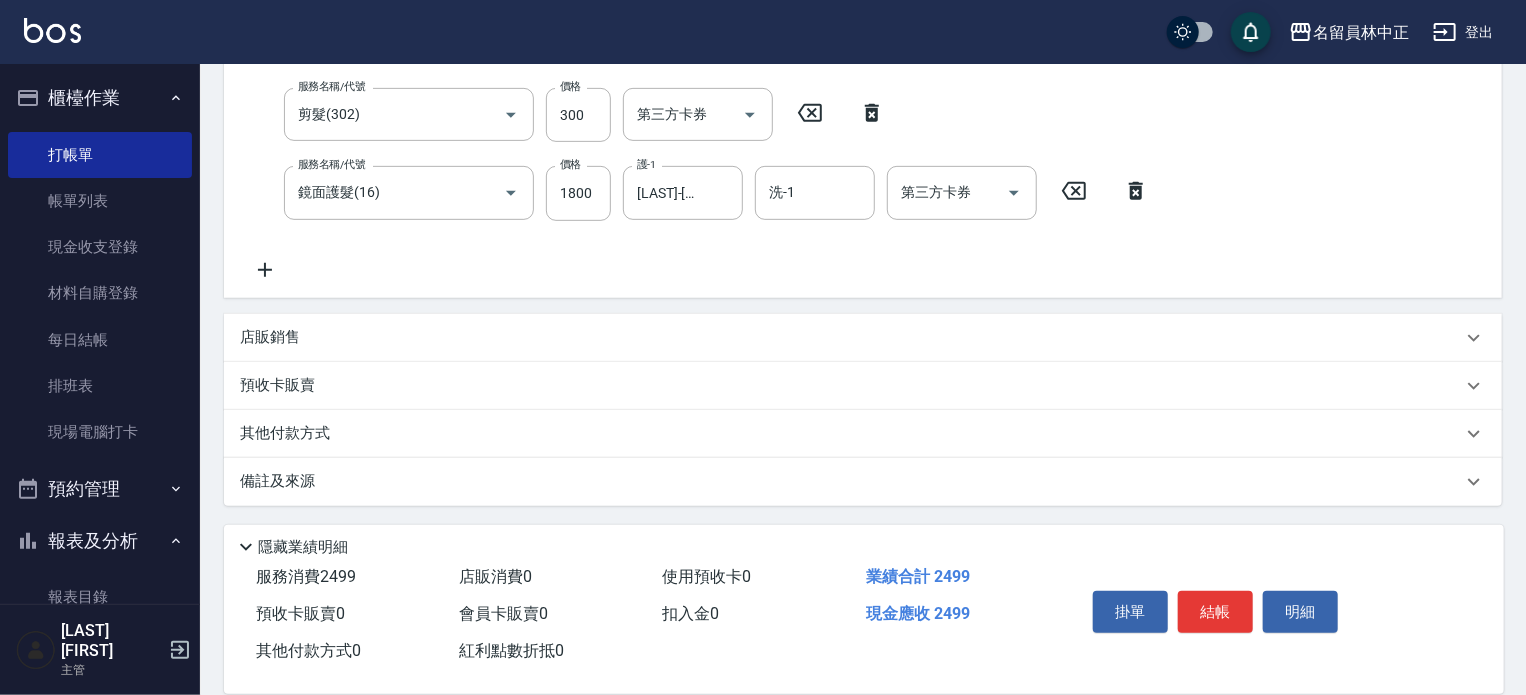 click 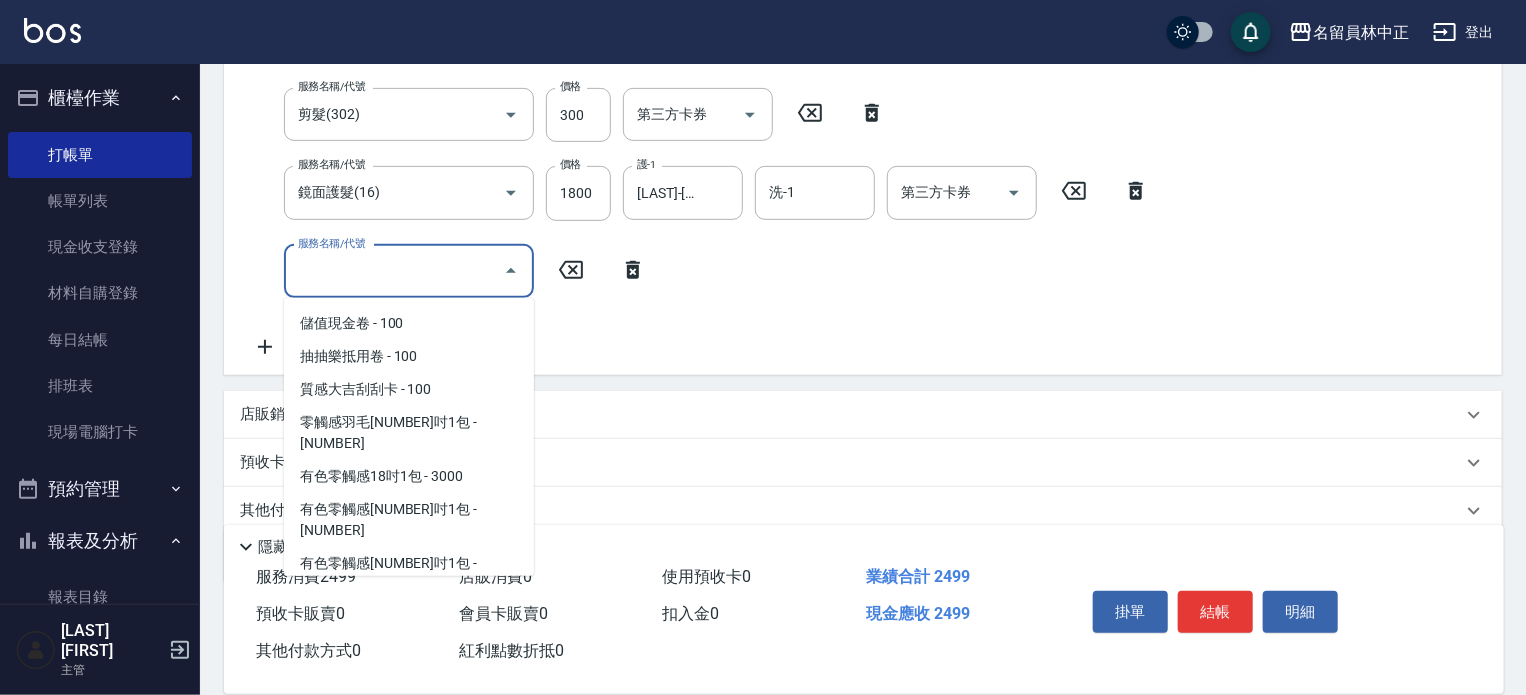 scroll, scrollTop: 2812, scrollLeft: 0, axis: vertical 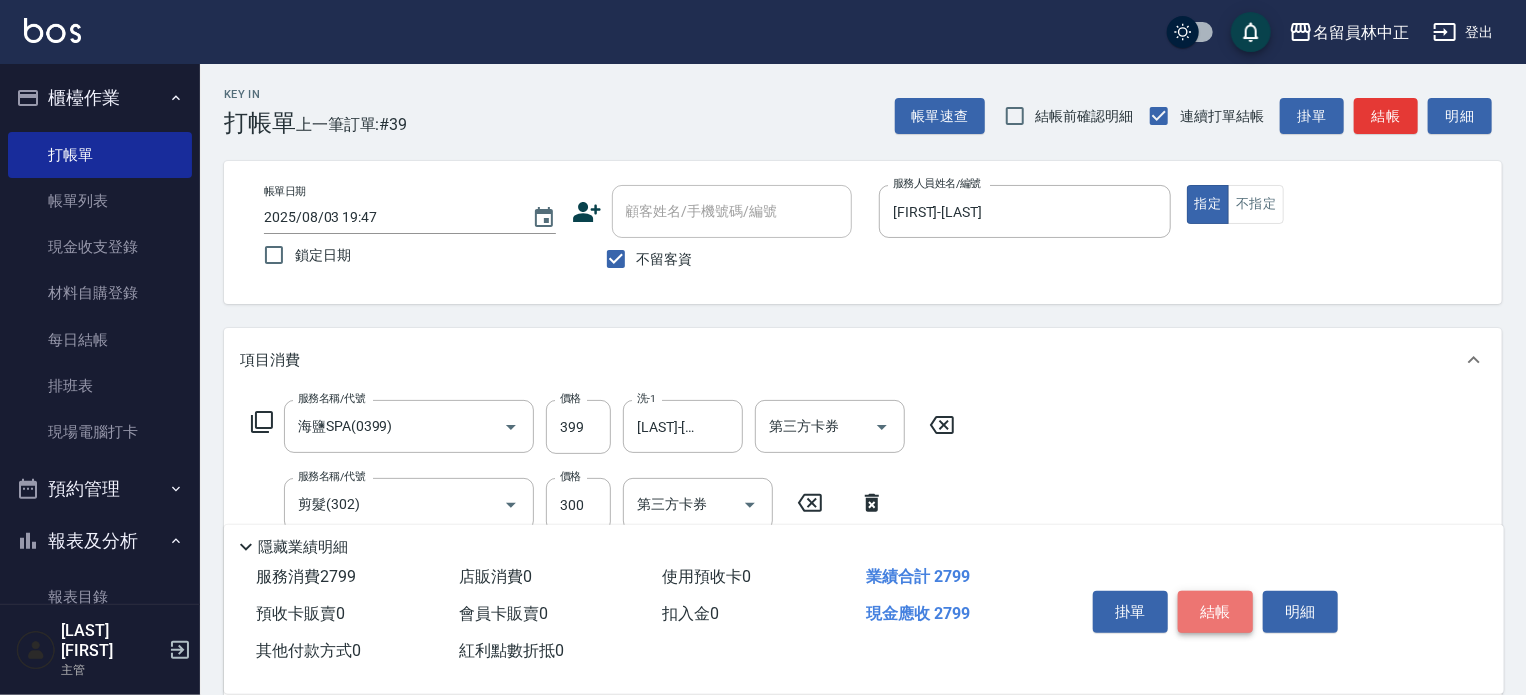 click on "結帳" at bounding box center [1215, 612] 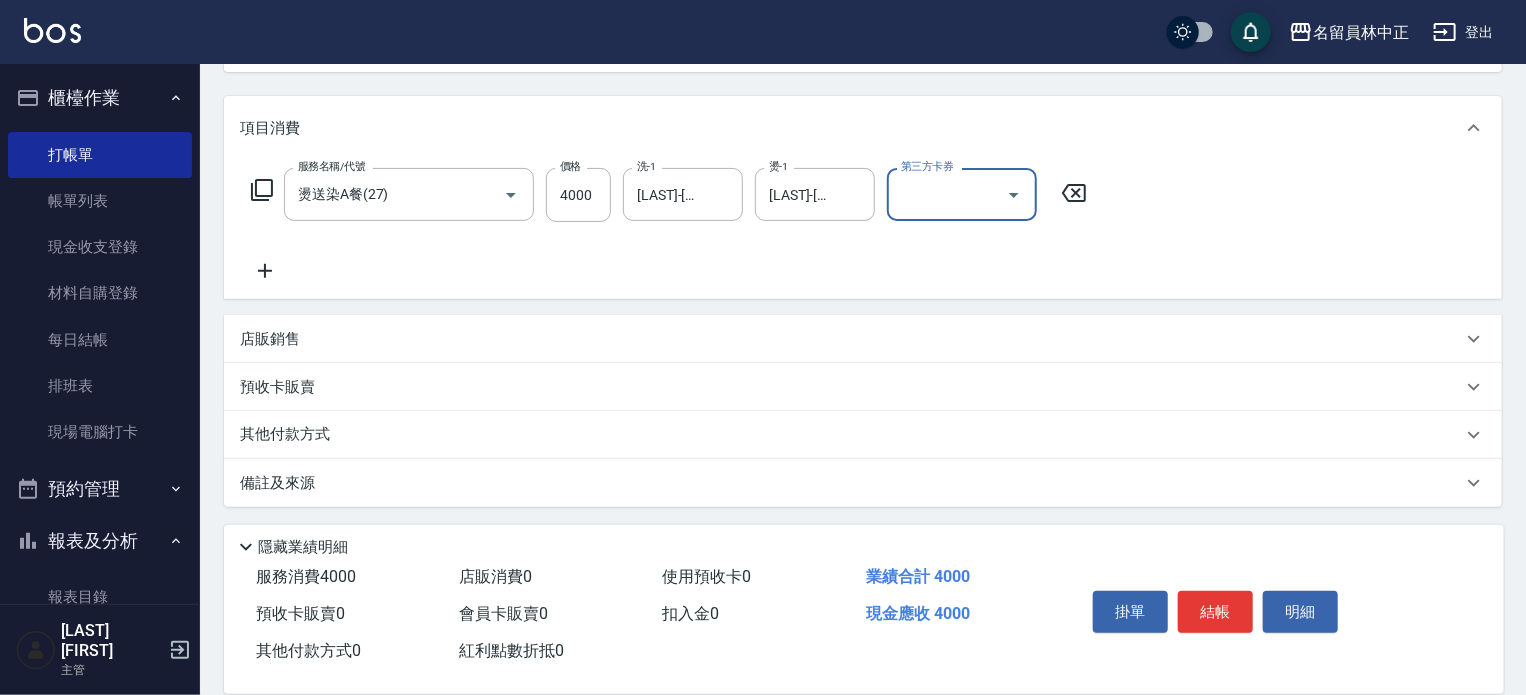 scroll, scrollTop: 234, scrollLeft: 0, axis: vertical 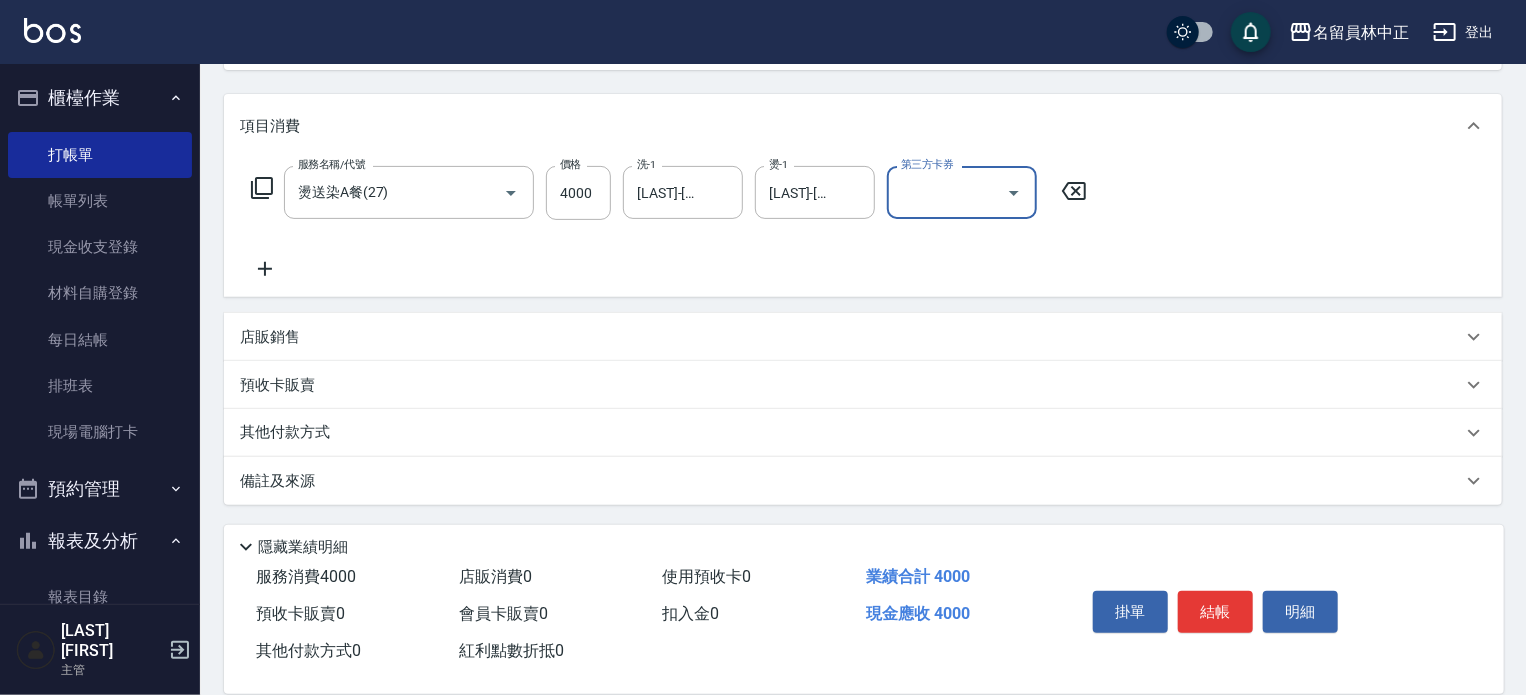click on "店販銷售" at bounding box center [863, 337] 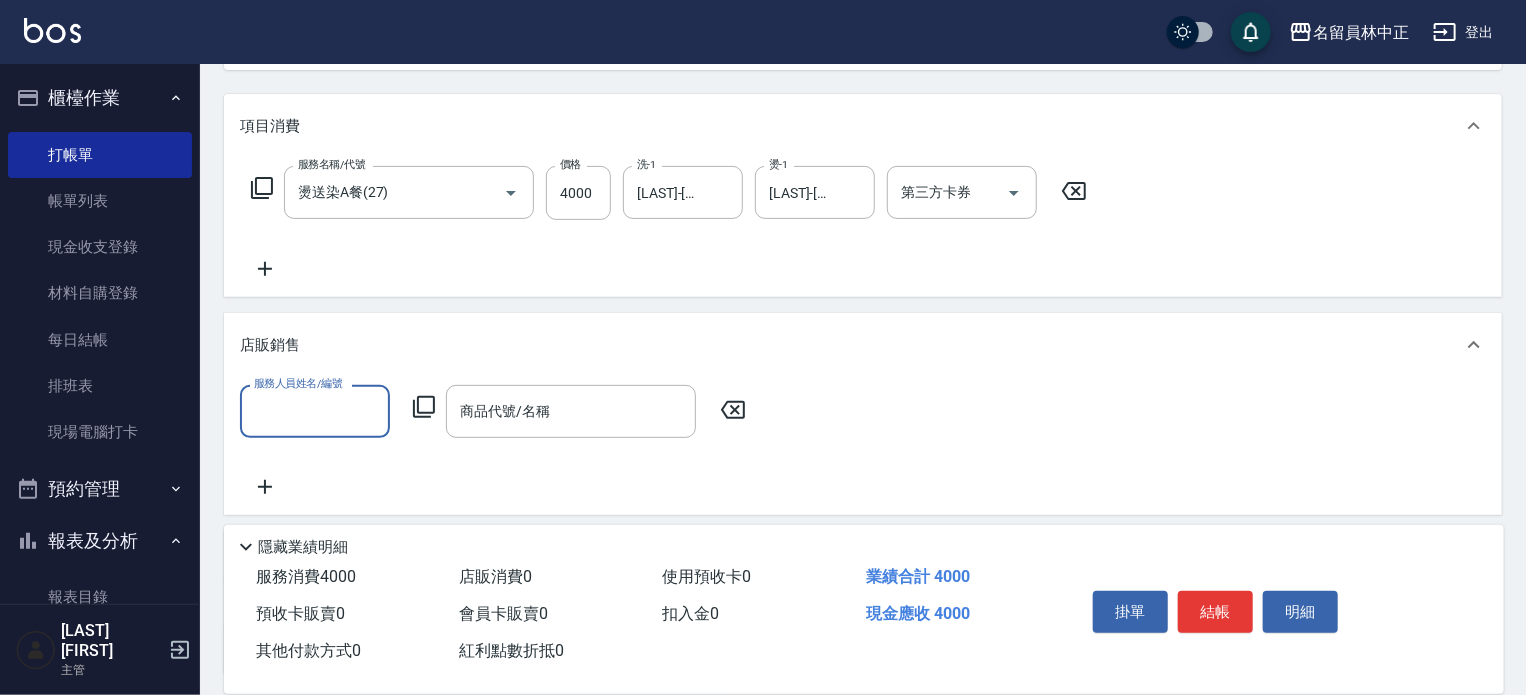 scroll, scrollTop: 0, scrollLeft: 0, axis: both 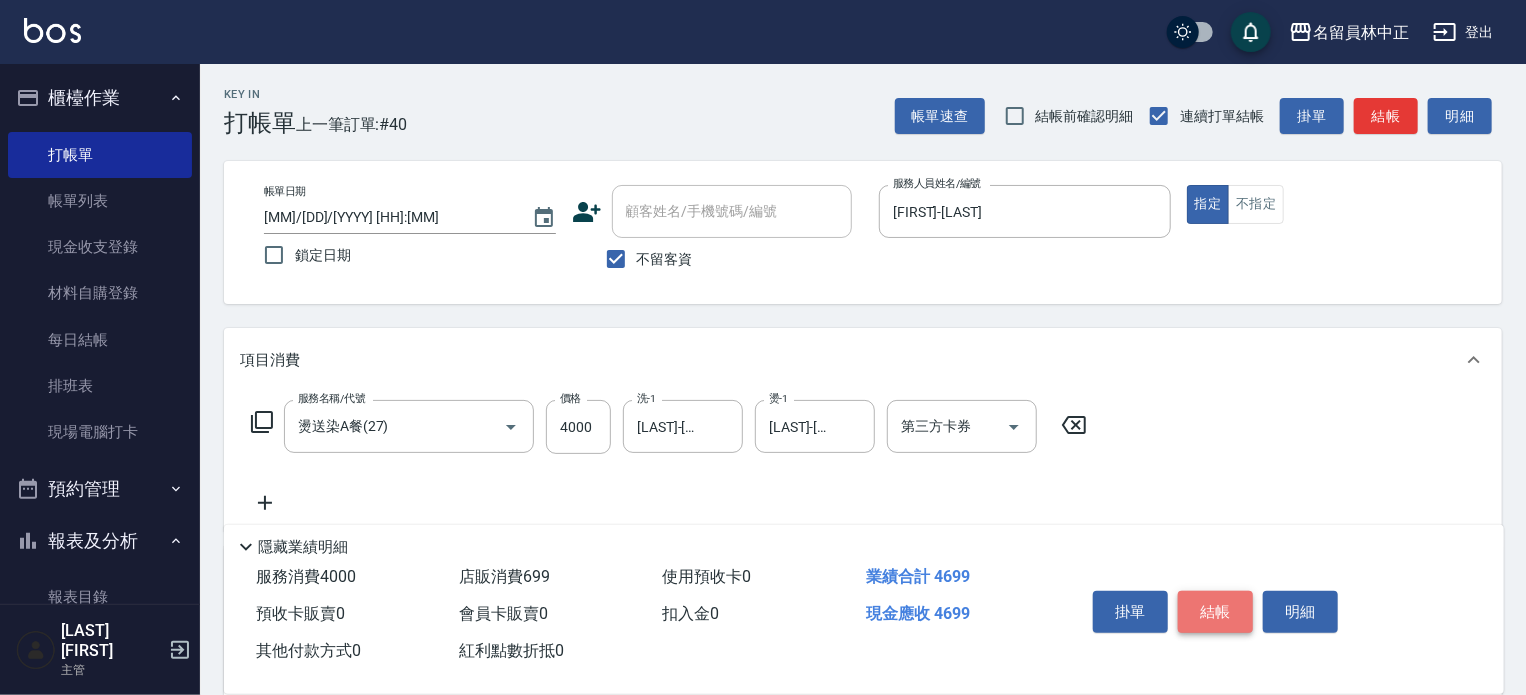 click on "結帳" at bounding box center (1215, 612) 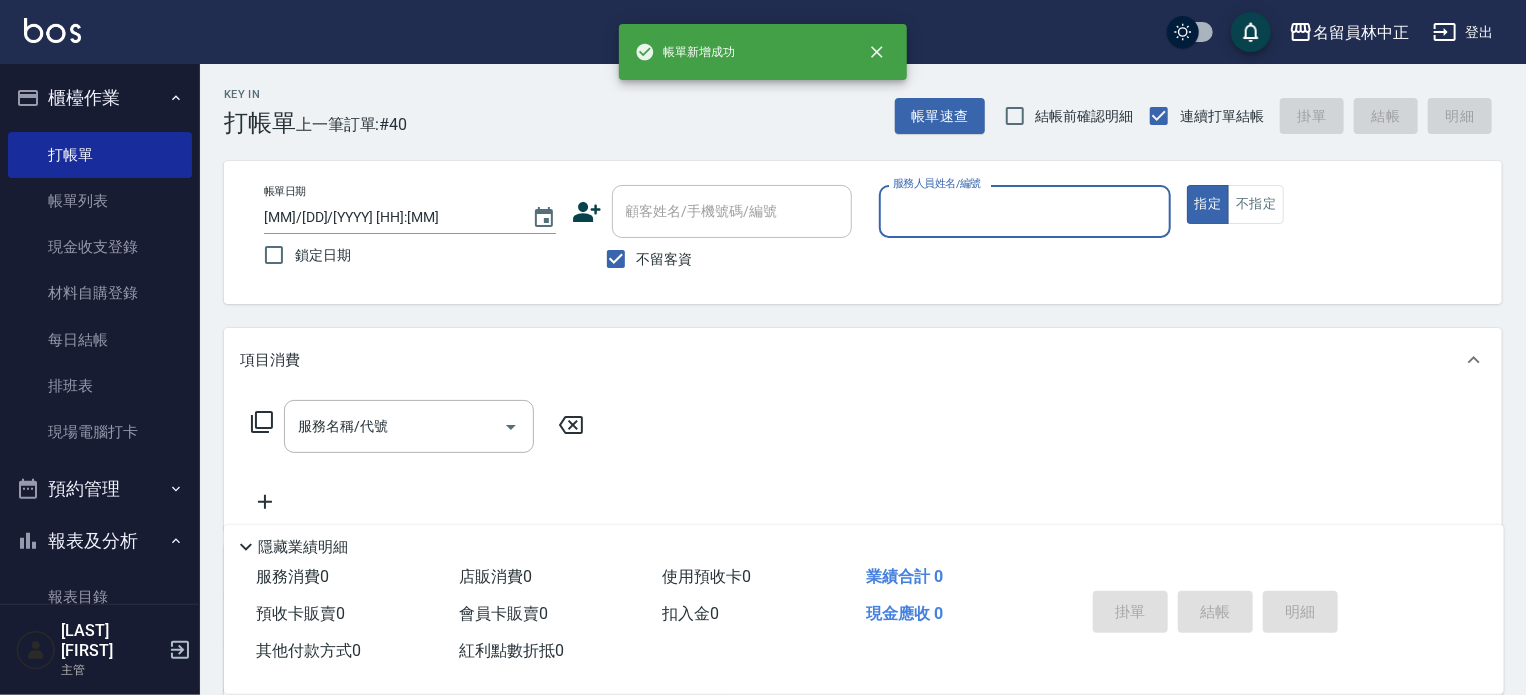 scroll, scrollTop: 0, scrollLeft: 0, axis: both 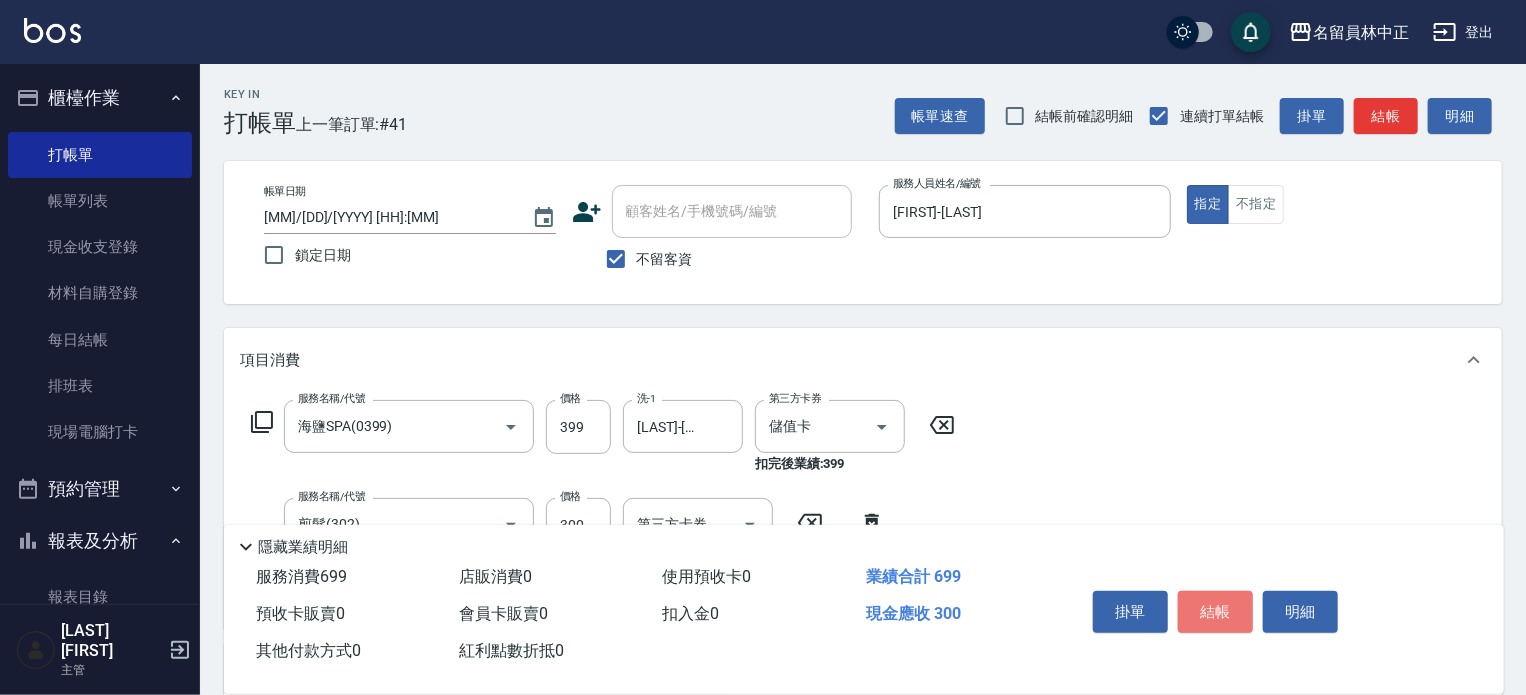 click on "結帳" at bounding box center (1215, 612) 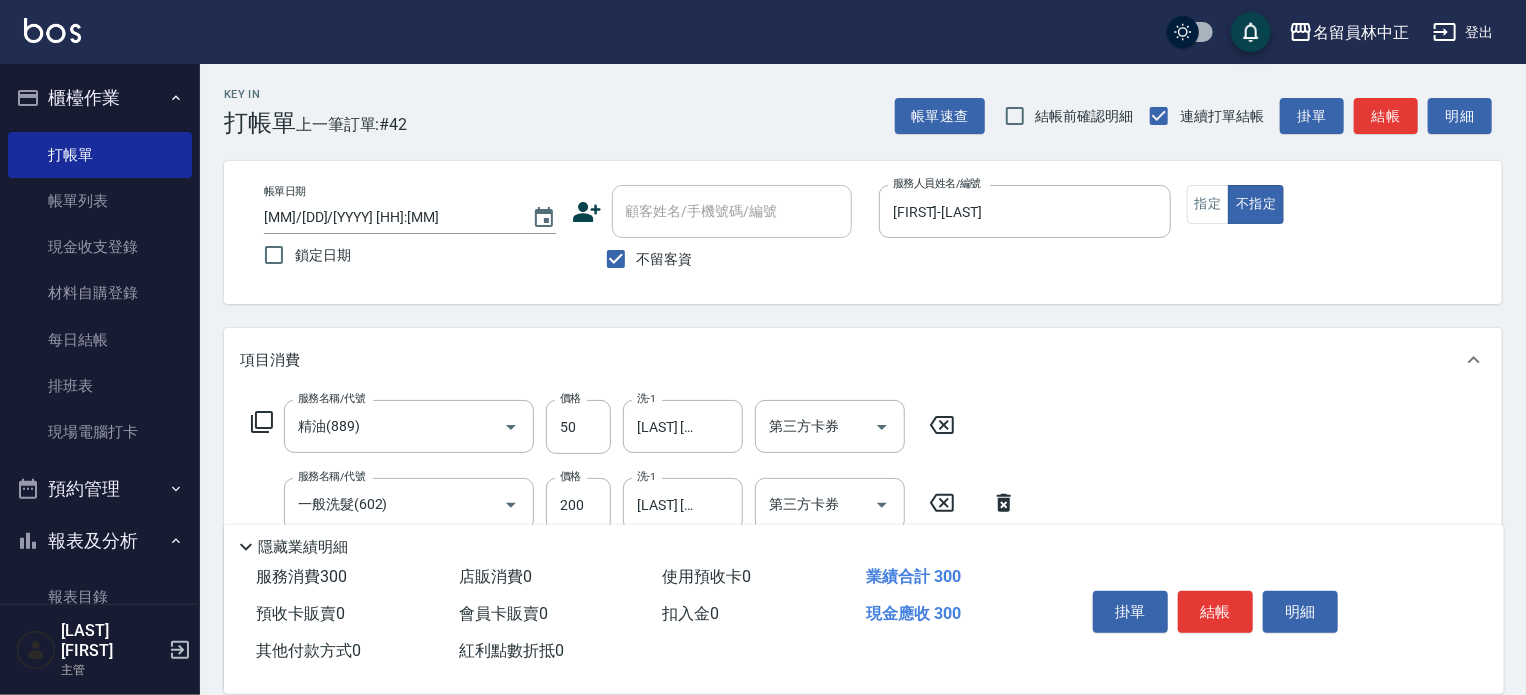 click on "結帳" at bounding box center [1215, 612] 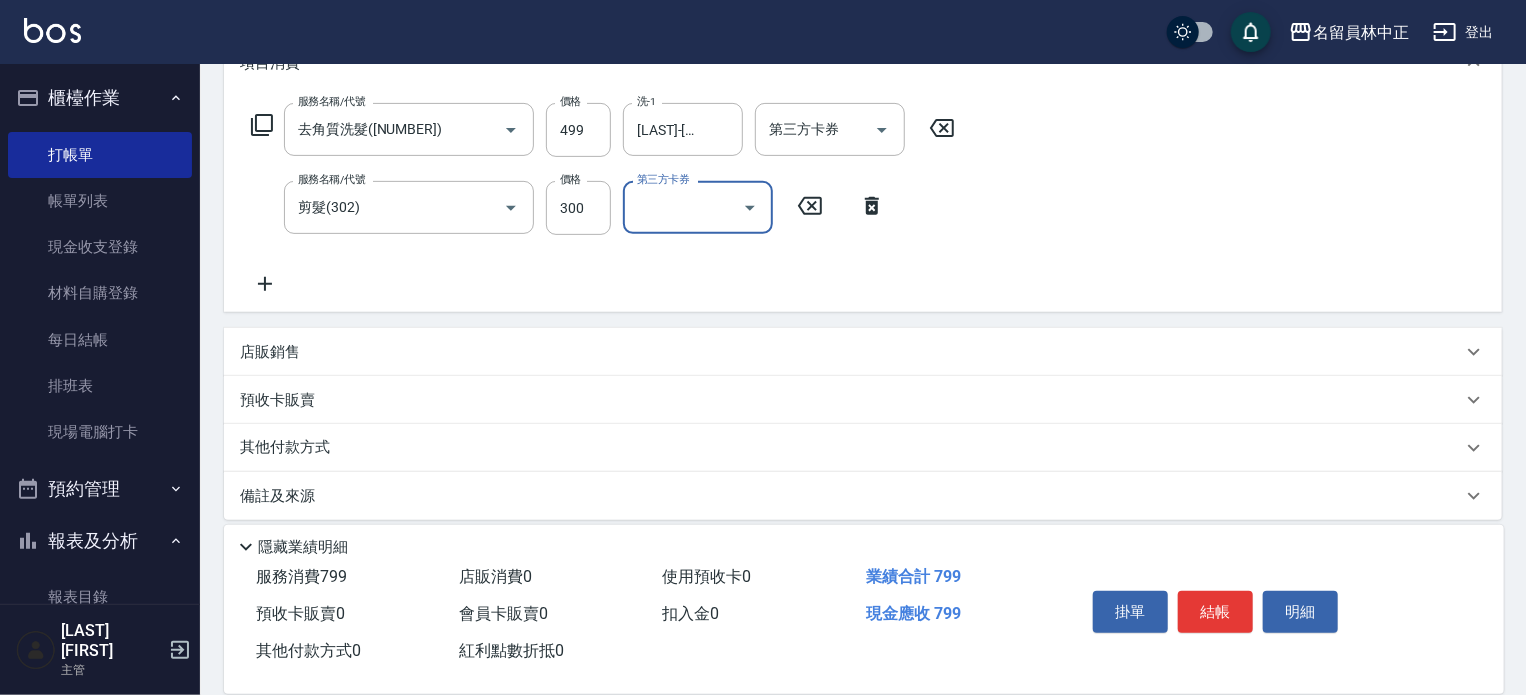 scroll, scrollTop: 300, scrollLeft: 0, axis: vertical 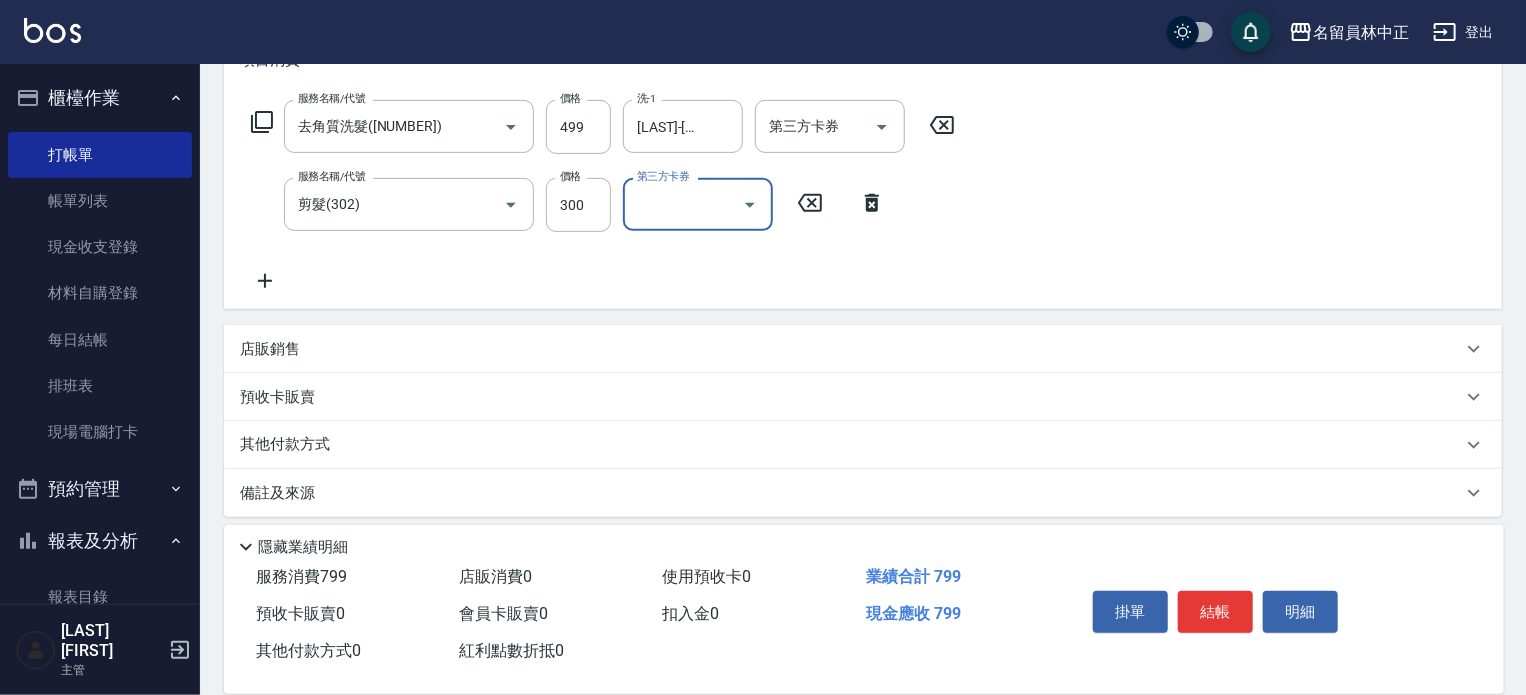 click on "店販銷售" at bounding box center (851, 349) 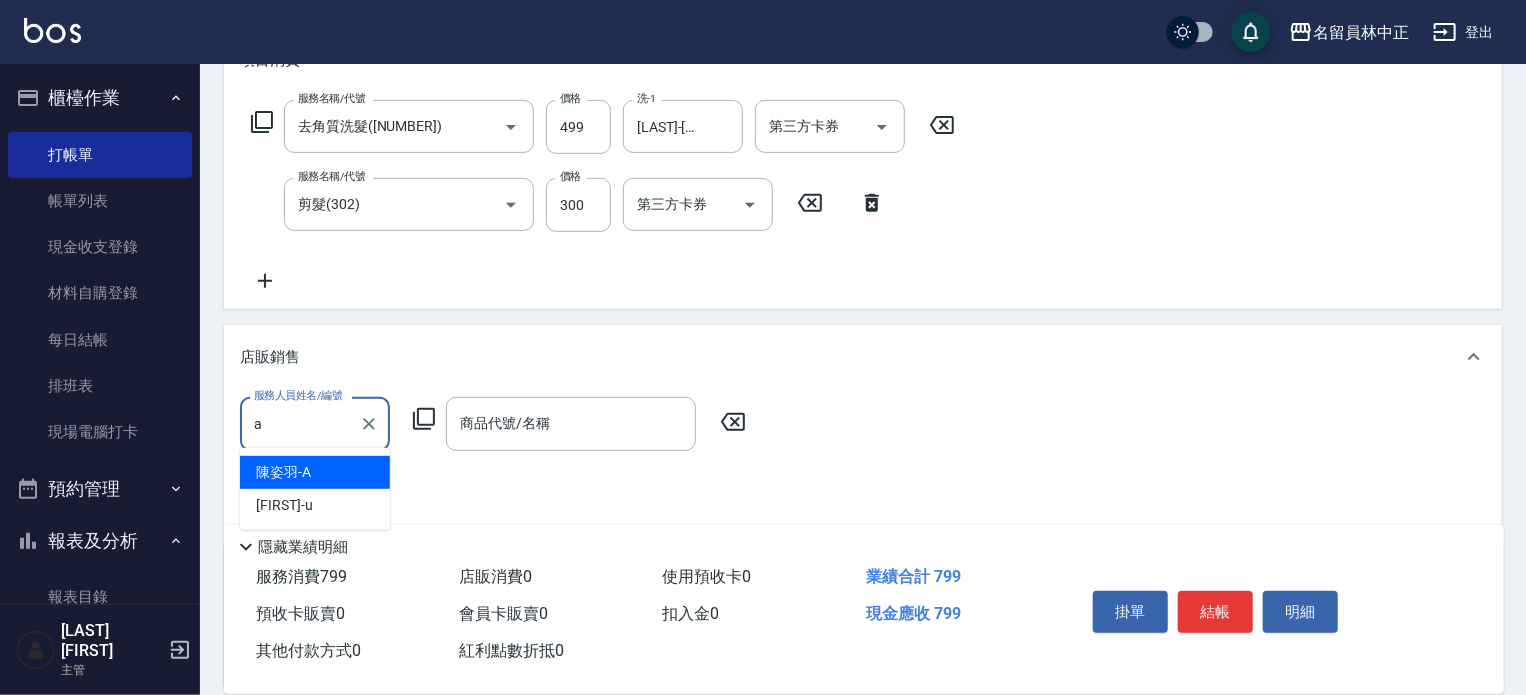 scroll, scrollTop: 0, scrollLeft: 0, axis: both 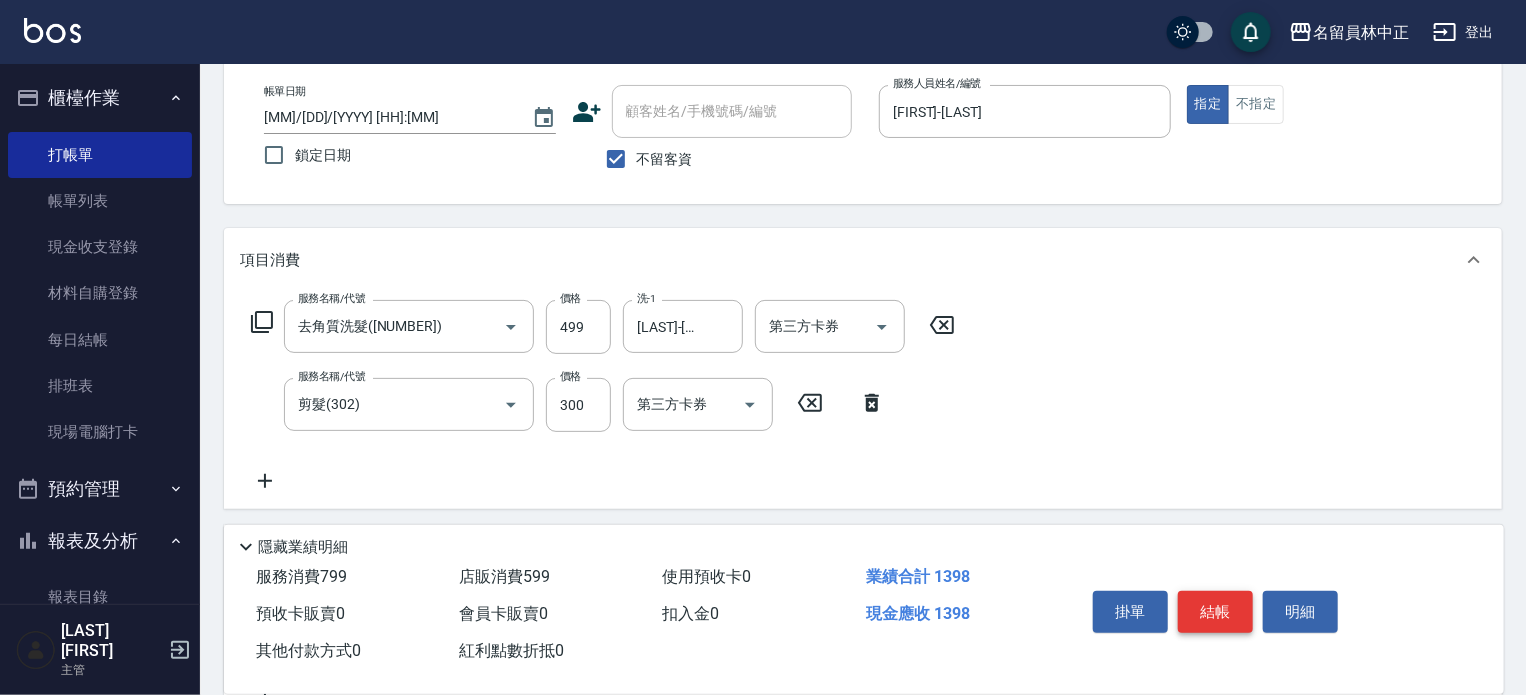 click on "結帳" at bounding box center [1215, 612] 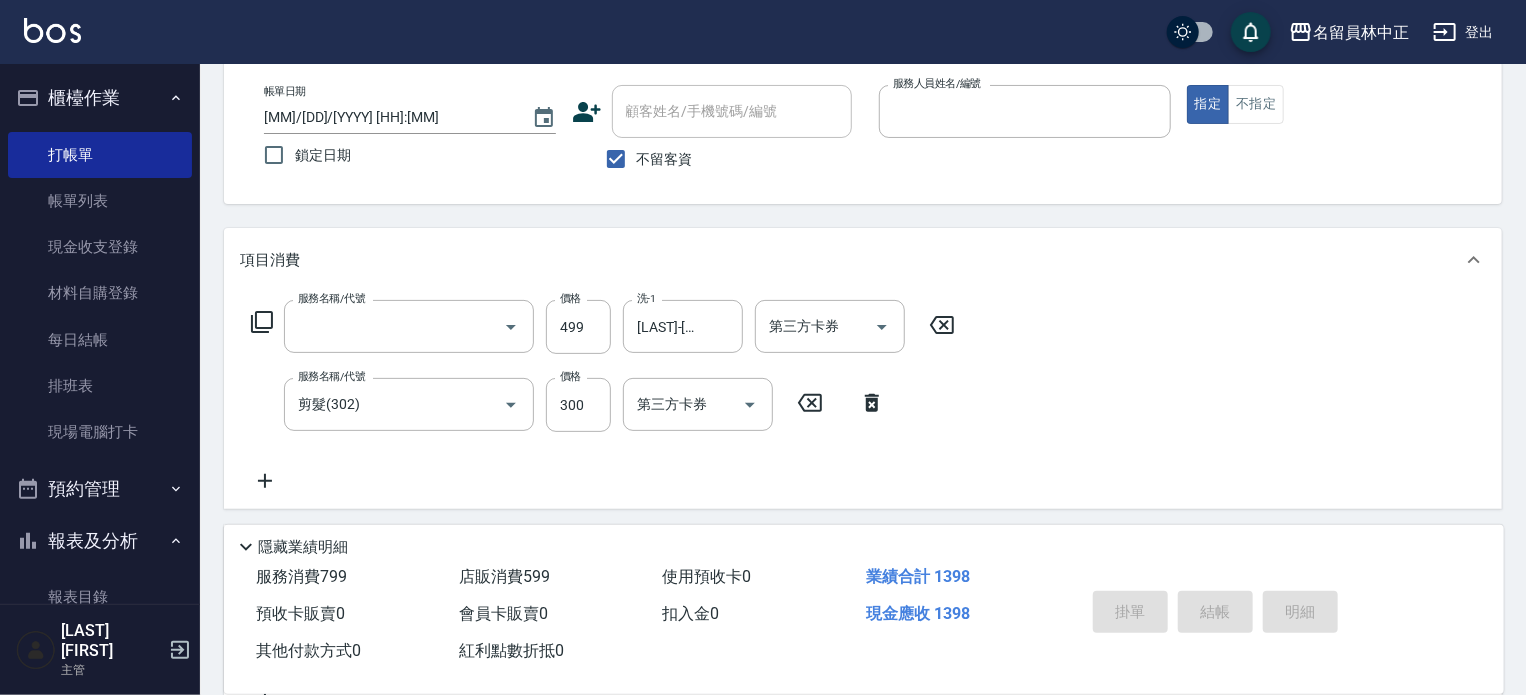 scroll, scrollTop: 0, scrollLeft: 0, axis: both 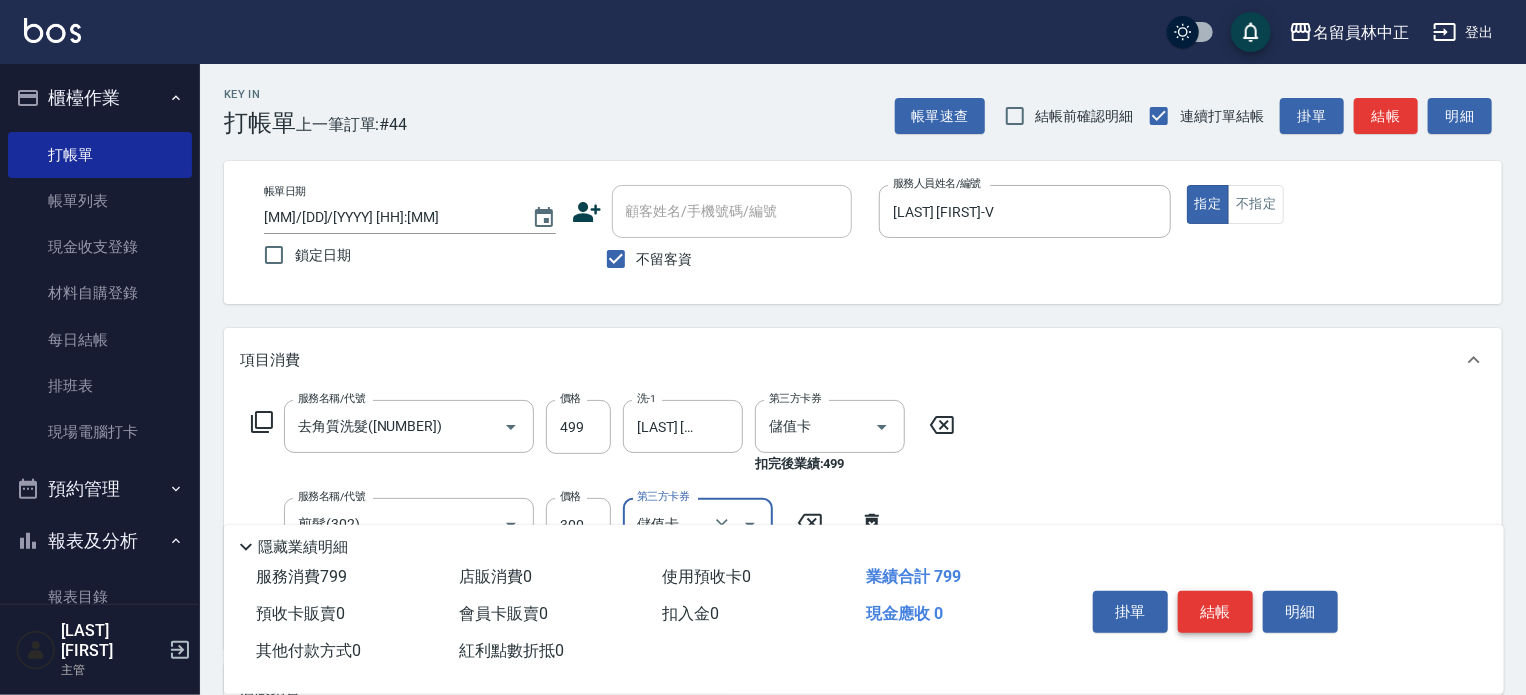click on "結帳" at bounding box center (1215, 612) 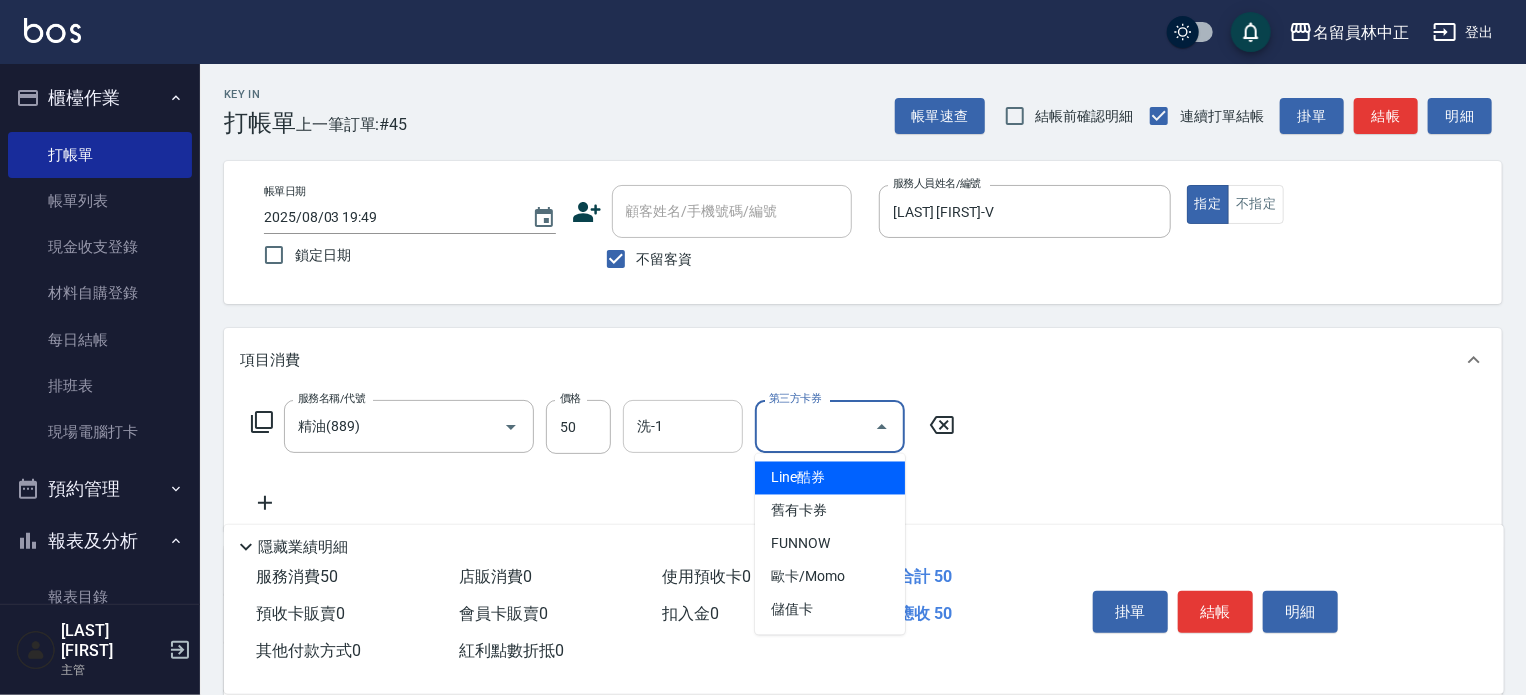 click on "洗-1" at bounding box center [683, 426] 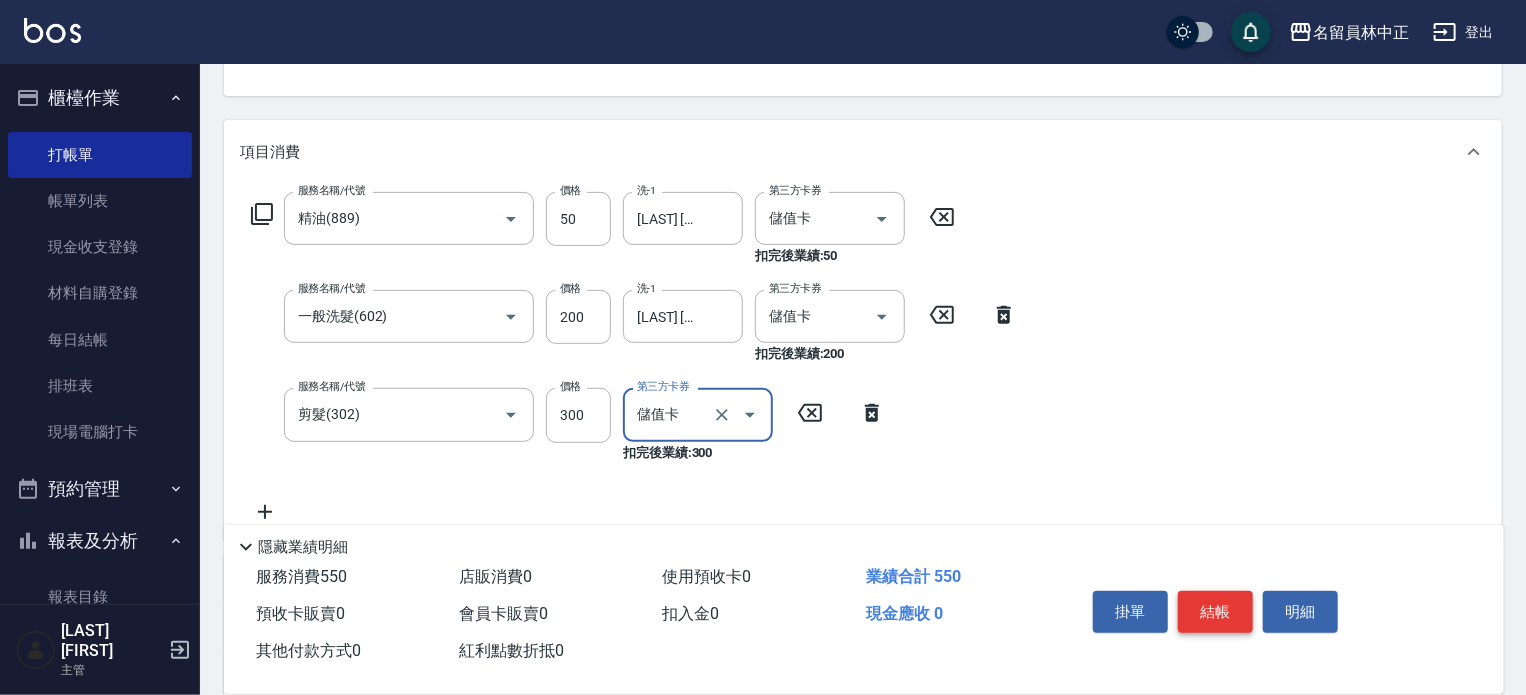 scroll, scrollTop: 0, scrollLeft: 0, axis: both 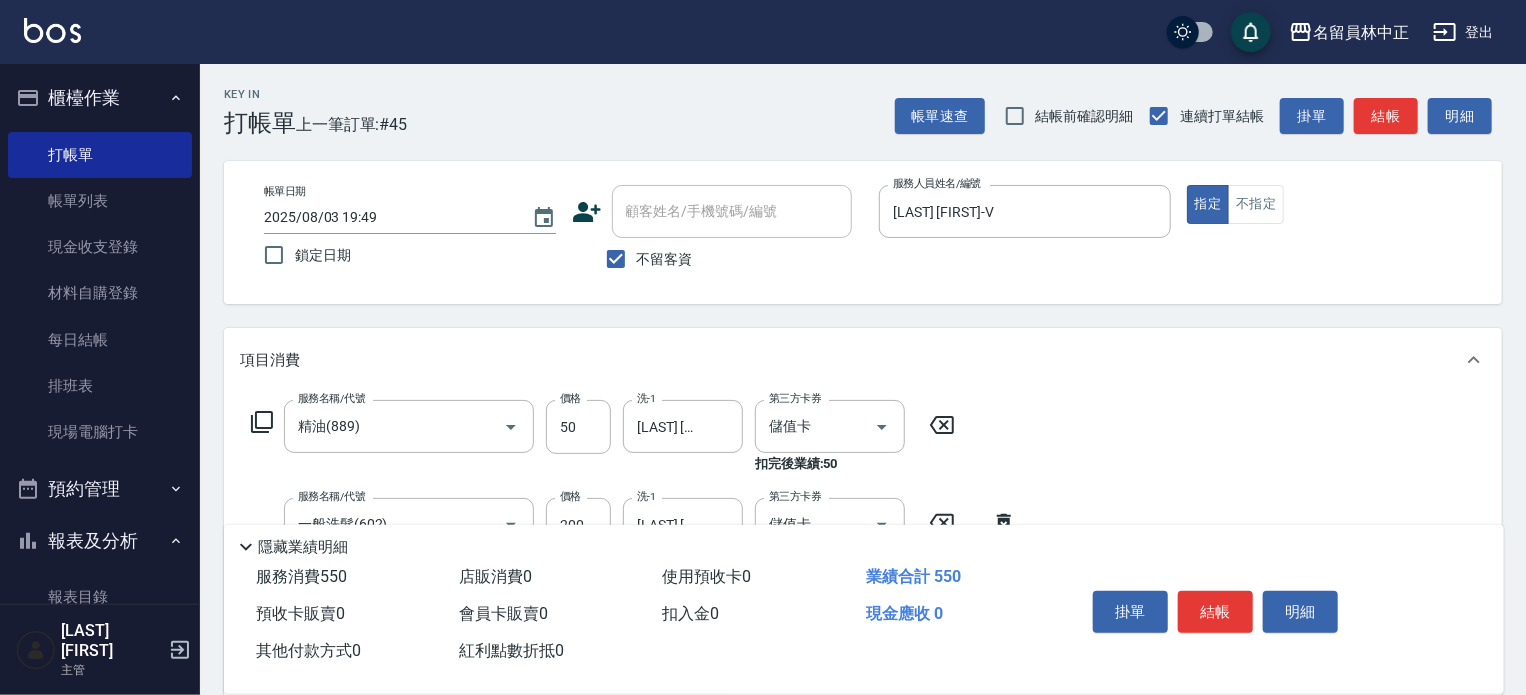 click on "掛單 結帳 明細" at bounding box center (1215, 614) 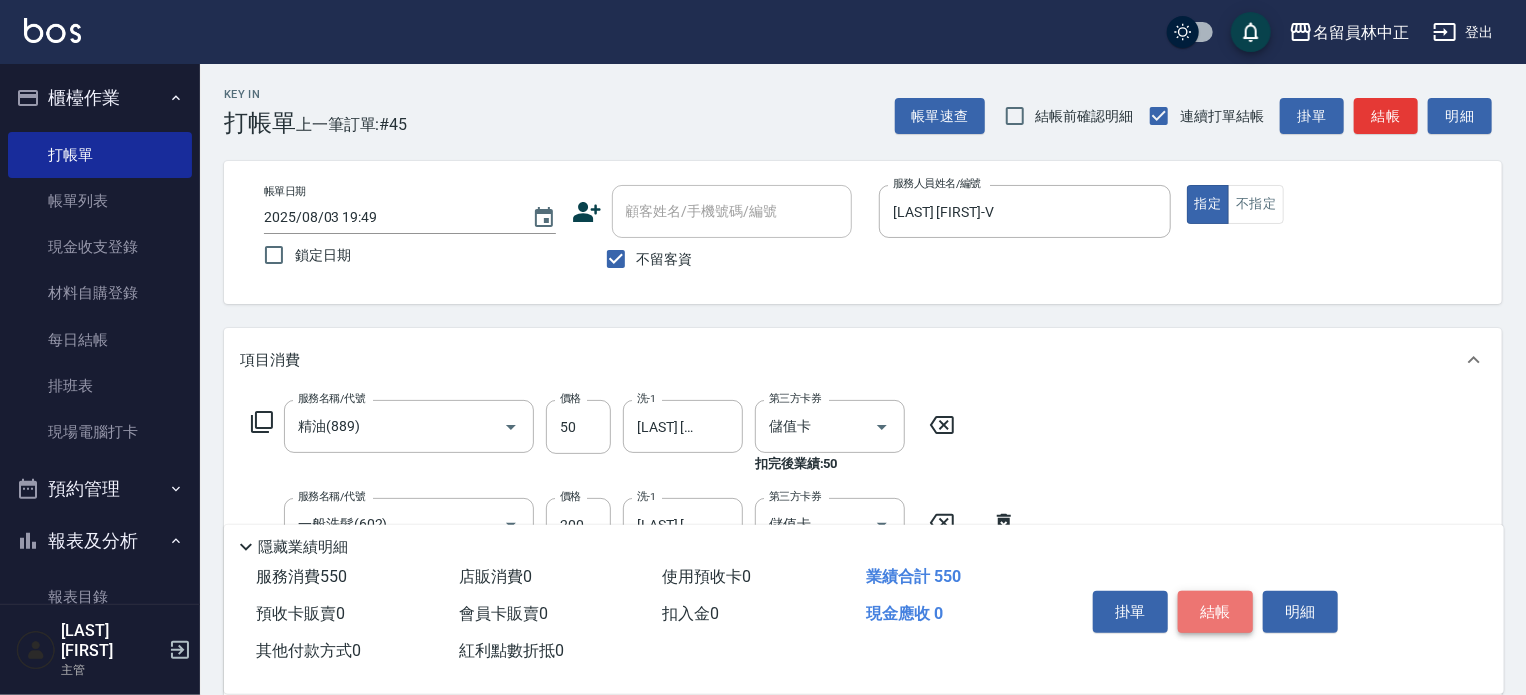 click on "結帳" at bounding box center (1215, 612) 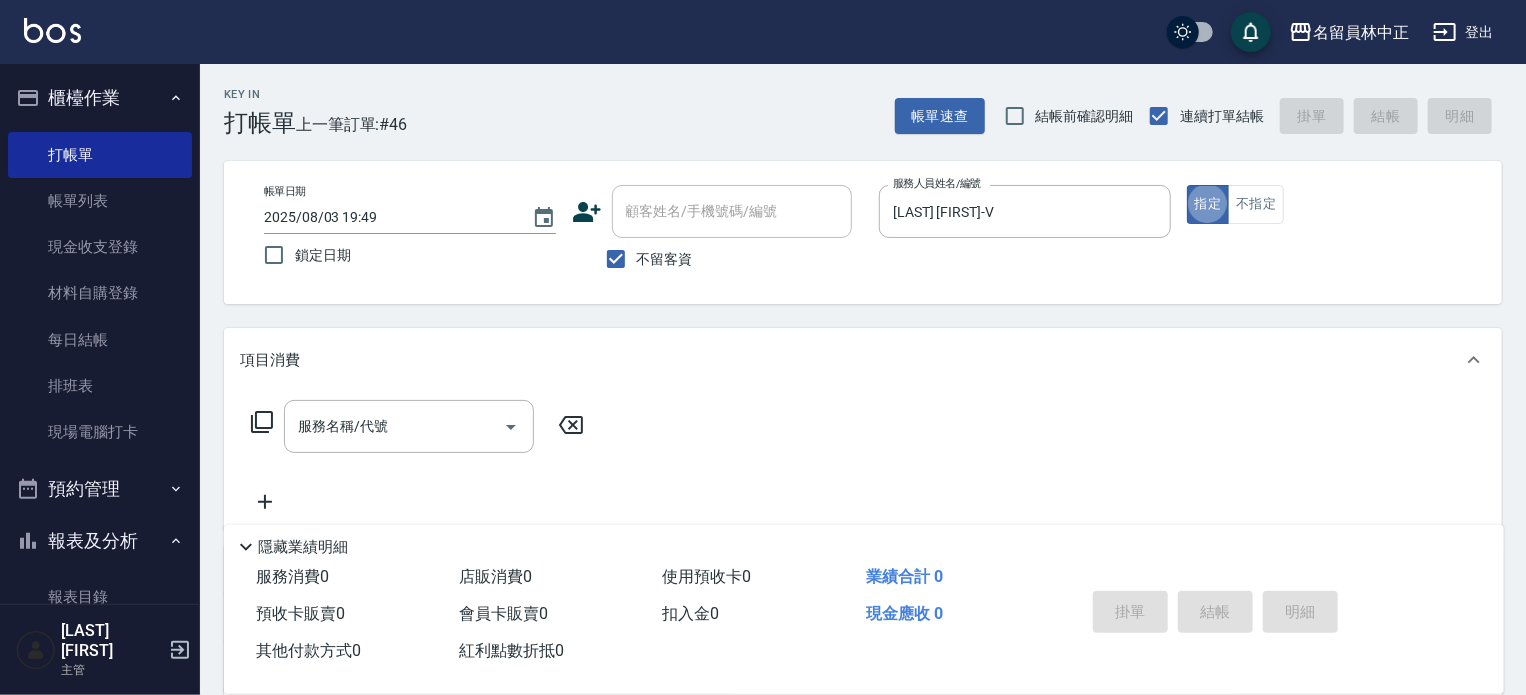 scroll, scrollTop: 200, scrollLeft: 0, axis: vertical 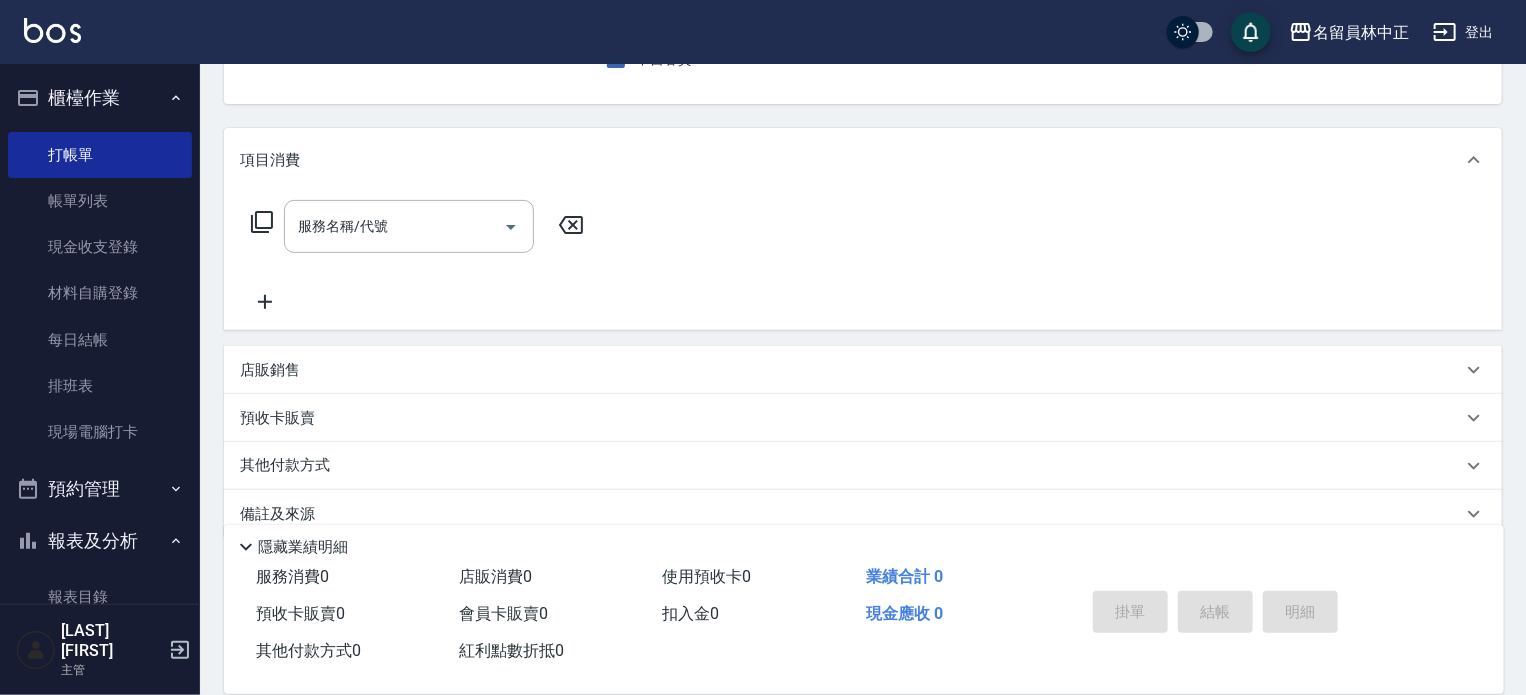 click on "項目消費 服務名稱/代號 服務名稱/代號 店販銷售 服務人員姓名/編號 服務人員姓名/編號 商品代號/名稱 商品代號/名稱 預收卡販賣 卡券名稱/代號 卡券名稱/代號 其他付款方式 其他付款方式 其他付款方式 備註及來源 備註 備註 訂單來源 ​ 訂單來源" at bounding box center (863, 333) 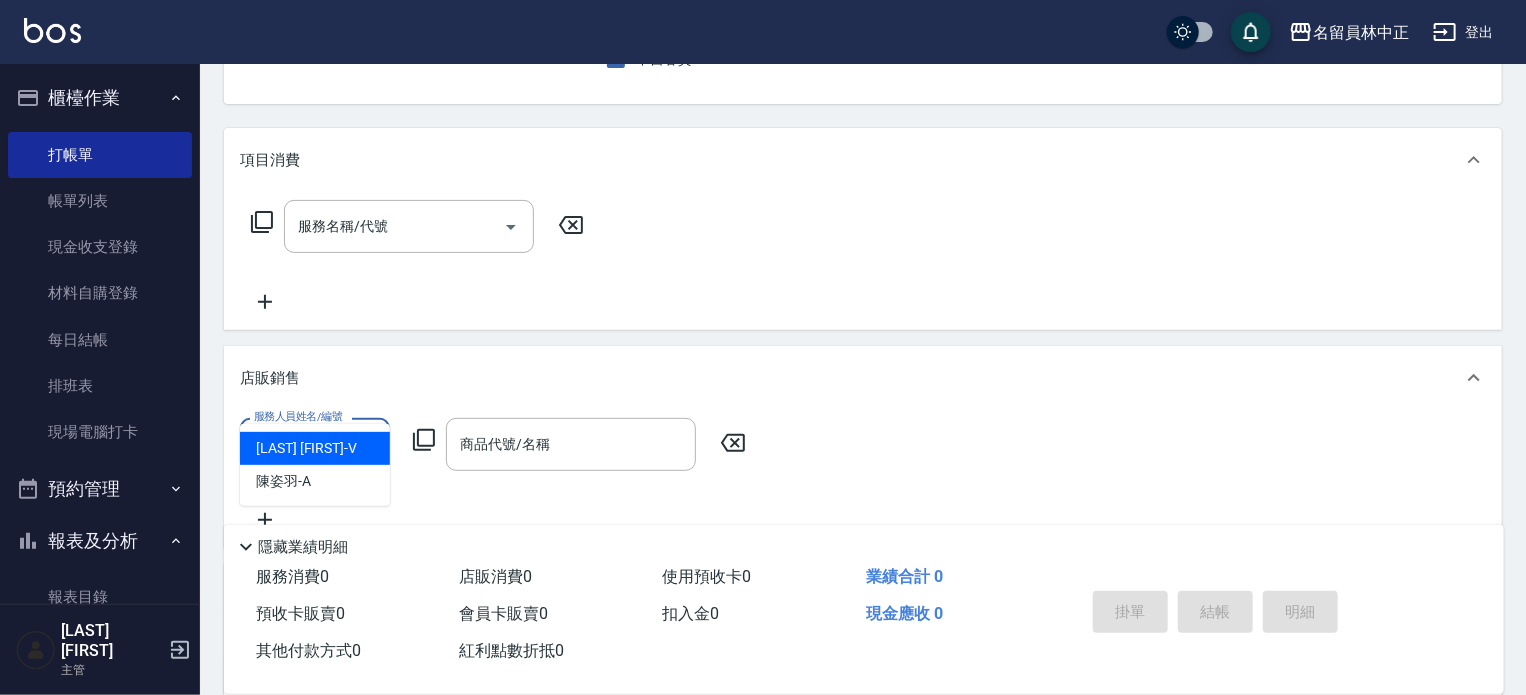 scroll, scrollTop: 0, scrollLeft: 0, axis: both 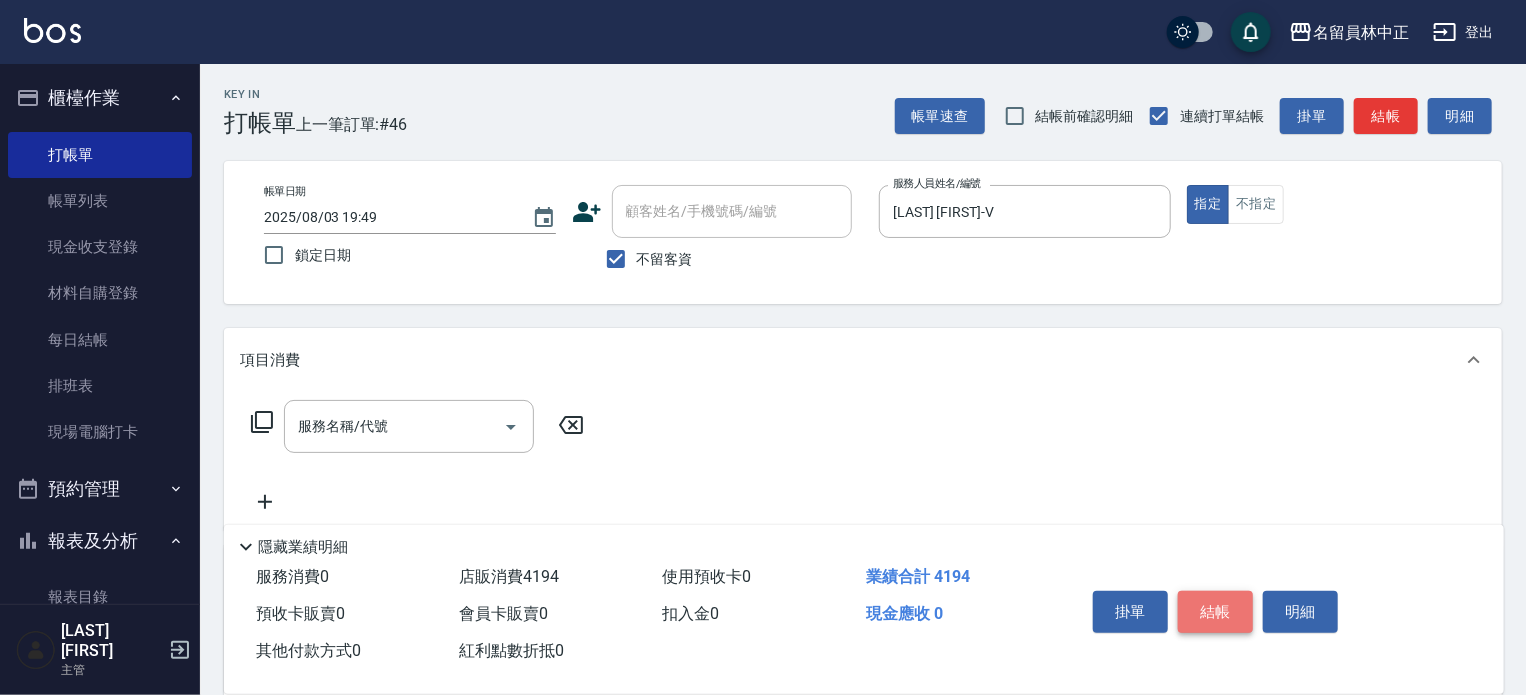 click on "結帳" at bounding box center [1215, 612] 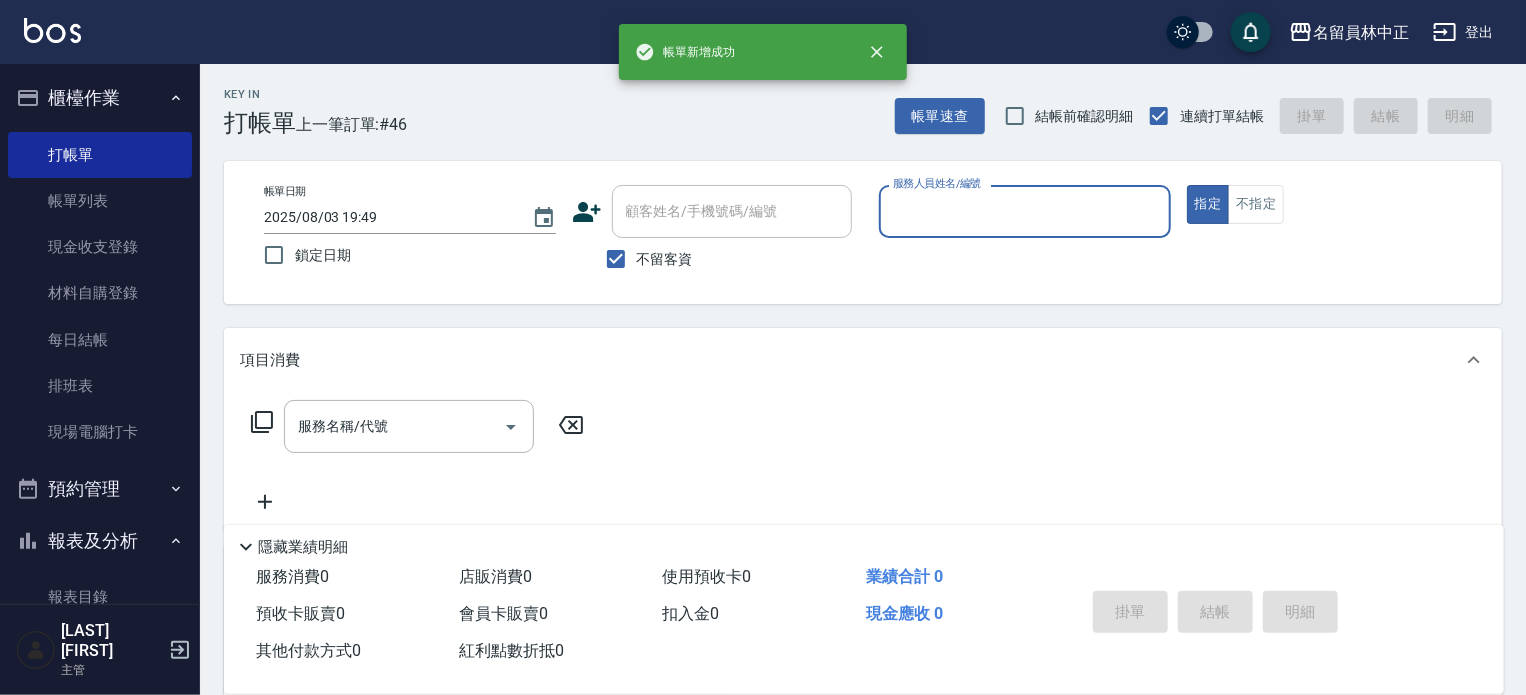 scroll, scrollTop: 0, scrollLeft: 0, axis: both 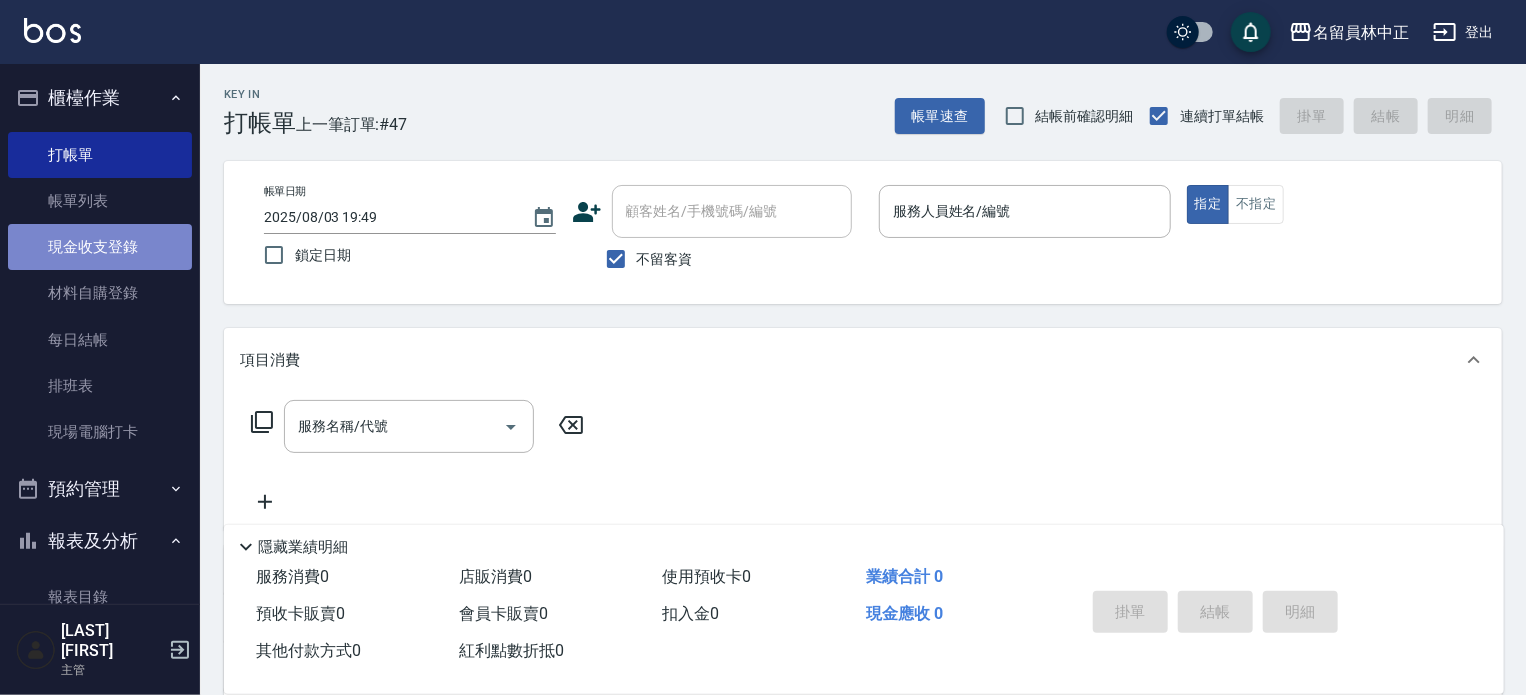 click on "現金收支登錄" at bounding box center [100, 247] 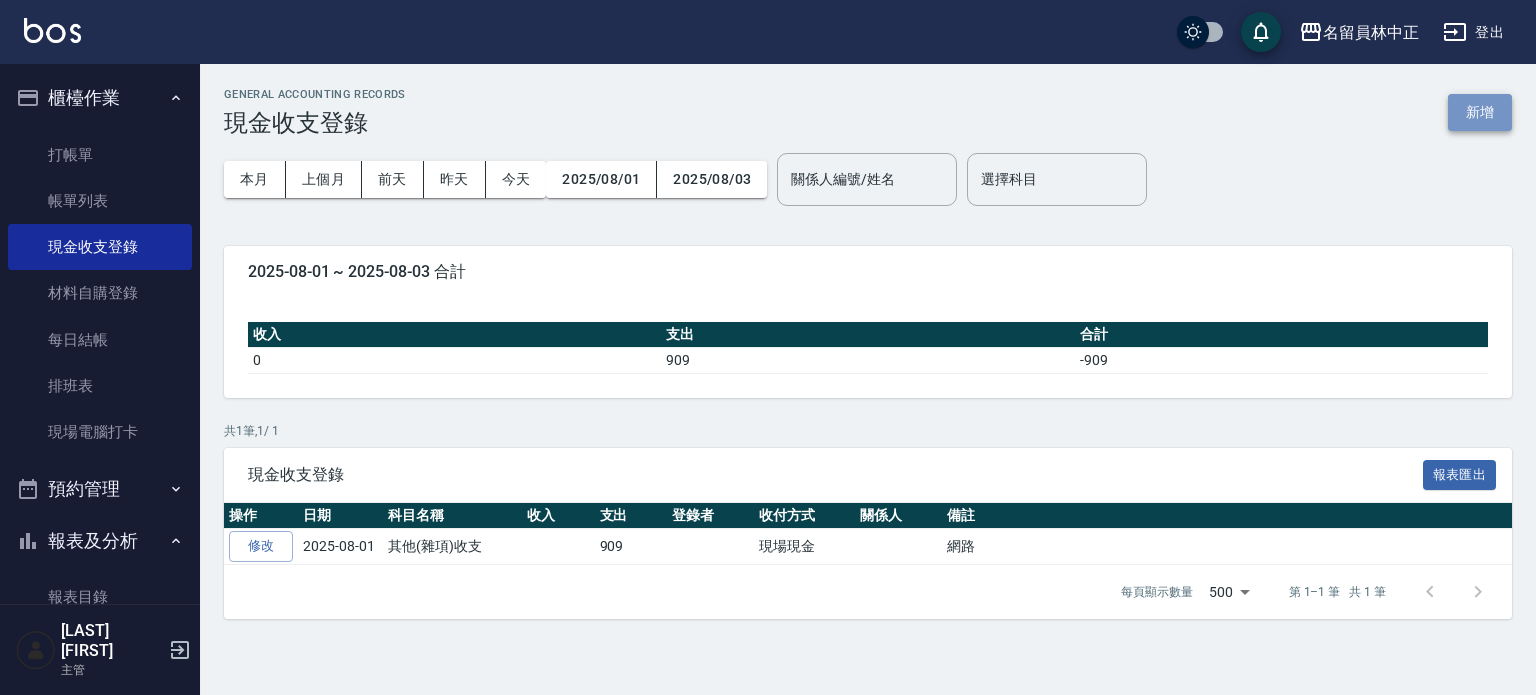 click on "新增" at bounding box center (1480, 112) 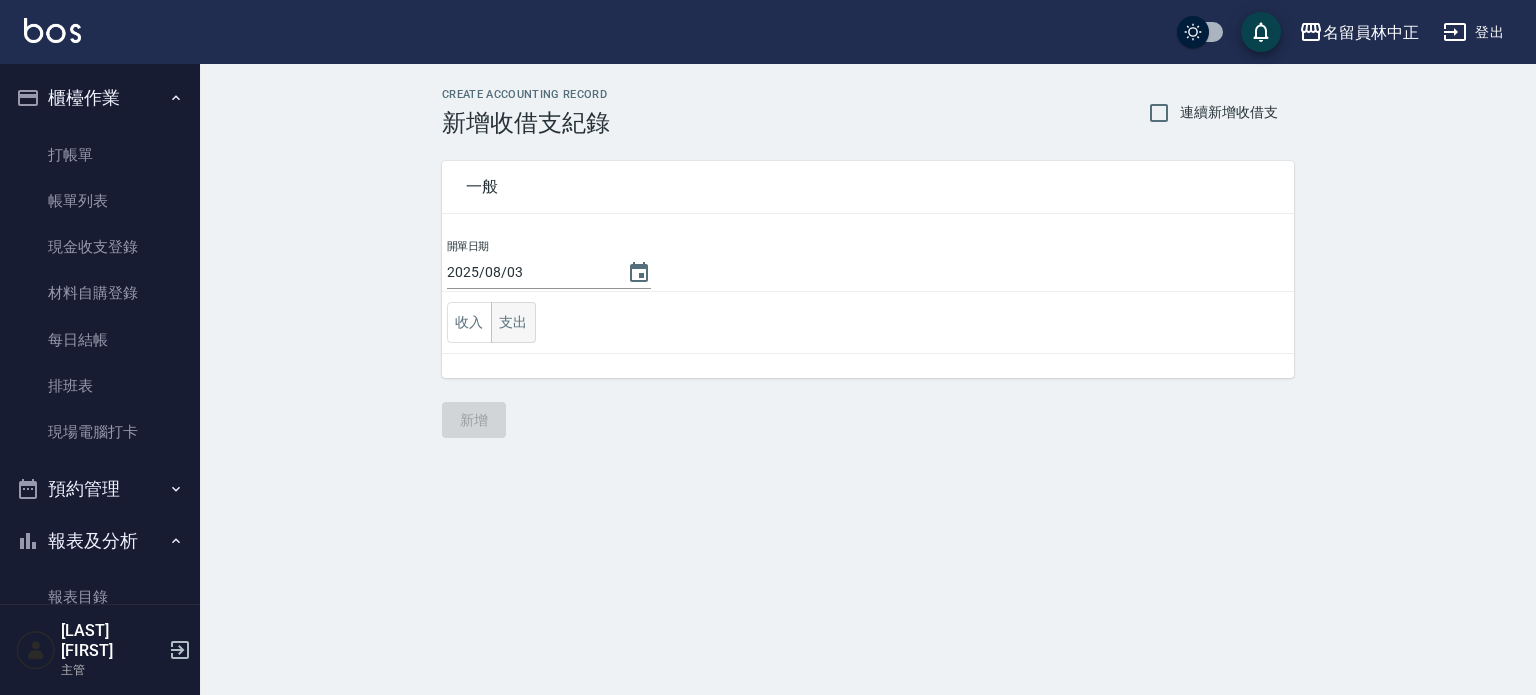 click on "支出" at bounding box center (513, 322) 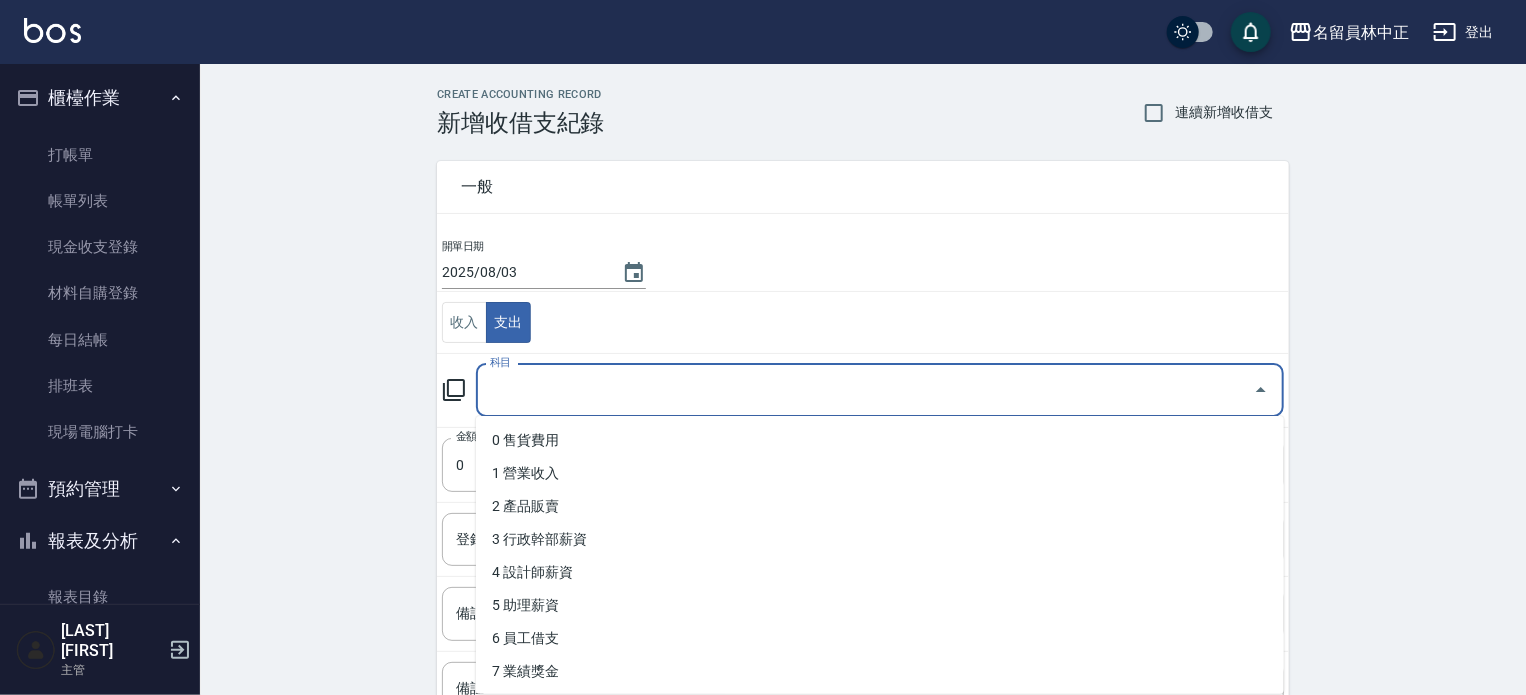click on "科目" at bounding box center (865, 390) 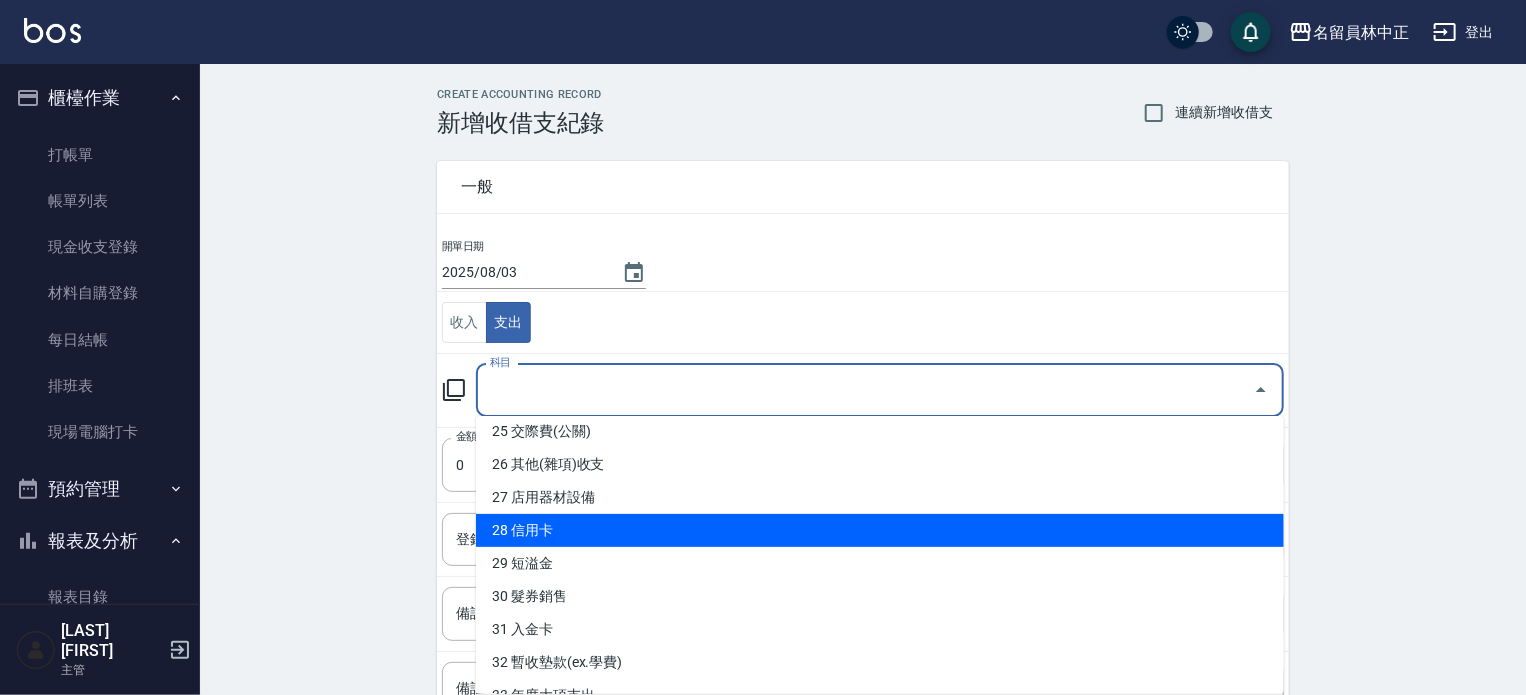 scroll, scrollTop: 800, scrollLeft: 0, axis: vertical 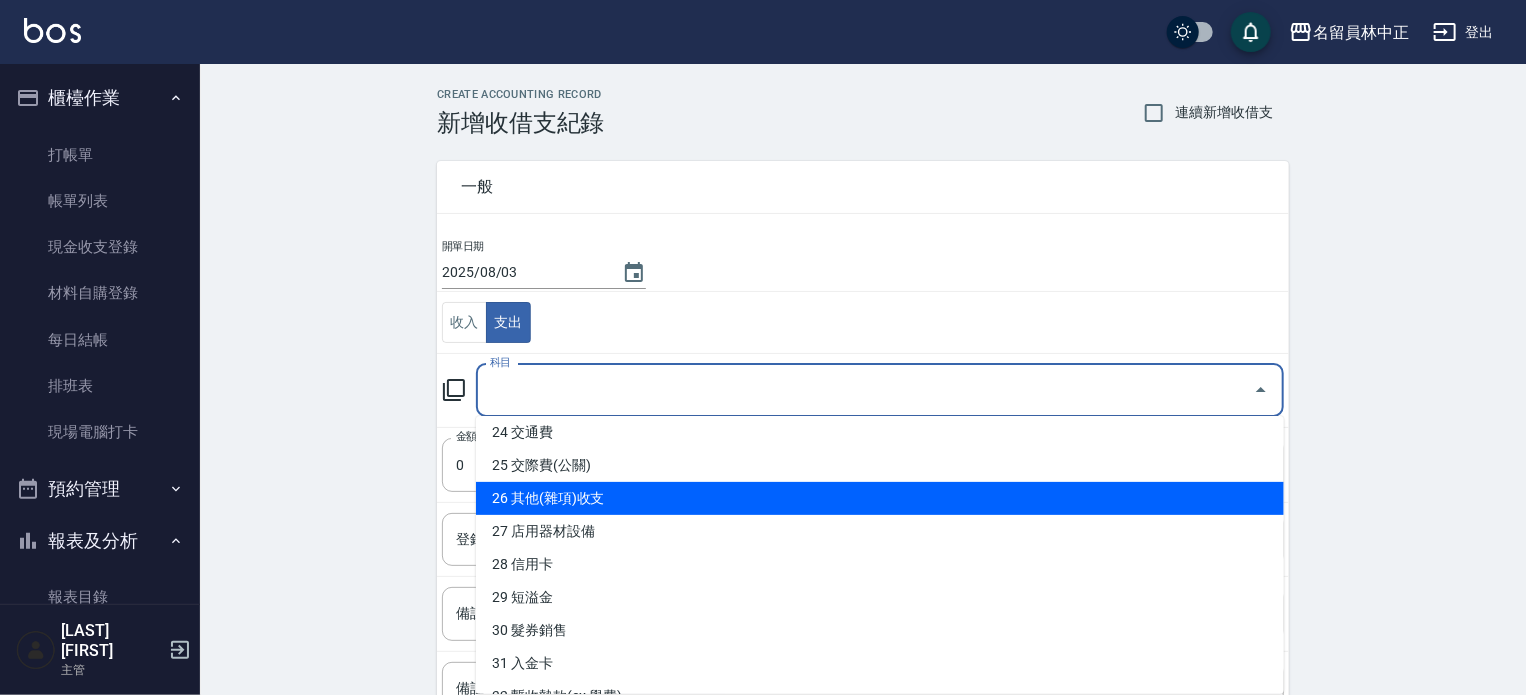 click on "26 其他(雜項)收支" at bounding box center (880, 498) 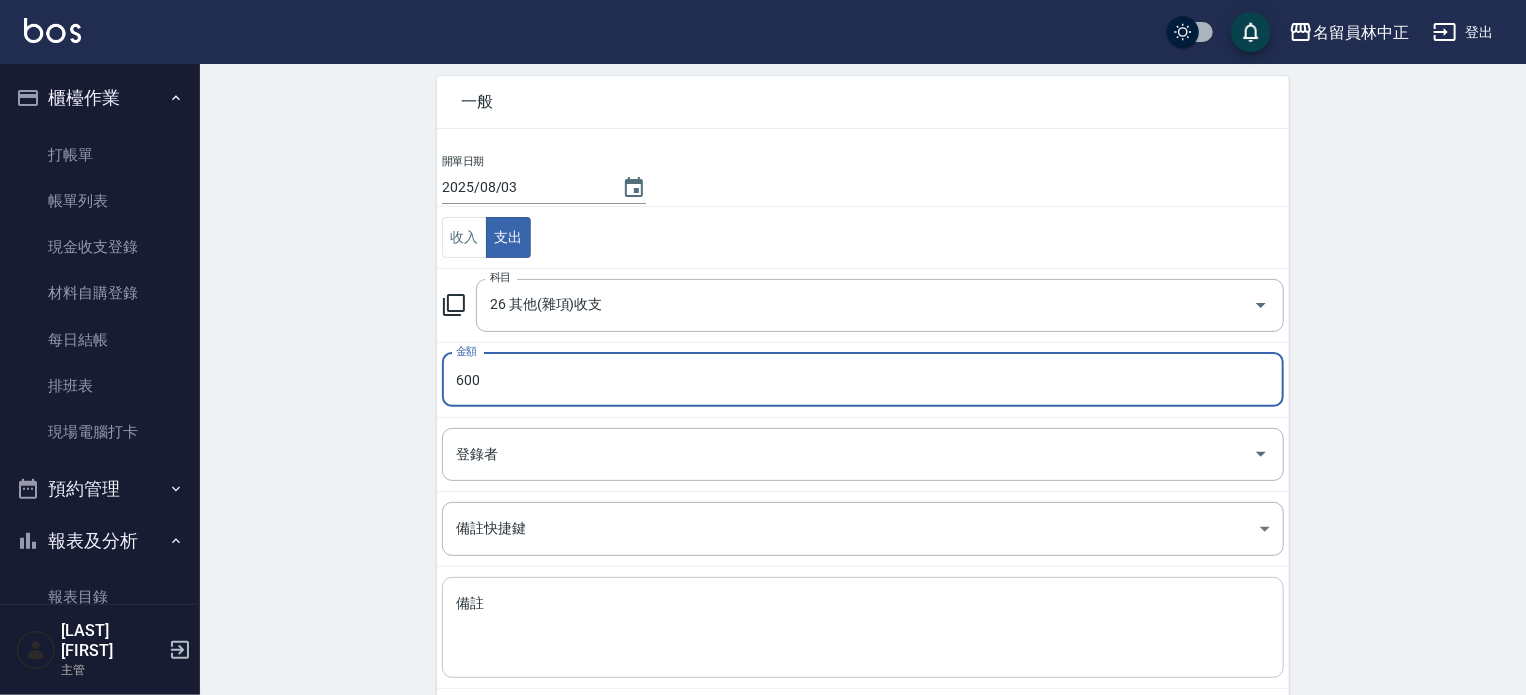 scroll, scrollTop: 185, scrollLeft: 0, axis: vertical 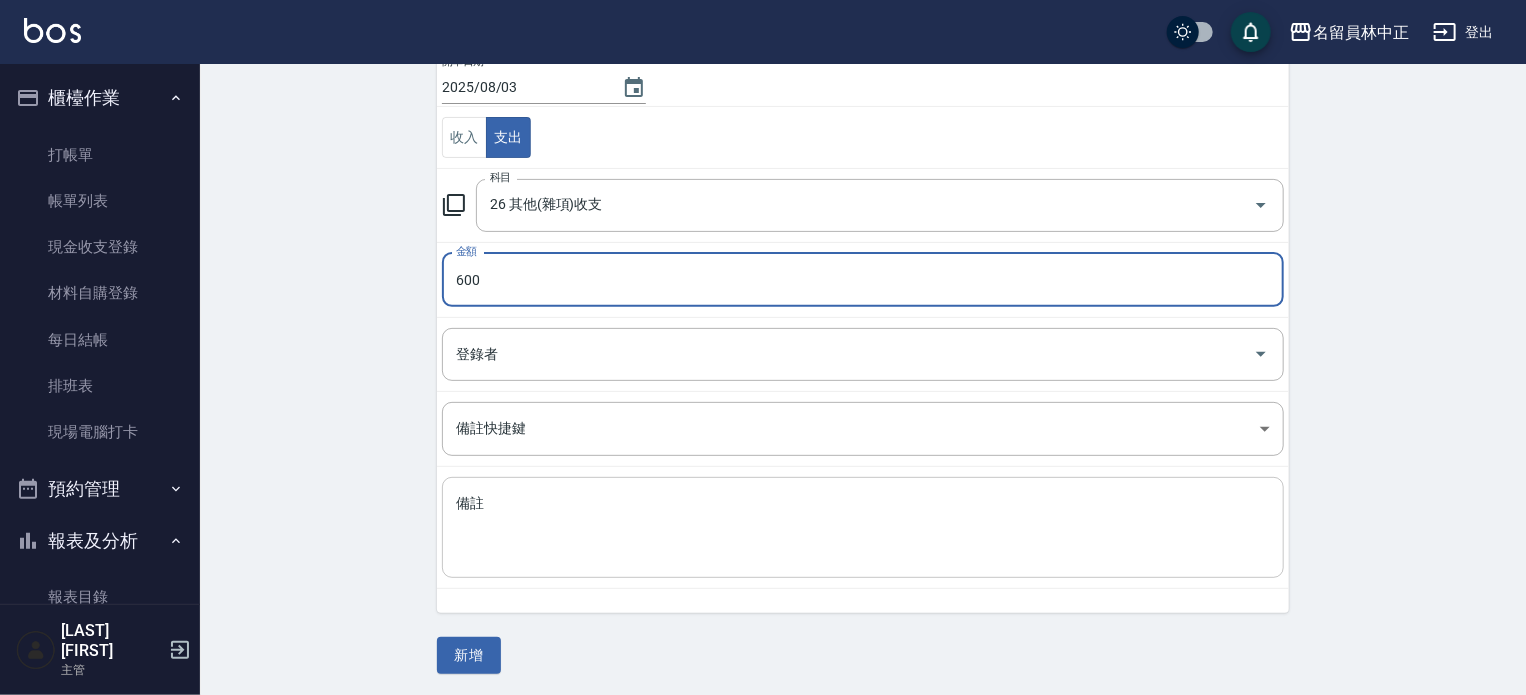 click on "x 備註" at bounding box center (863, 527) 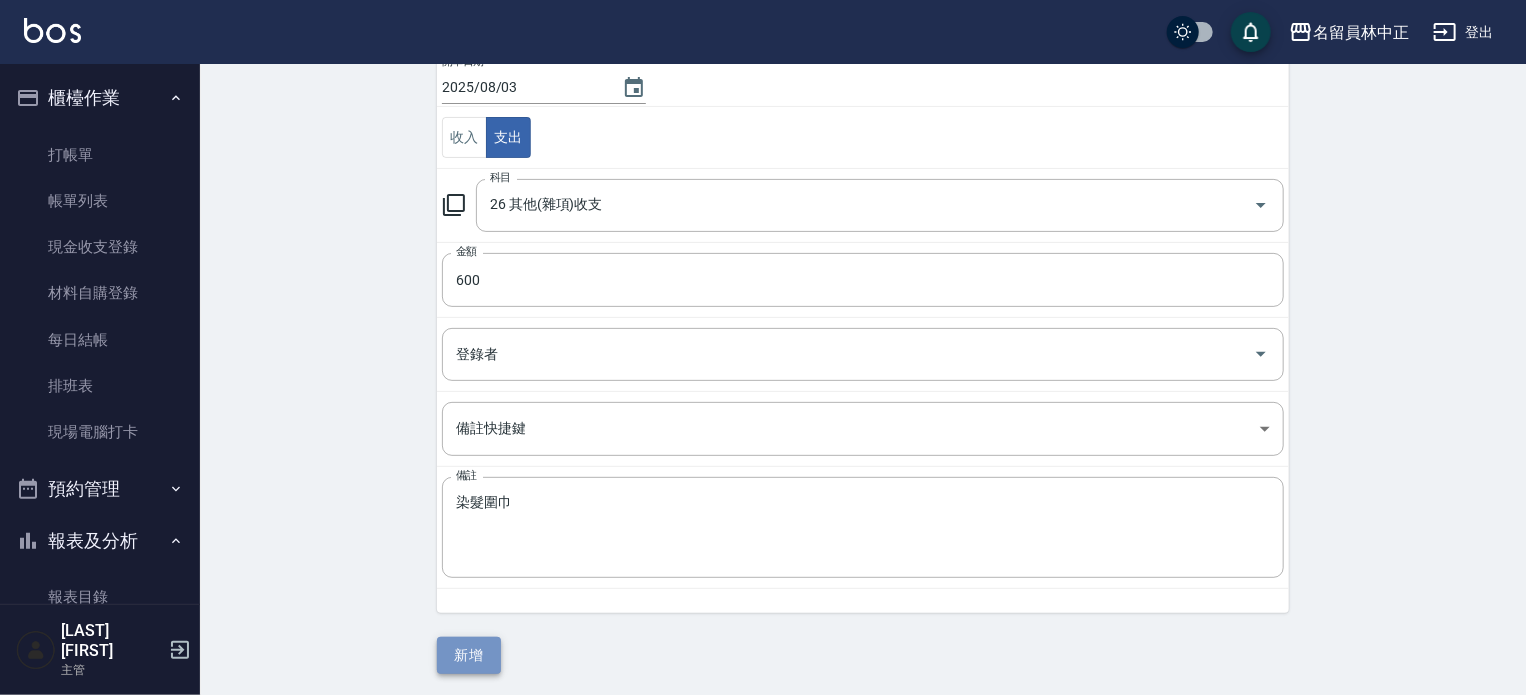 click on "新增" at bounding box center [469, 655] 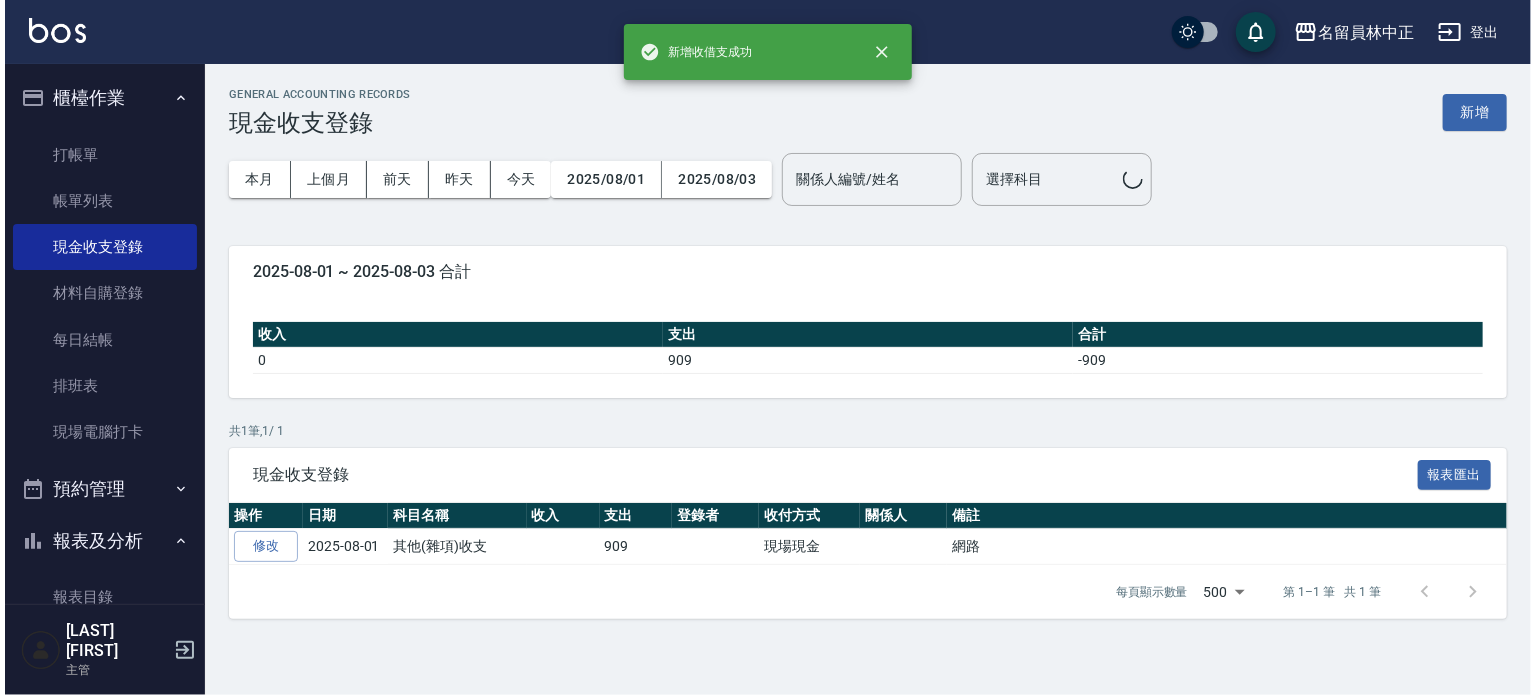 scroll, scrollTop: 0, scrollLeft: 0, axis: both 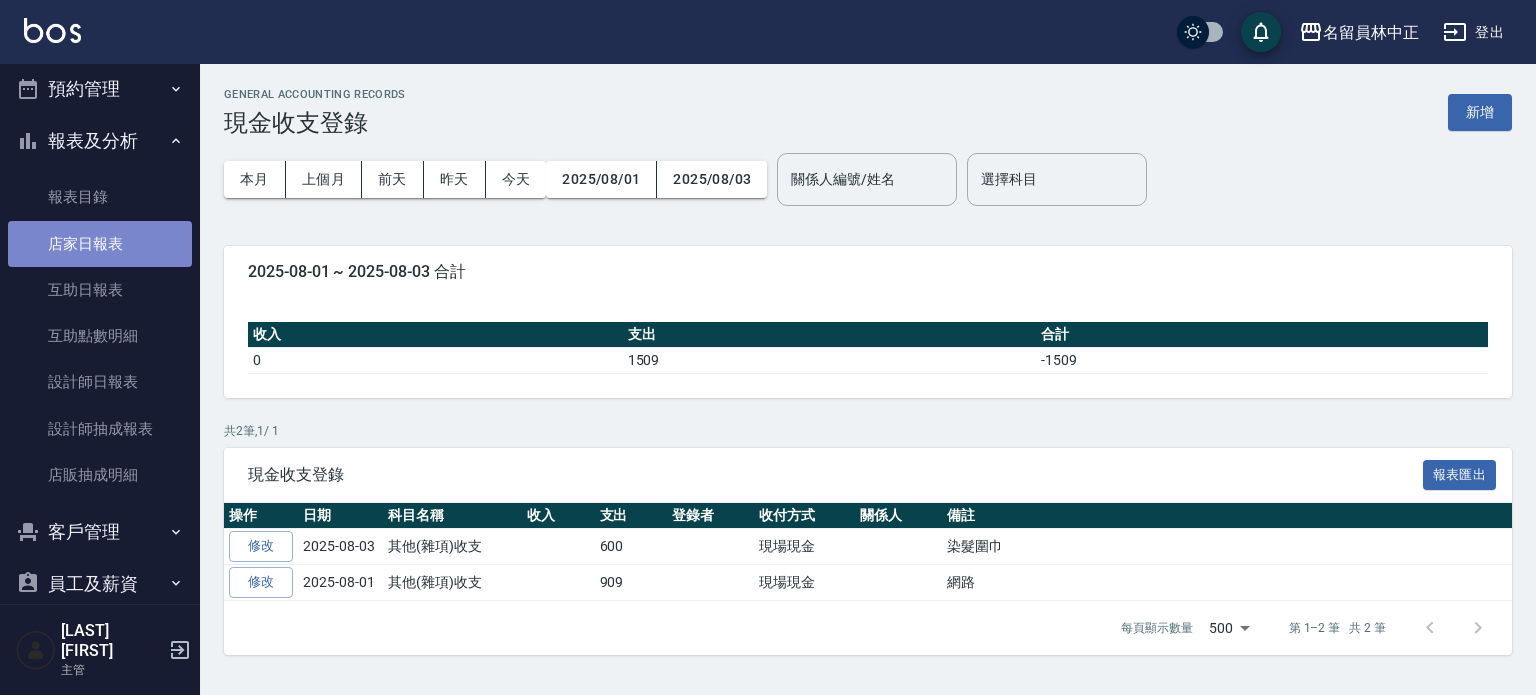 click on "店家日報表" at bounding box center [100, 244] 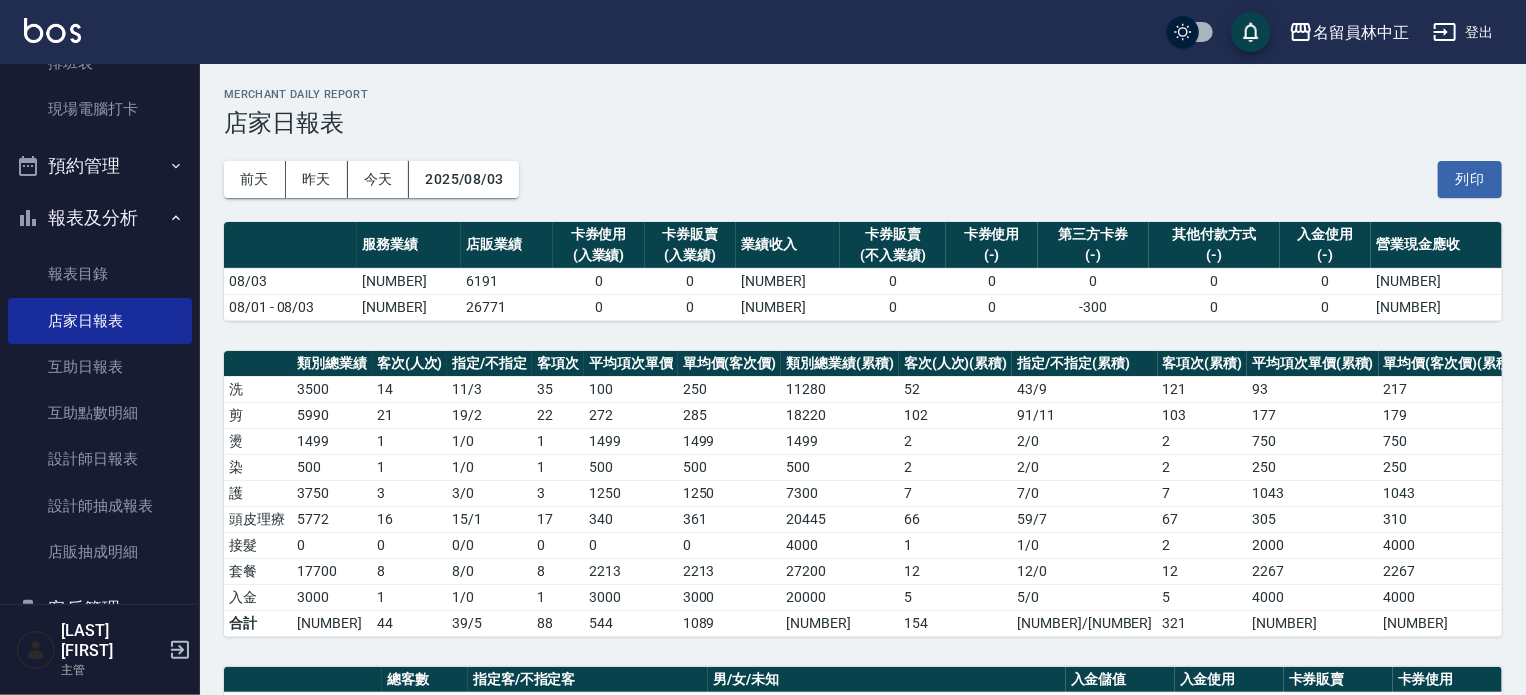 scroll, scrollTop: 100, scrollLeft: 0, axis: vertical 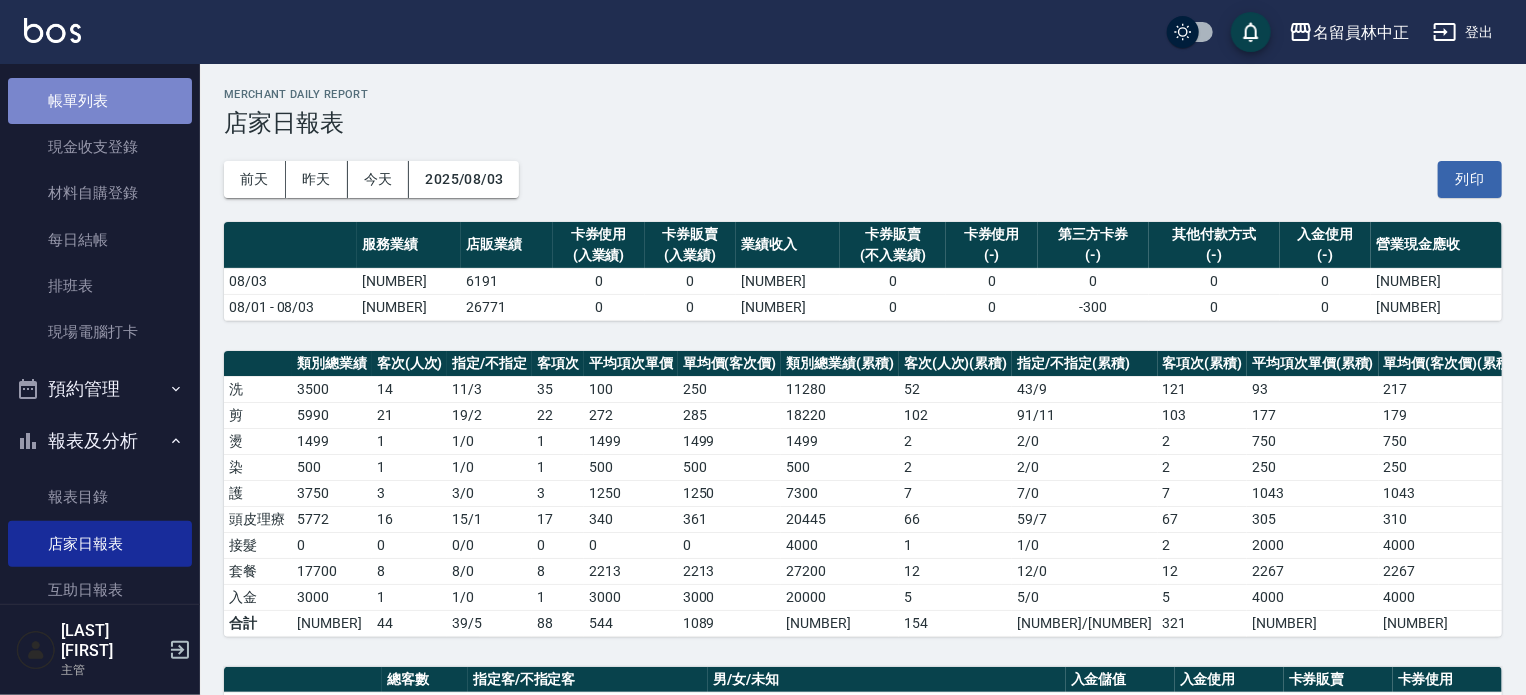 click on "帳單列表" at bounding box center (100, 101) 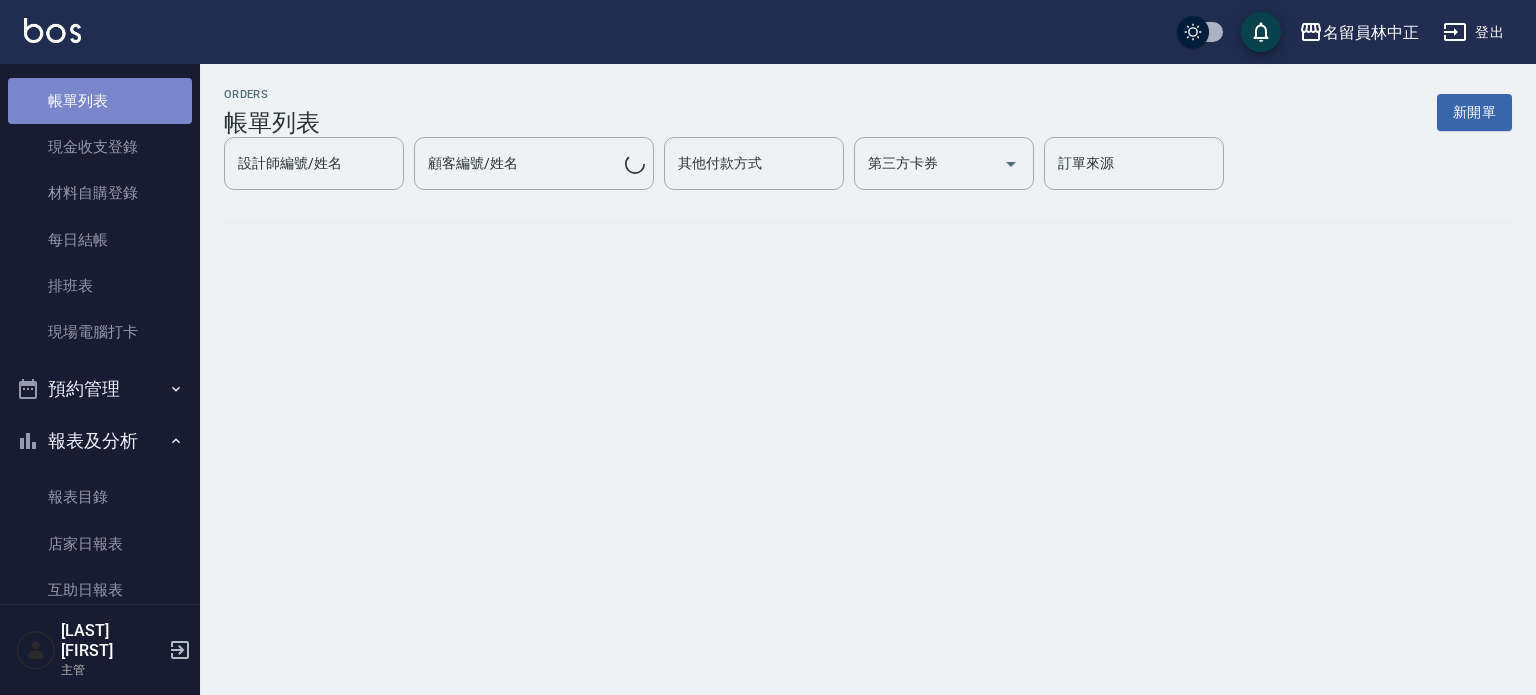 click on "帳單列表" at bounding box center (100, 101) 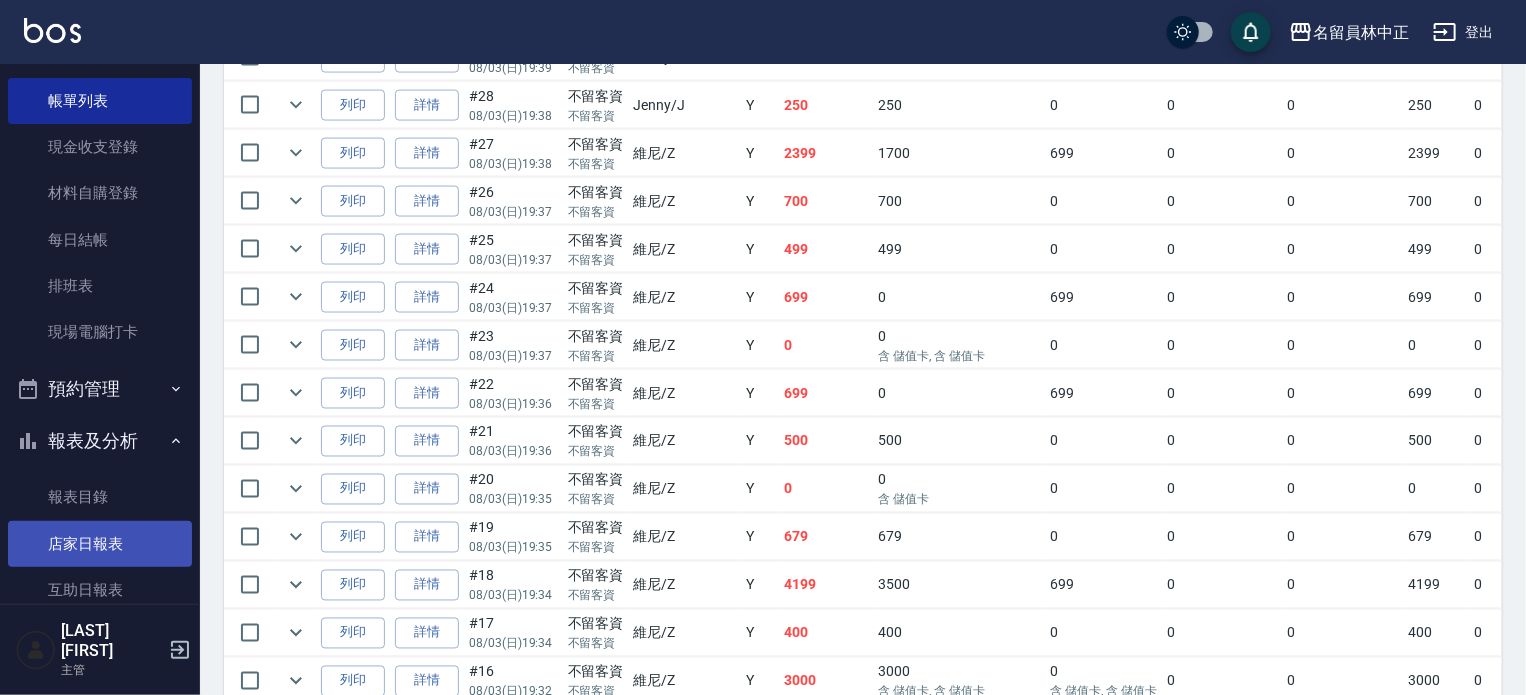 scroll, scrollTop: 1500, scrollLeft: 0, axis: vertical 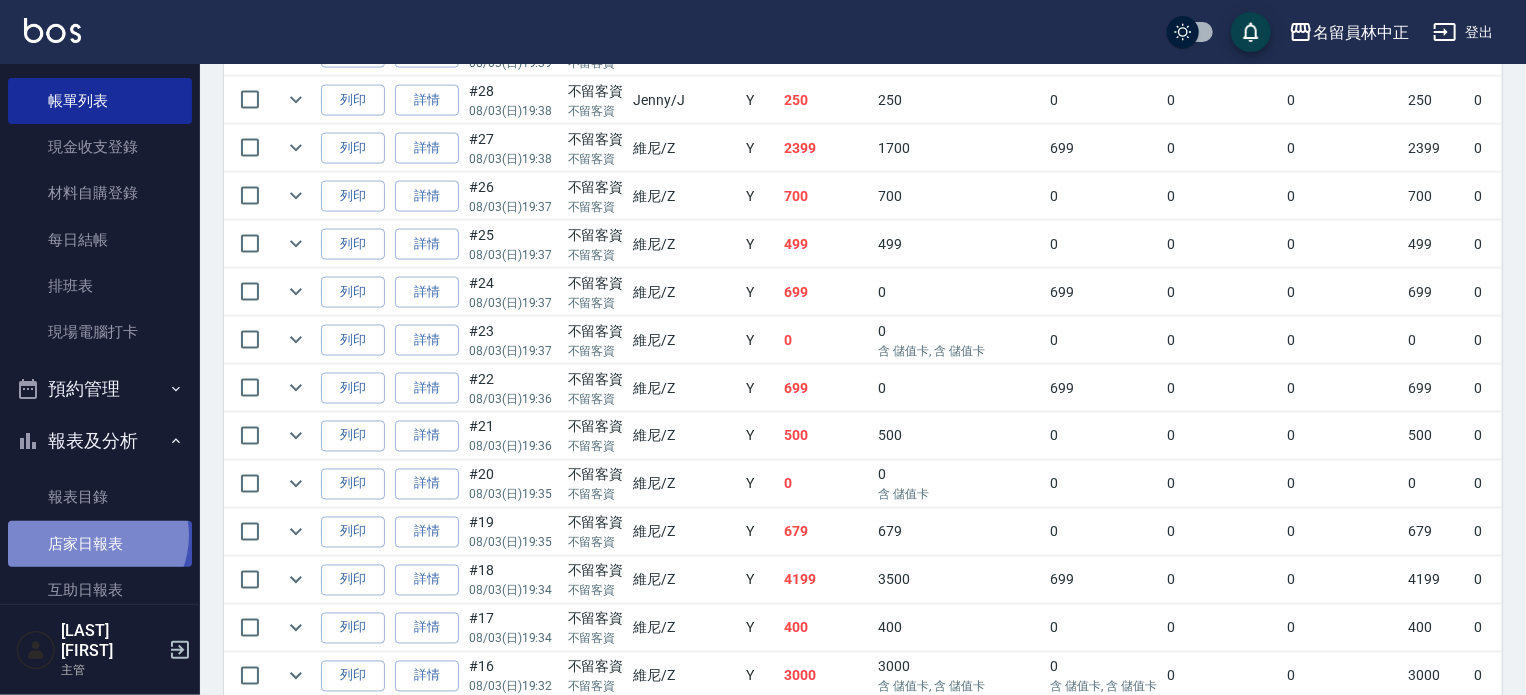 click on "店家日報表" at bounding box center [100, 544] 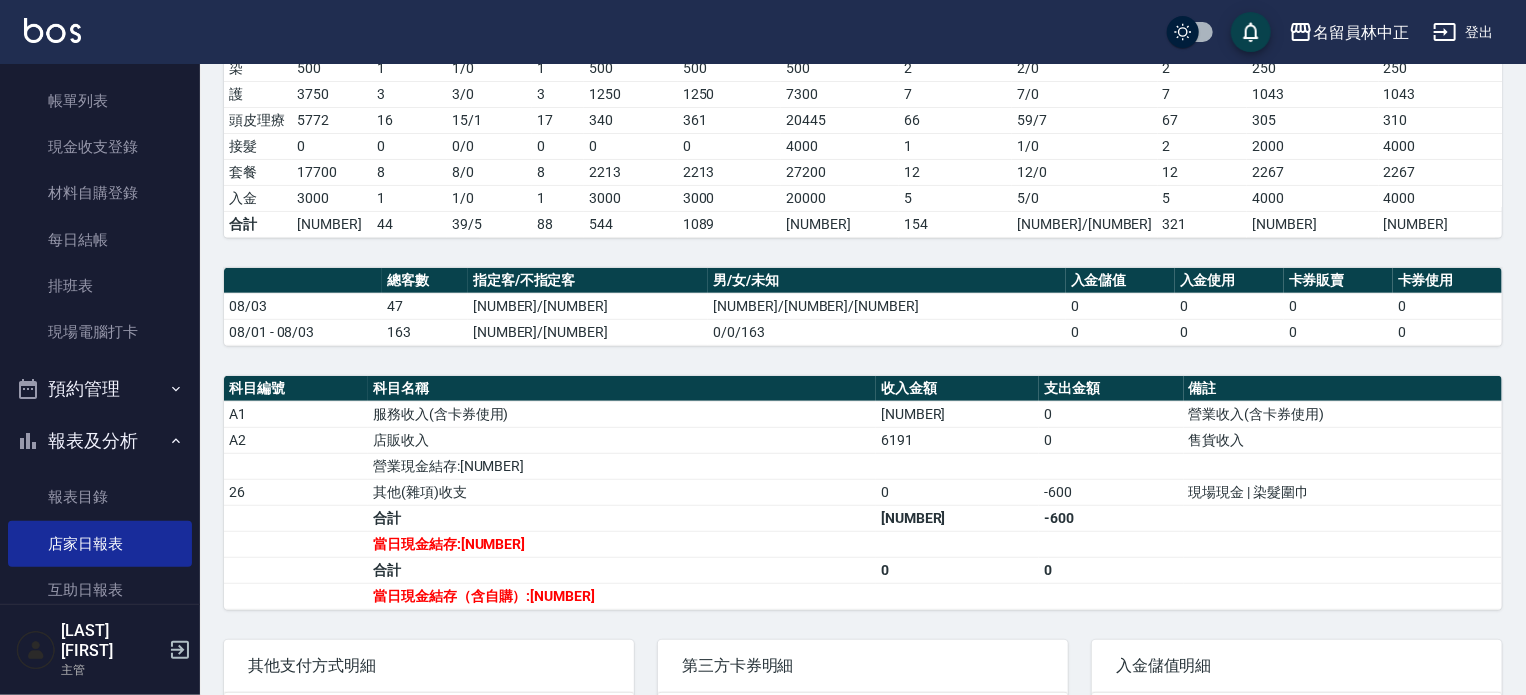 scroll, scrollTop: 400, scrollLeft: 0, axis: vertical 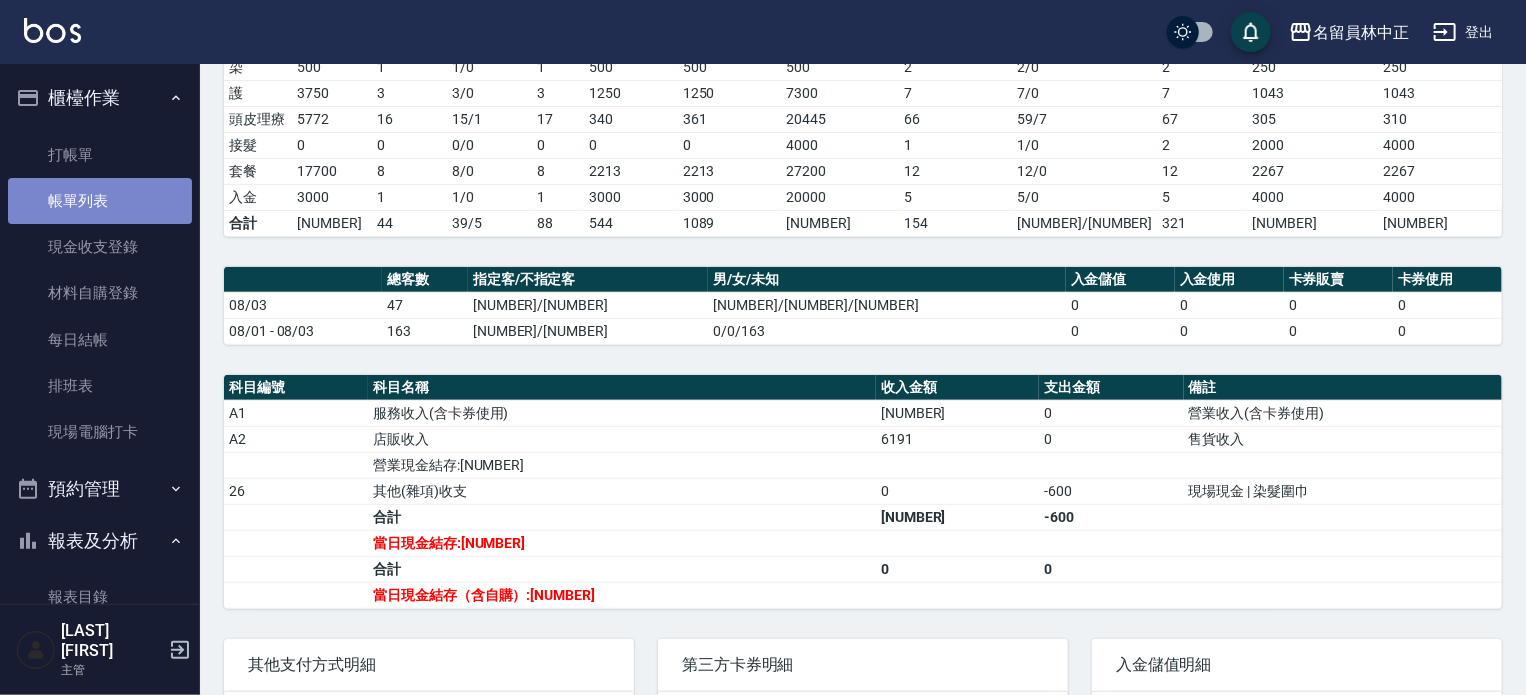 click on "帳單列表" at bounding box center [100, 201] 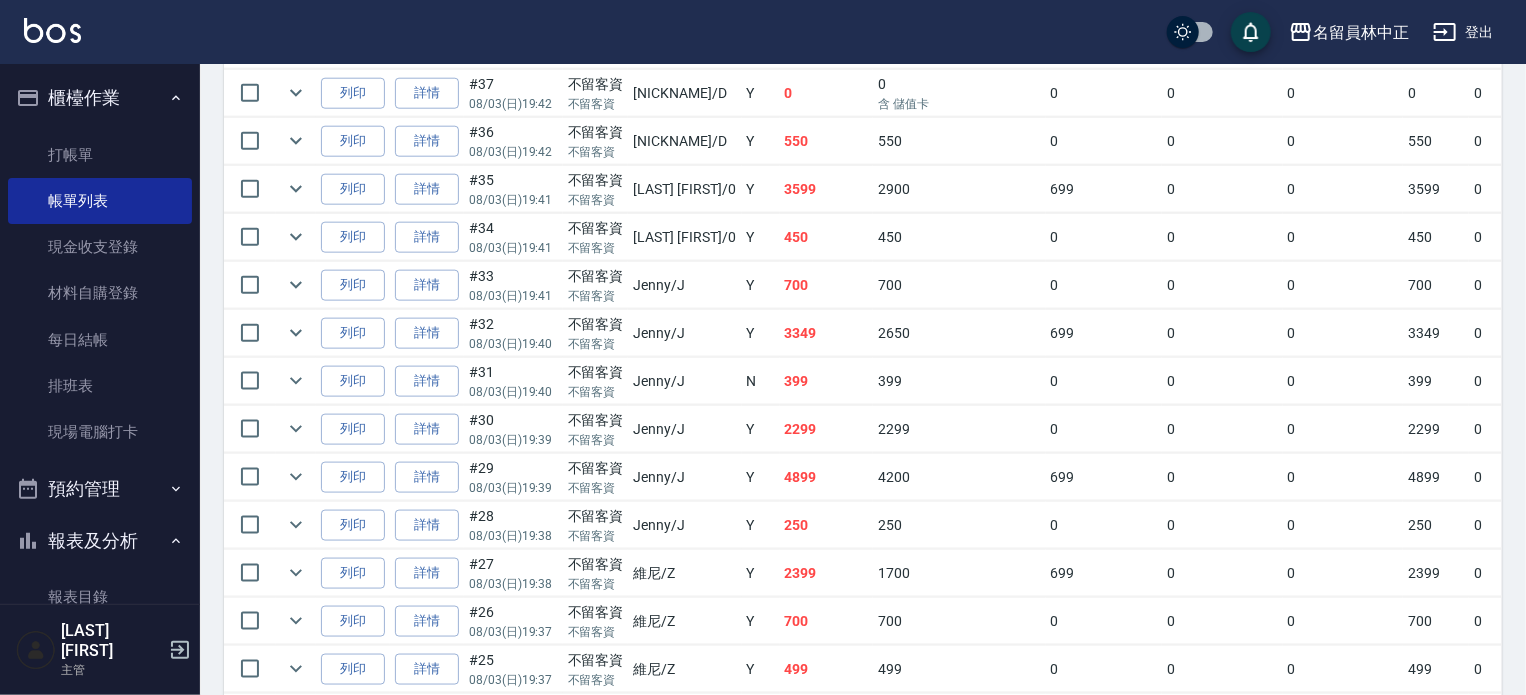 scroll, scrollTop: 1300, scrollLeft: 0, axis: vertical 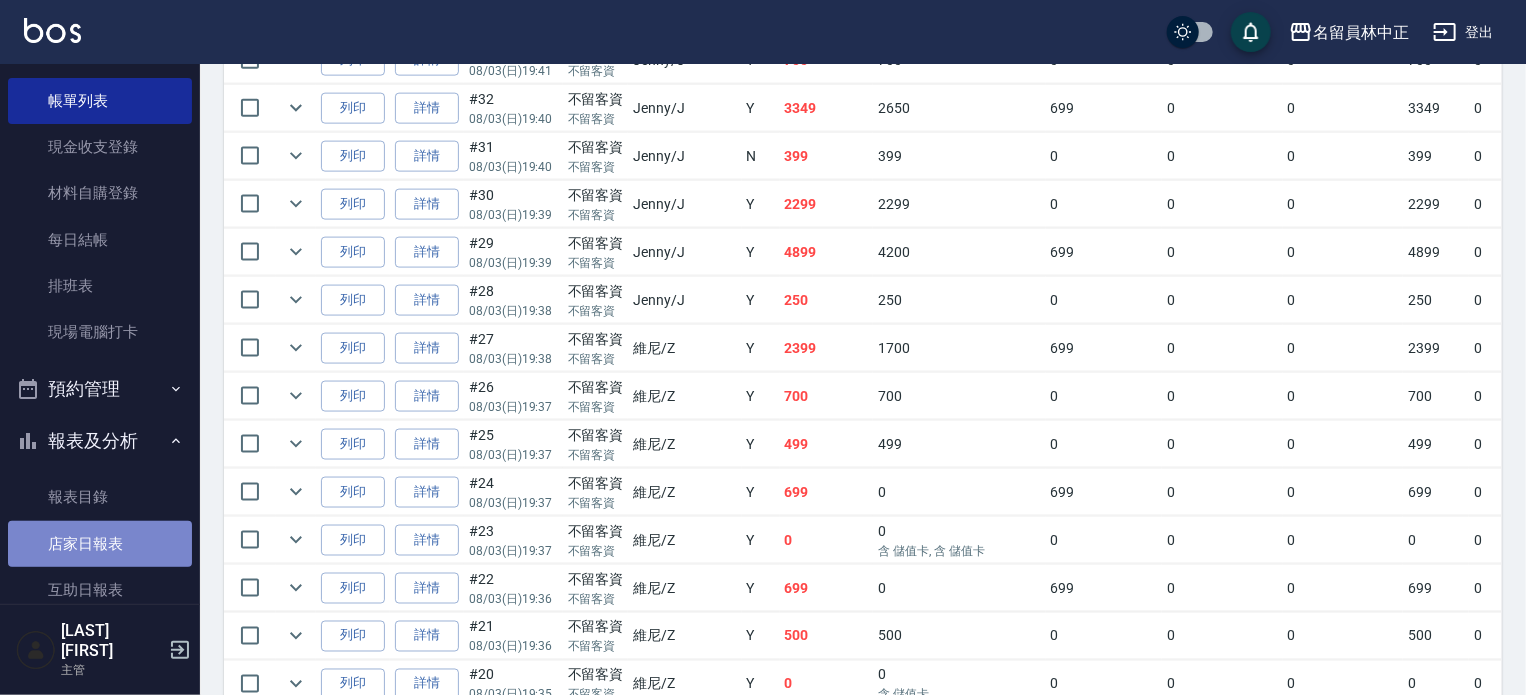 click on "店家日報表" at bounding box center (100, 544) 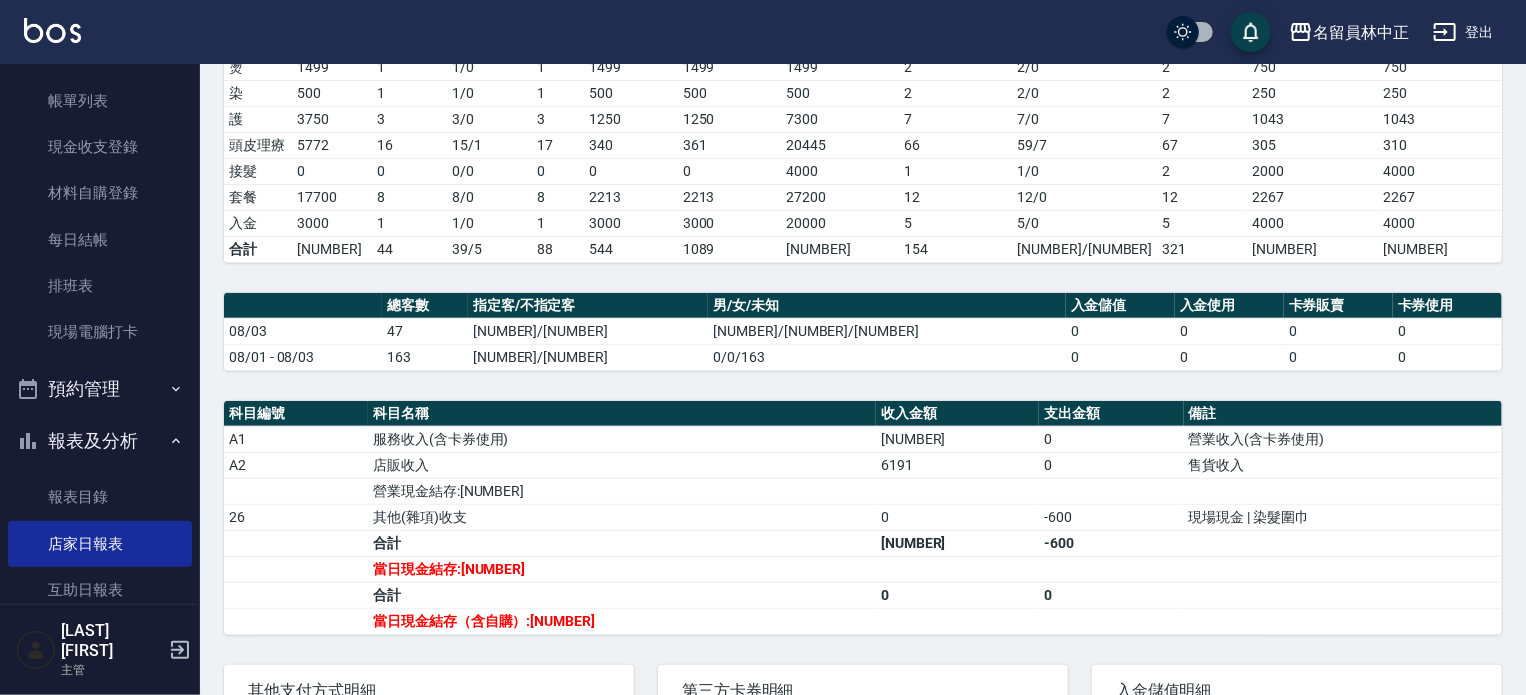 scroll, scrollTop: 568, scrollLeft: 0, axis: vertical 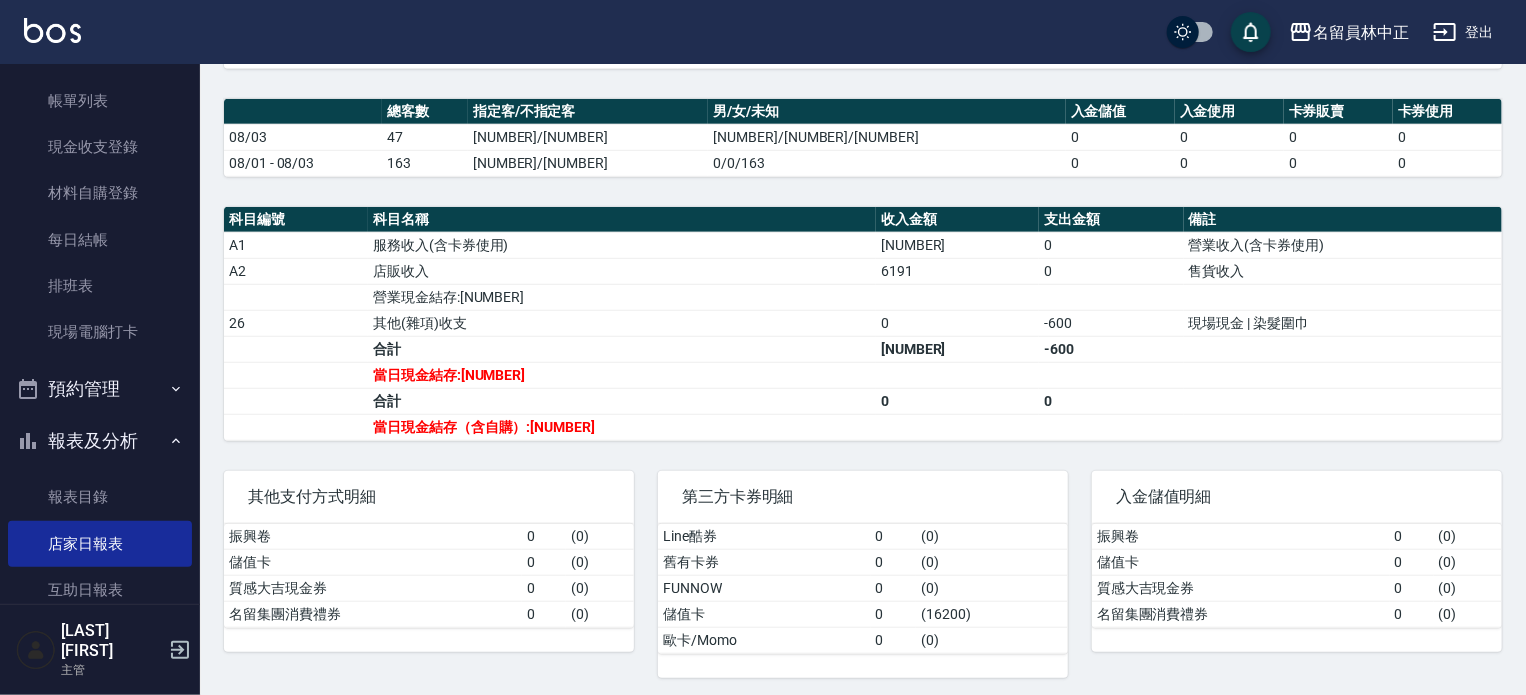 drag, startPoint x: 564, startPoint y: 332, endPoint x: 1038, endPoint y: 430, distance: 484.02478 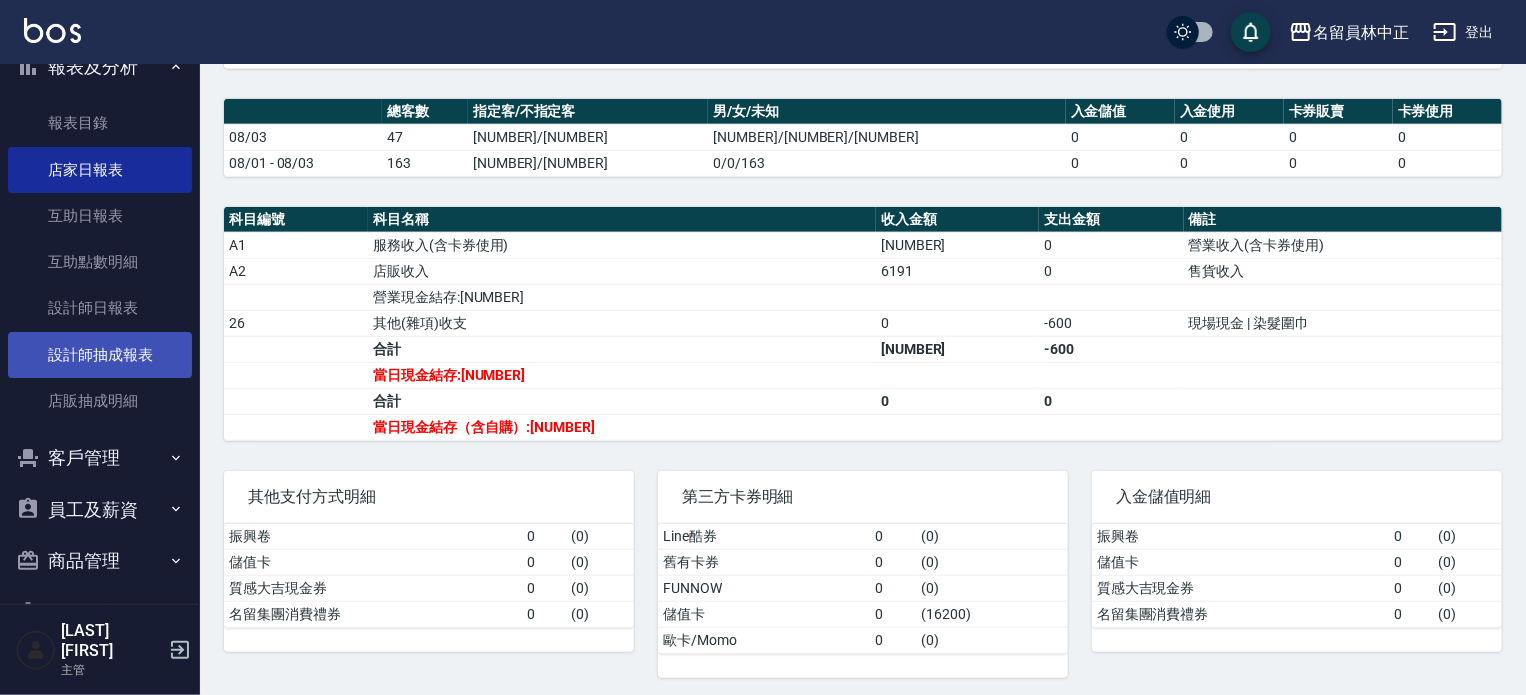 scroll, scrollTop: 513, scrollLeft: 0, axis: vertical 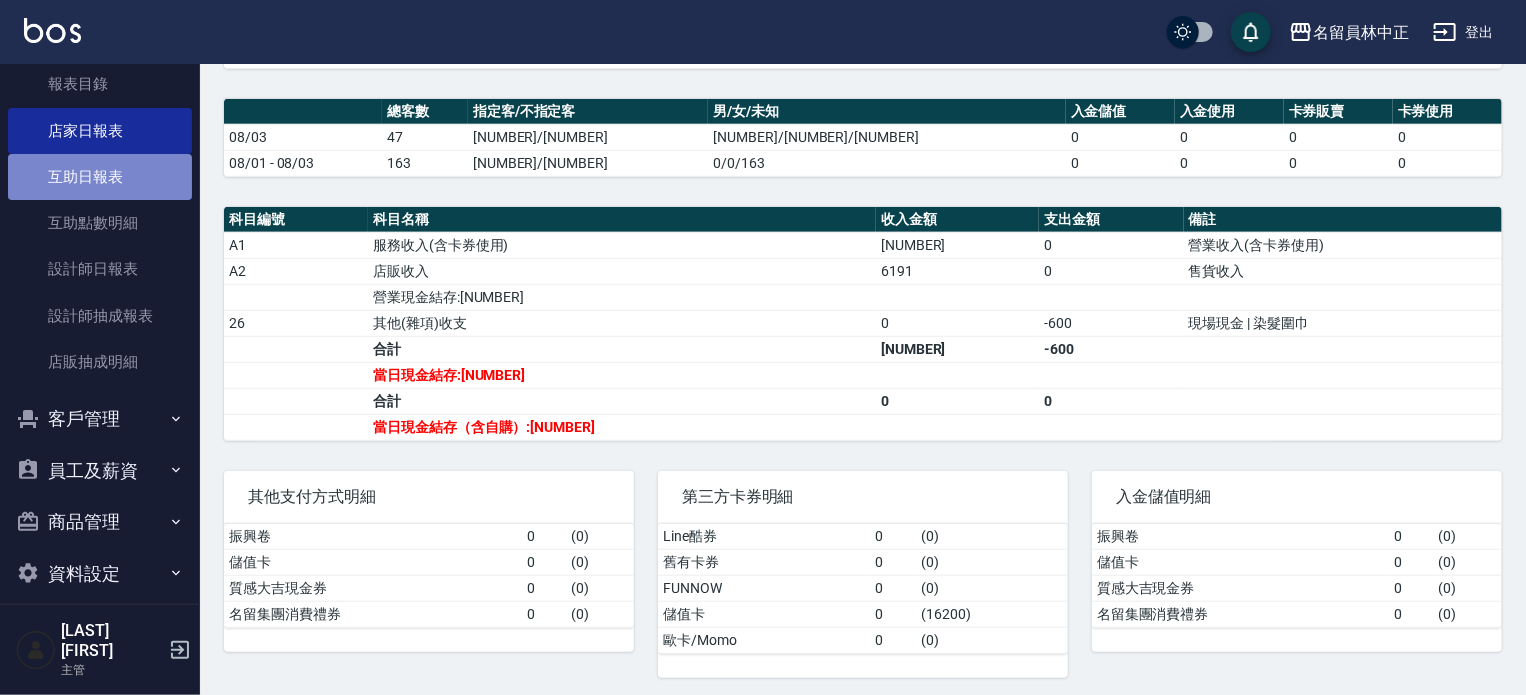 click on "互助日報表" at bounding box center [100, 177] 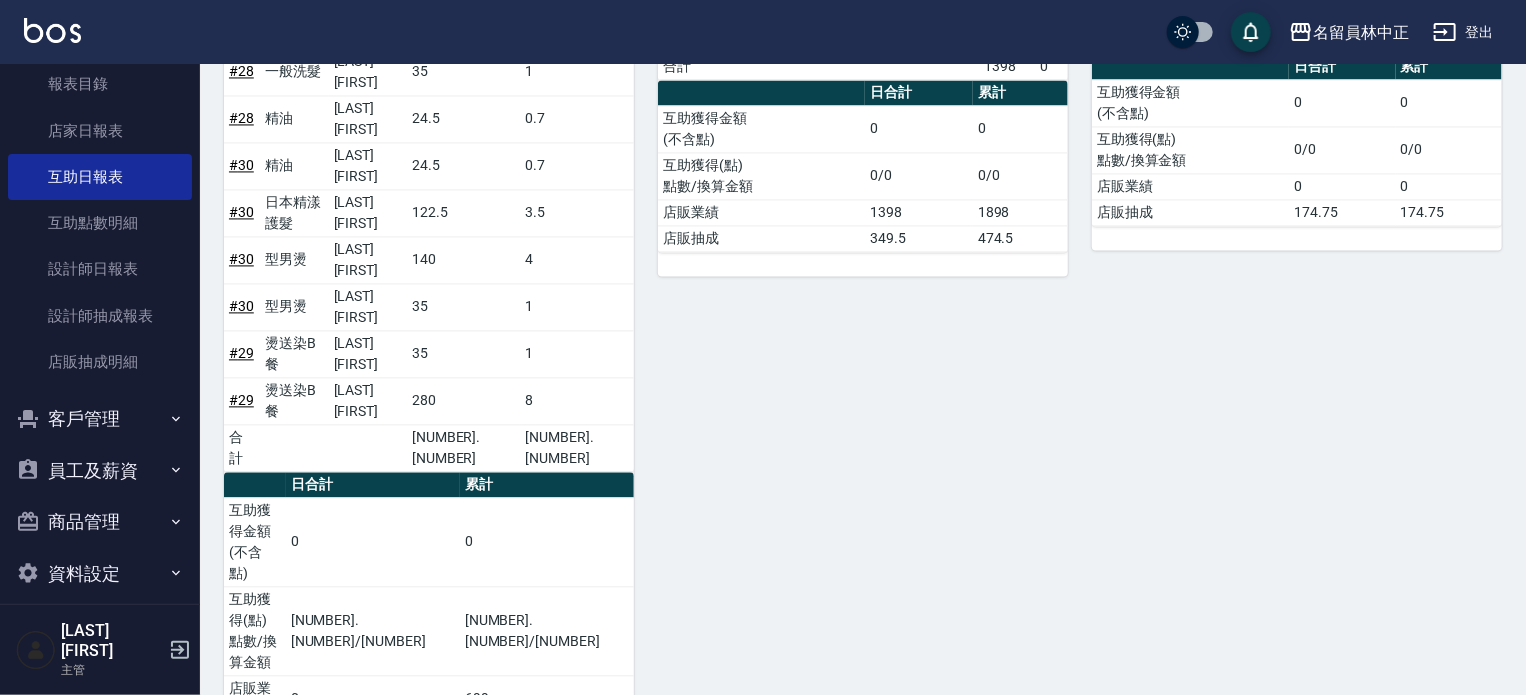 scroll, scrollTop: 2131, scrollLeft: 0, axis: vertical 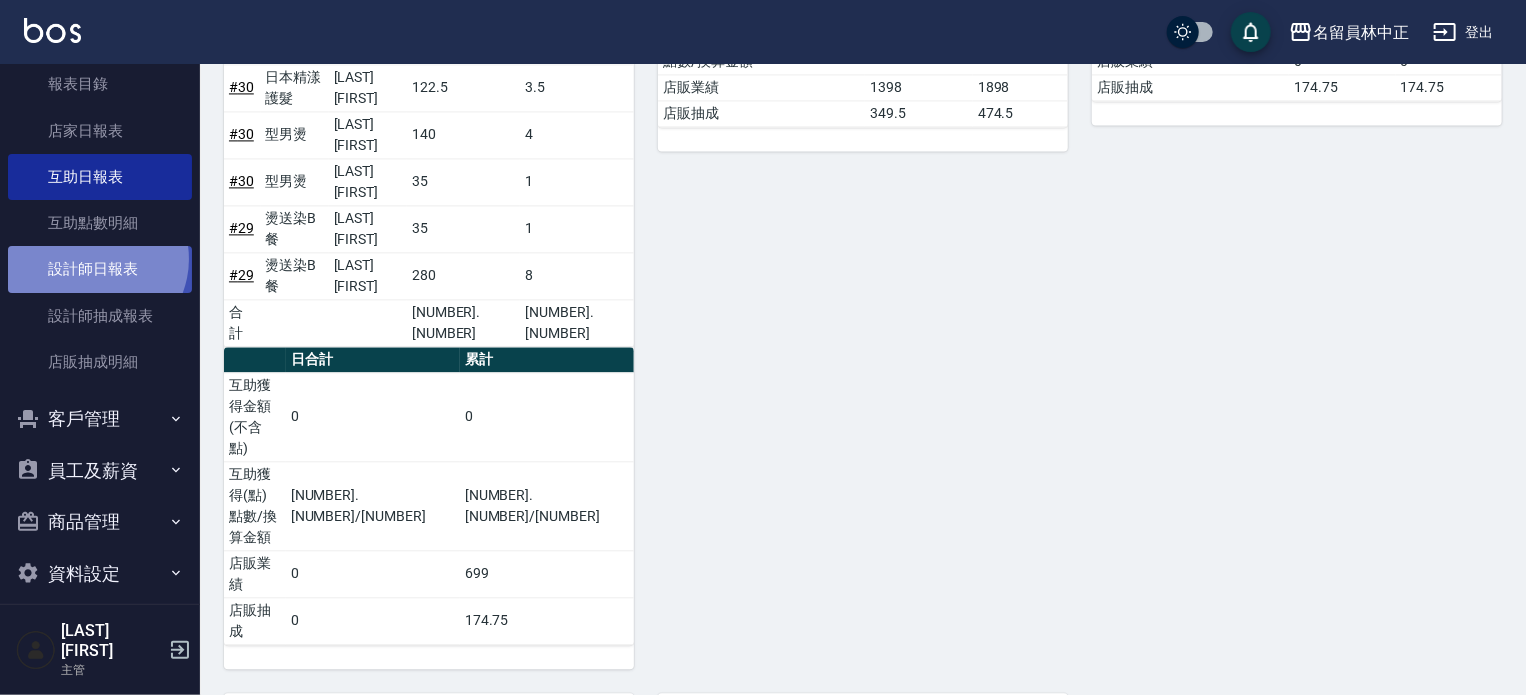 click on "設計師日報表" at bounding box center [100, 269] 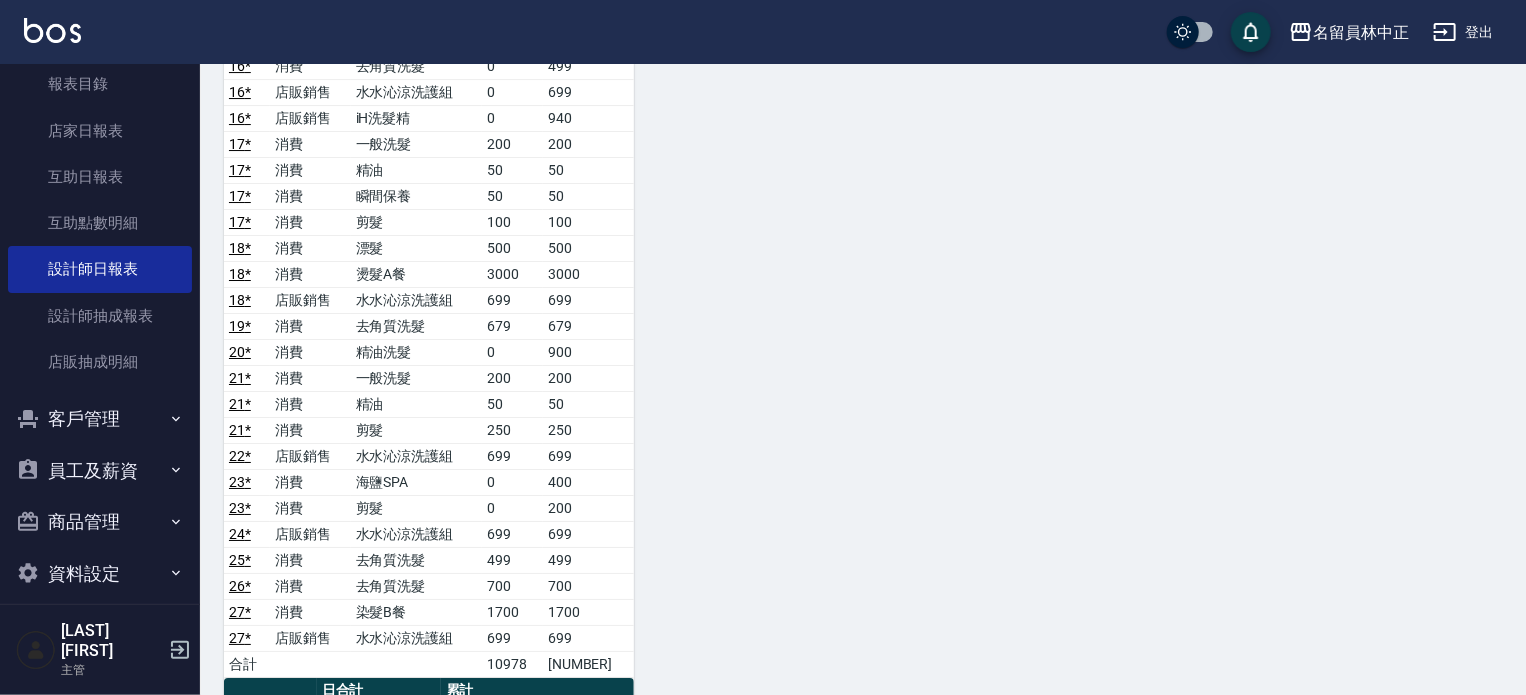 scroll, scrollTop: 3500, scrollLeft: 0, axis: vertical 